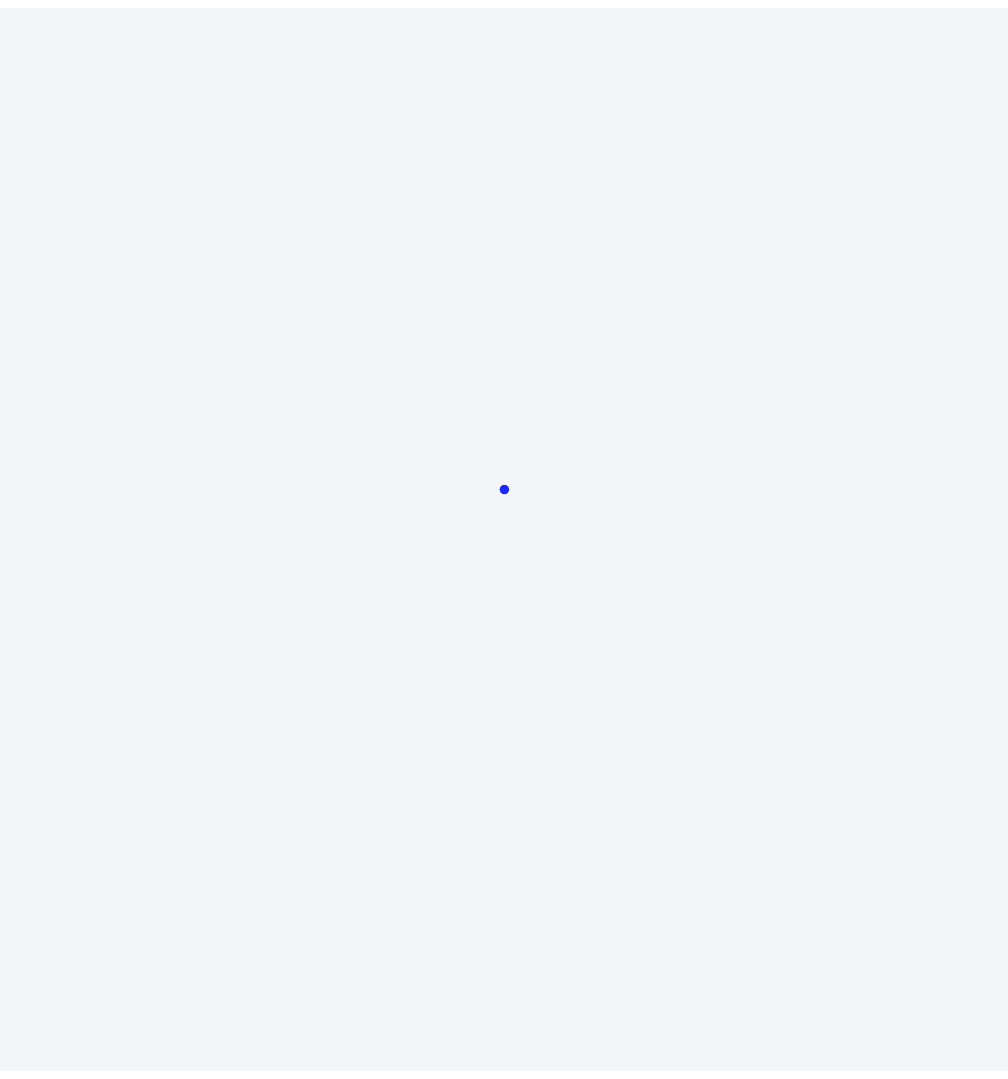 scroll, scrollTop: 0, scrollLeft: 0, axis: both 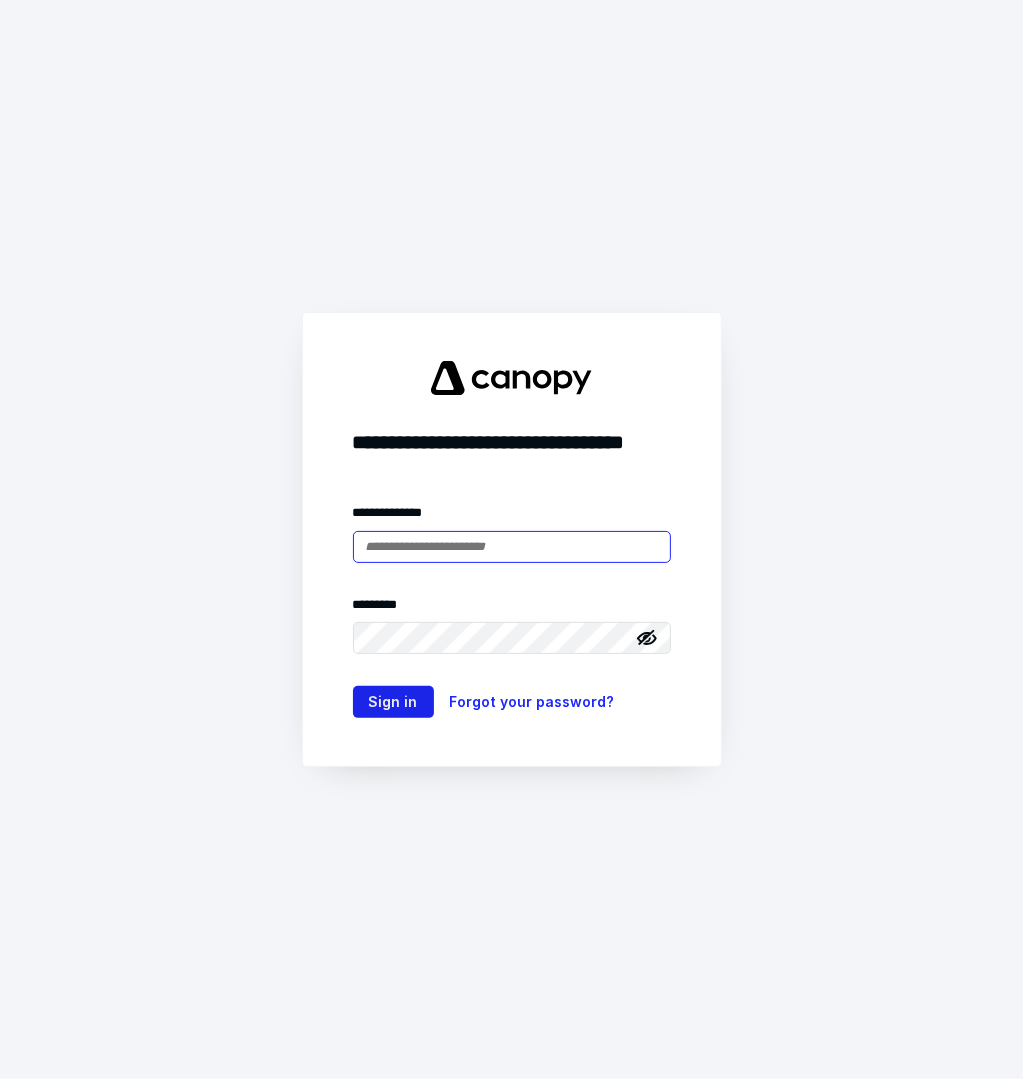 type on "**********" 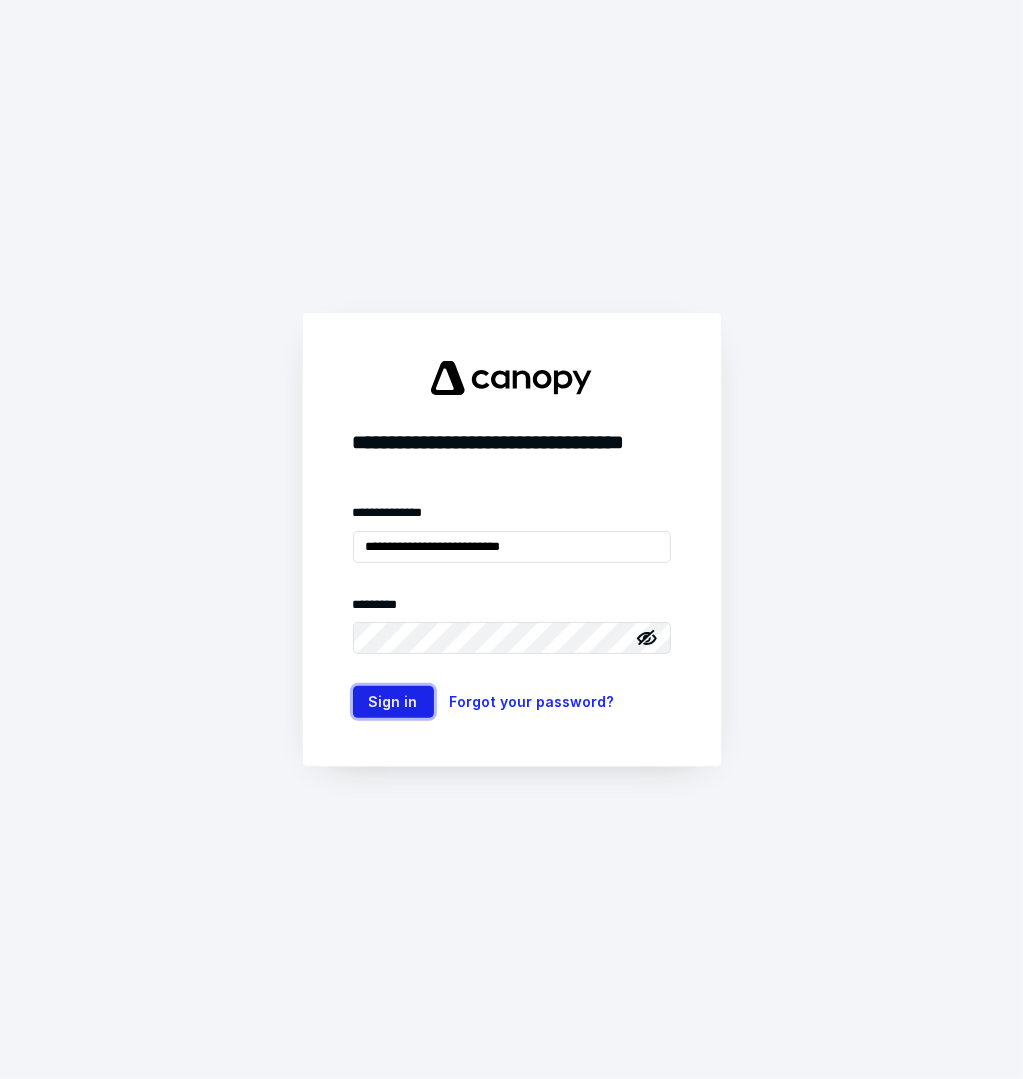 click on "Sign in" at bounding box center [393, 702] 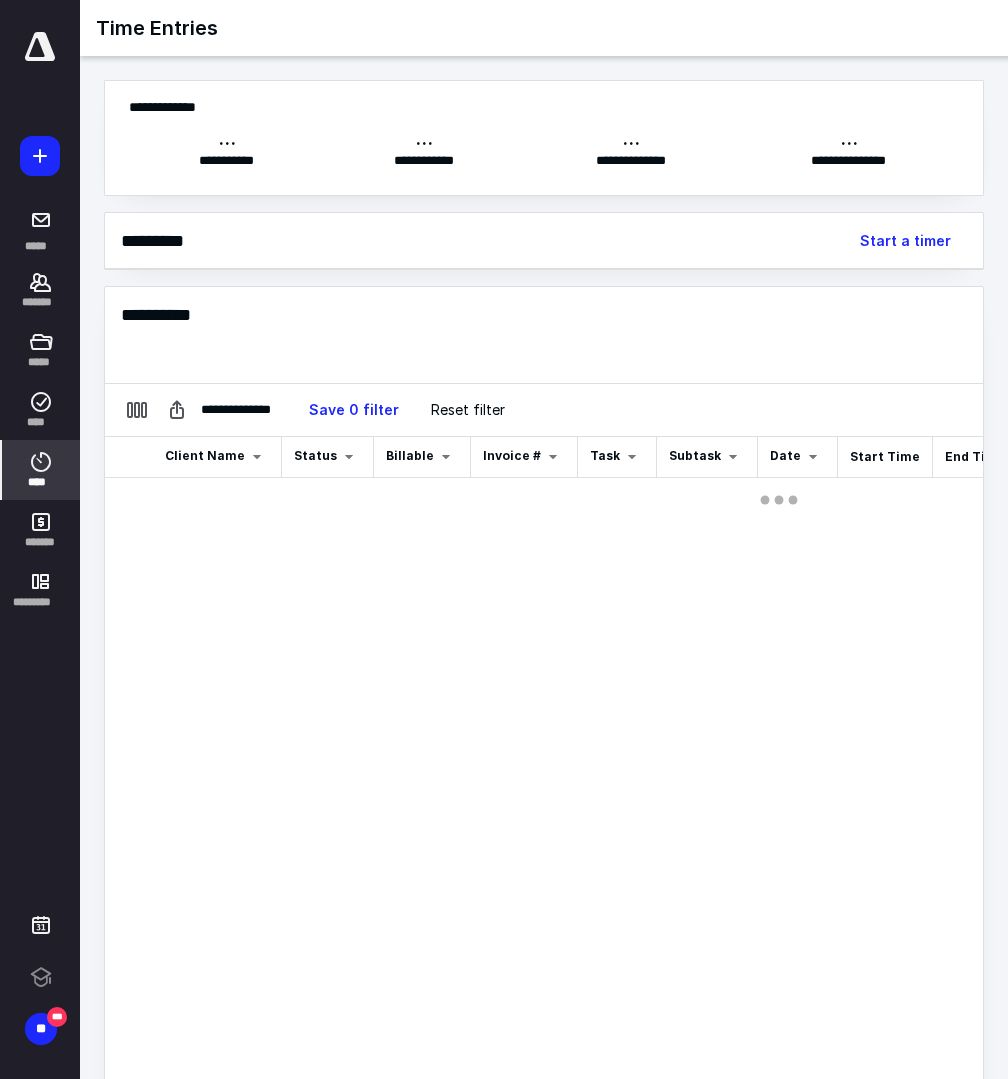 scroll, scrollTop: 0, scrollLeft: 30, axis: horizontal 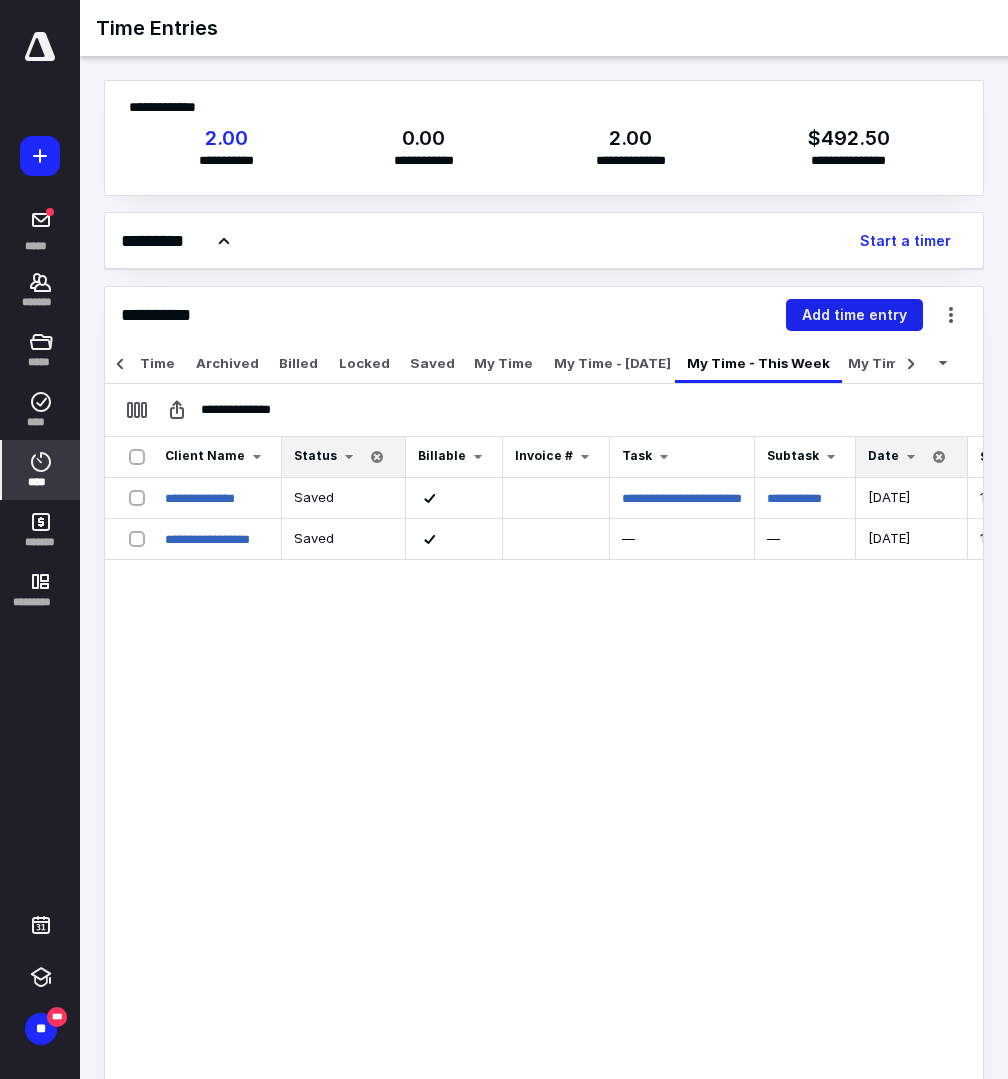 click on "Add time entry" at bounding box center [854, 315] 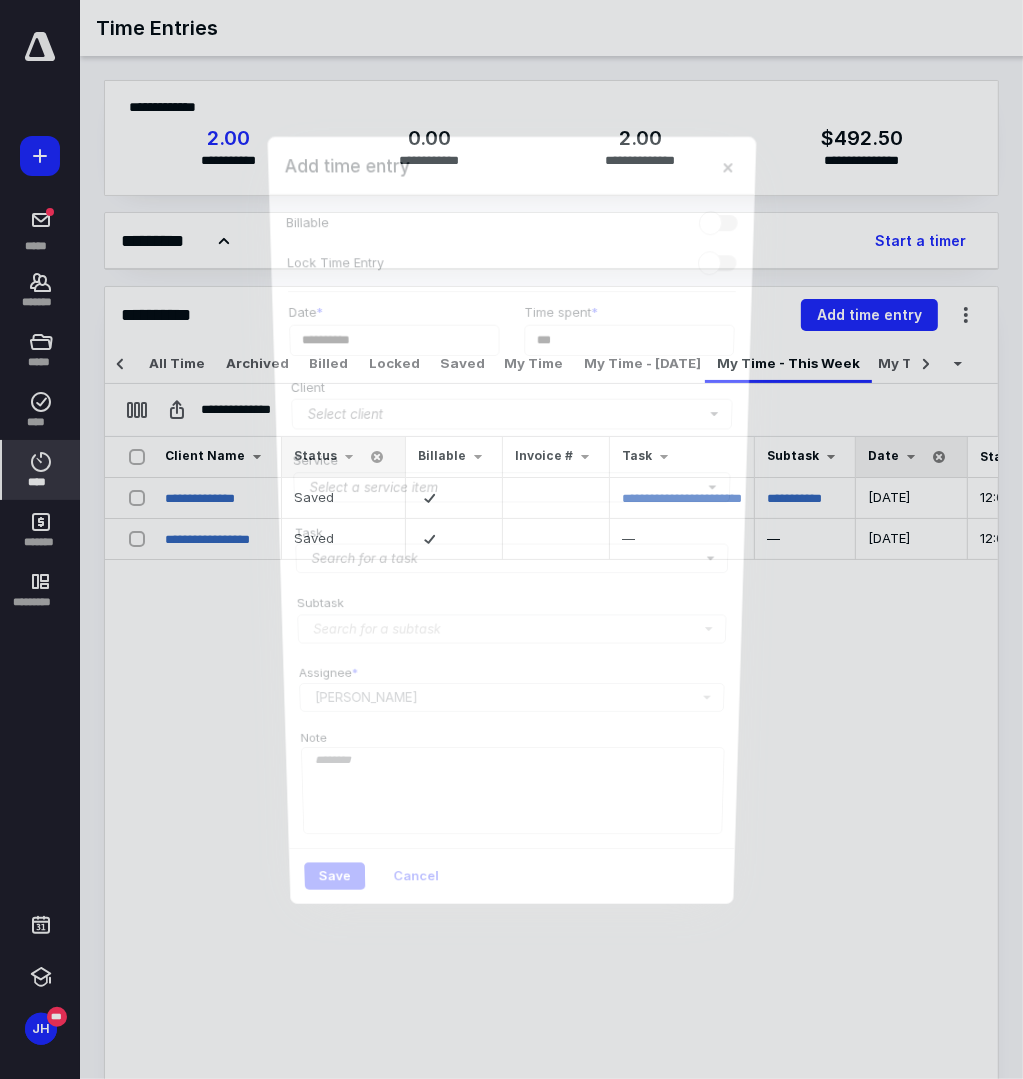 scroll, scrollTop: 0, scrollLeft: 30, axis: horizontal 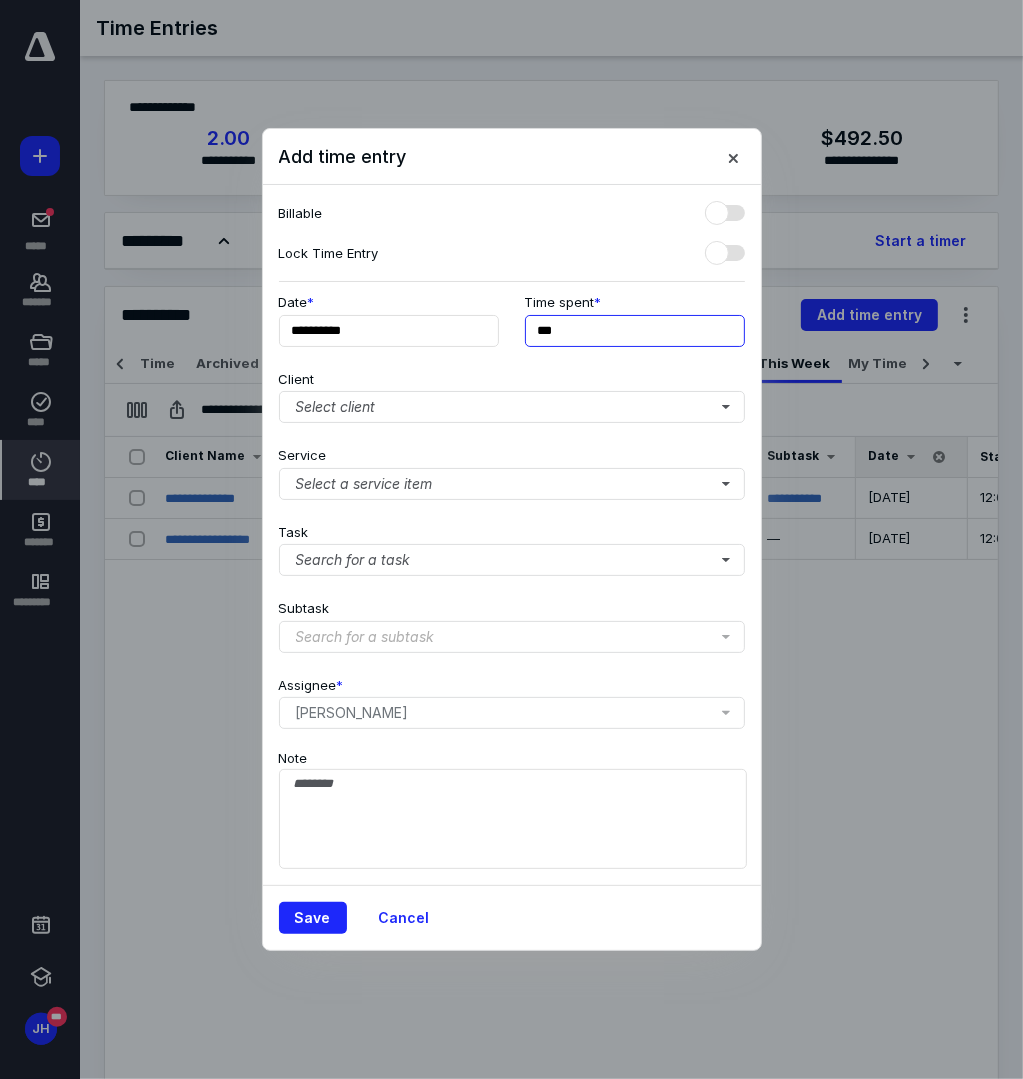 click on "***" at bounding box center [635, 331] 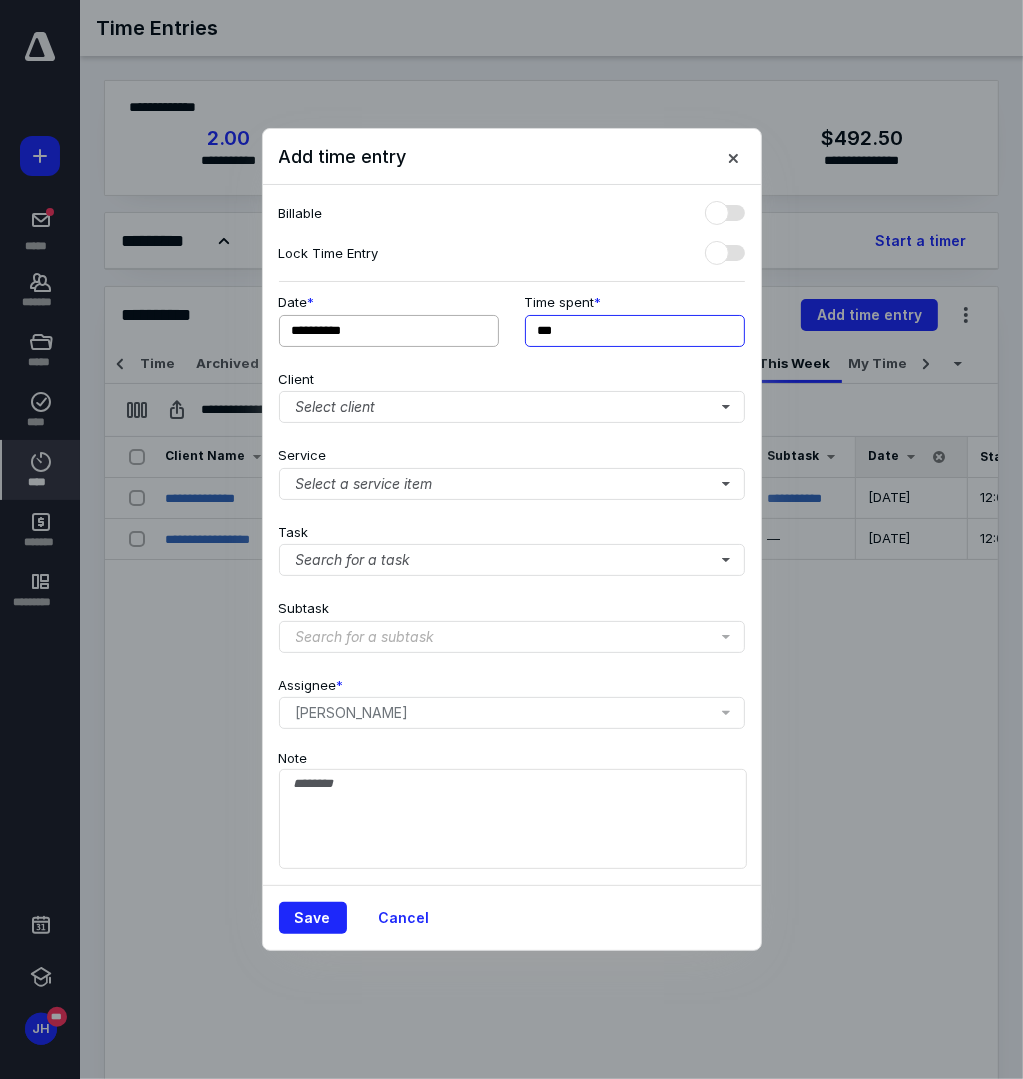 drag, startPoint x: 577, startPoint y: 331, endPoint x: 495, endPoint y: 333, distance: 82.02438 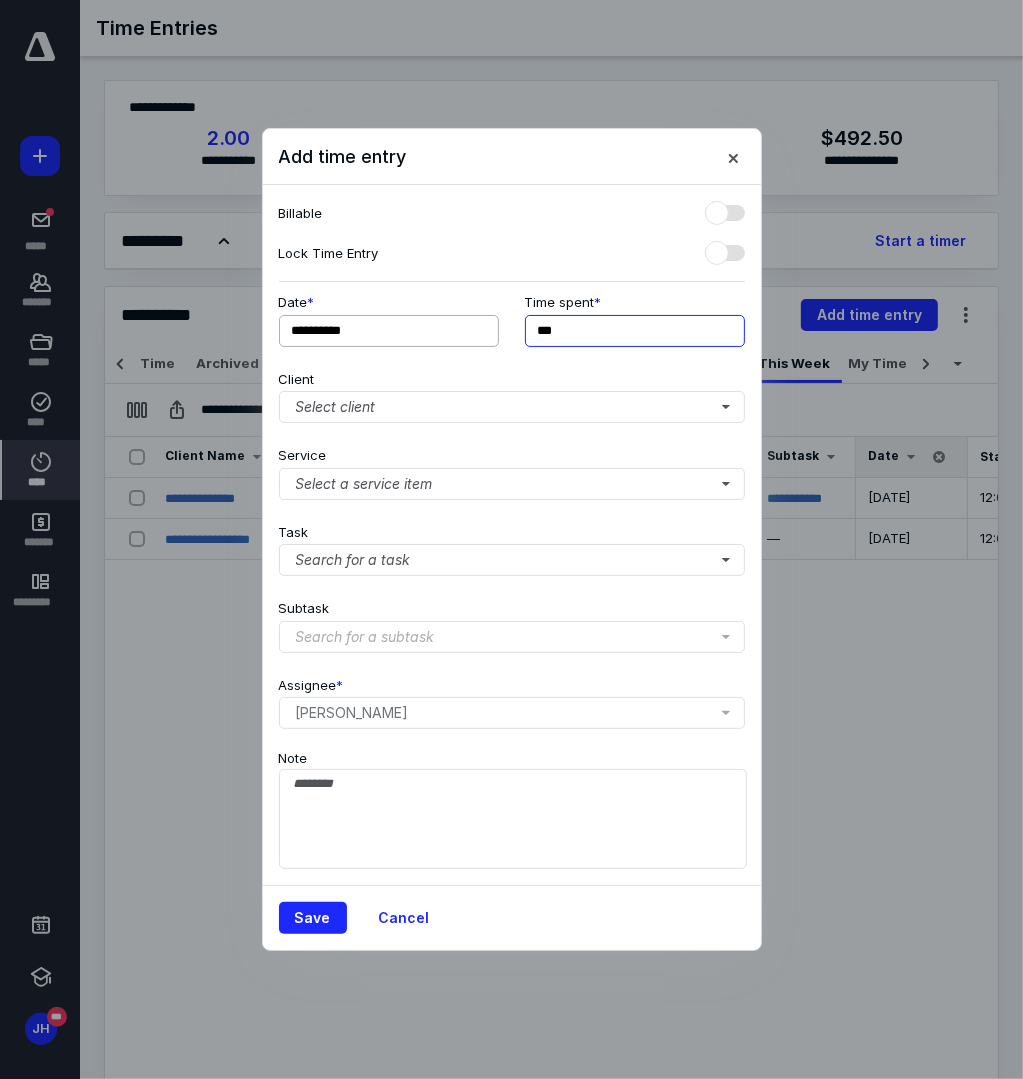type on "***" 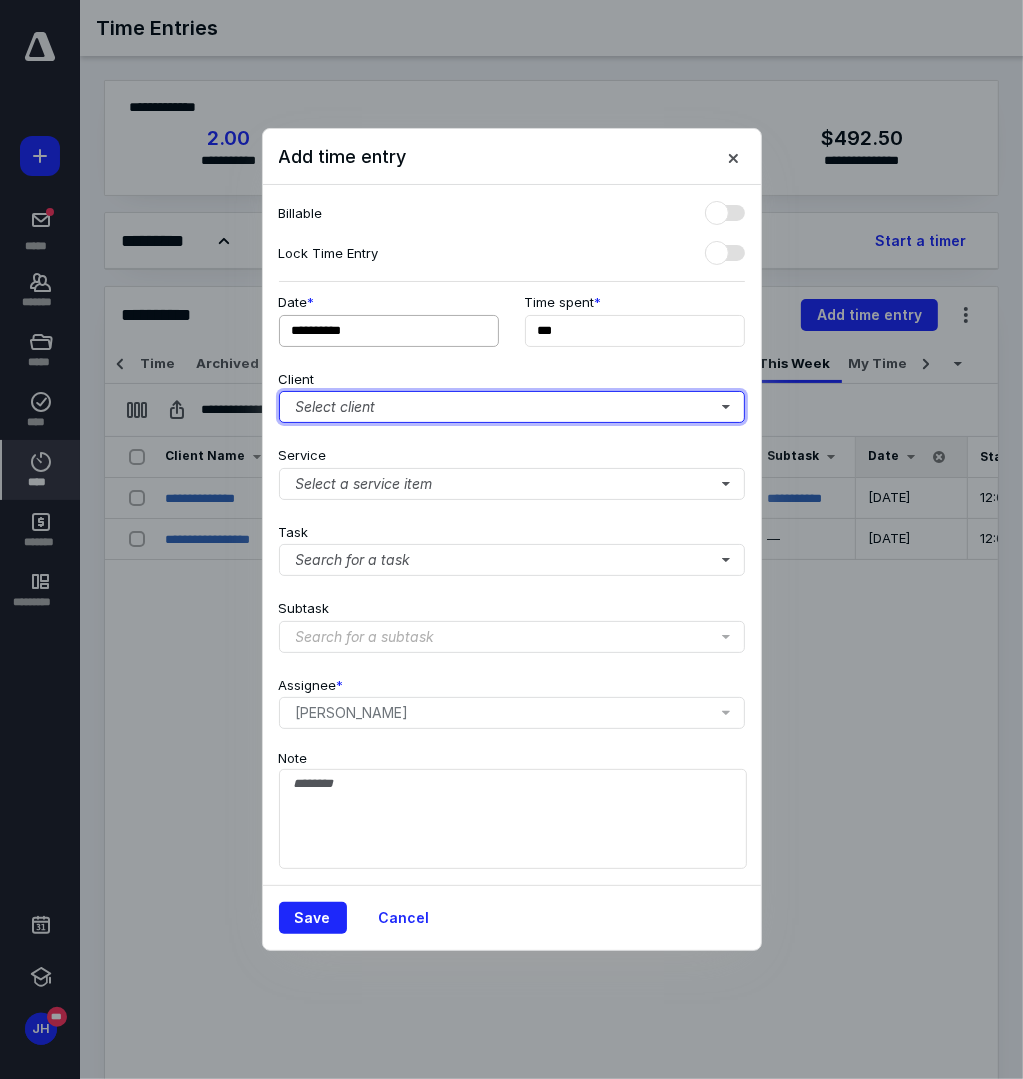 type 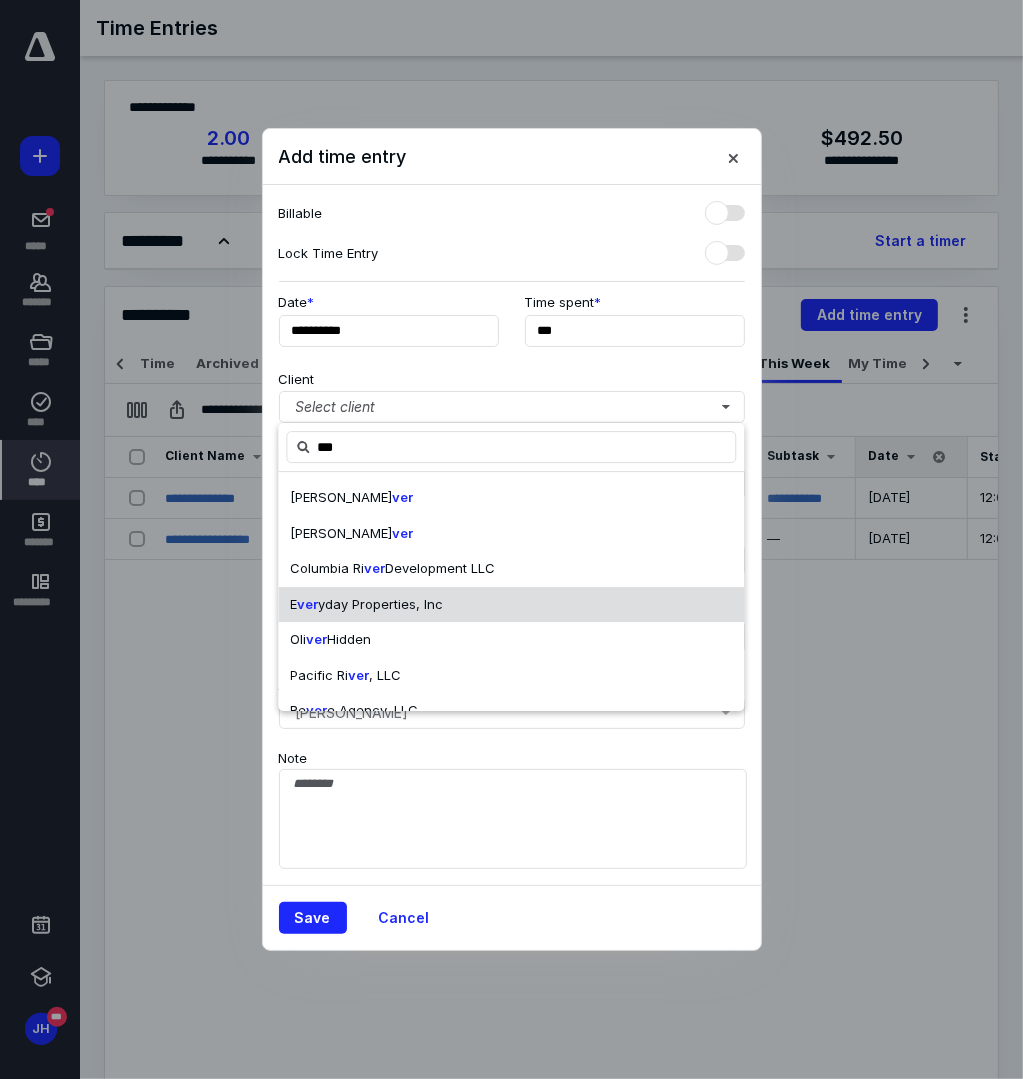 click on "E ver yday Properties, Inc" at bounding box center [366, 605] 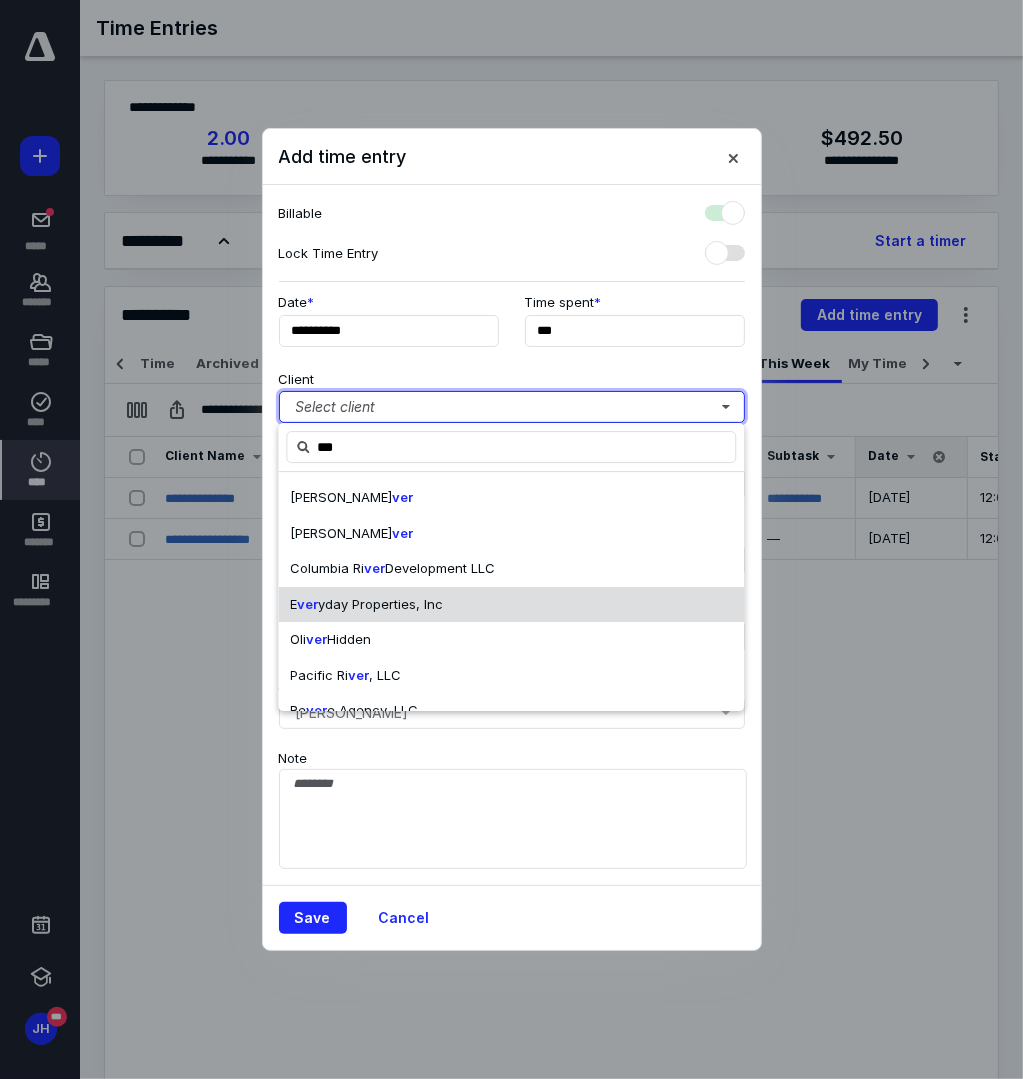 checkbox on "true" 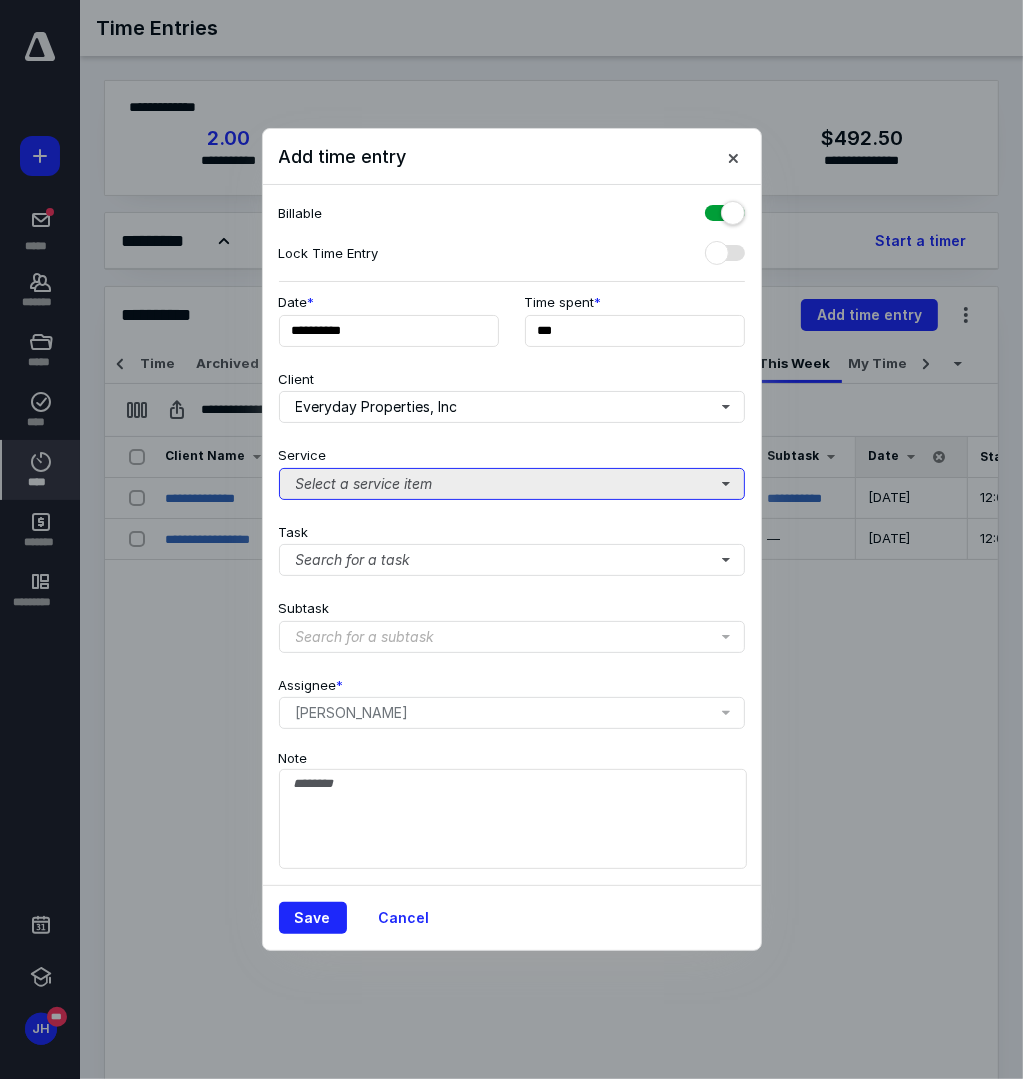 click on "Select a service item" at bounding box center [512, 484] 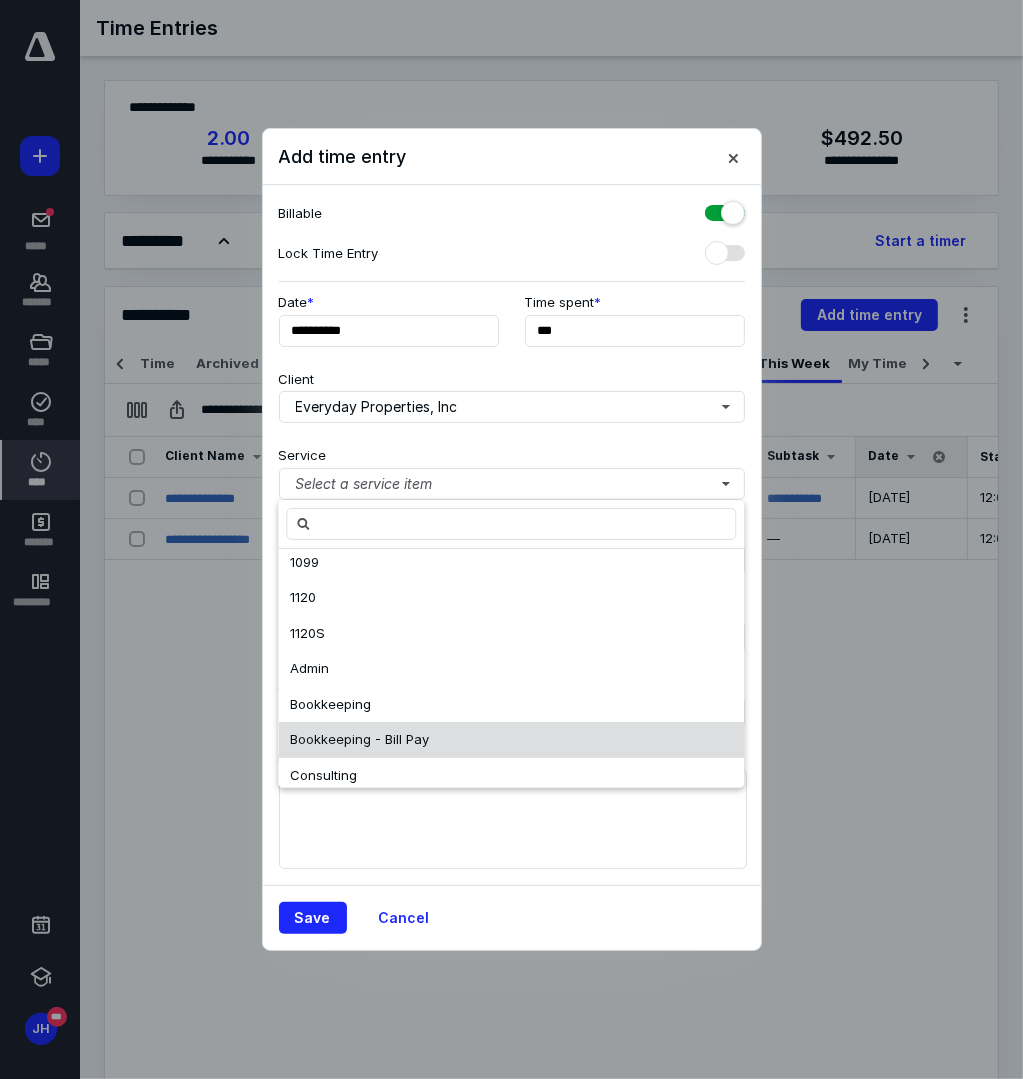 scroll, scrollTop: 200, scrollLeft: 0, axis: vertical 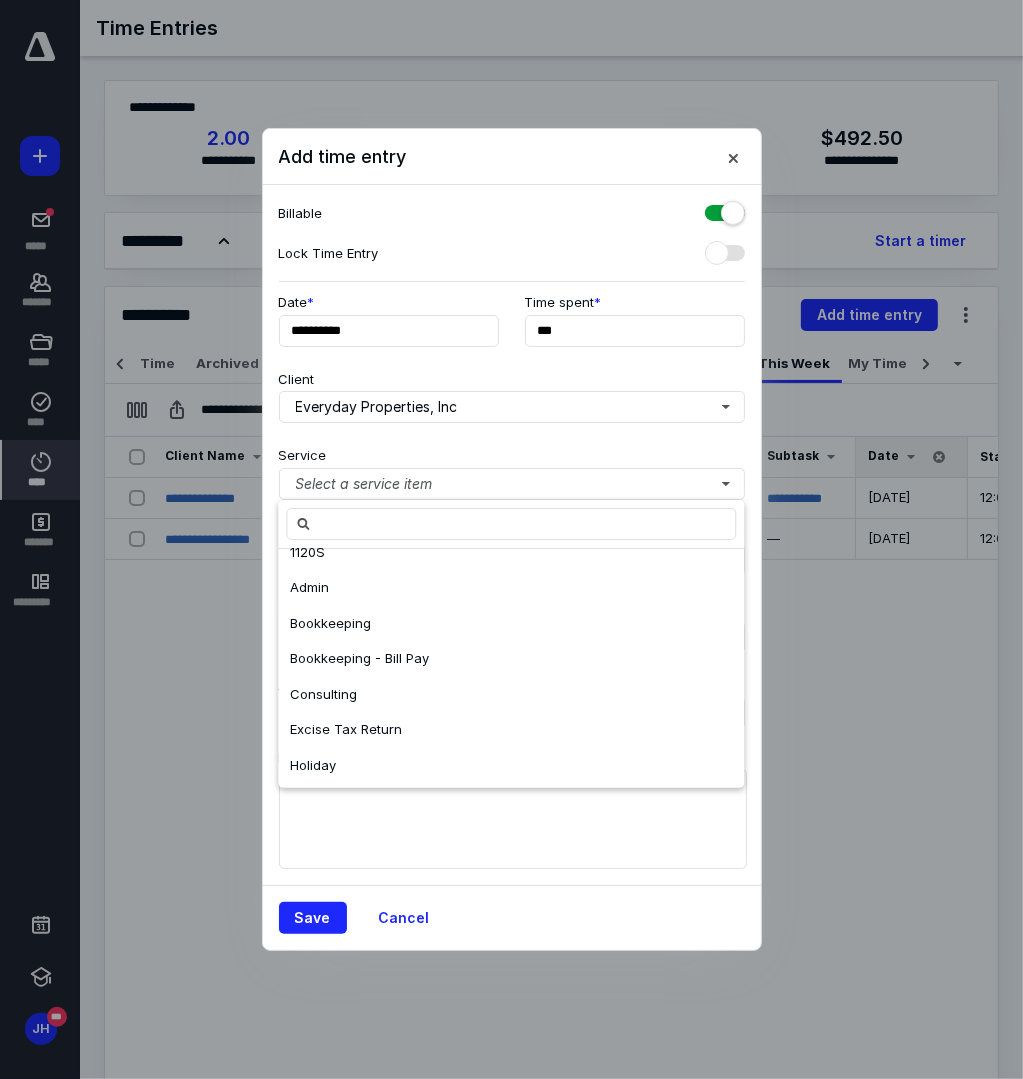 click on "Bookkeeping" at bounding box center (330, 623) 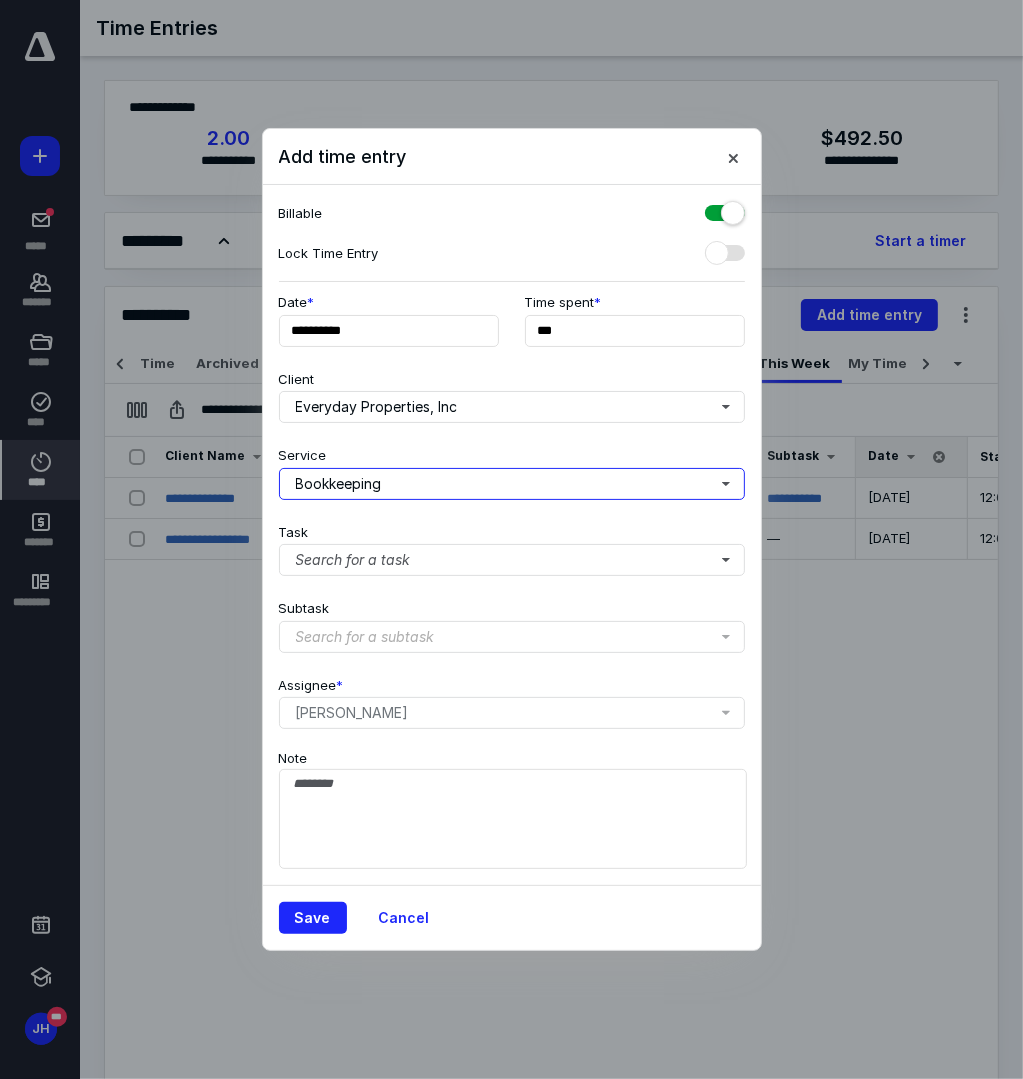 scroll, scrollTop: 0, scrollLeft: 0, axis: both 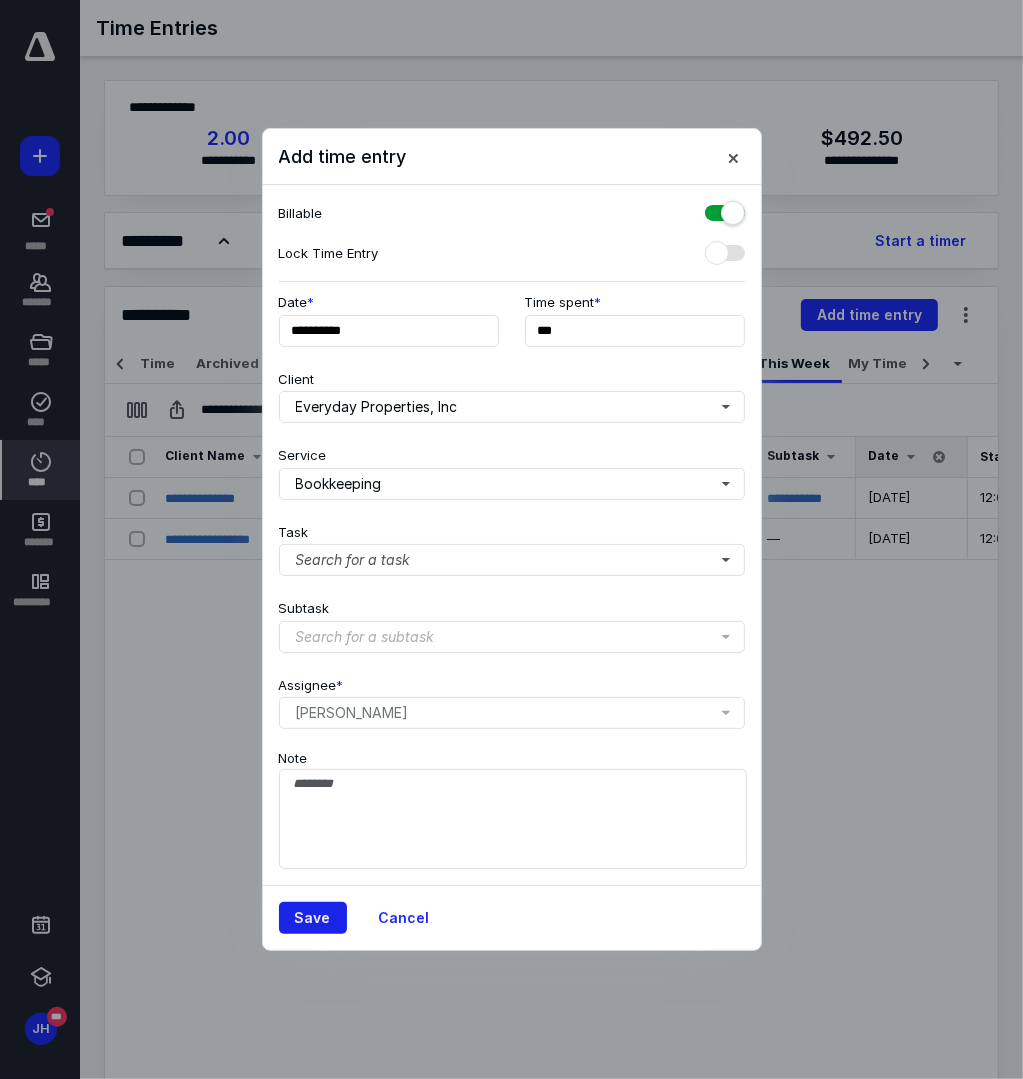 click on "Save" at bounding box center (313, 918) 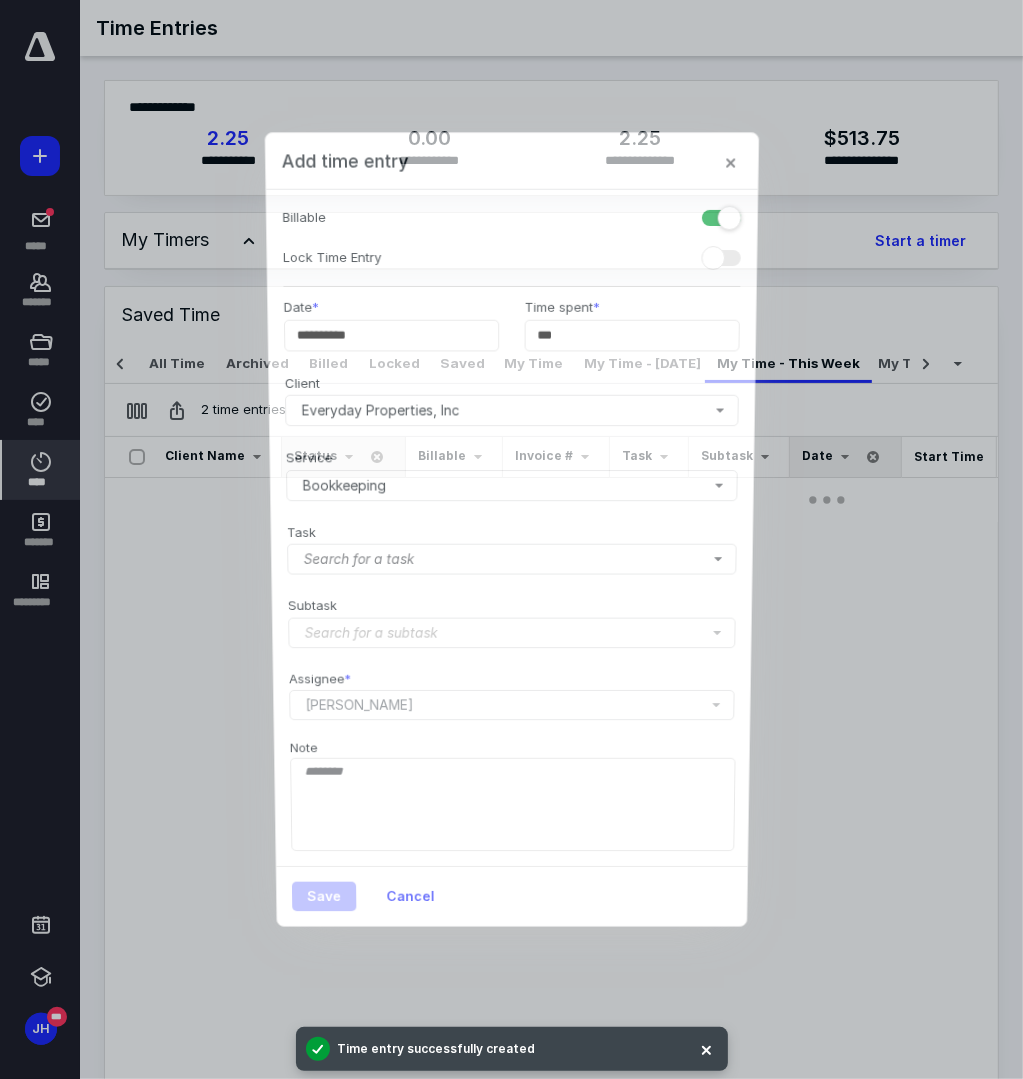 scroll, scrollTop: 0, scrollLeft: 30, axis: horizontal 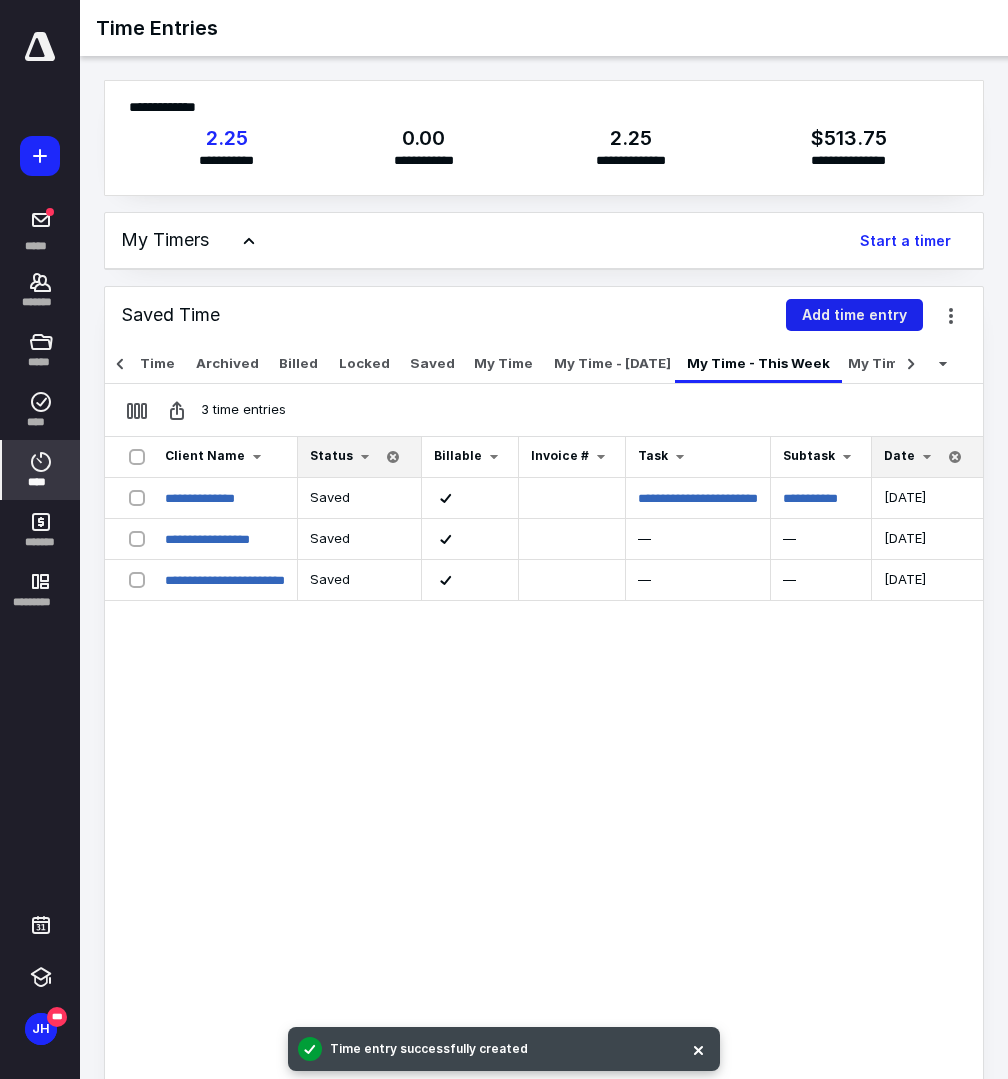 click on "Add time entry" at bounding box center (854, 315) 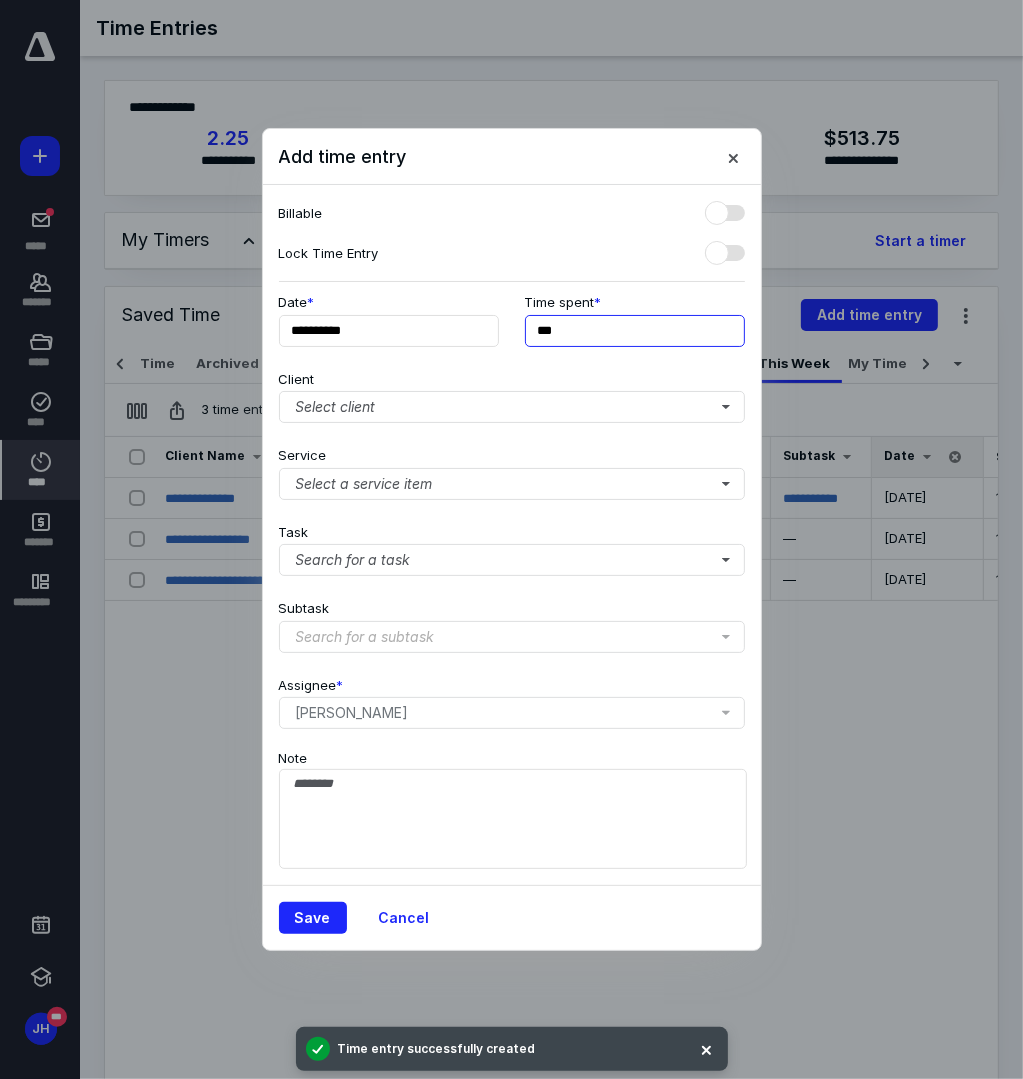 click on "***" at bounding box center (635, 331) 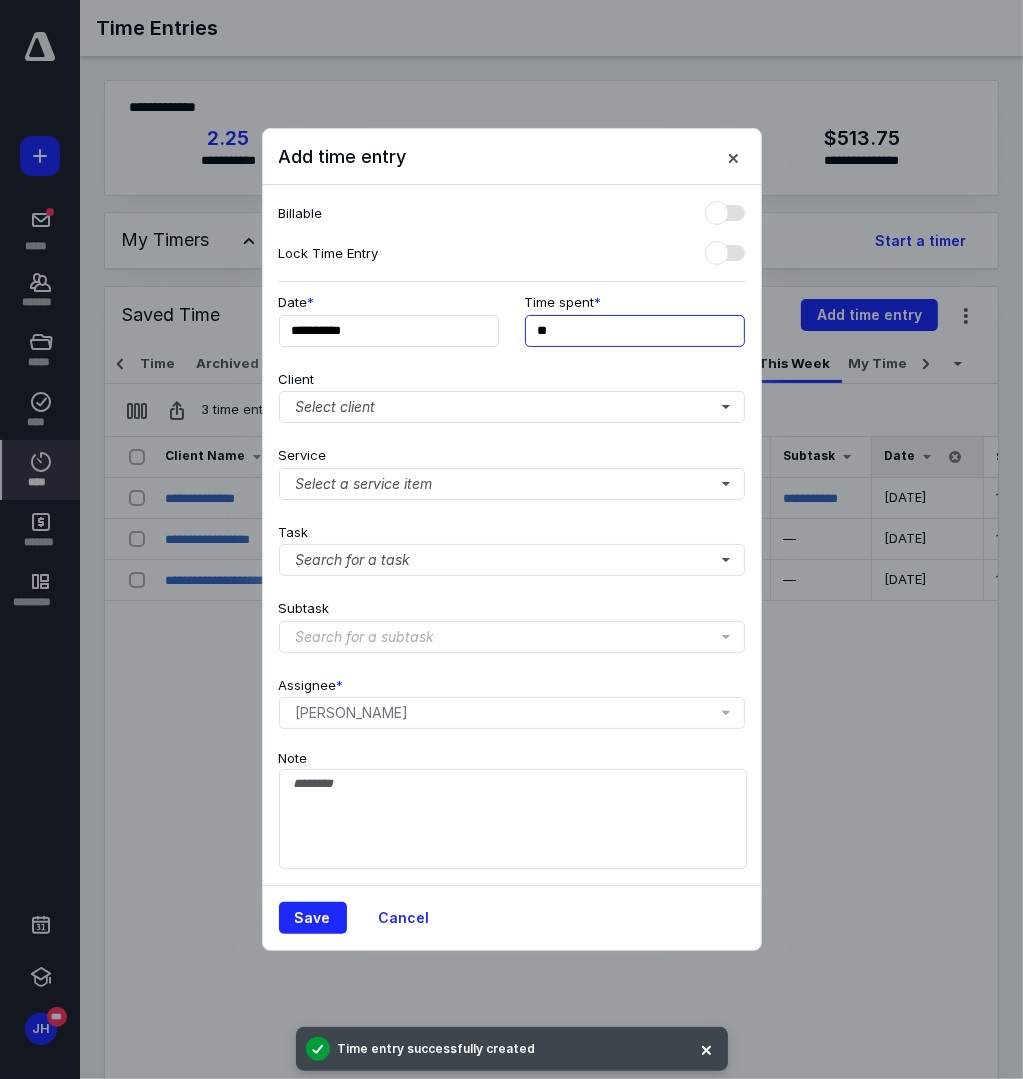 type on "*" 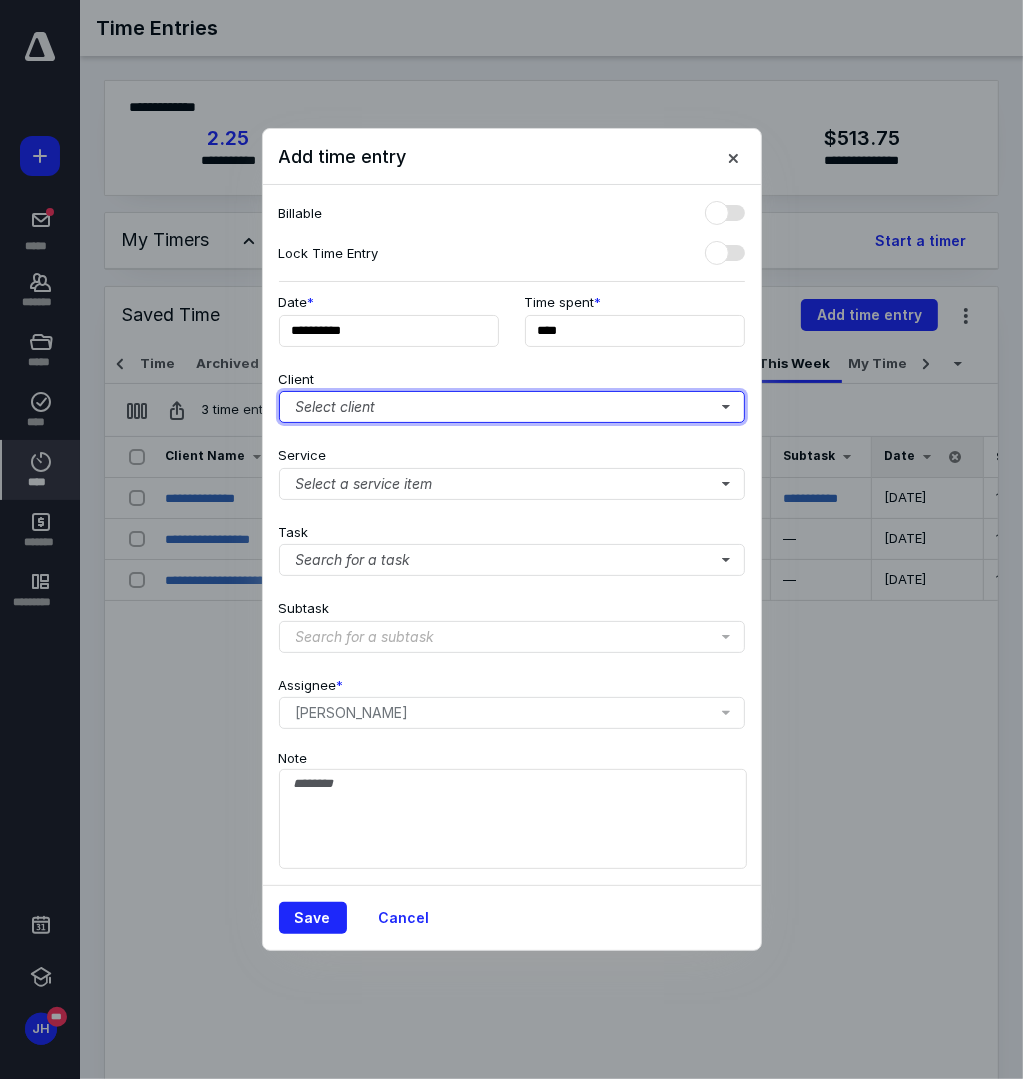 type on "***" 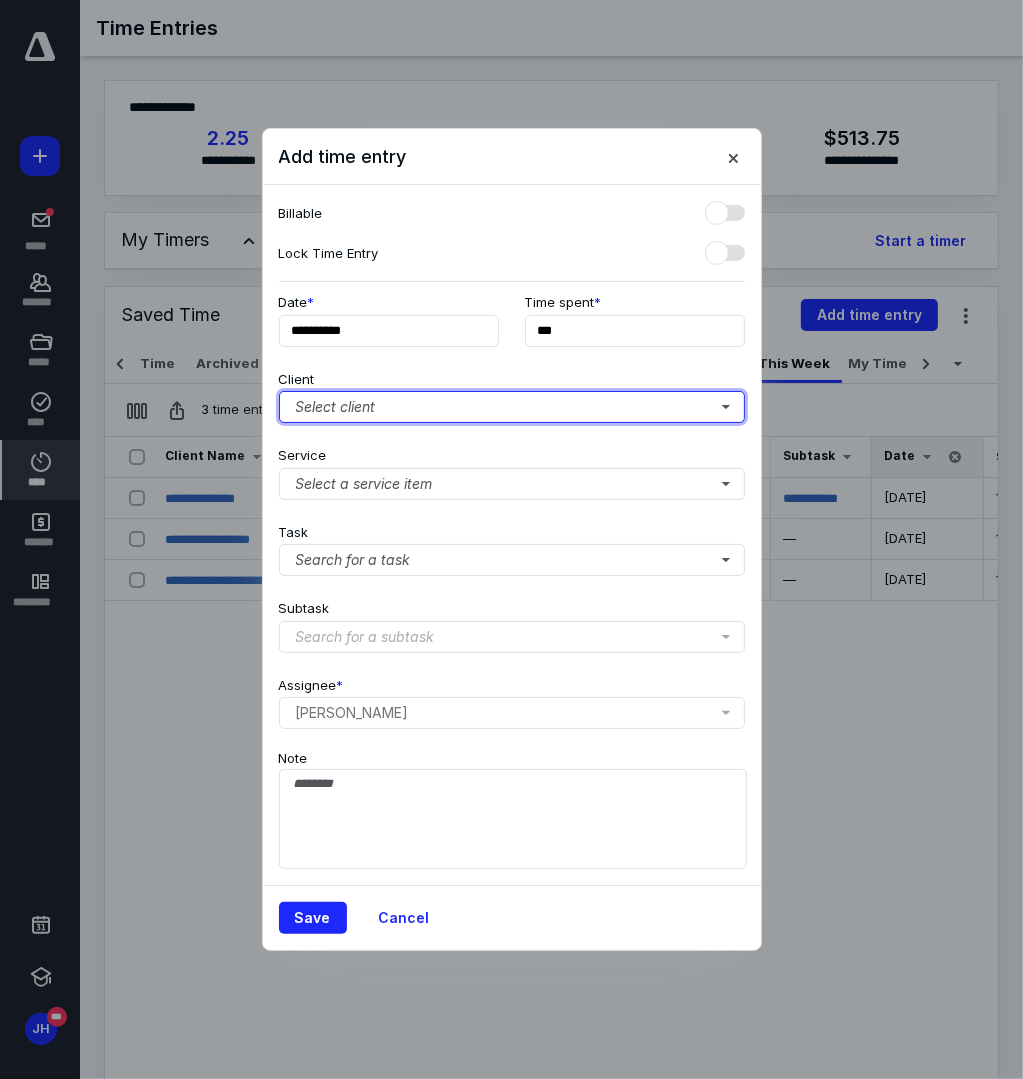 type 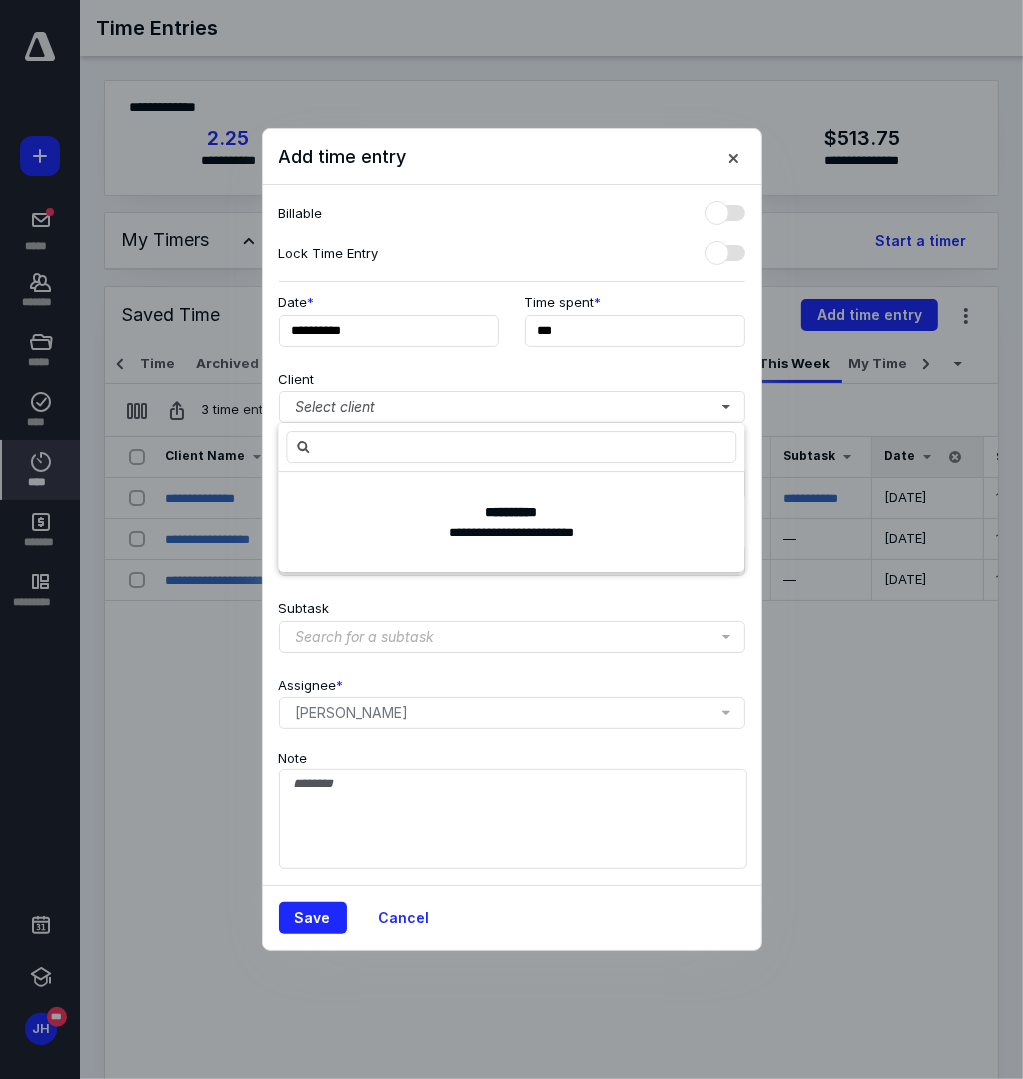type on "*" 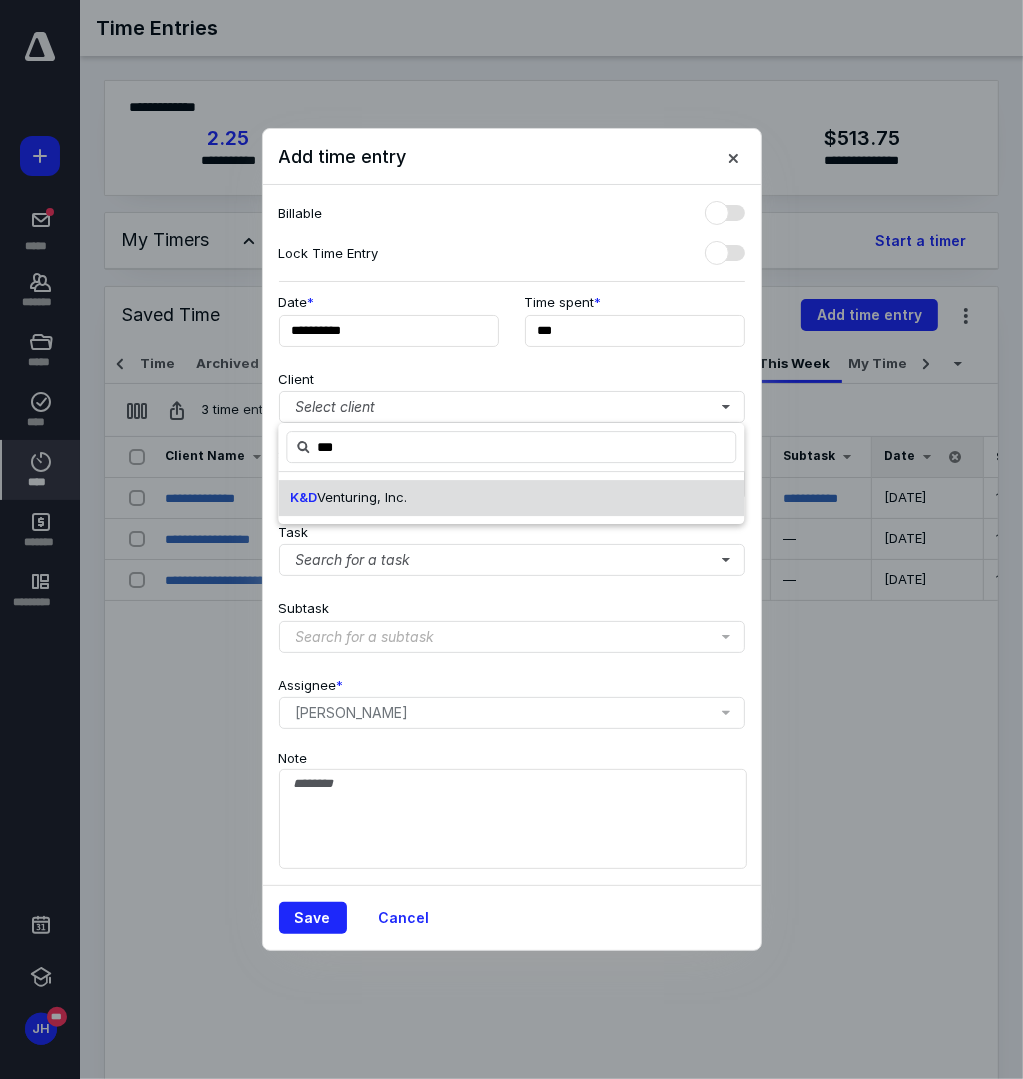 click on "Venturing, Inc." at bounding box center (362, 497) 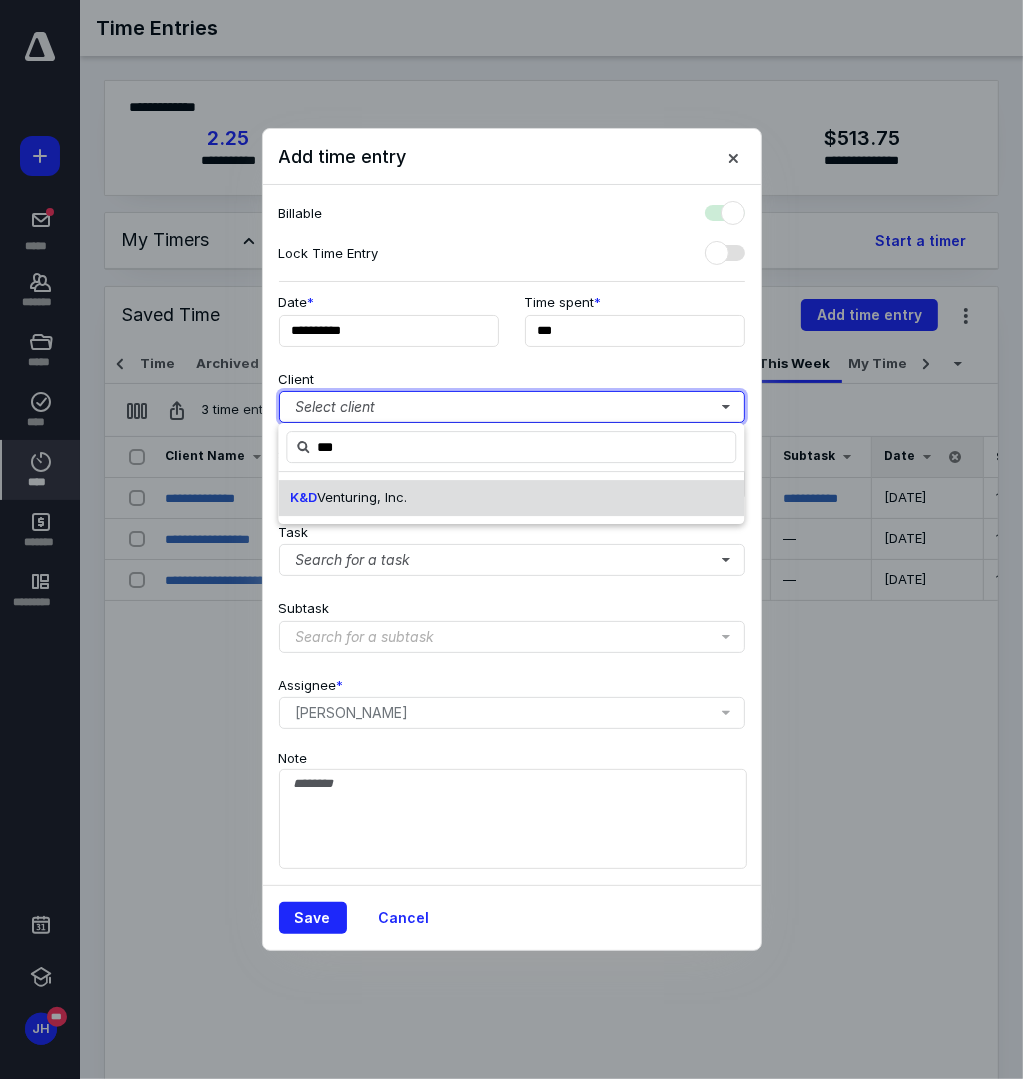 checkbox on "true" 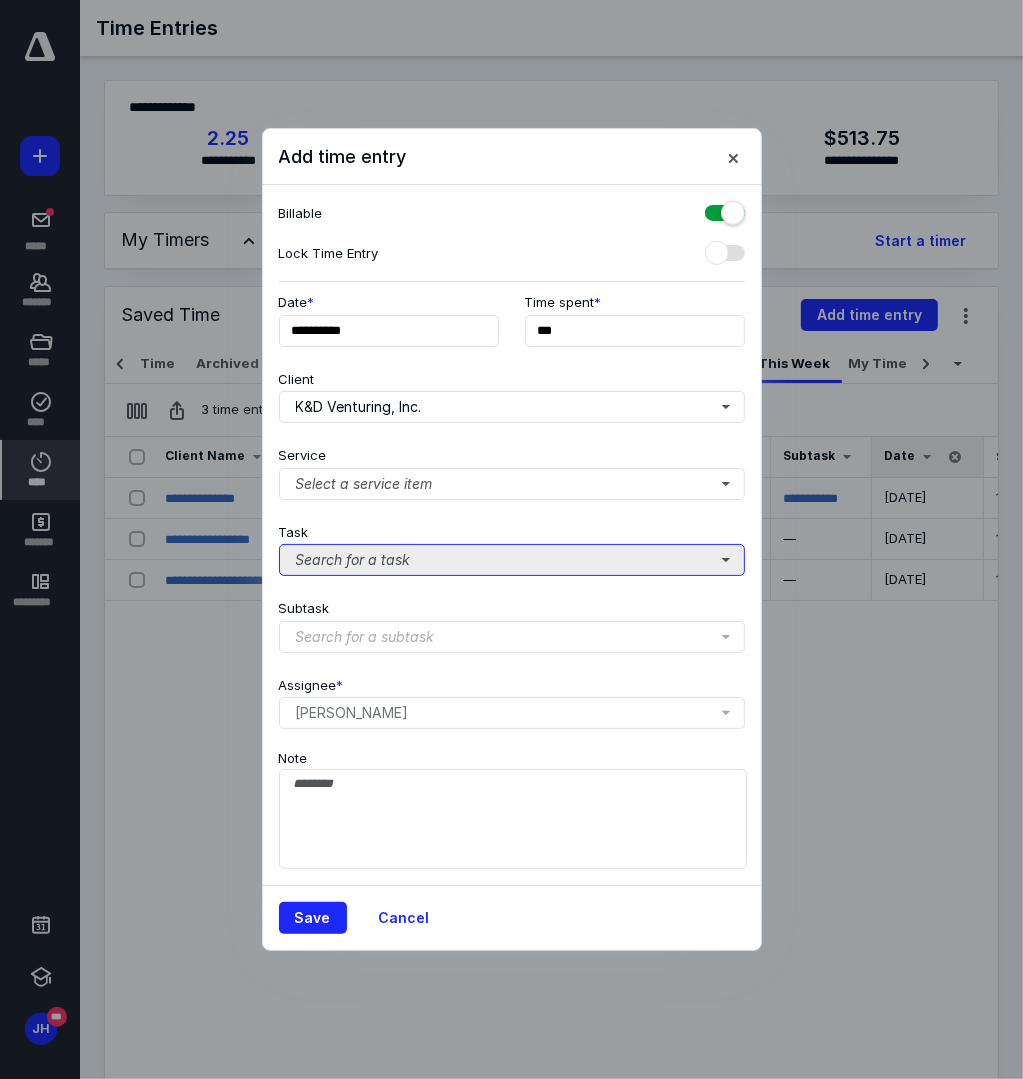 click on "Search for a task" at bounding box center (512, 560) 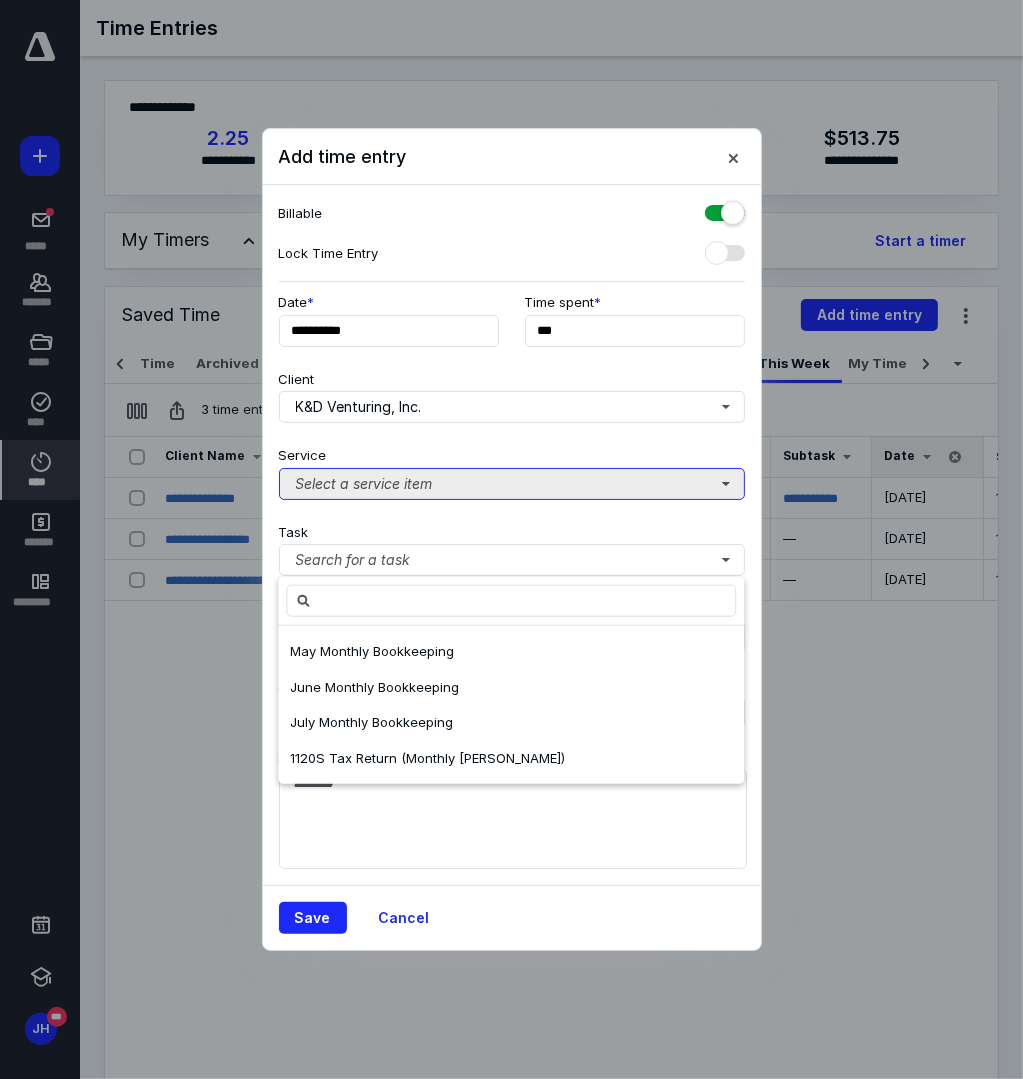 click on "Select a service item" at bounding box center [512, 484] 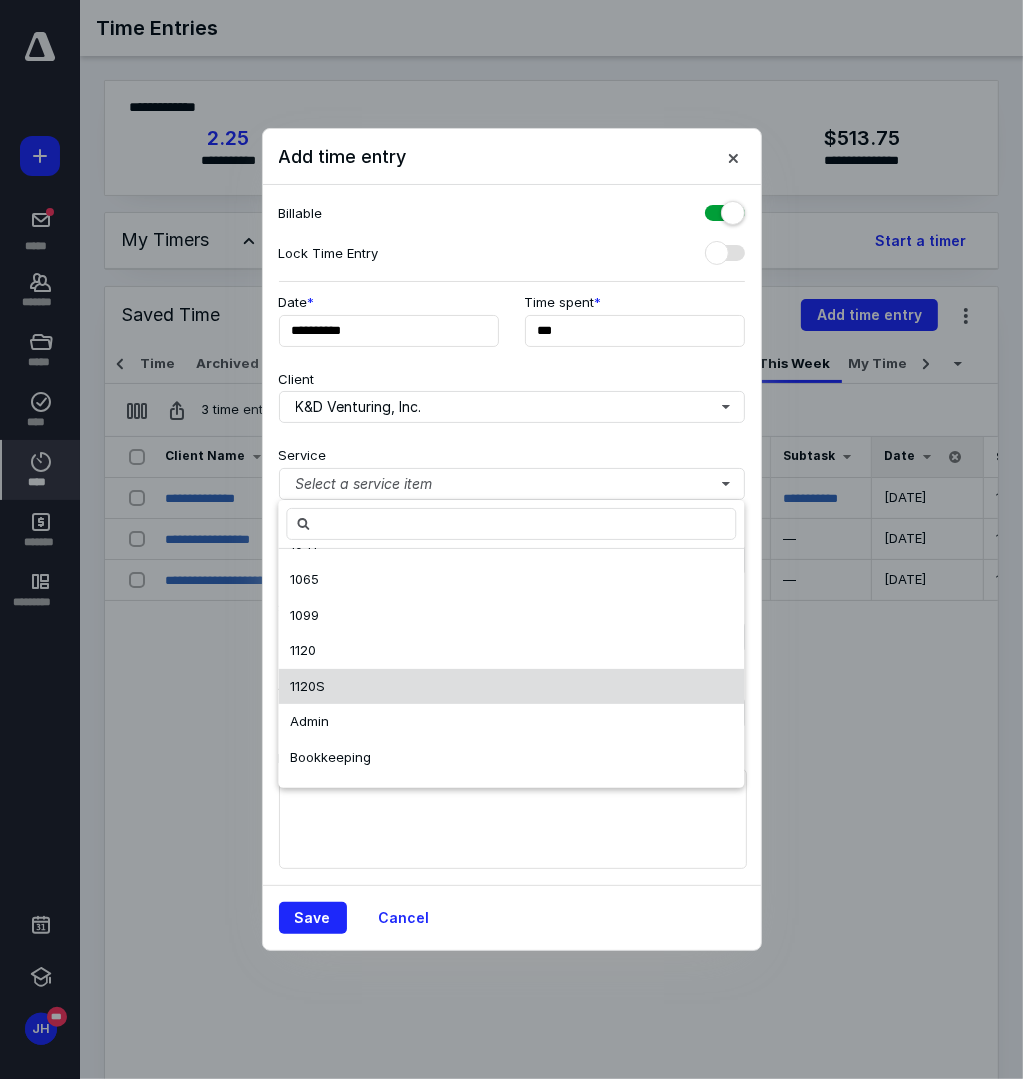 scroll, scrollTop: 100, scrollLeft: 0, axis: vertical 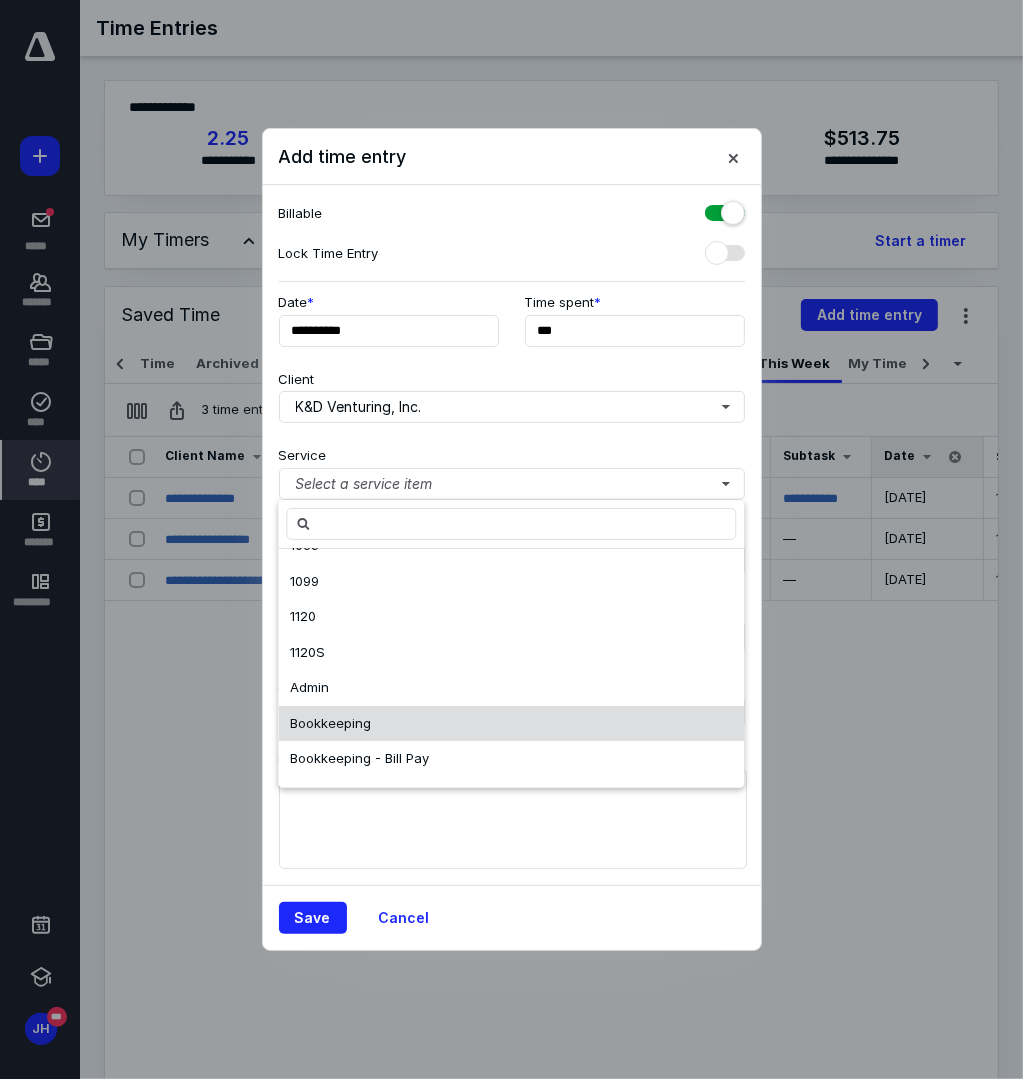 click on "Bookkeeping" at bounding box center (330, 723) 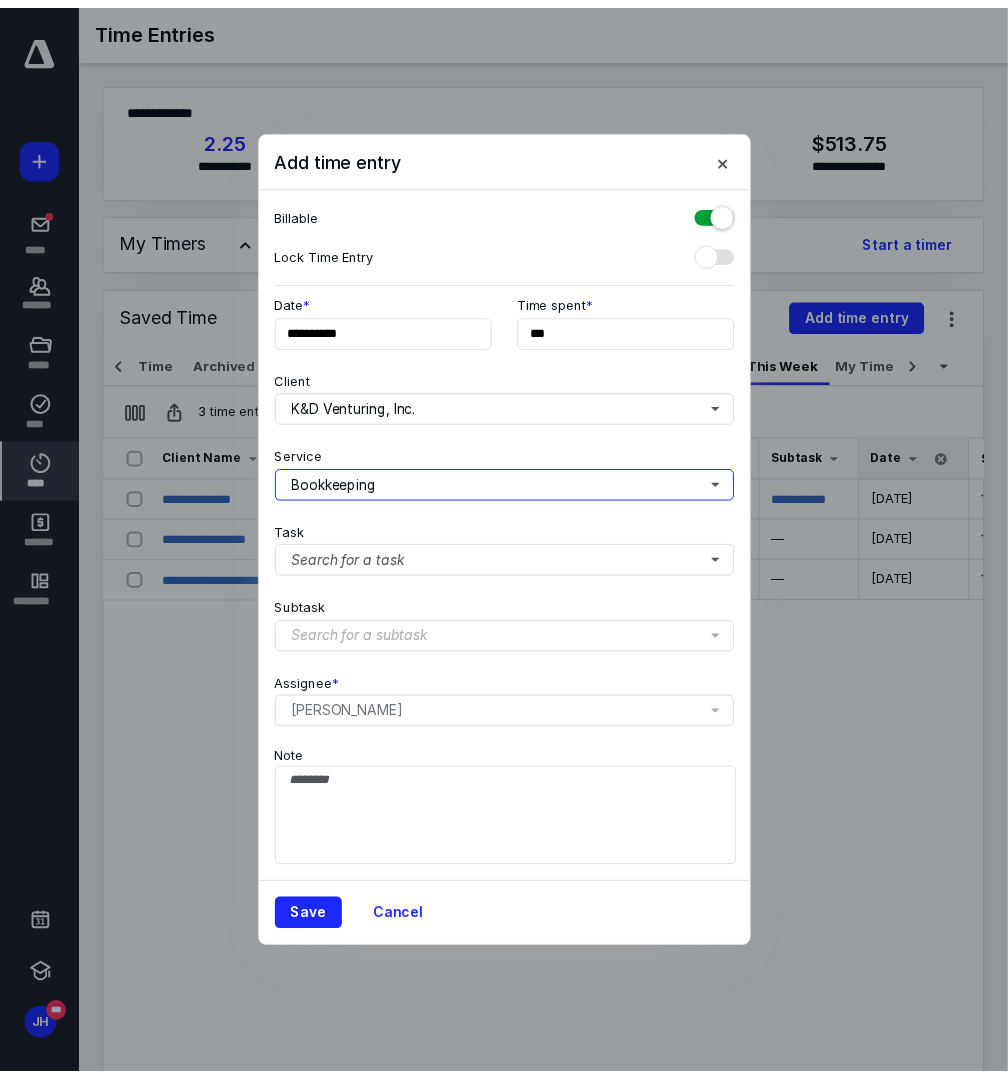 scroll, scrollTop: 0, scrollLeft: 0, axis: both 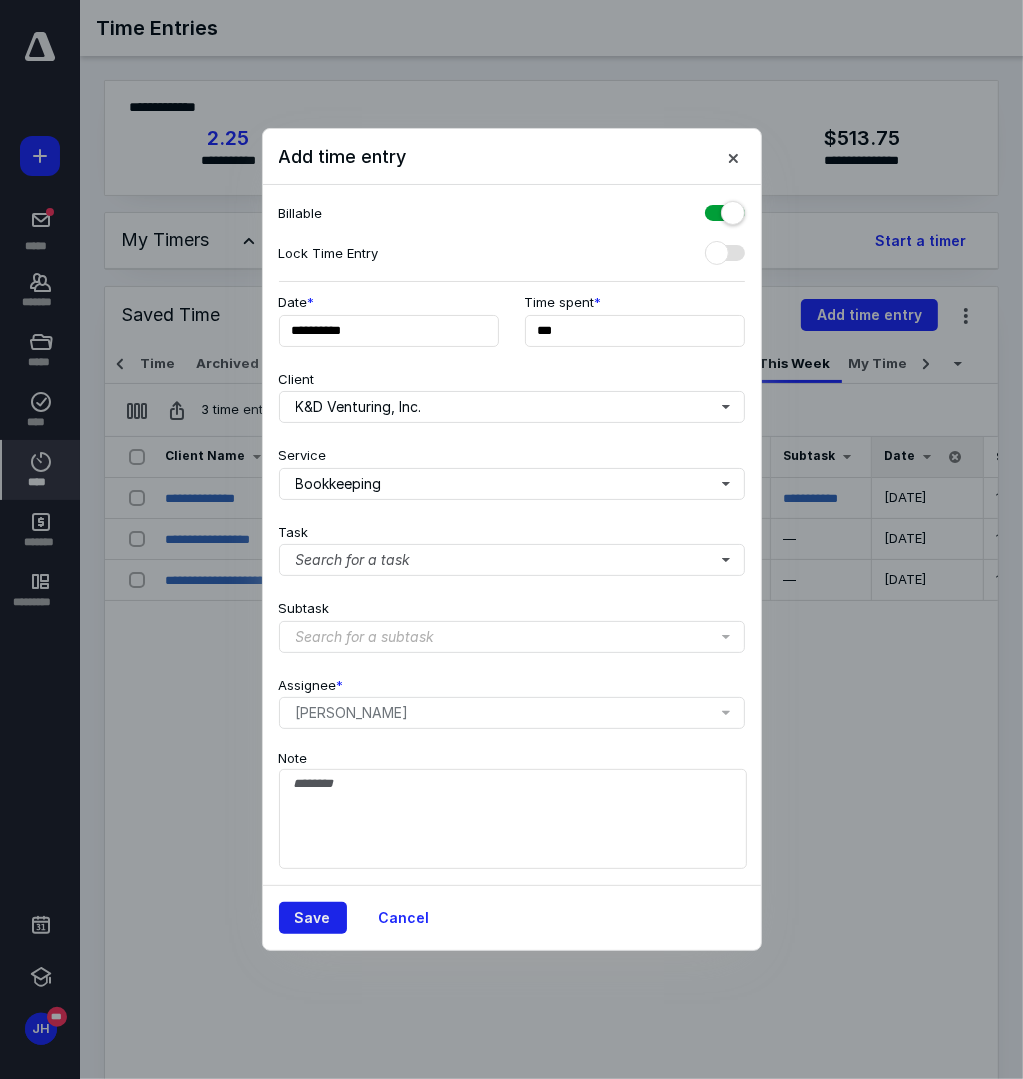 click on "Save" at bounding box center [313, 918] 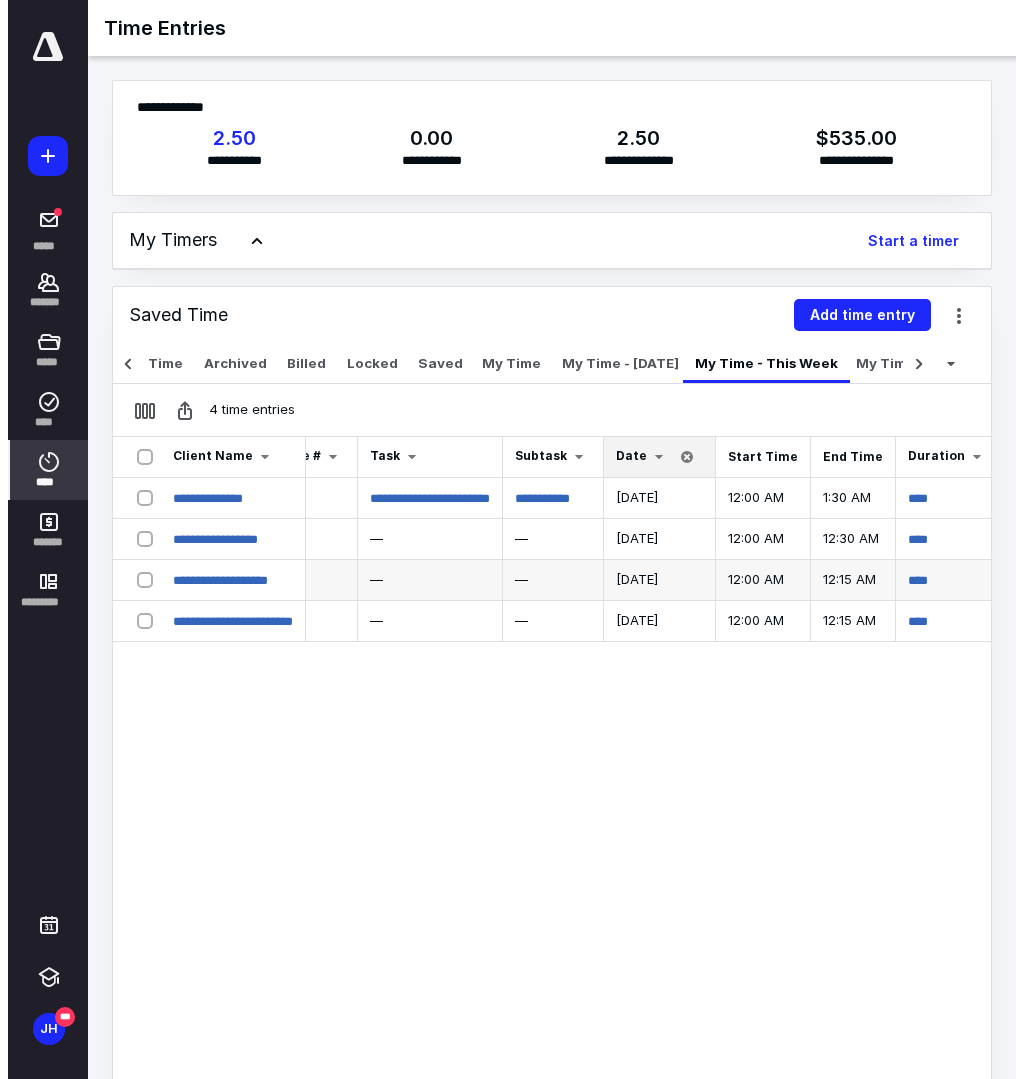 scroll, scrollTop: 0, scrollLeft: 600, axis: horizontal 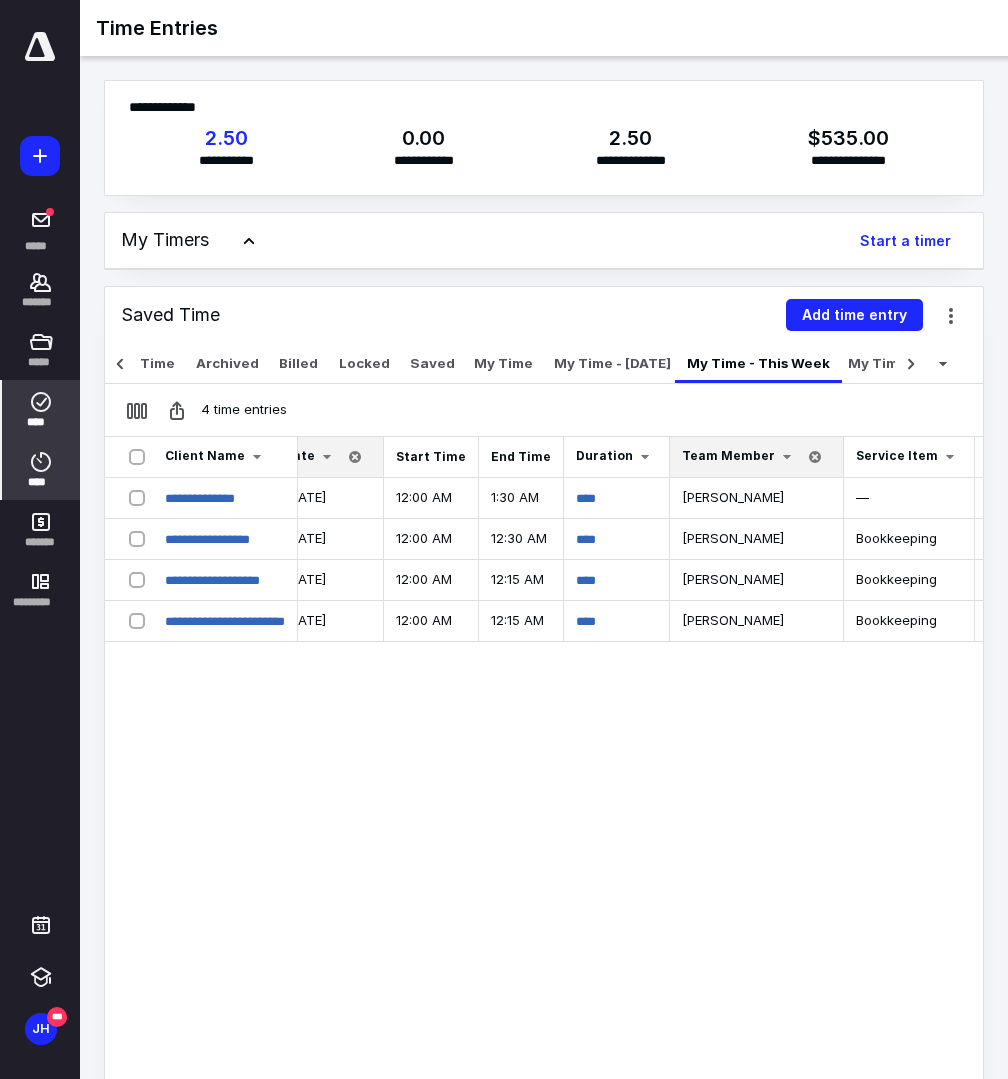 click 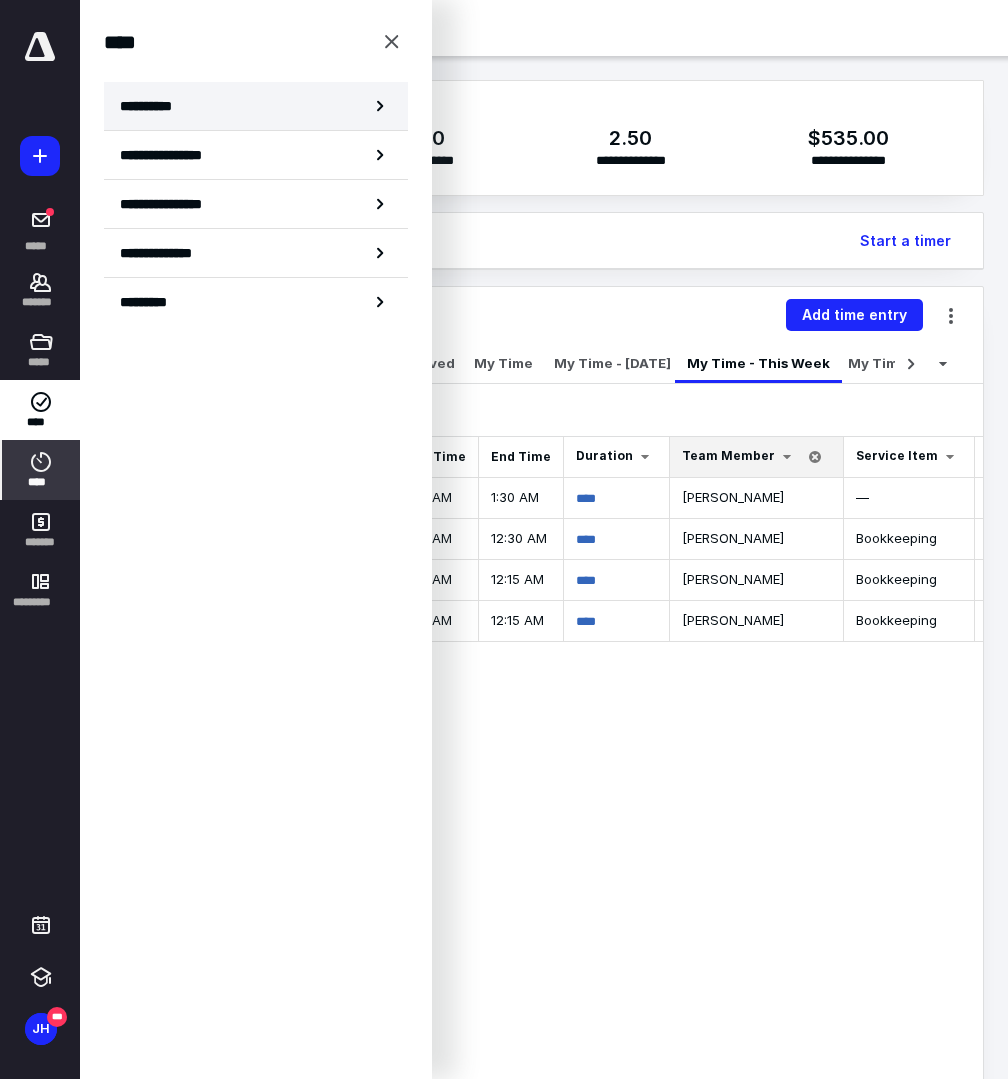 click on "**********" at bounding box center (256, 106) 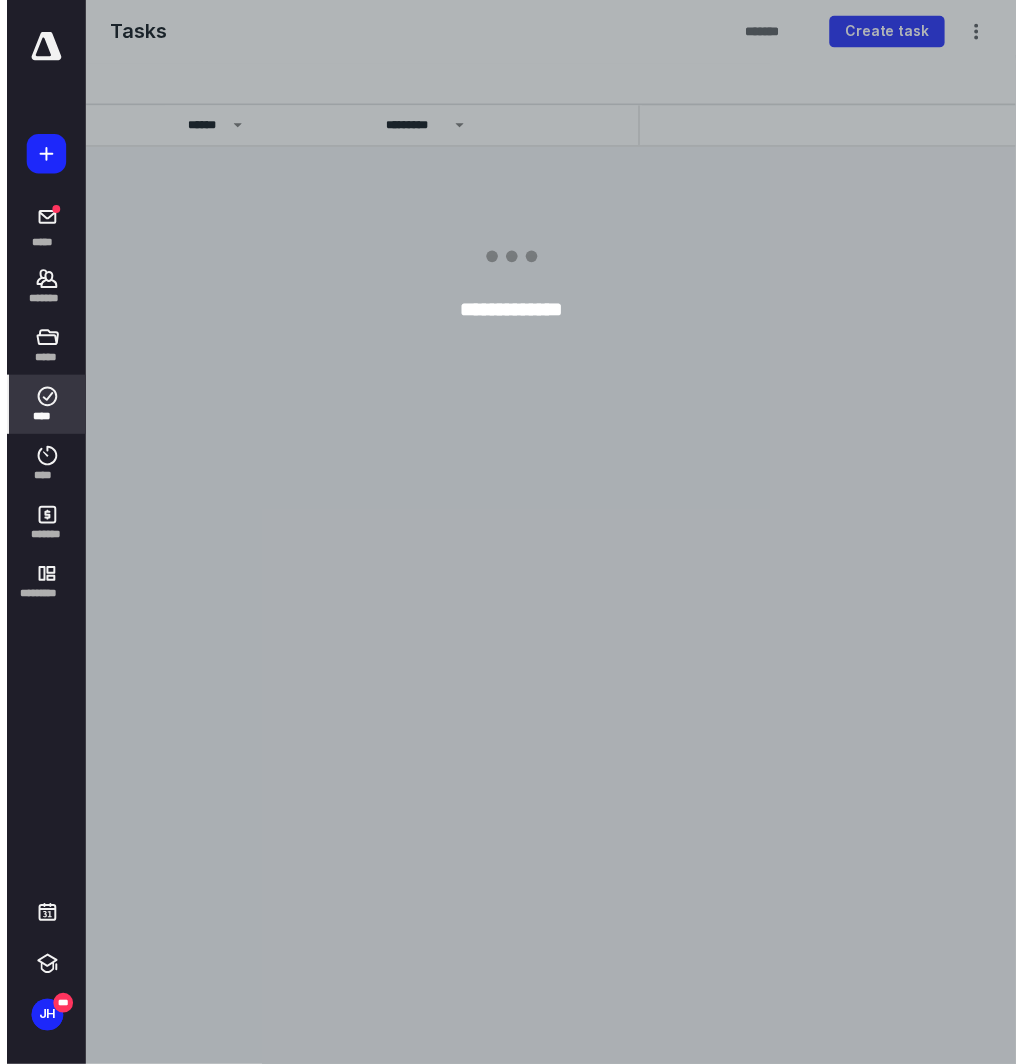 scroll, scrollTop: 0, scrollLeft: 140, axis: horizontal 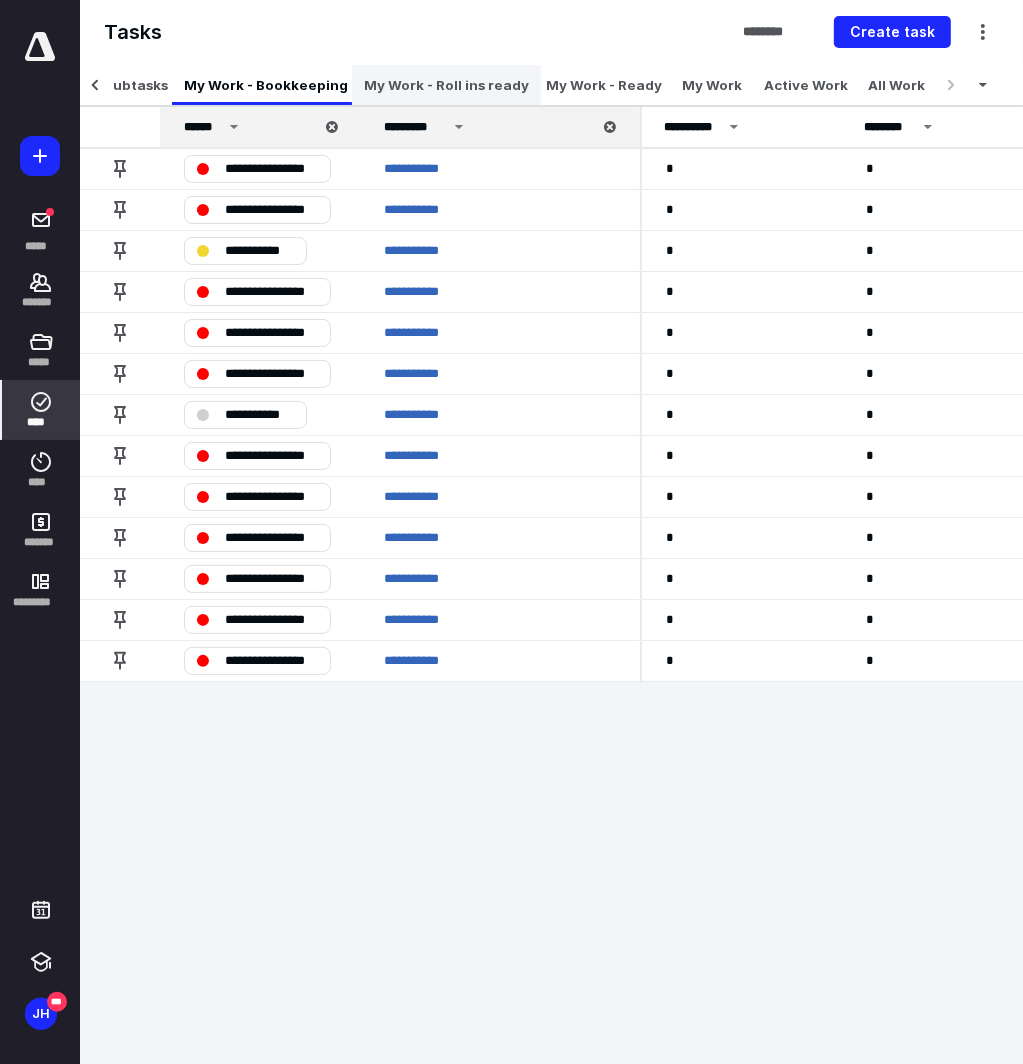 click on "My Work - Roll ins ready" at bounding box center (446, 85) 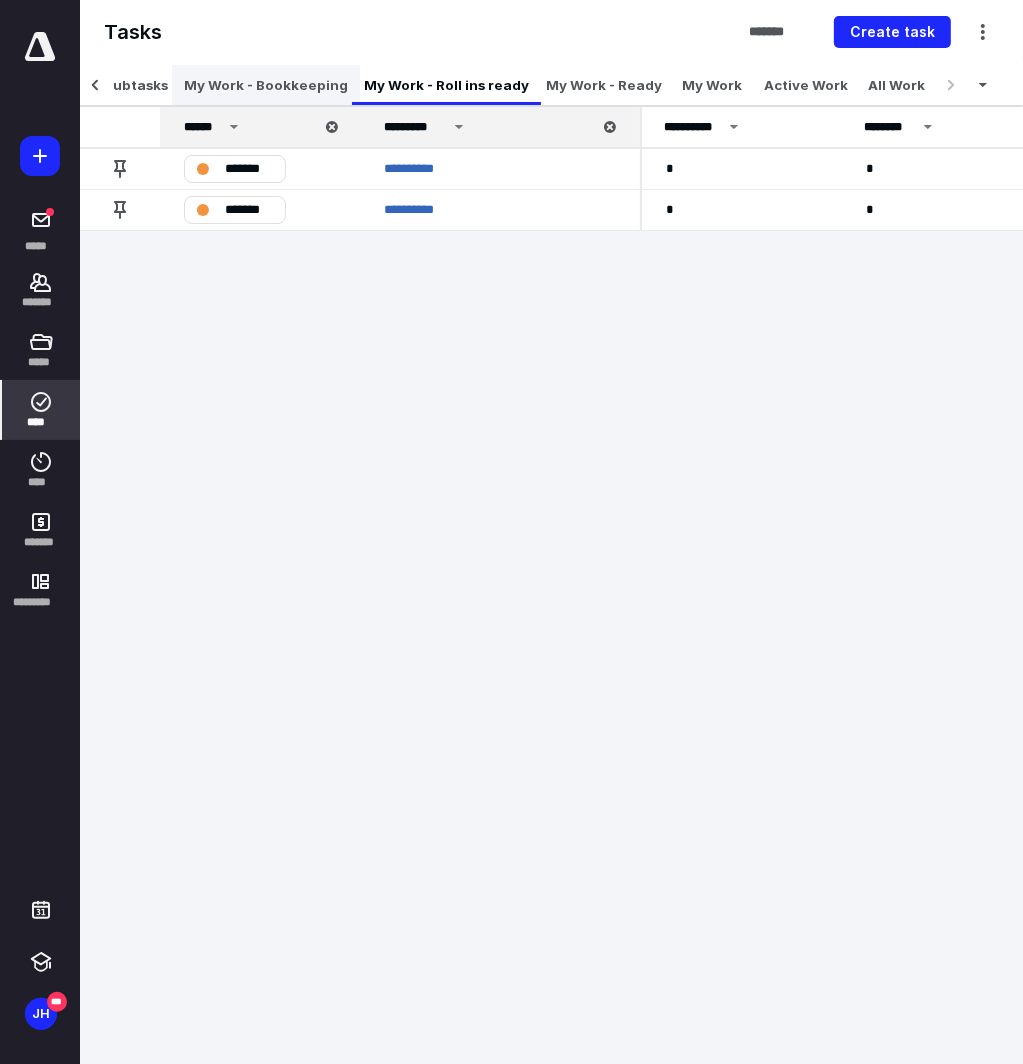 click on "My Work - Bookkeeping" at bounding box center (266, 85) 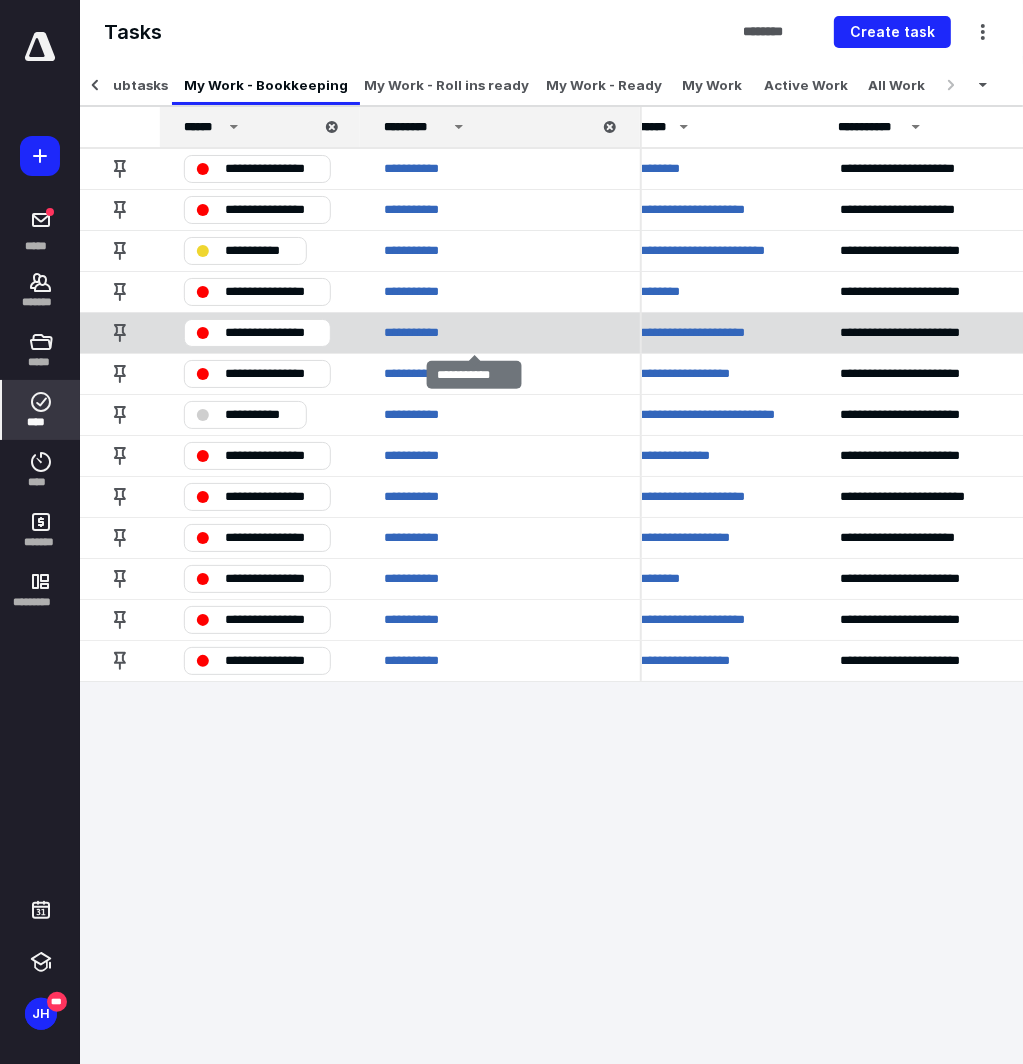 scroll, scrollTop: 0, scrollLeft: 600, axis: horizontal 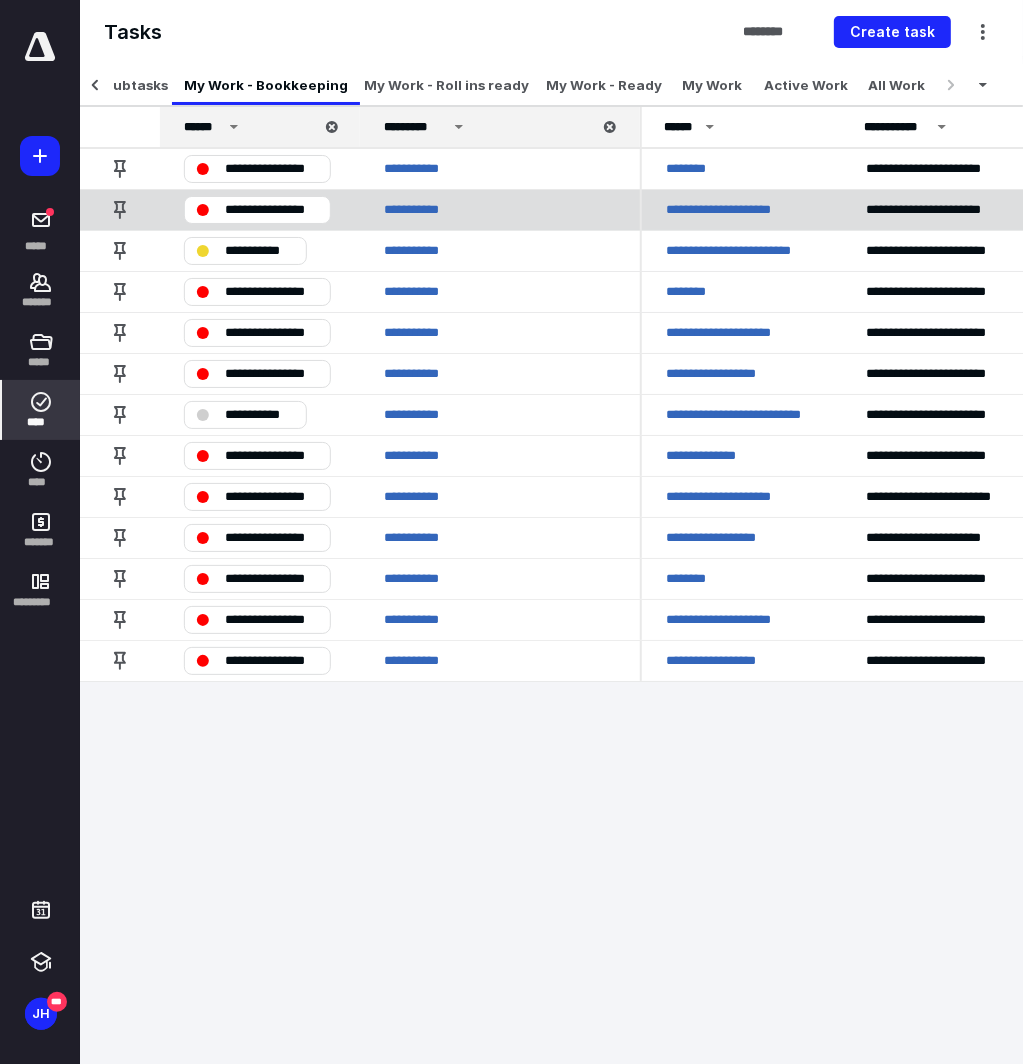 click on "**********" at bounding box center (734, 210) 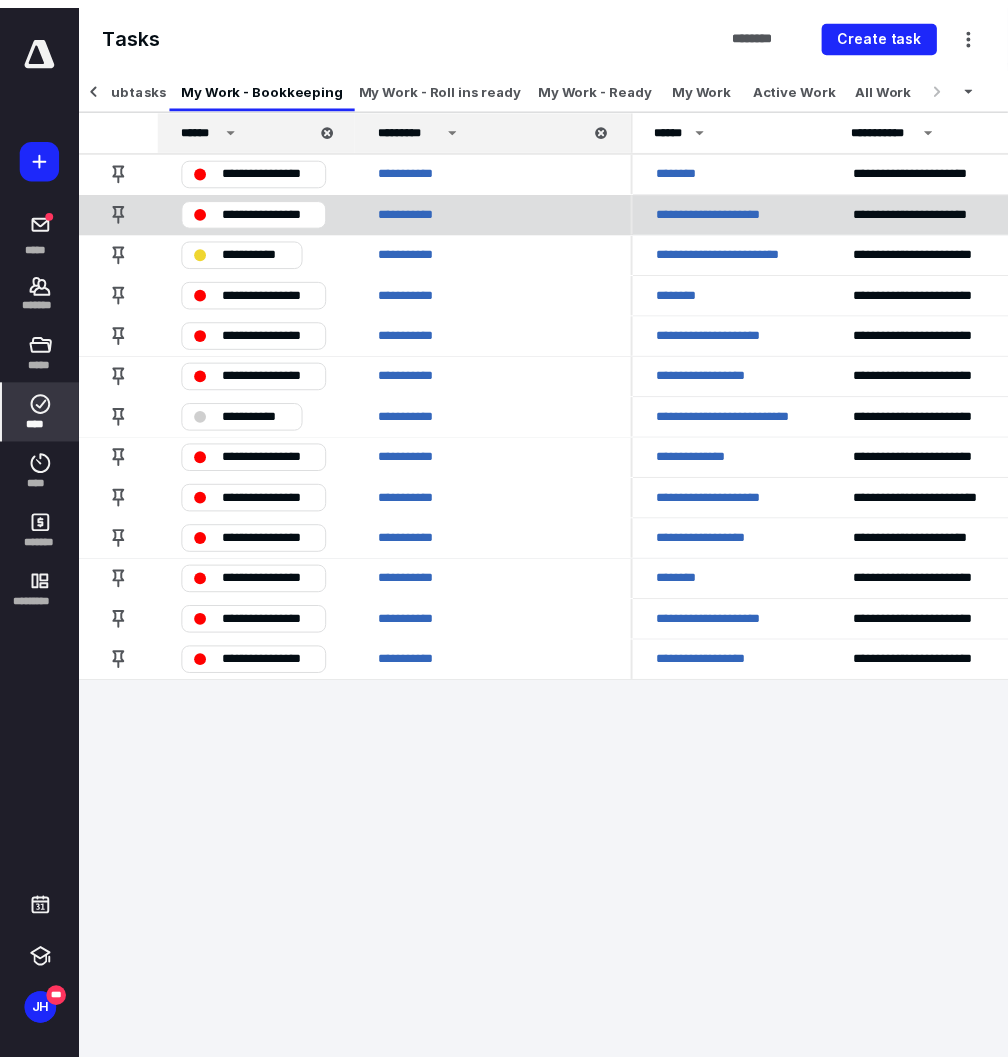 scroll, scrollTop: 0, scrollLeft: 519, axis: horizontal 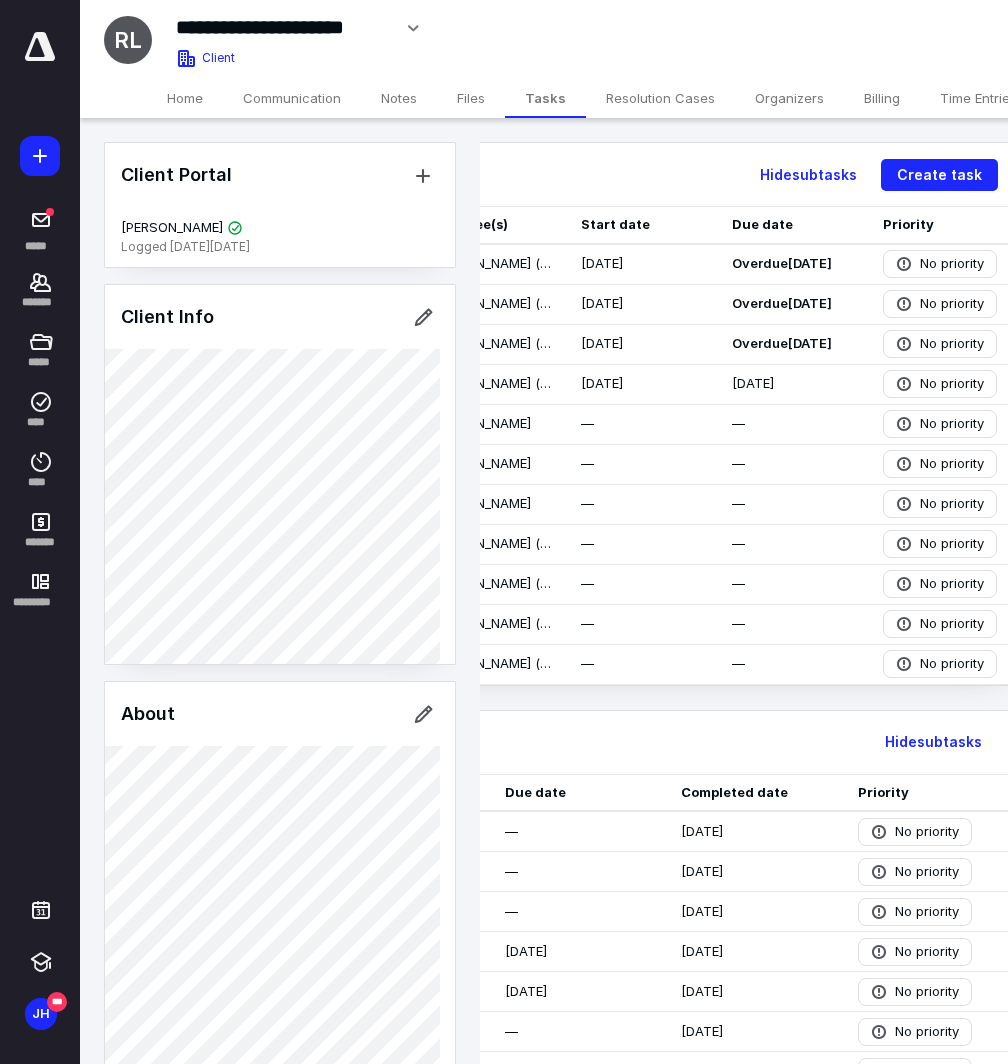 click on "Files" at bounding box center (471, 98) 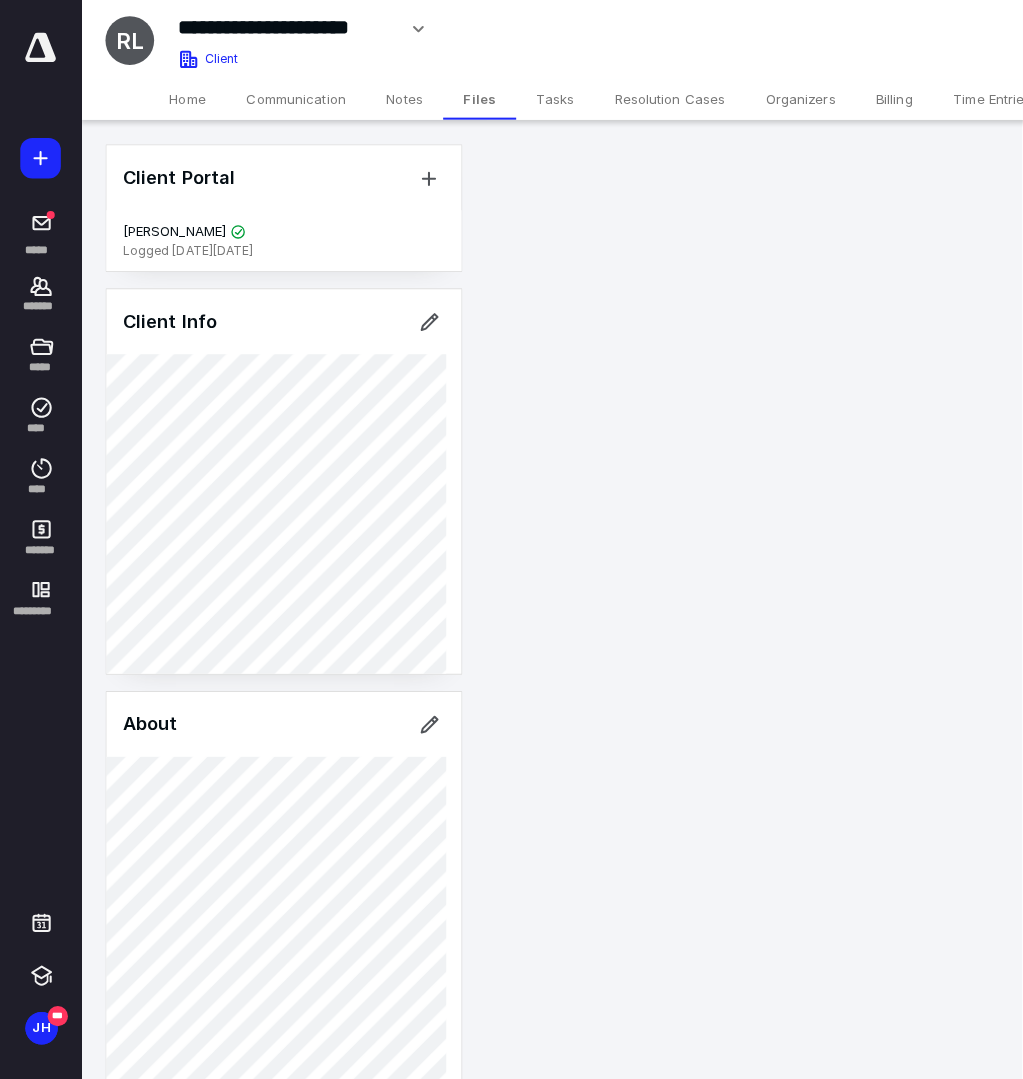 scroll, scrollTop: 0, scrollLeft: 0, axis: both 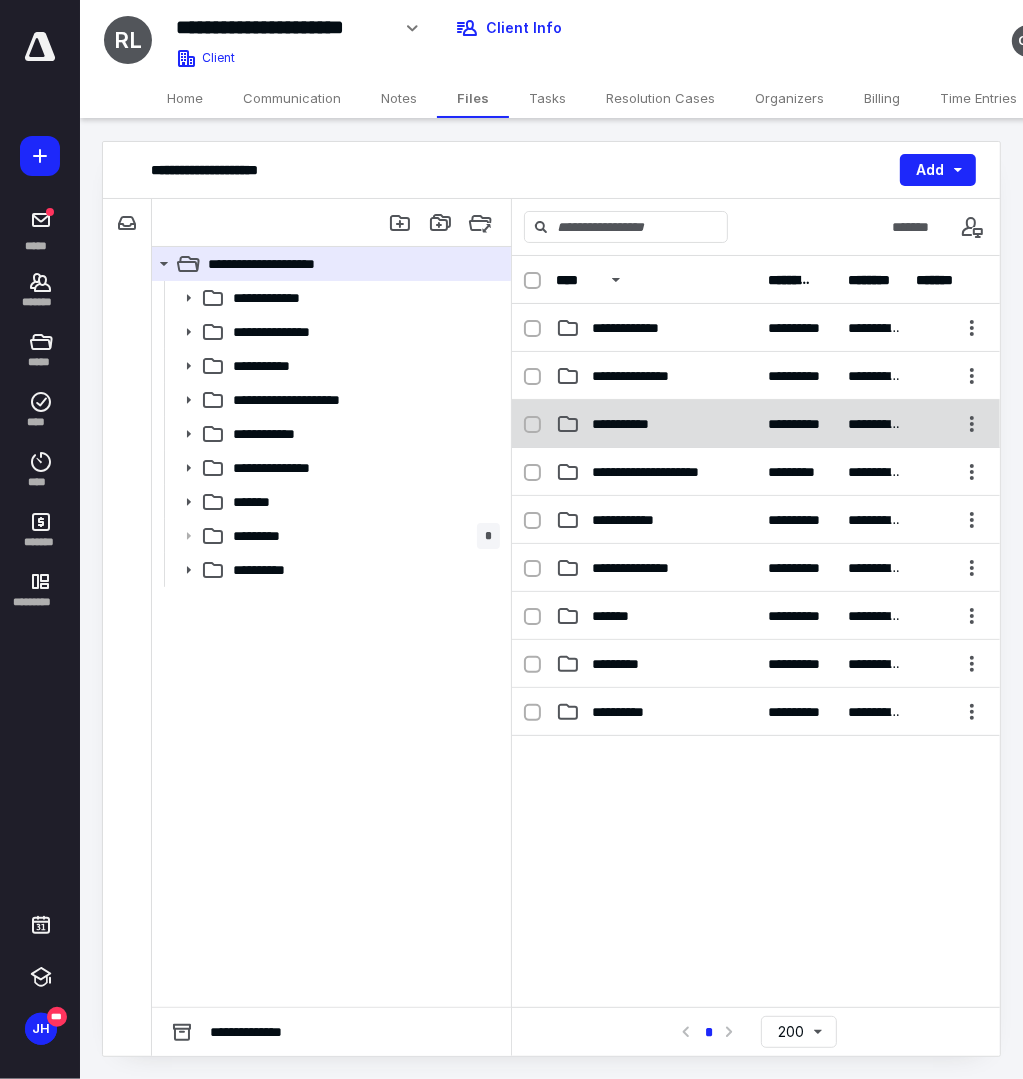 click on "**********" at bounding box center (635, 424) 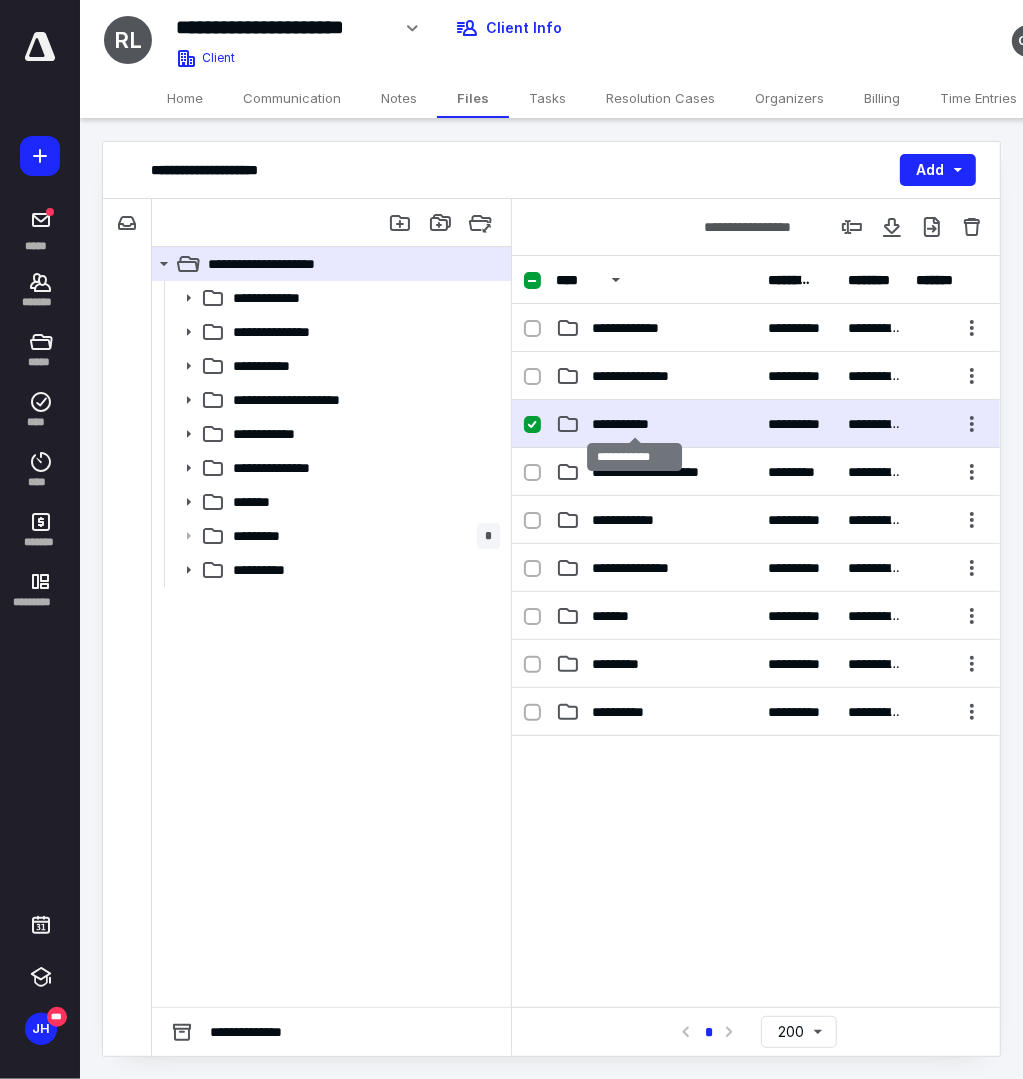 click on "**********" at bounding box center (635, 424) 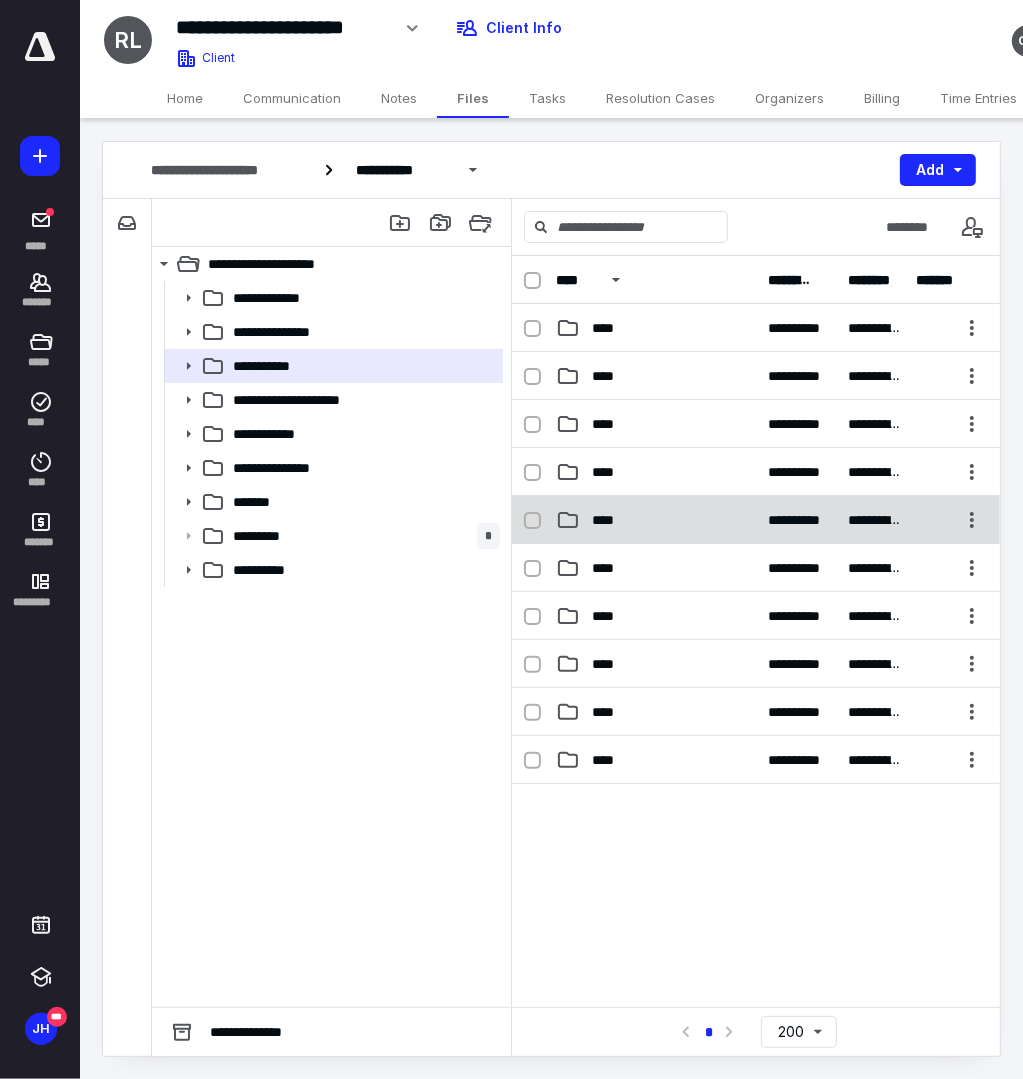 click on "****" at bounding box center [609, 520] 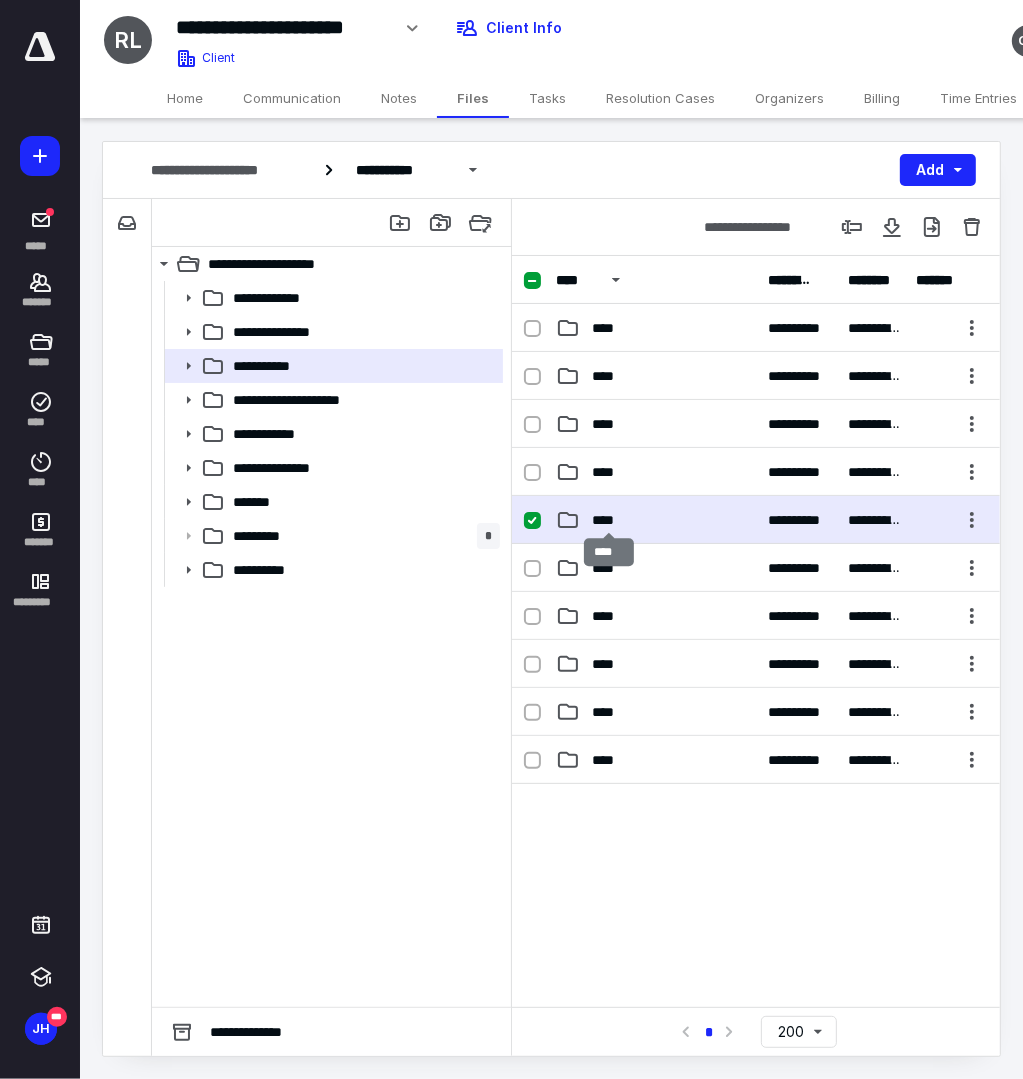 click on "****" at bounding box center (609, 520) 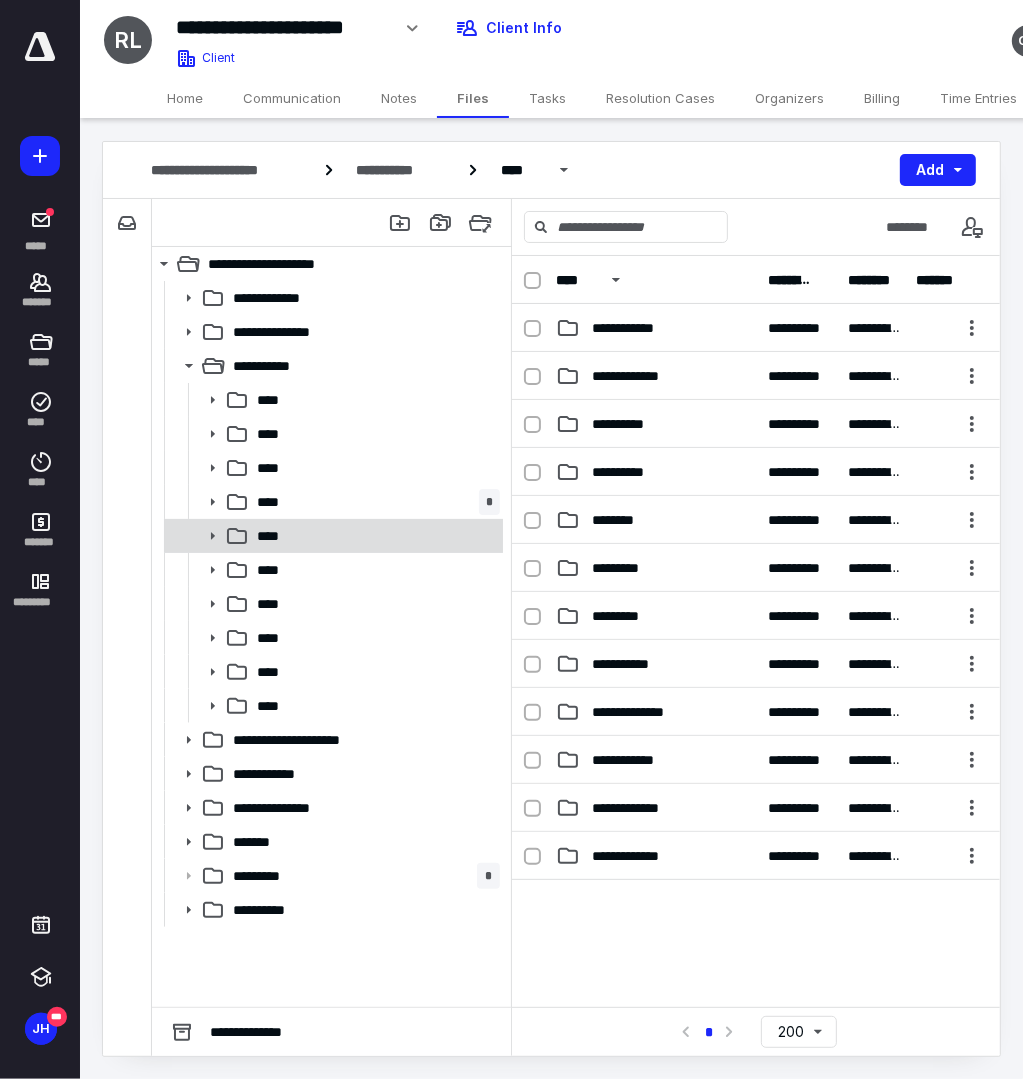 click on "****" at bounding box center [274, 536] 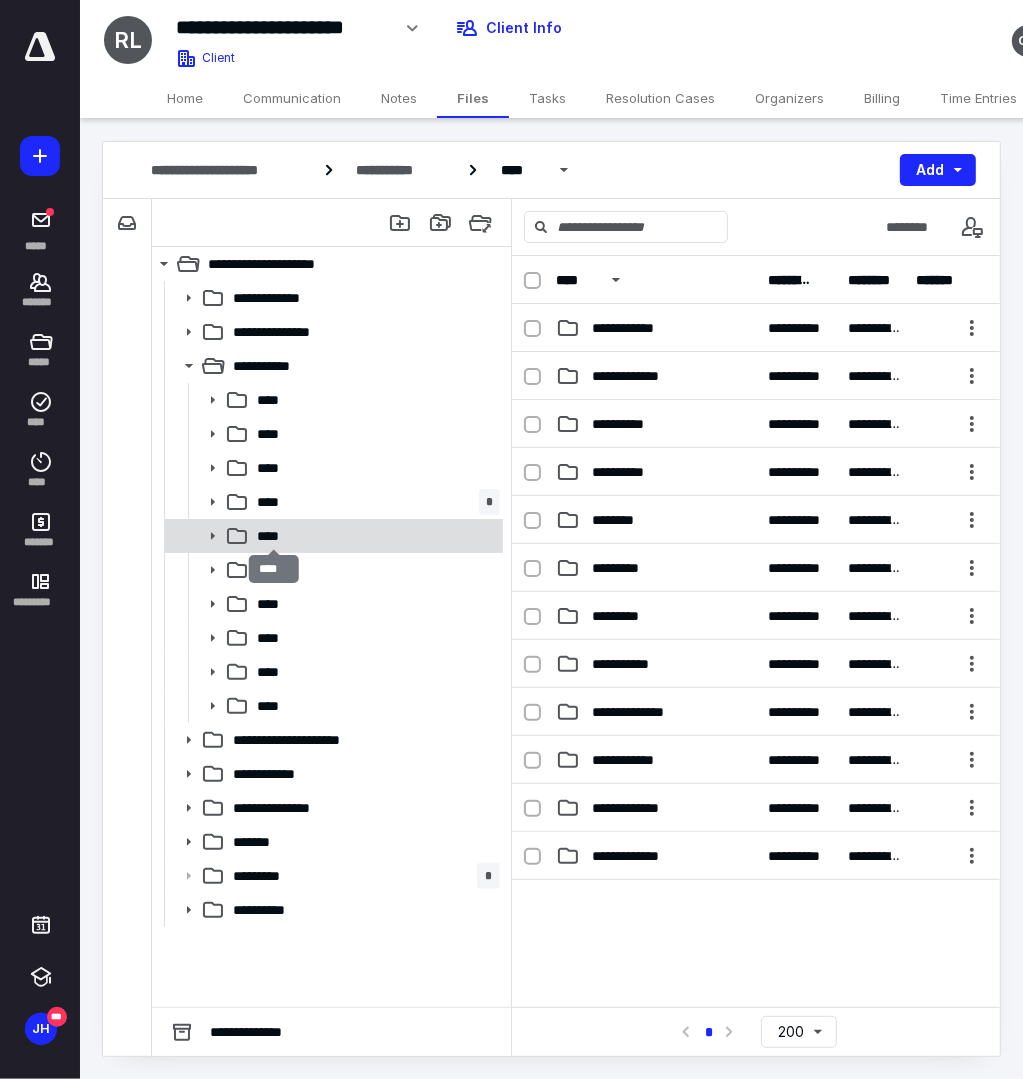 click on "****" at bounding box center [274, 536] 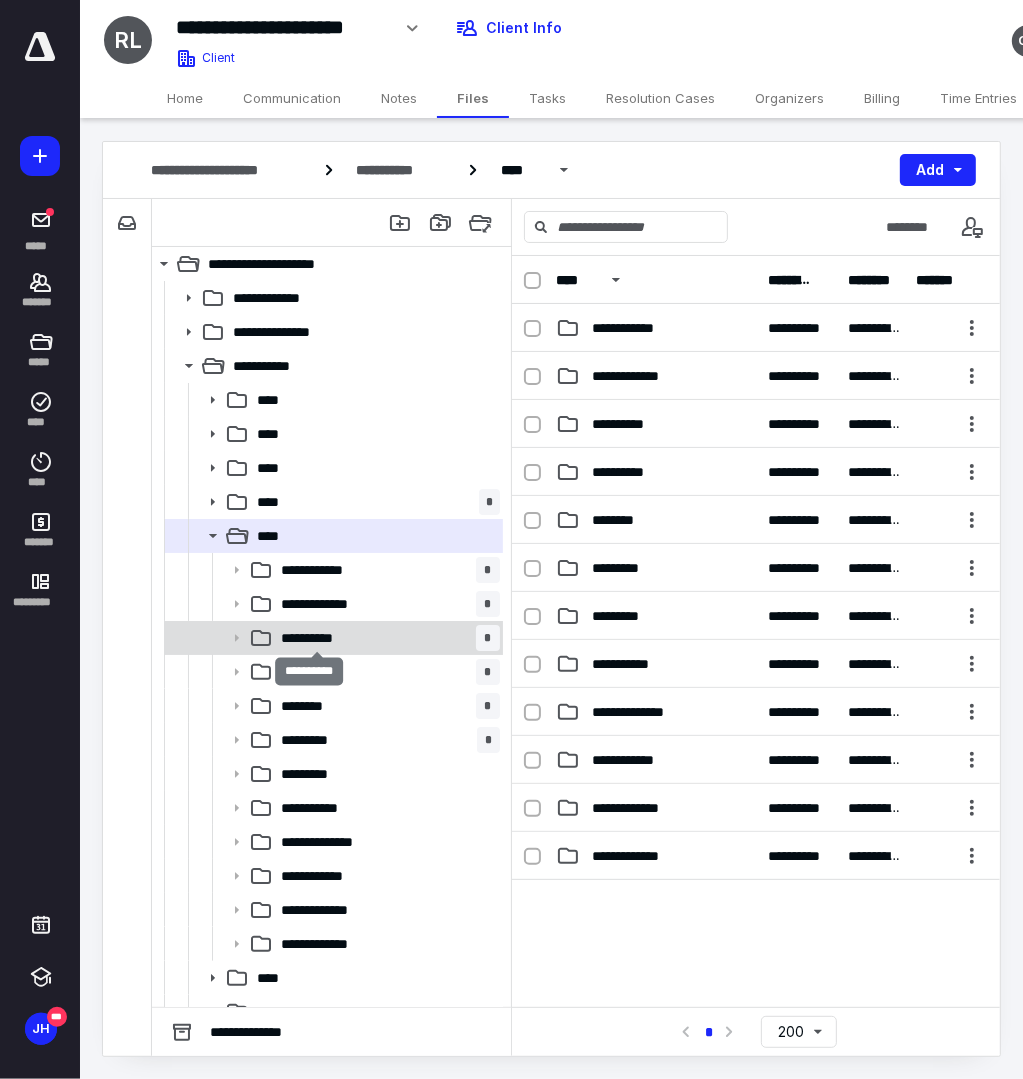 click on "**********" at bounding box center (318, 638) 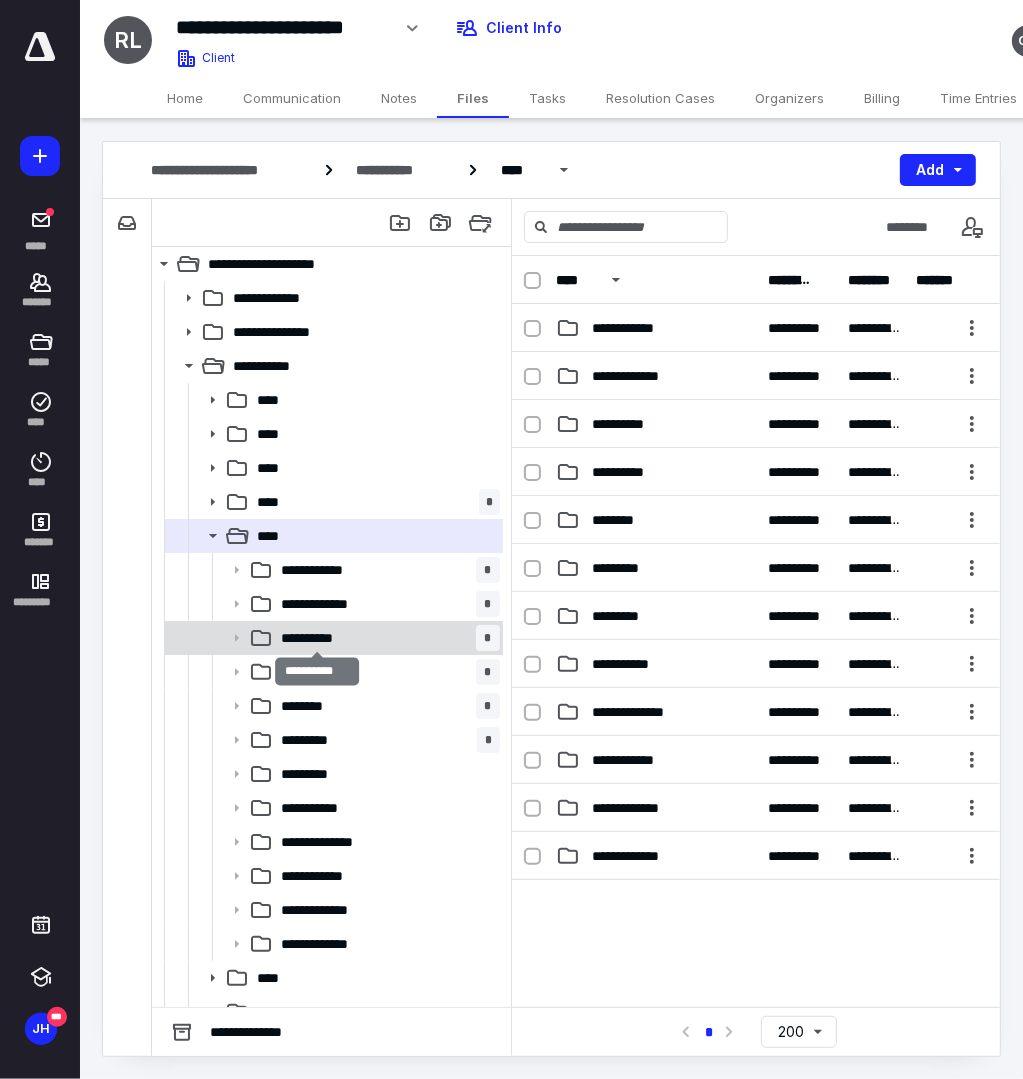 click on "**********" at bounding box center [318, 638] 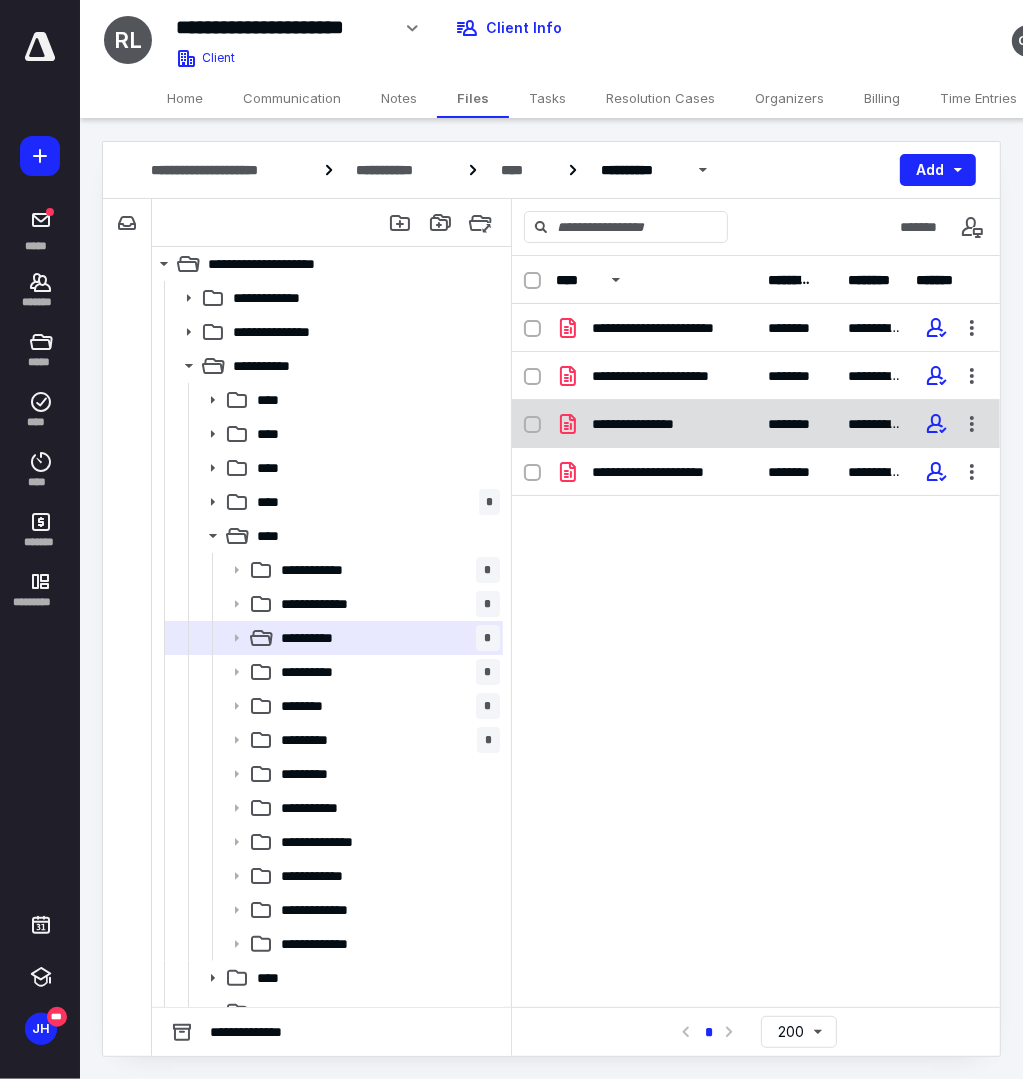 click on "**********" at bounding box center (649, 424) 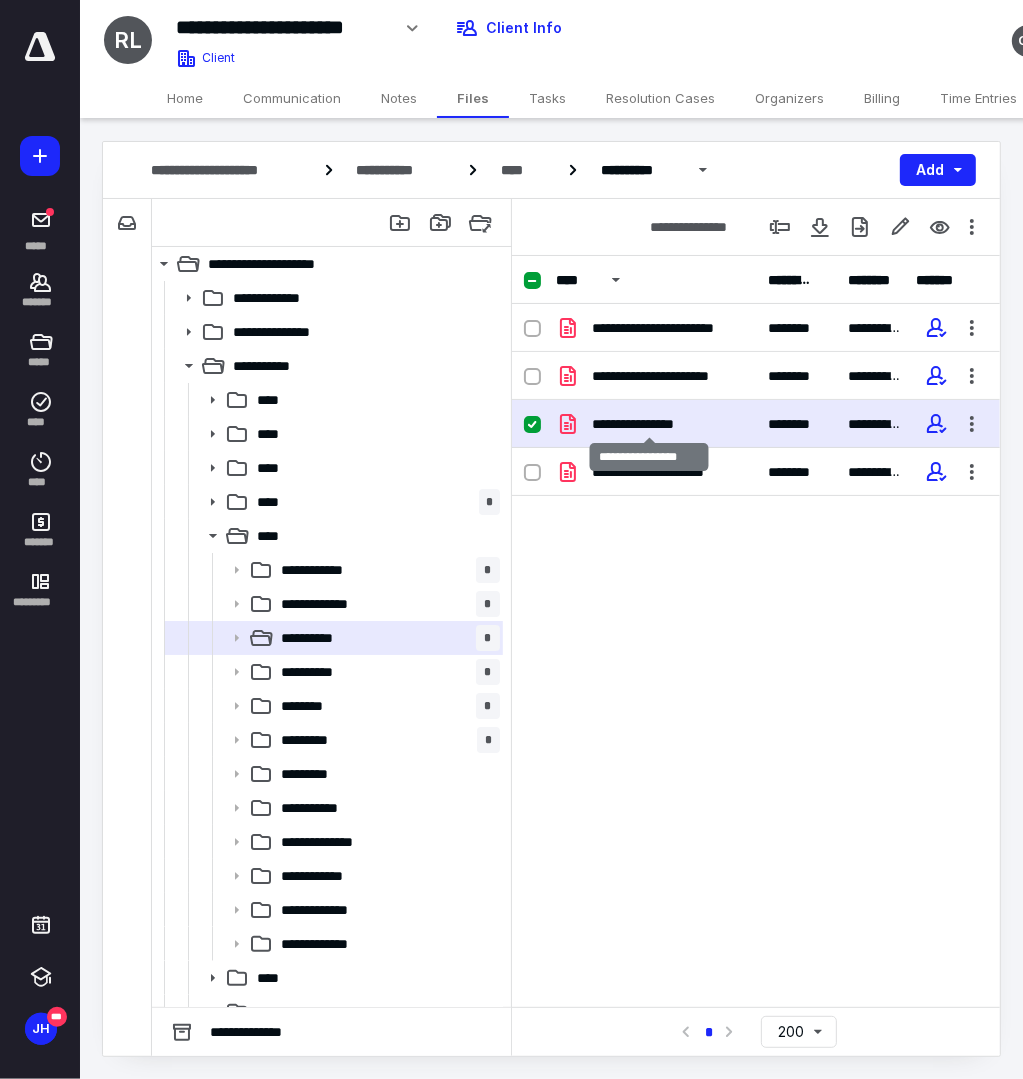 click on "**********" at bounding box center [649, 424] 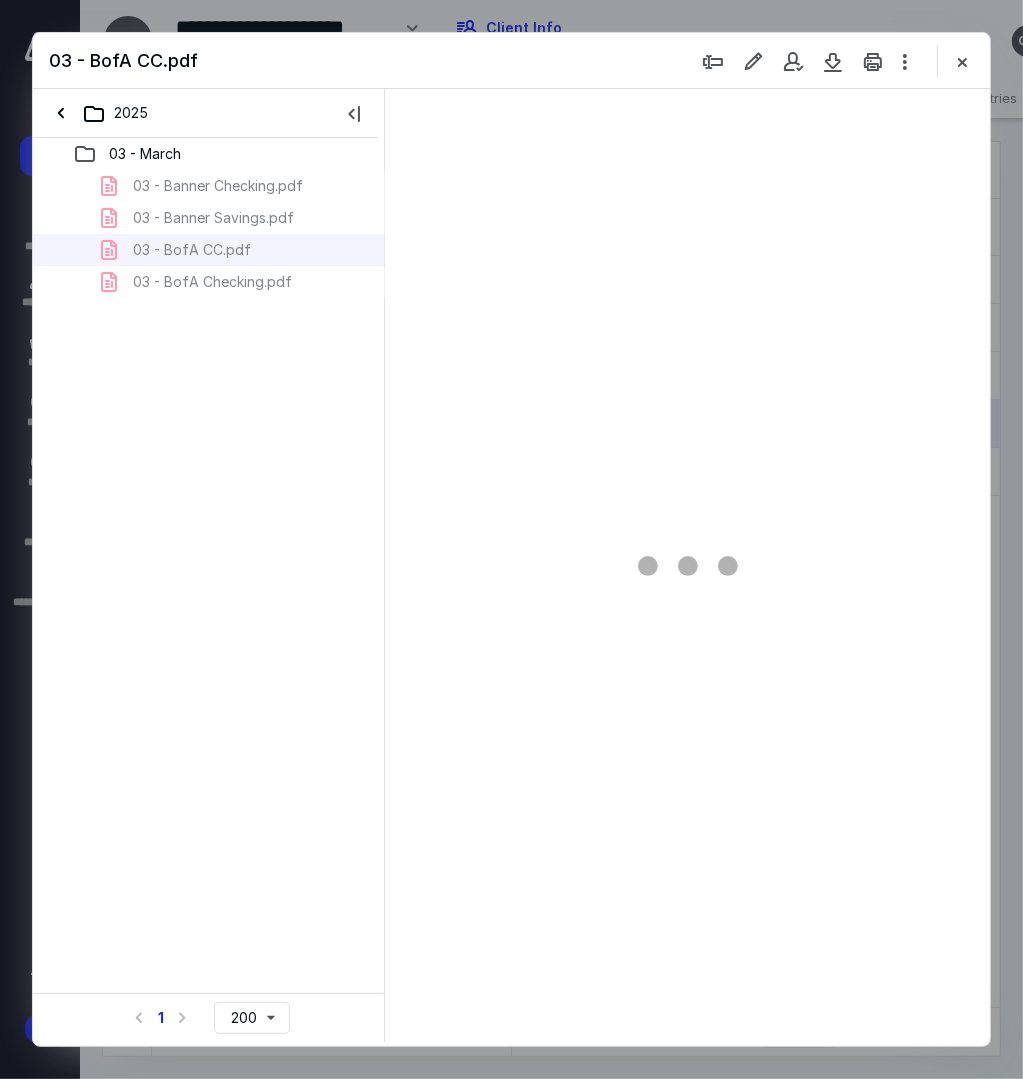 scroll, scrollTop: 0, scrollLeft: 0, axis: both 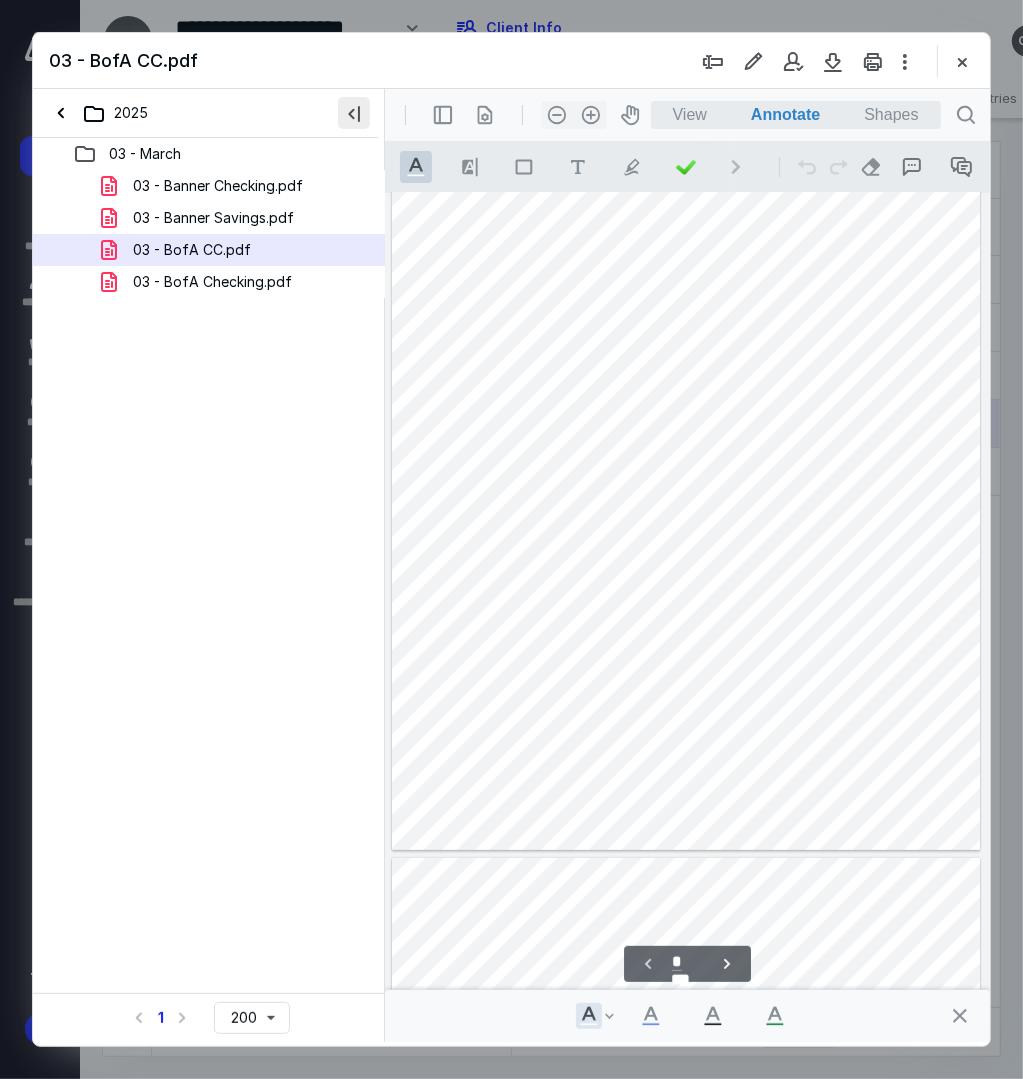 click at bounding box center (354, 113) 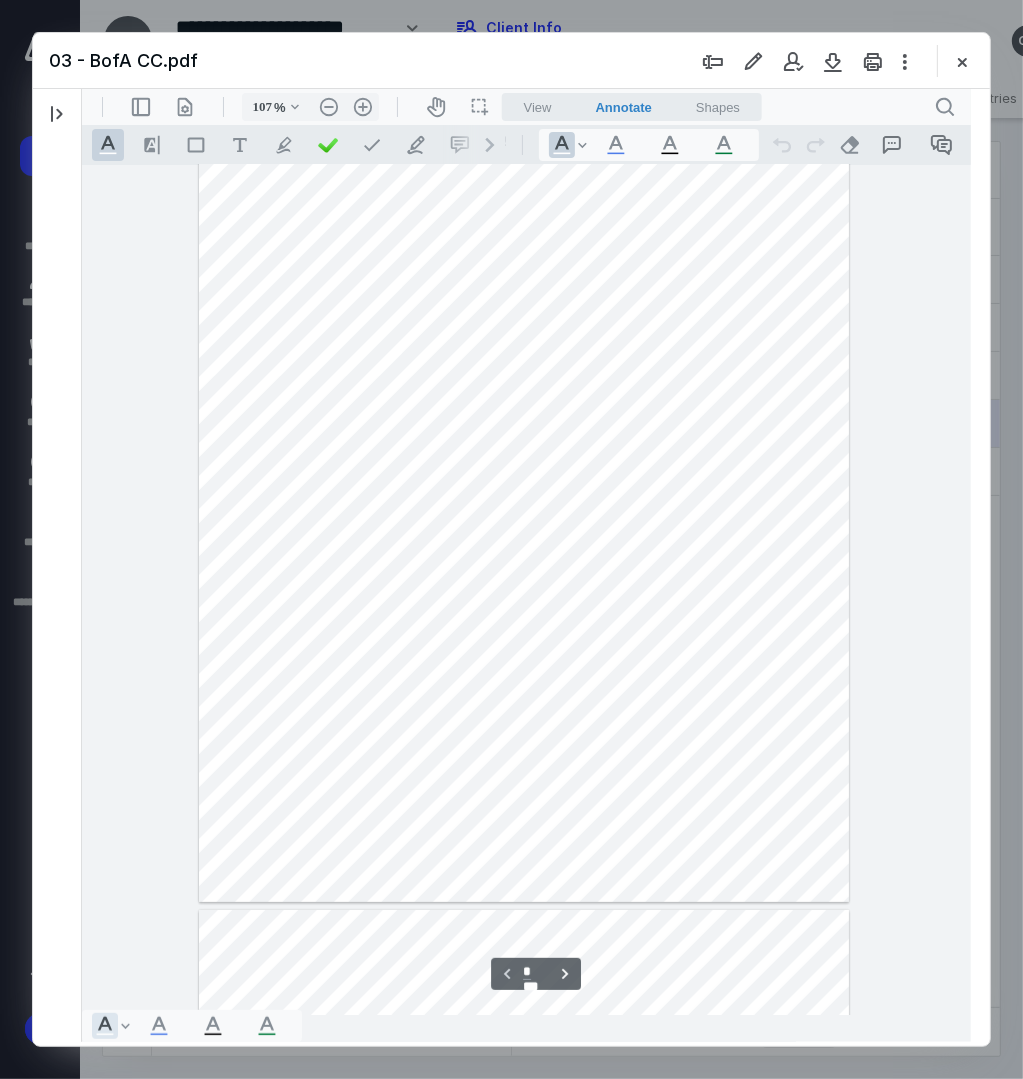 type on "110" 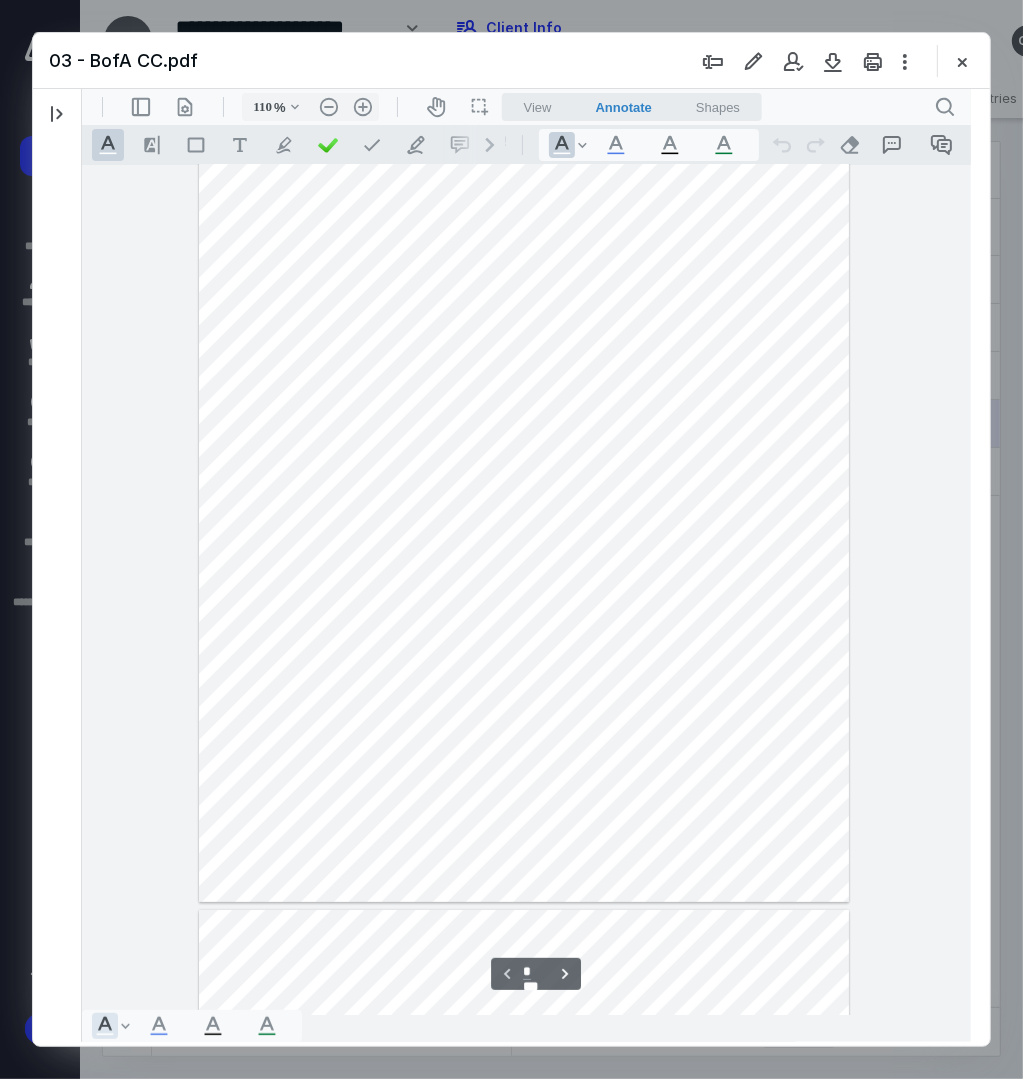 scroll, scrollTop: 80, scrollLeft: 0, axis: vertical 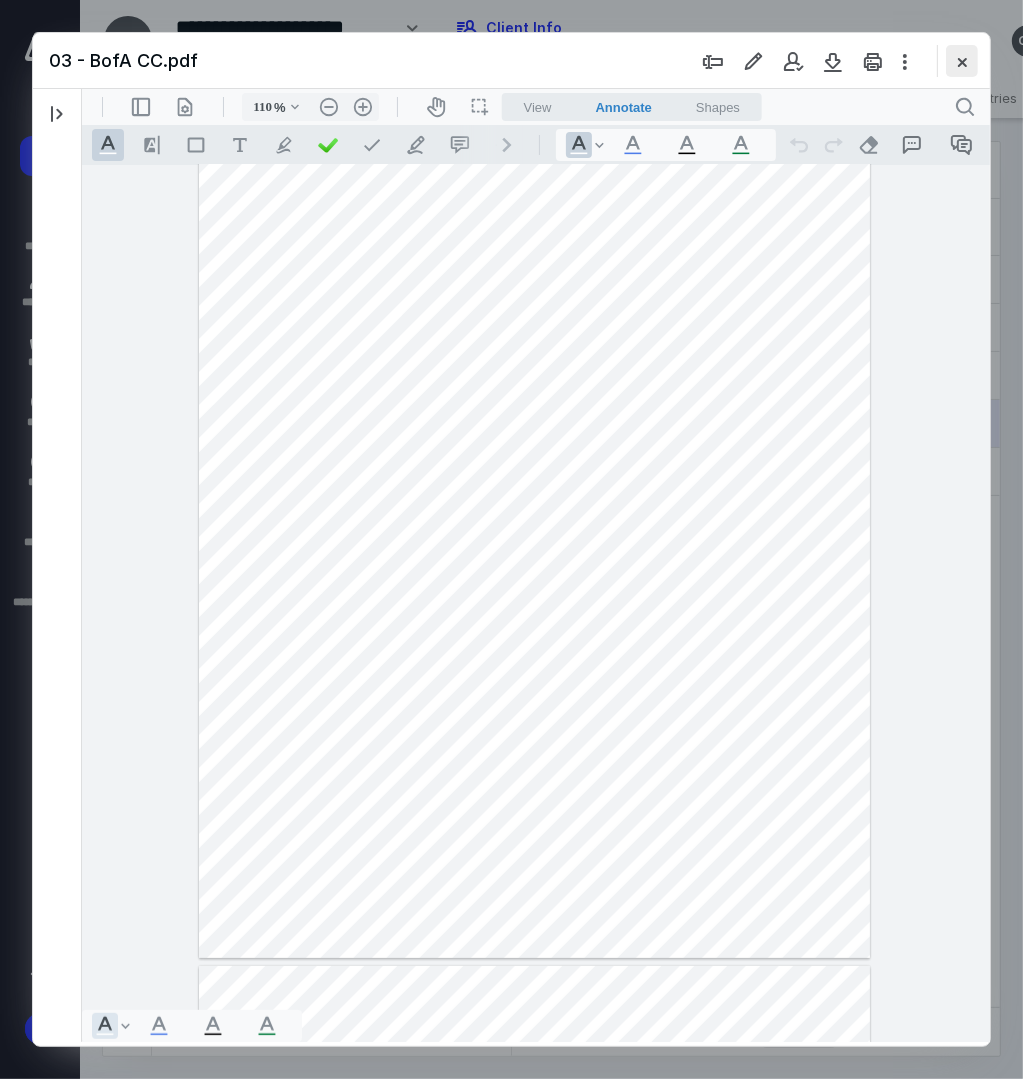 click at bounding box center [962, 61] 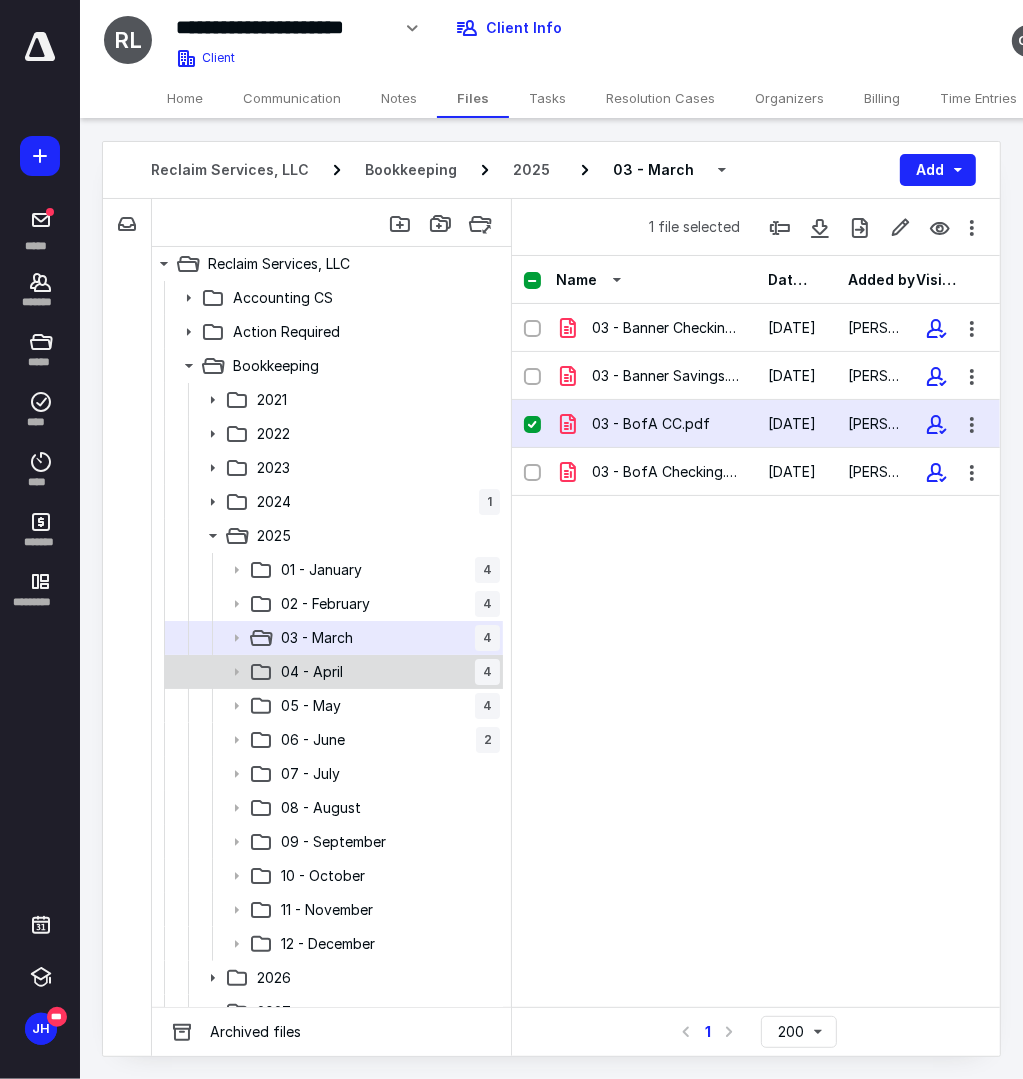 click on "04 - [DATE]" at bounding box center [386, 672] 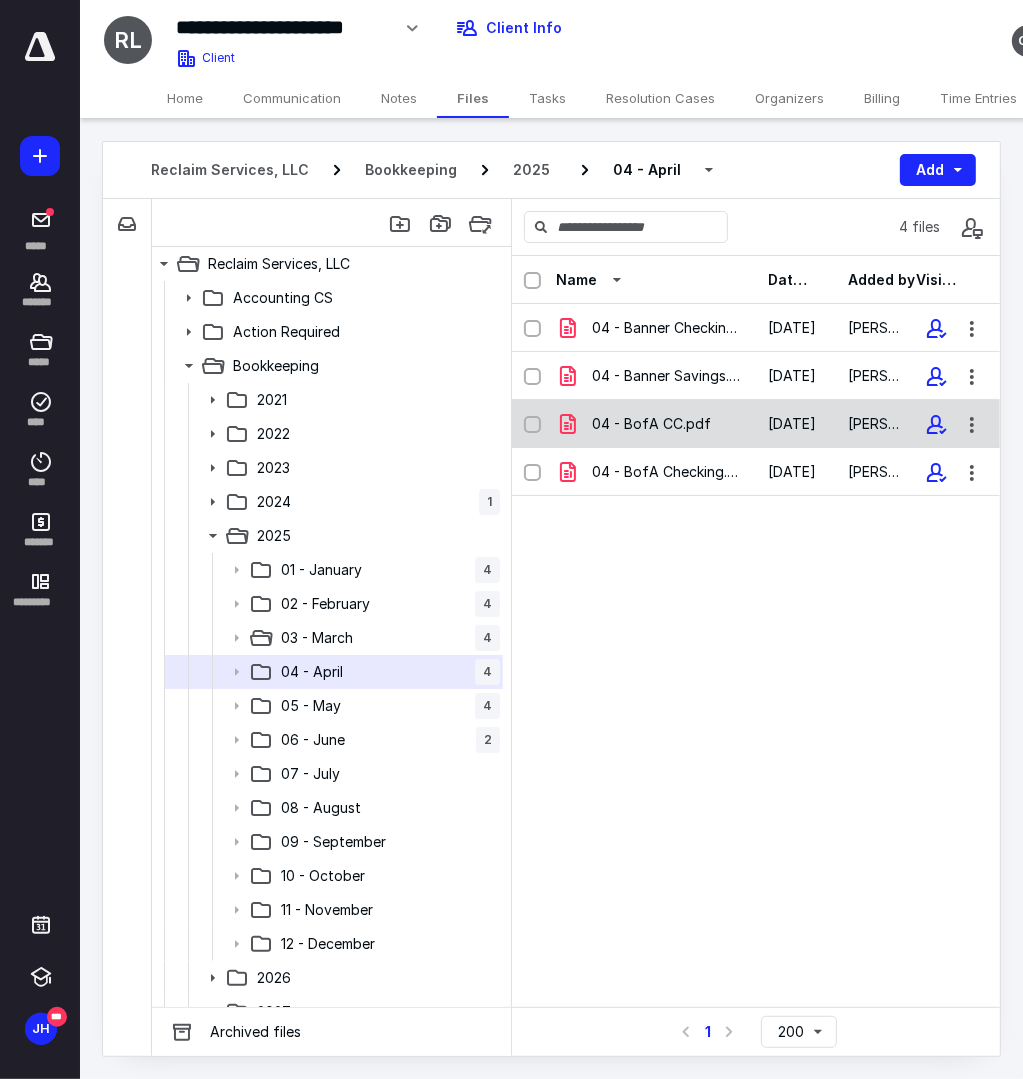 click on "04 - BofA CC.pdf" at bounding box center (651, 424) 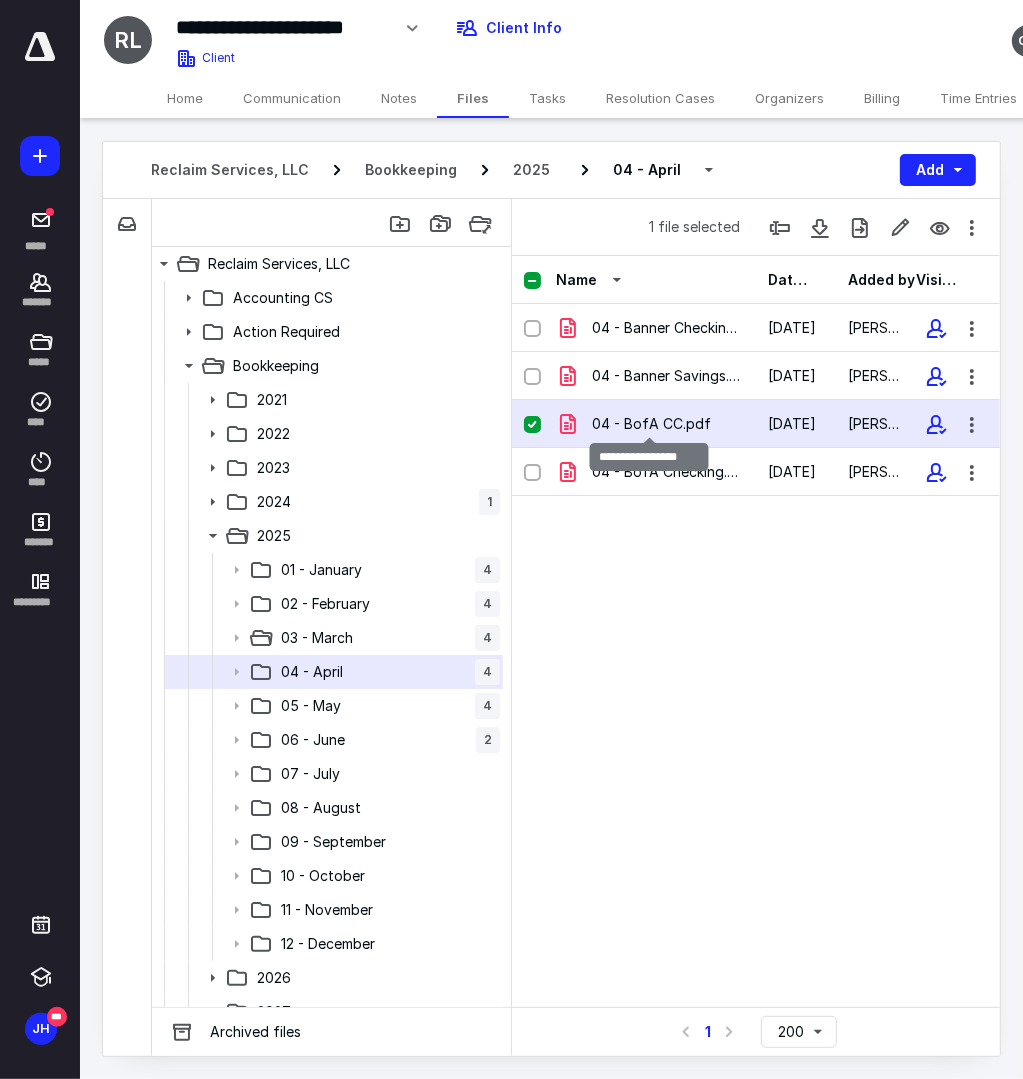 click on "04 - BofA CC.pdf" at bounding box center (651, 424) 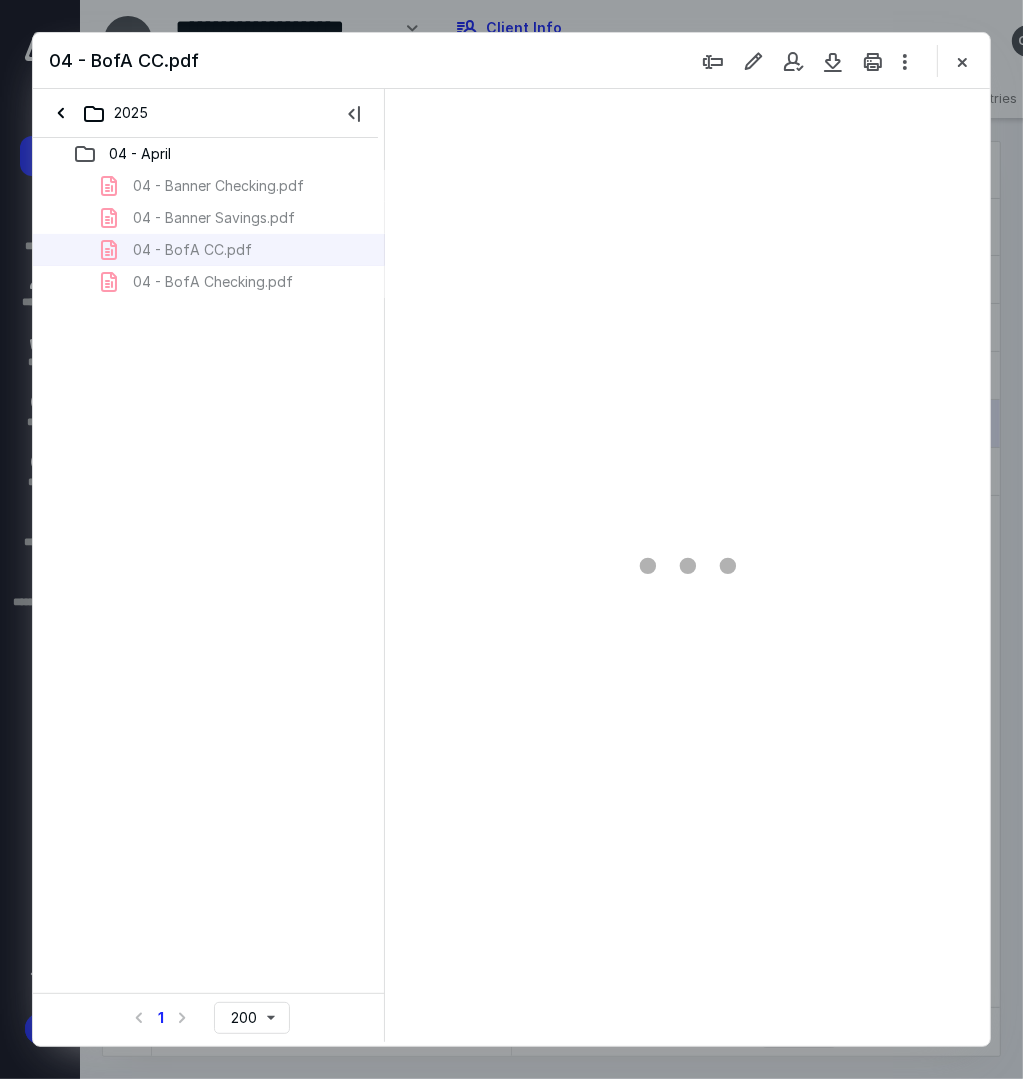 scroll, scrollTop: 0, scrollLeft: 0, axis: both 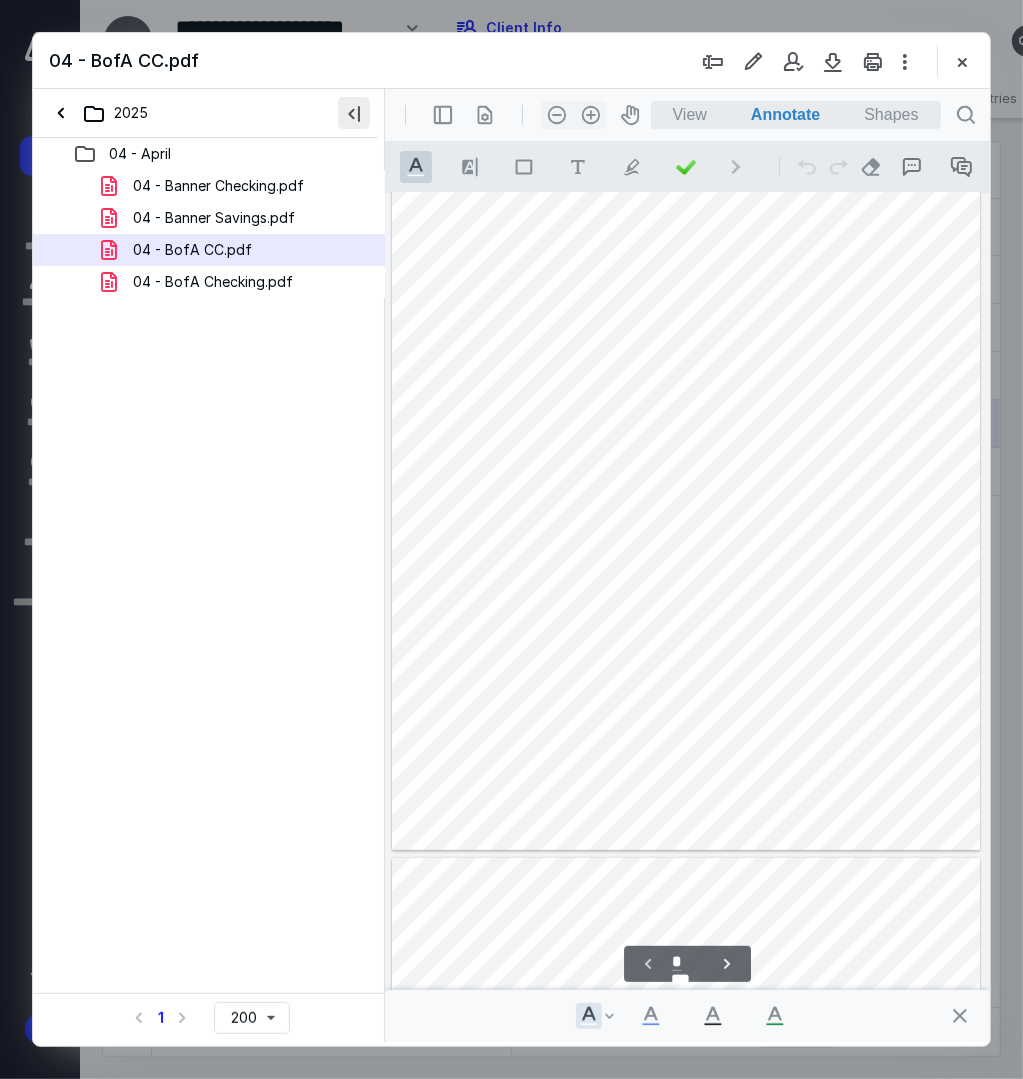 click at bounding box center [354, 113] 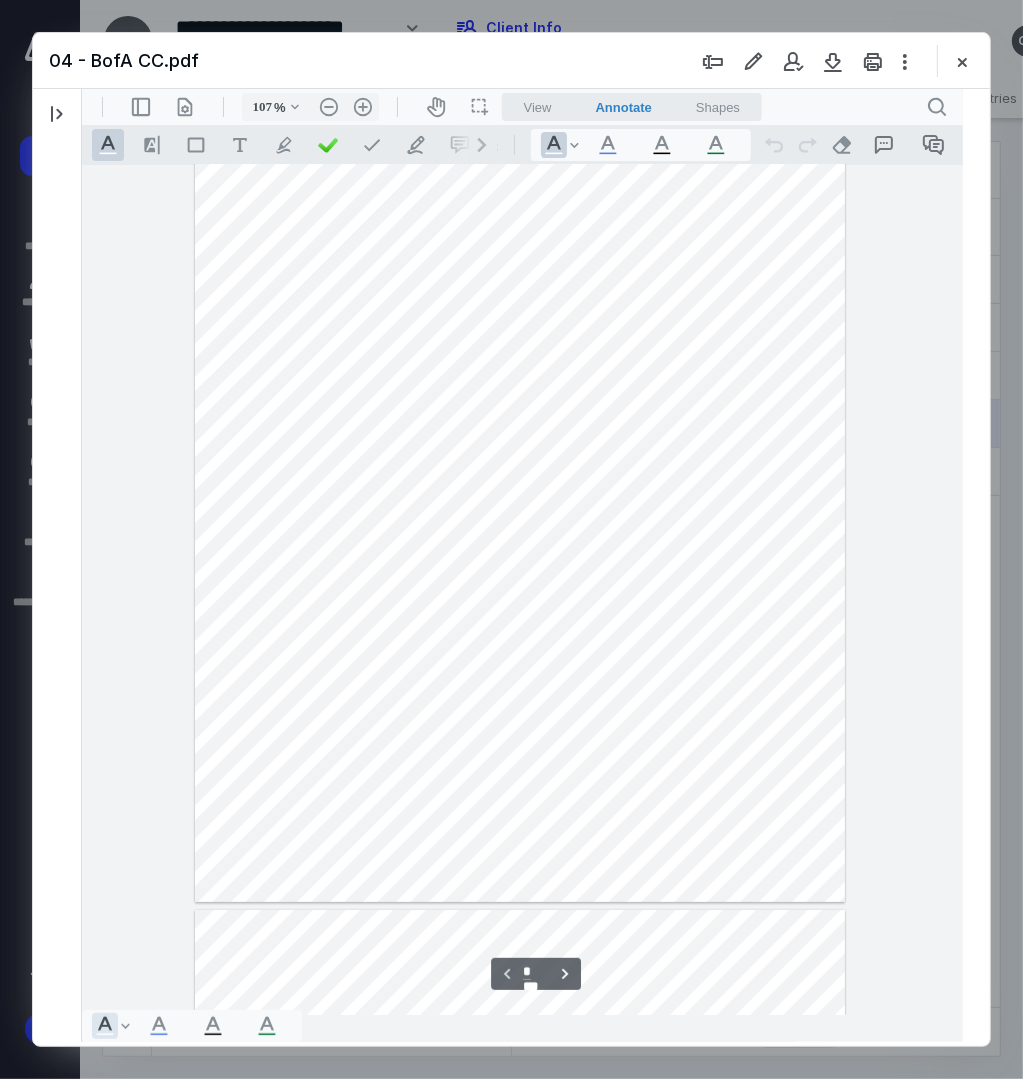type on "110" 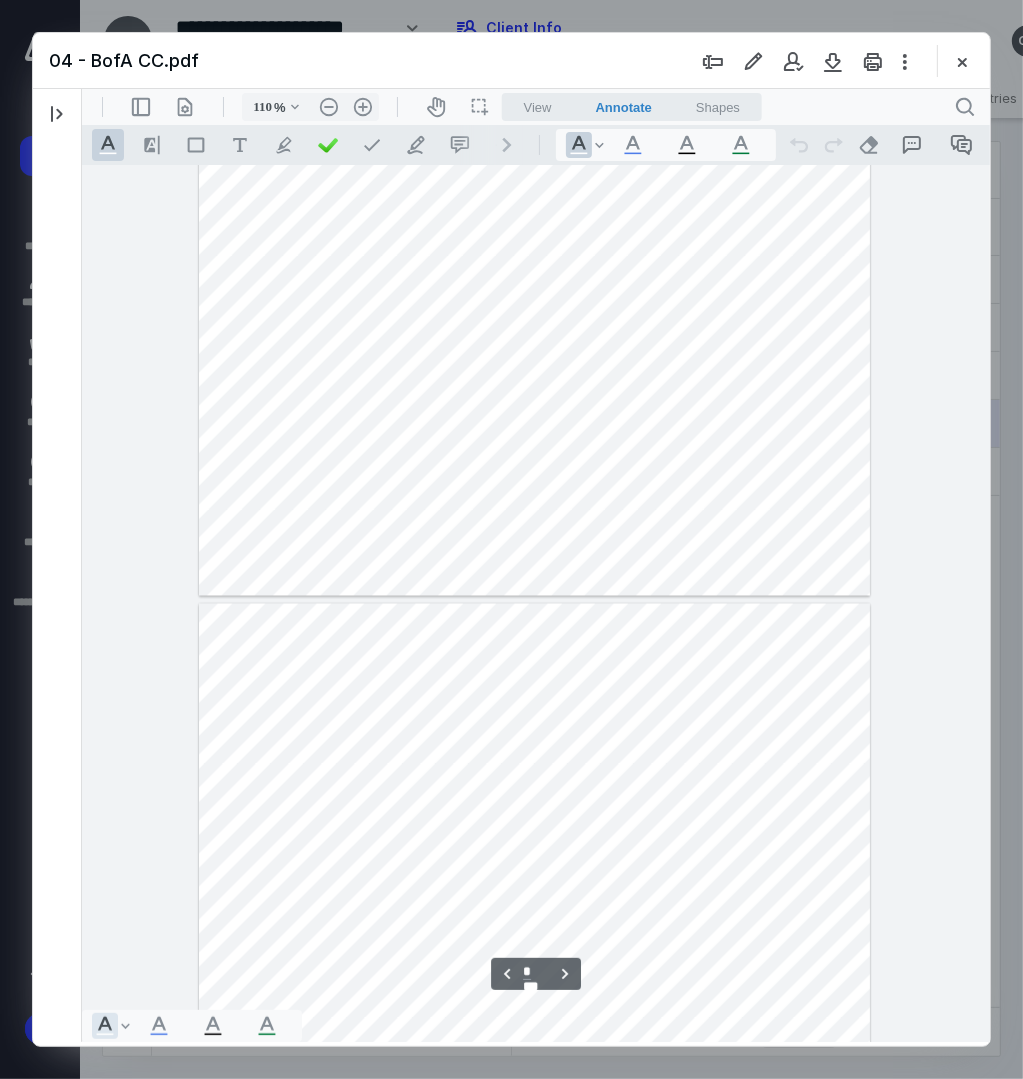 scroll, scrollTop: 2200, scrollLeft: 0, axis: vertical 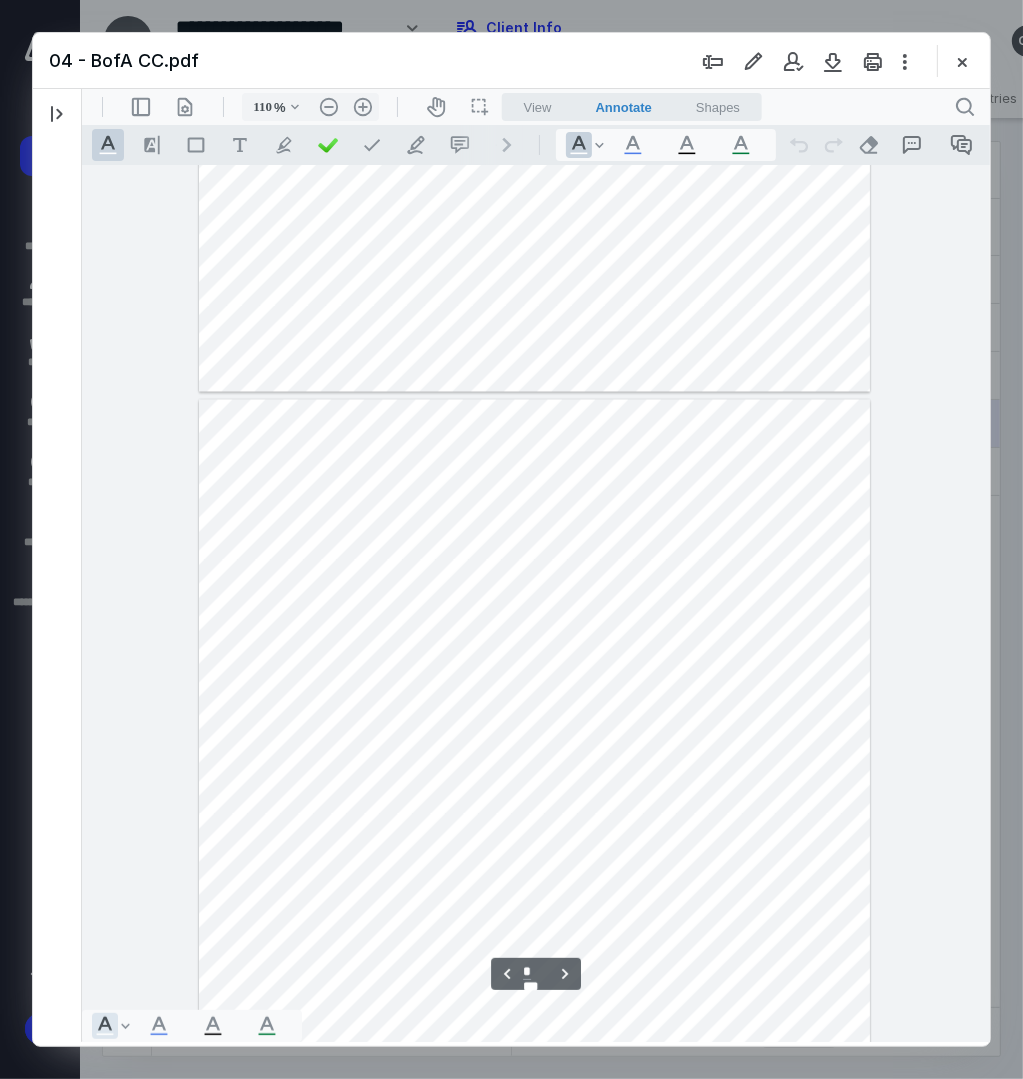 type on "*" 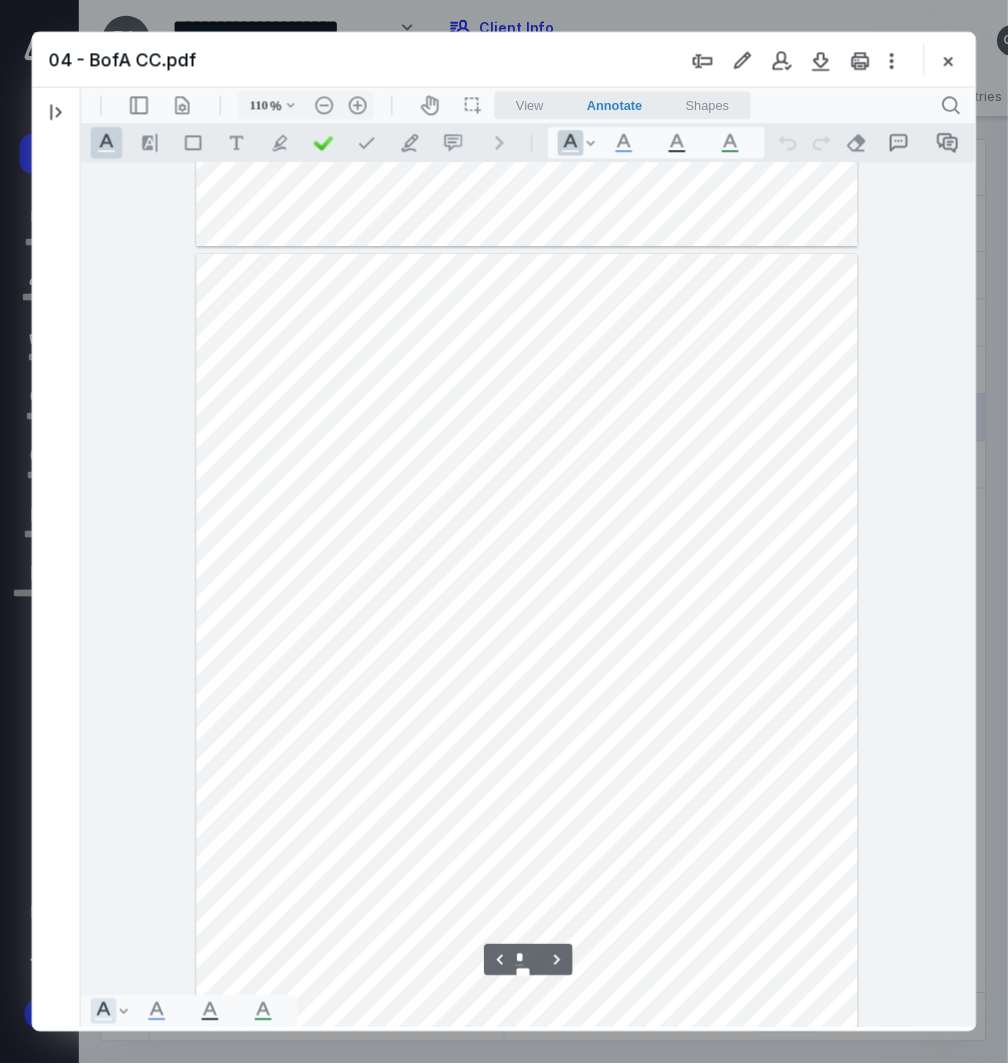 scroll, scrollTop: 1500, scrollLeft: 0, axis: vertical 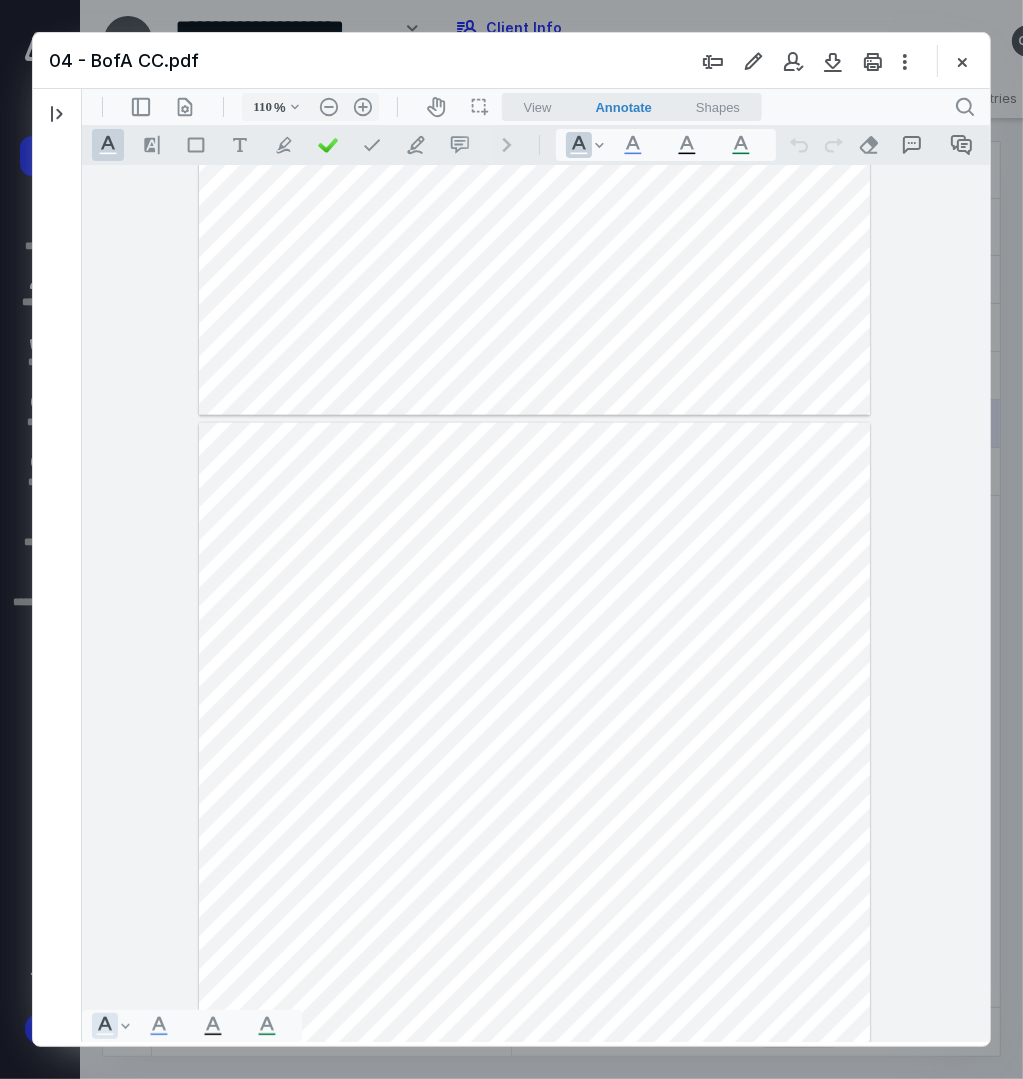 click at bounding box center (962, 61) 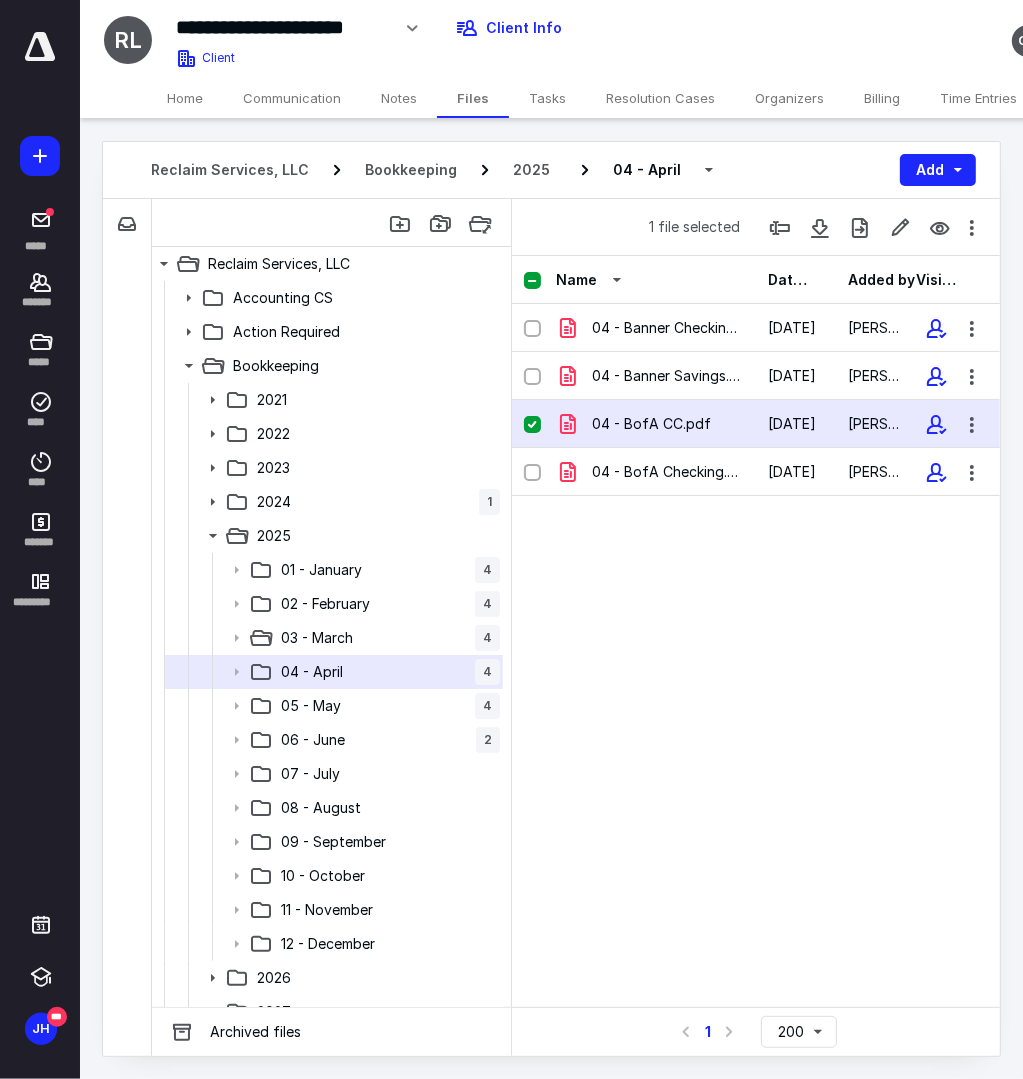 click on "Home" at bounding box center [185, 98] 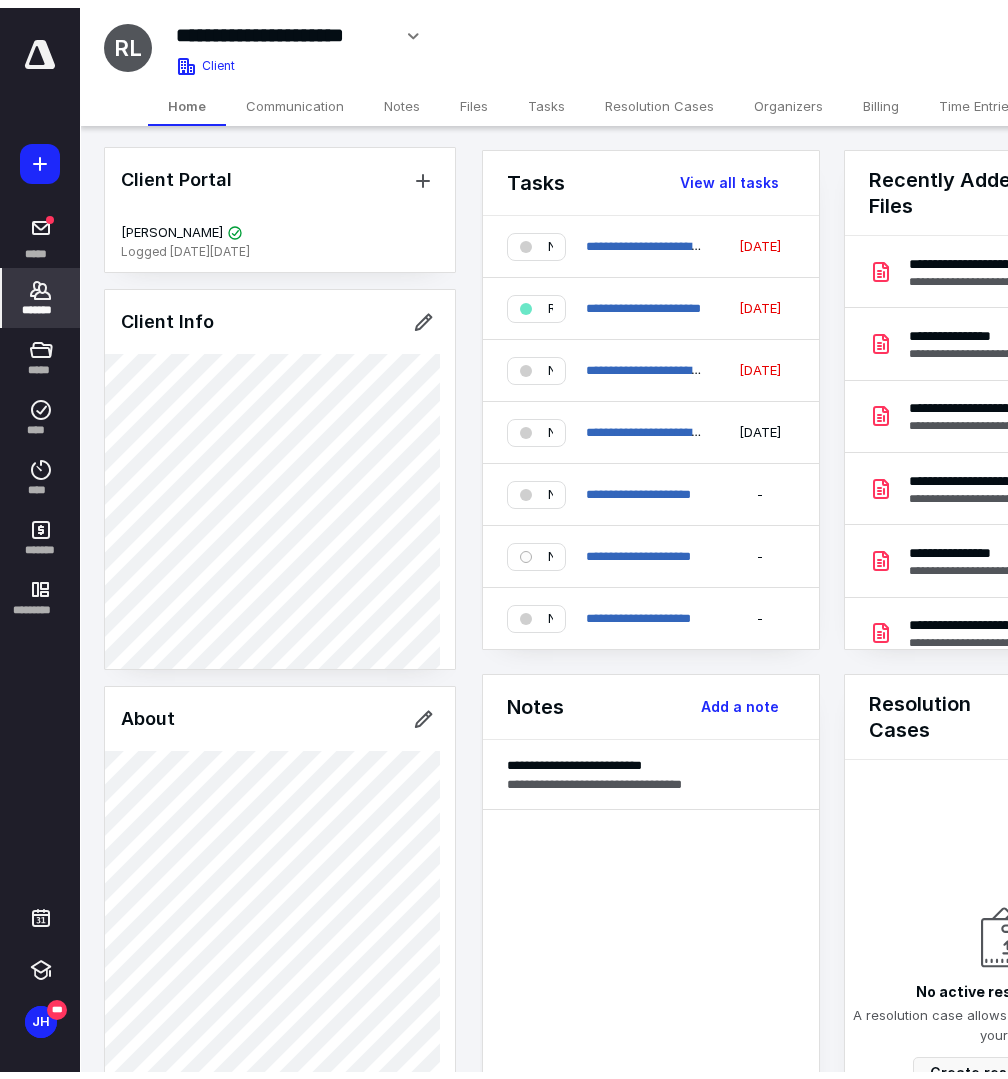 scroll, scrollTop: 0, scrollLeft: 0, axis: both 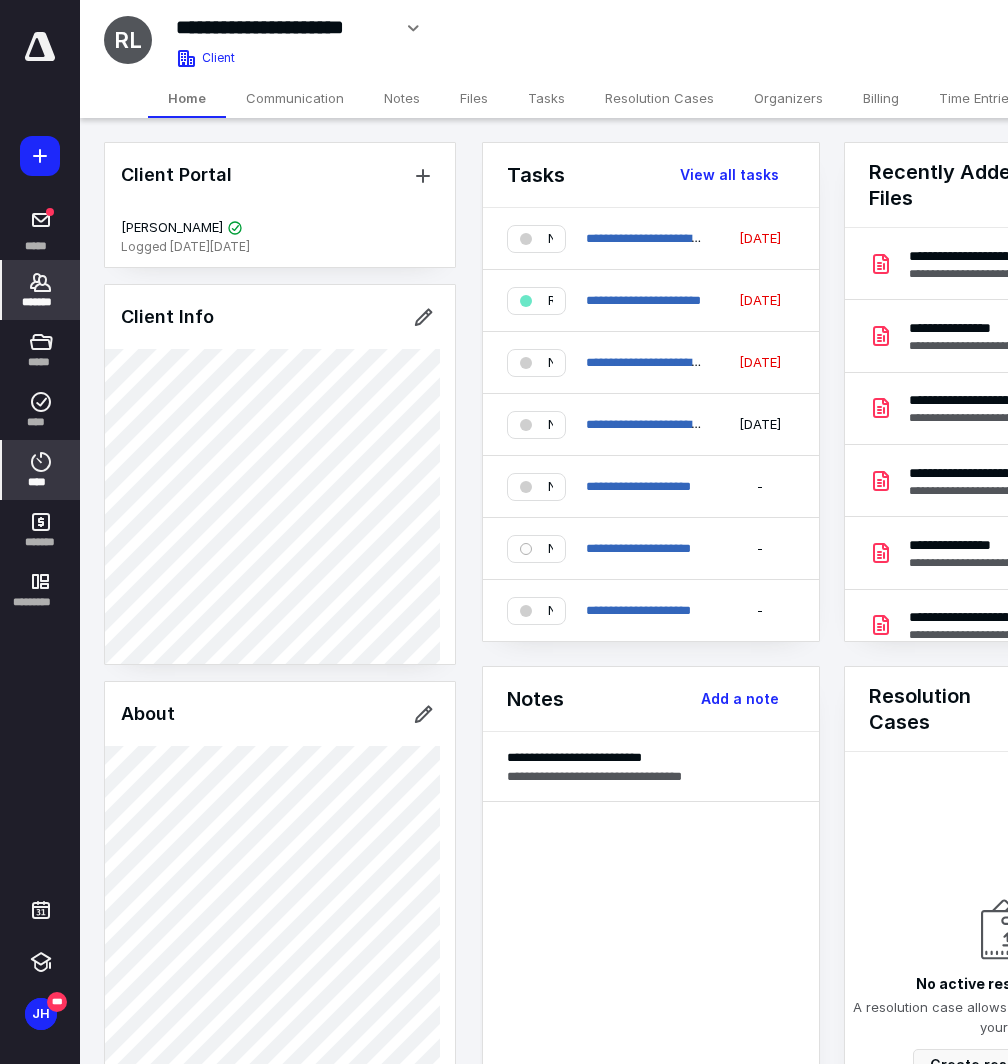 click 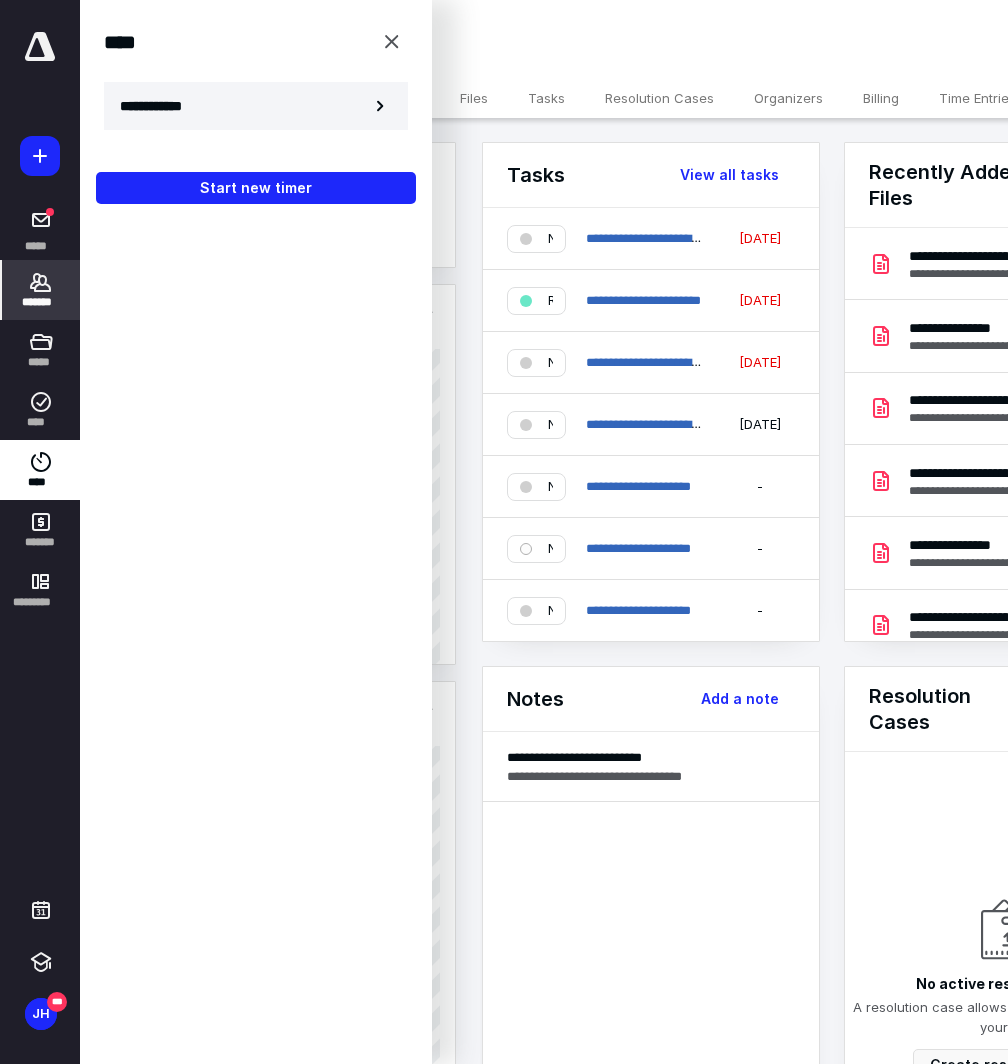 click on "**********" at bounding box center [256, 106] 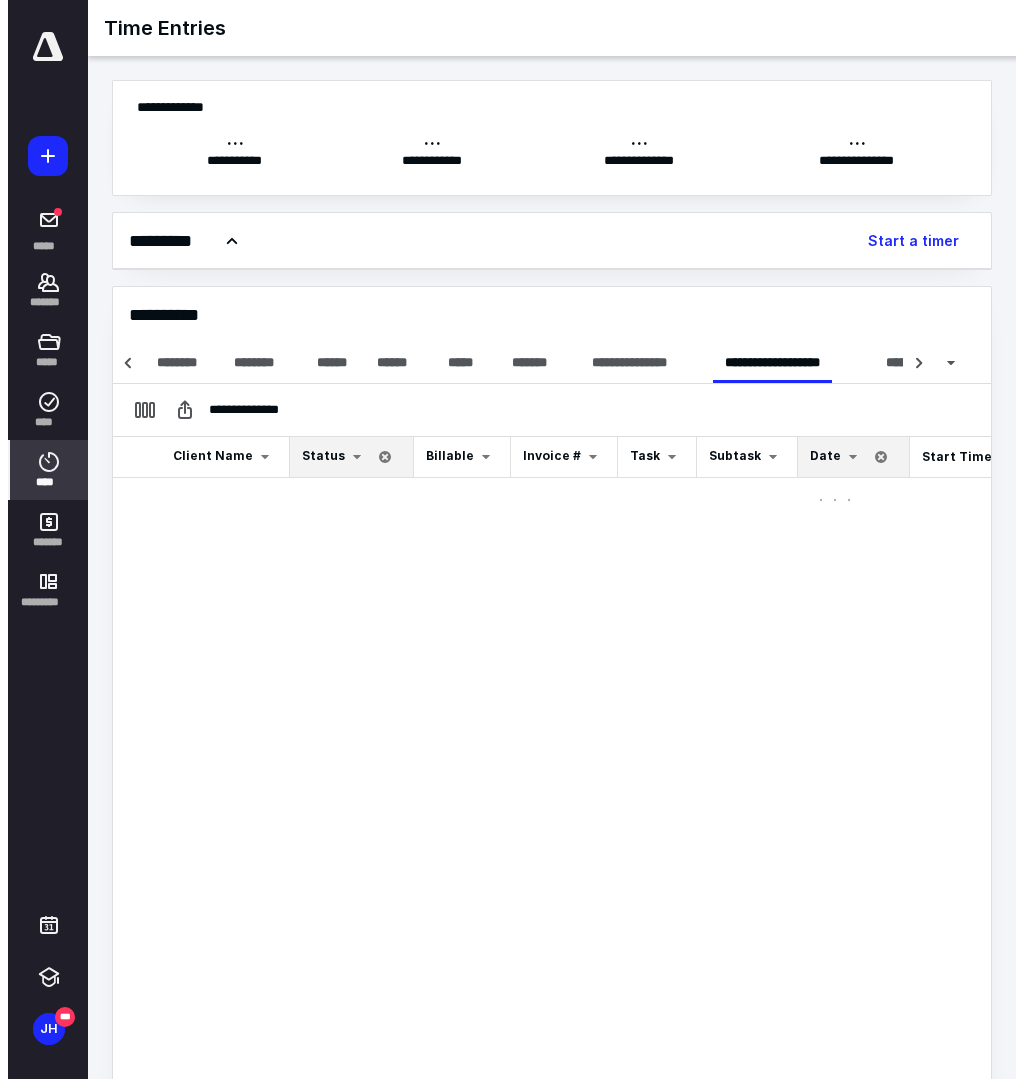 scroll, scrollTop: 0, scrollLeft: 30, axis: horizontal 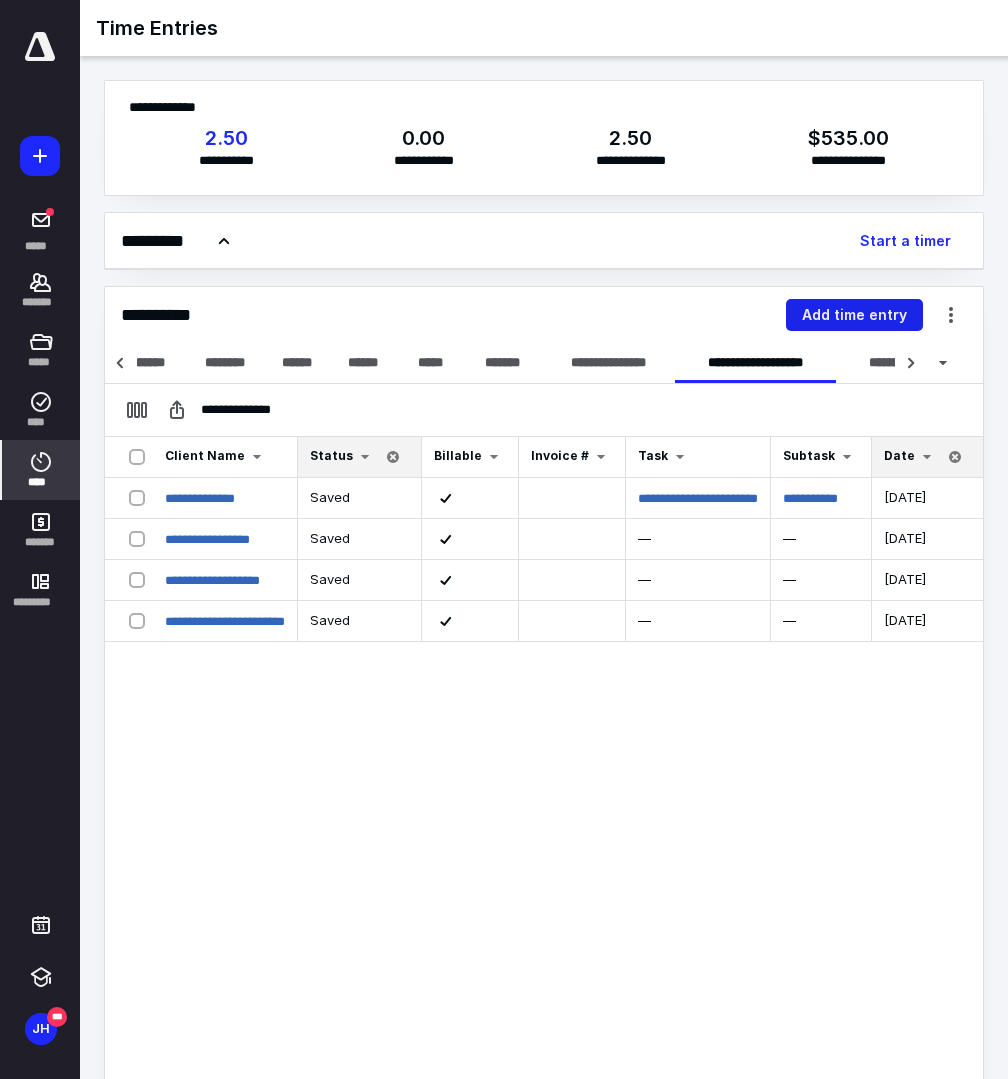 click on "Add time entry" at bounding box center (854, 315) 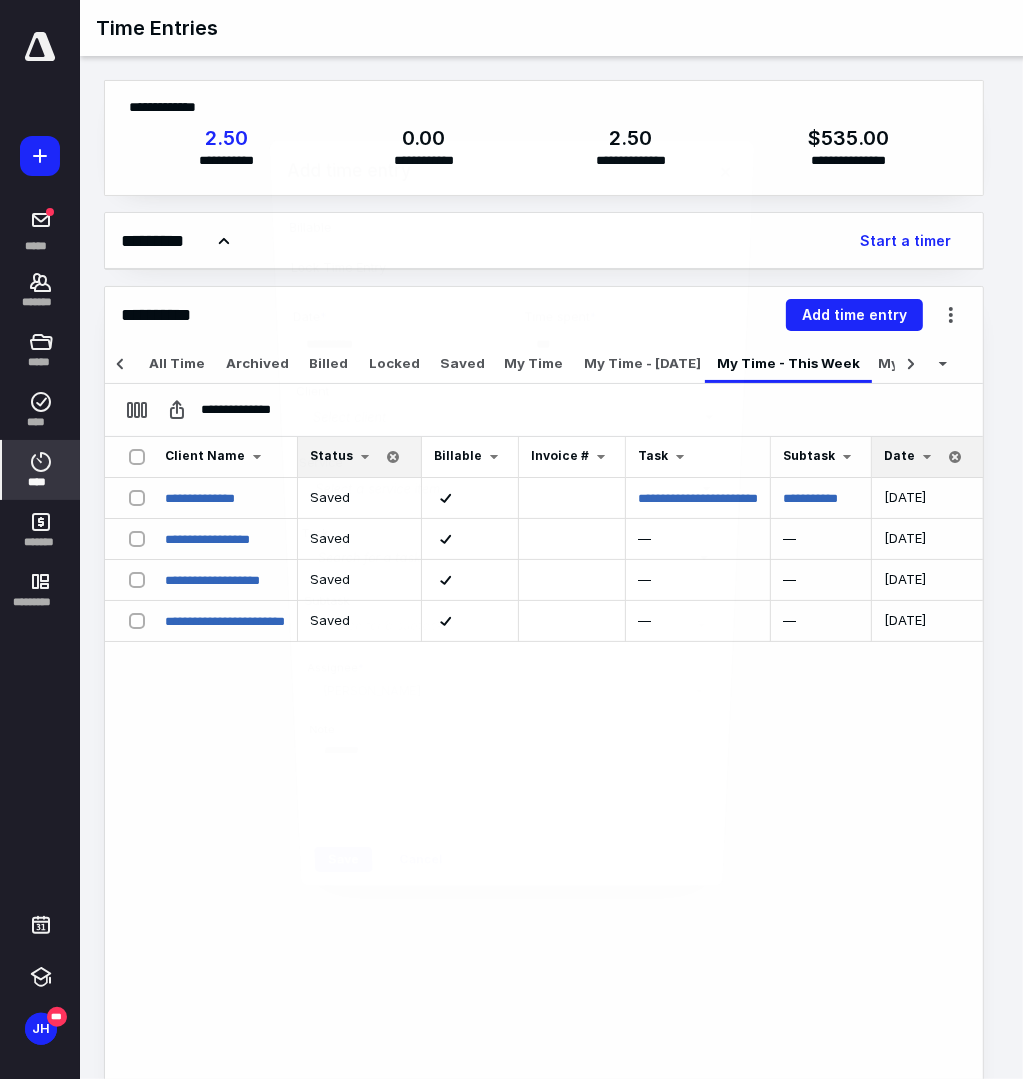 scroll, scrollTop: 0, scrollLeft: 30, axis: horizontal 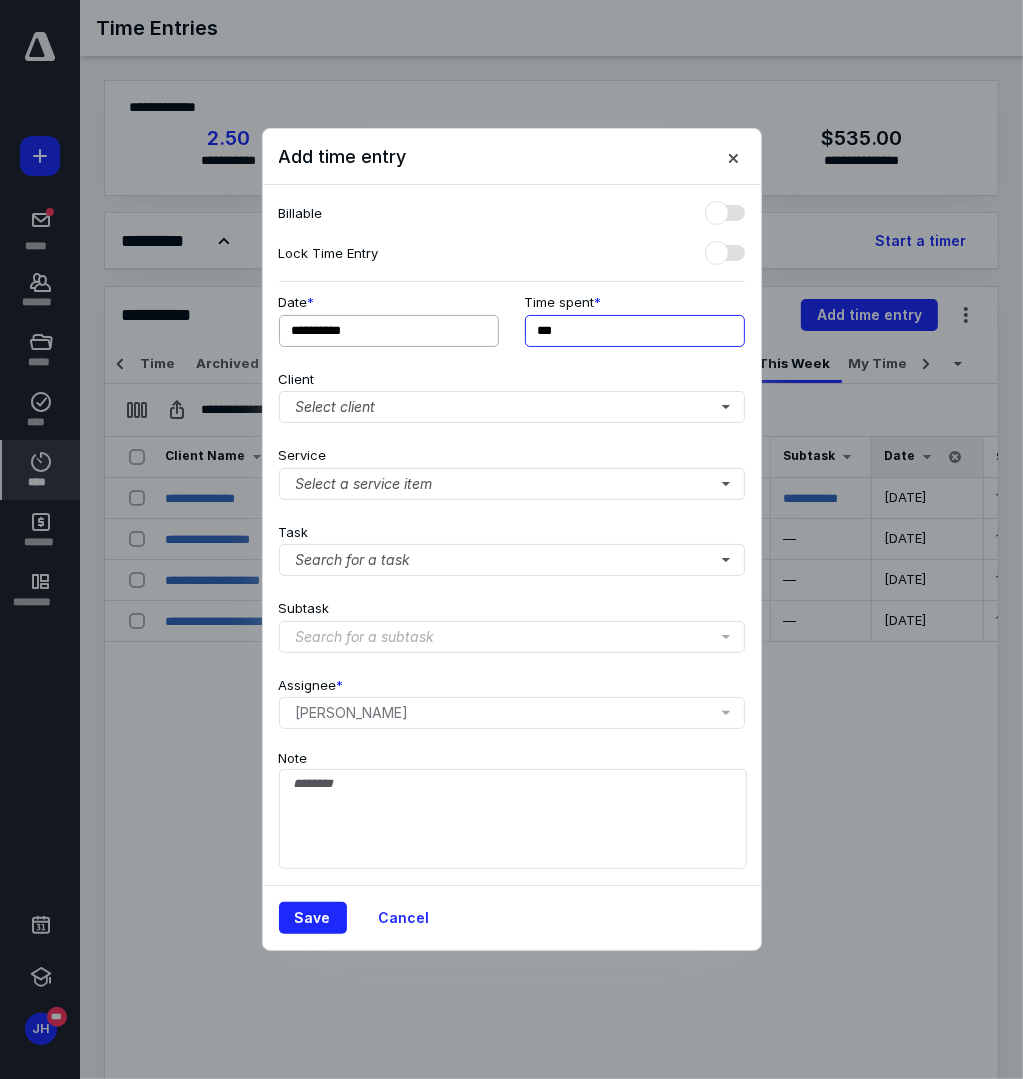 drag, startPoint x: 577, startPoint y: 329, endPoint x: 466, endPoint y: 335, distance: 111.16204 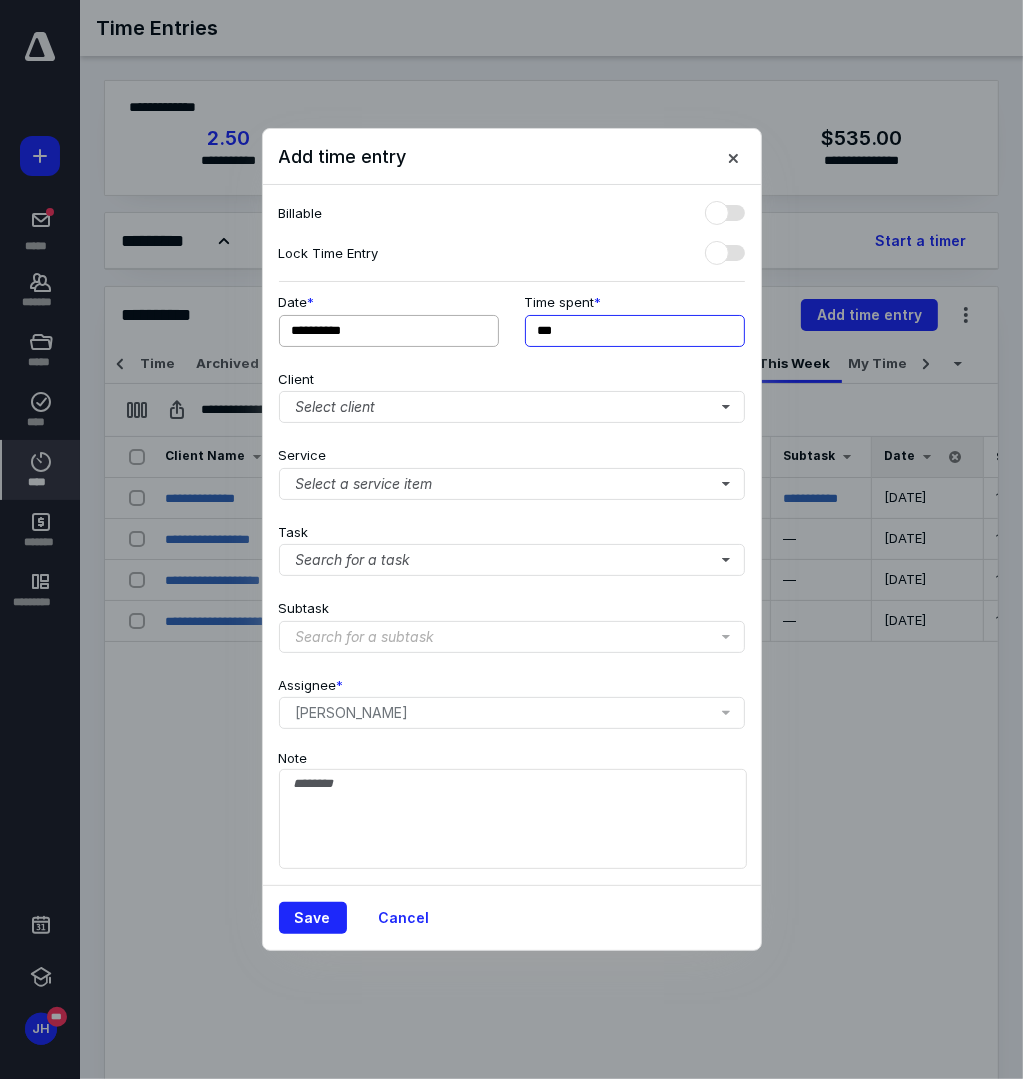 type on "***" 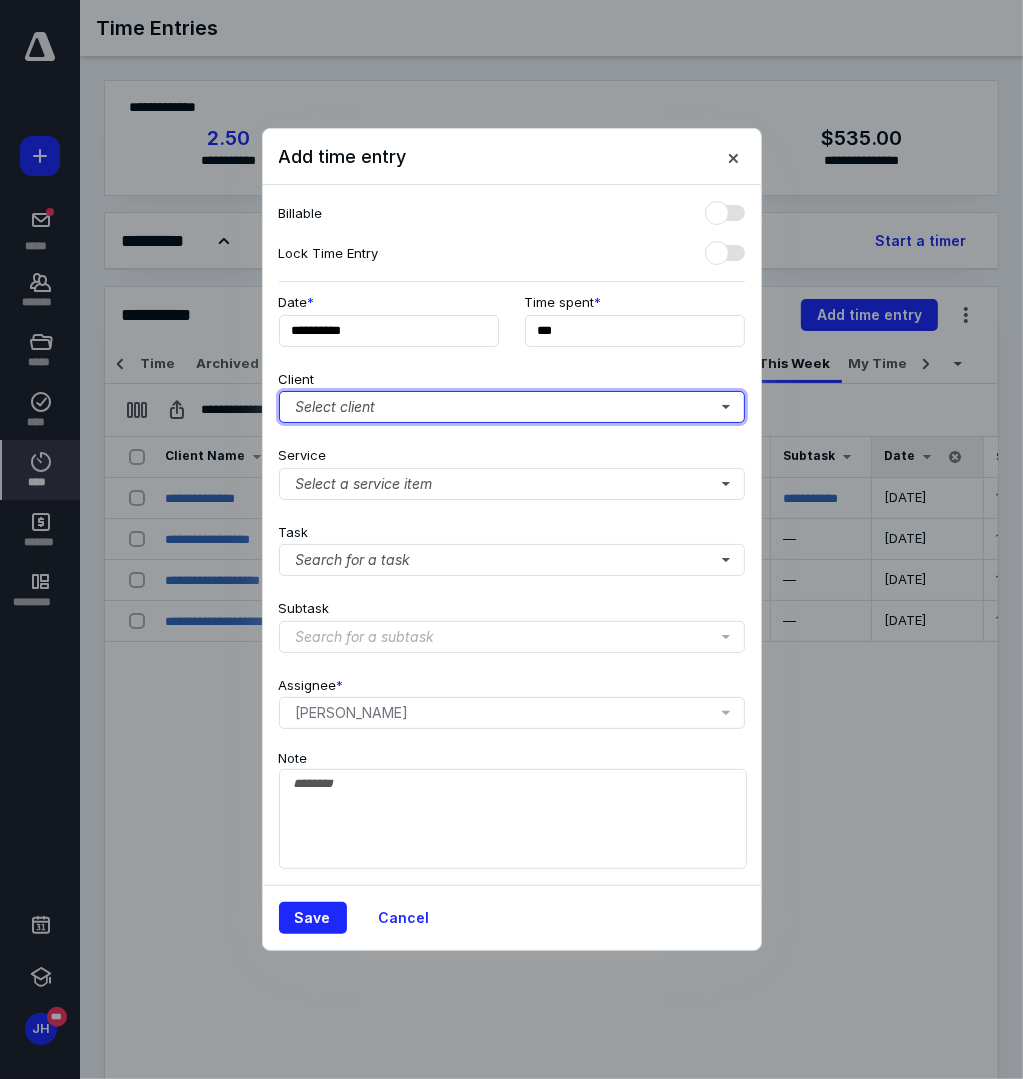type 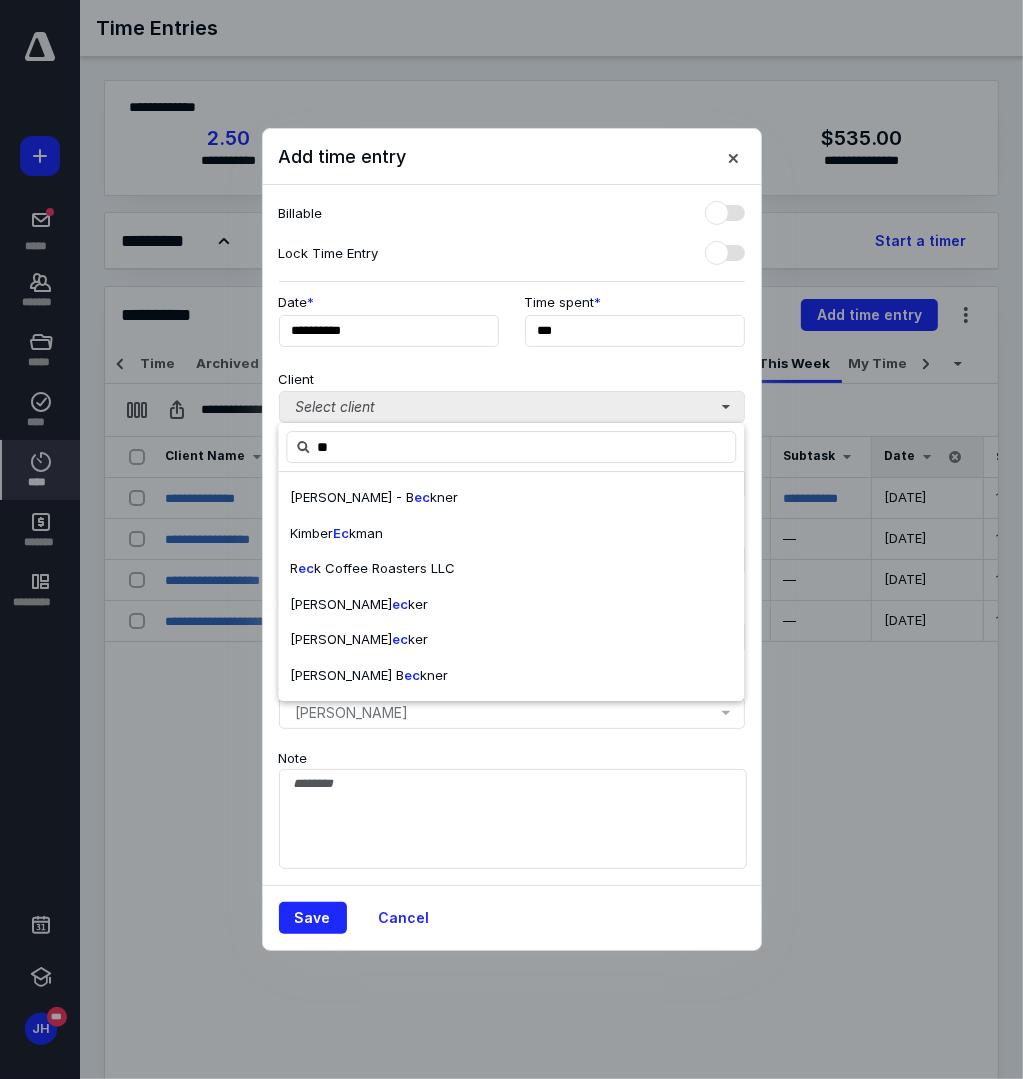 type on "*" 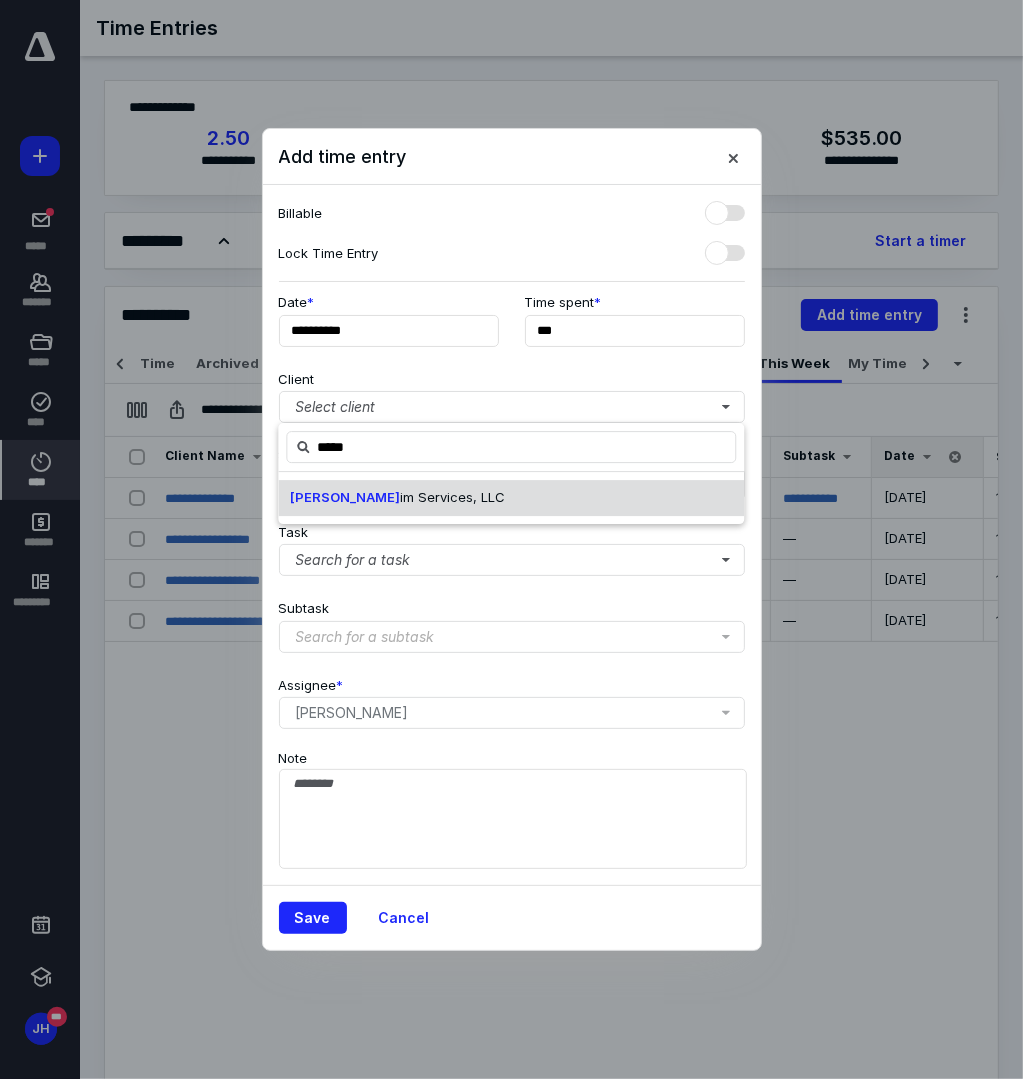 click on "[PERSON_NAME] im Services, LLC" at bounding box center (511, 498) 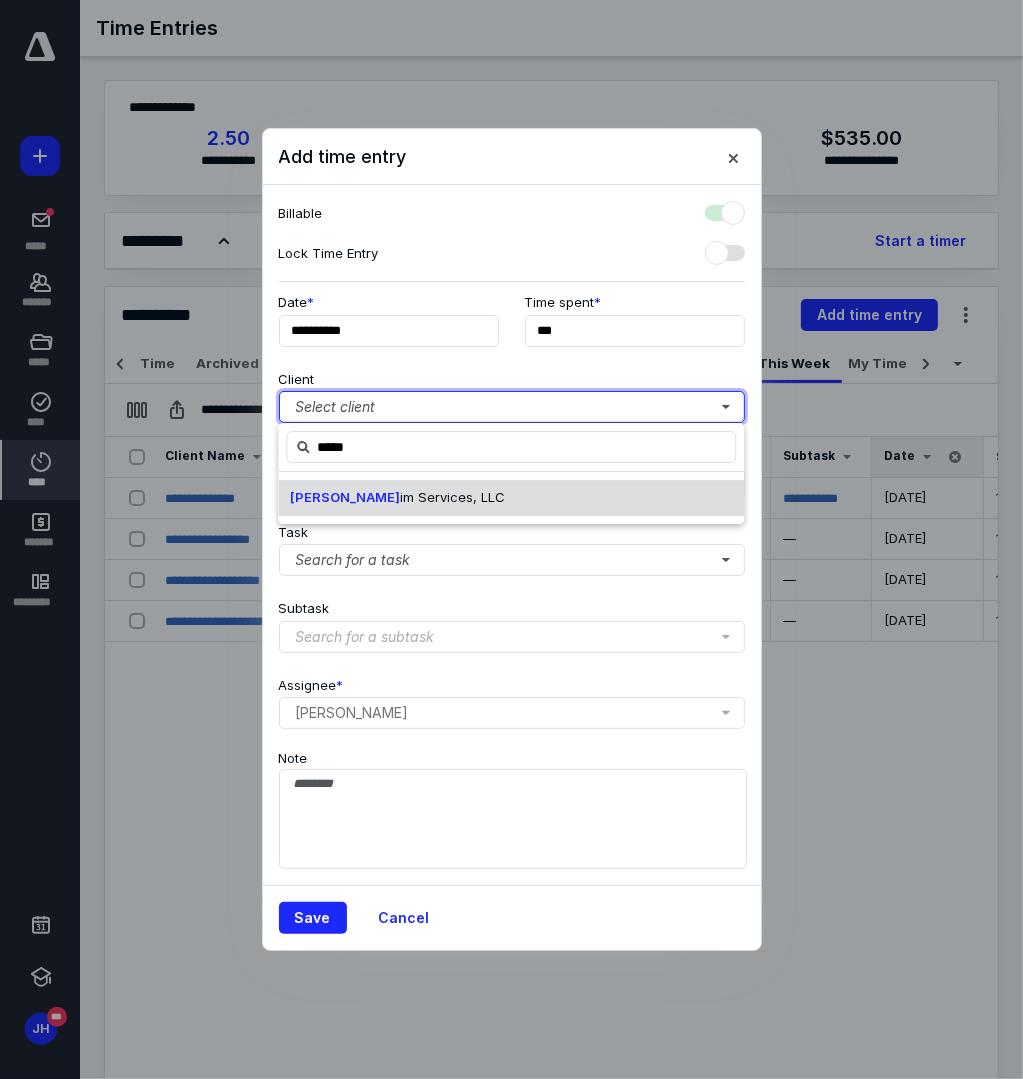 checkbox on "true" 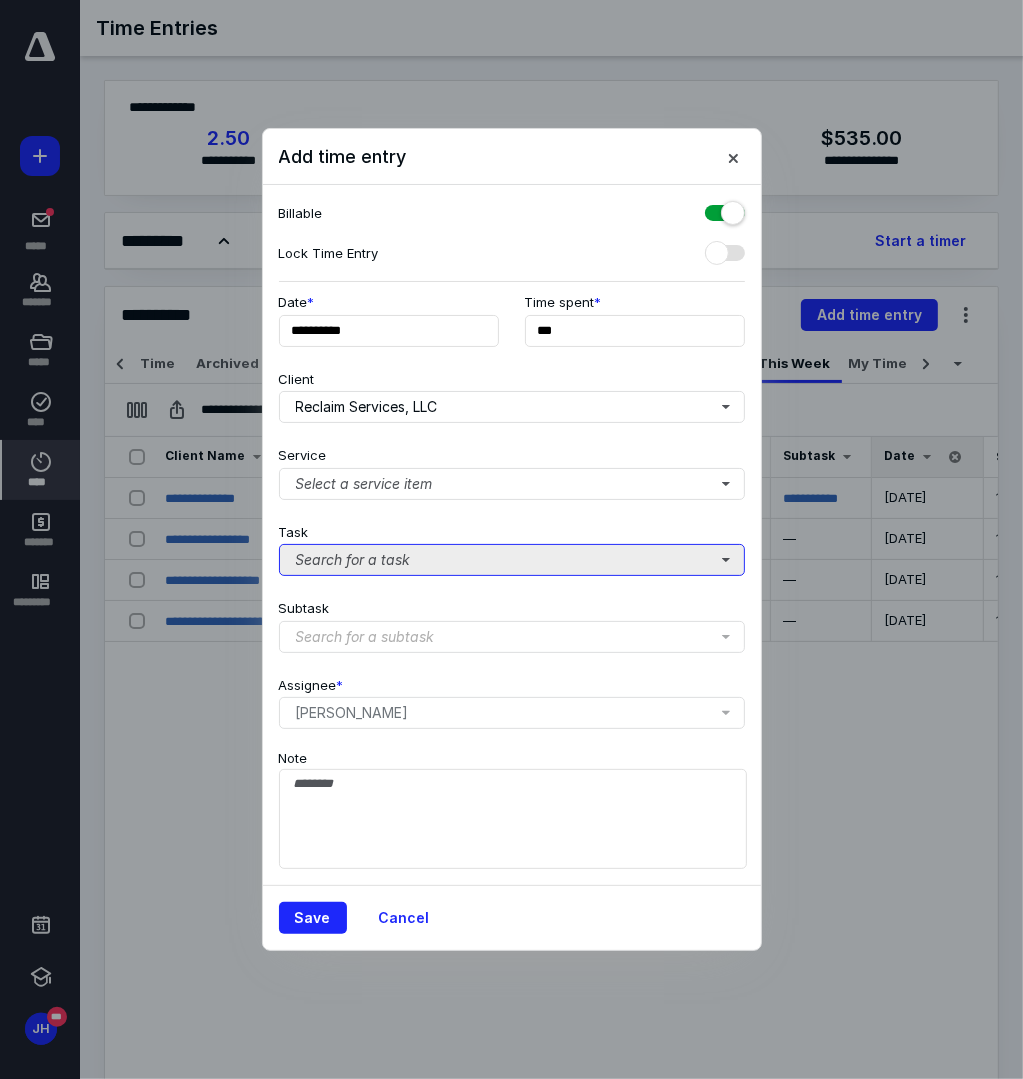 click on "Search for a task" at bounding box center (512, 560) 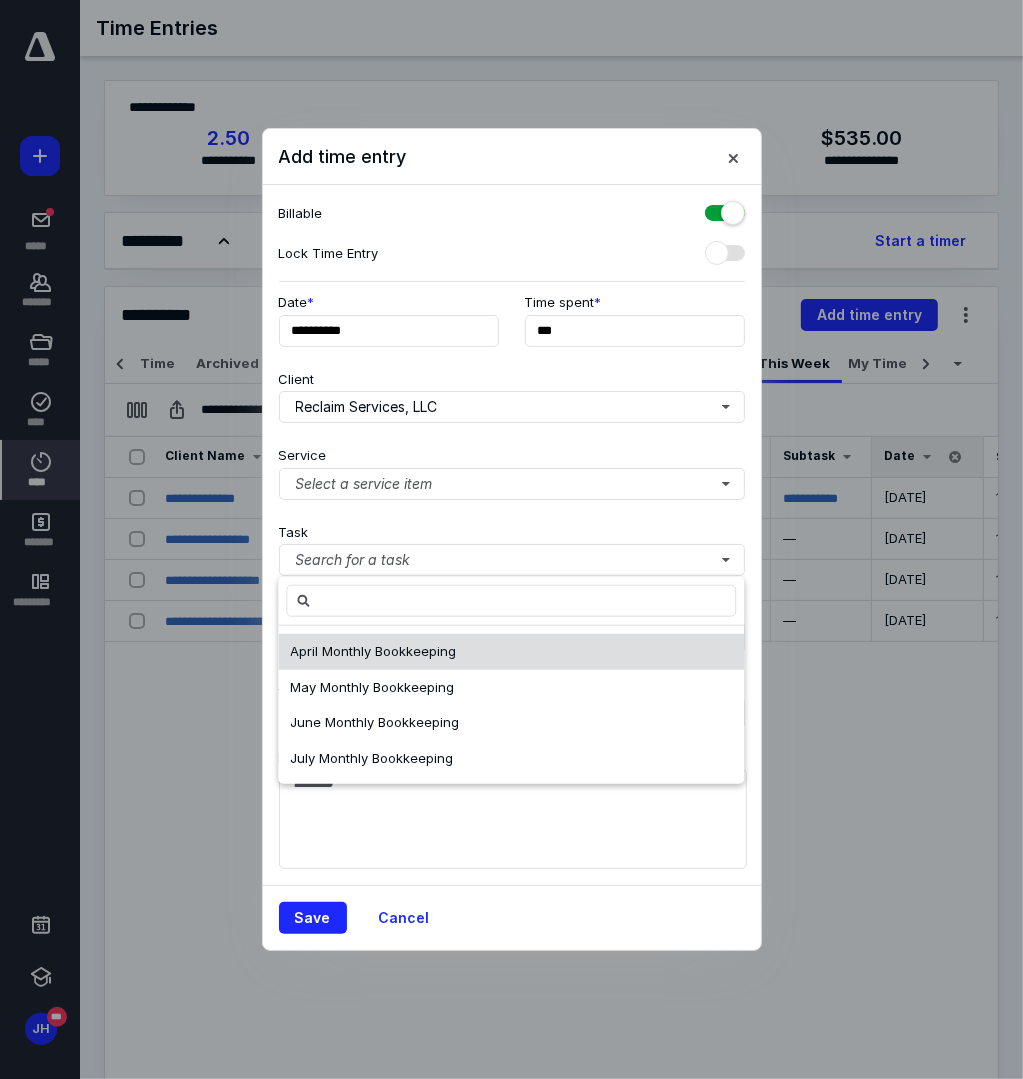 click on "April Monthly Bookkeeping" at bounding box center [373, 651] 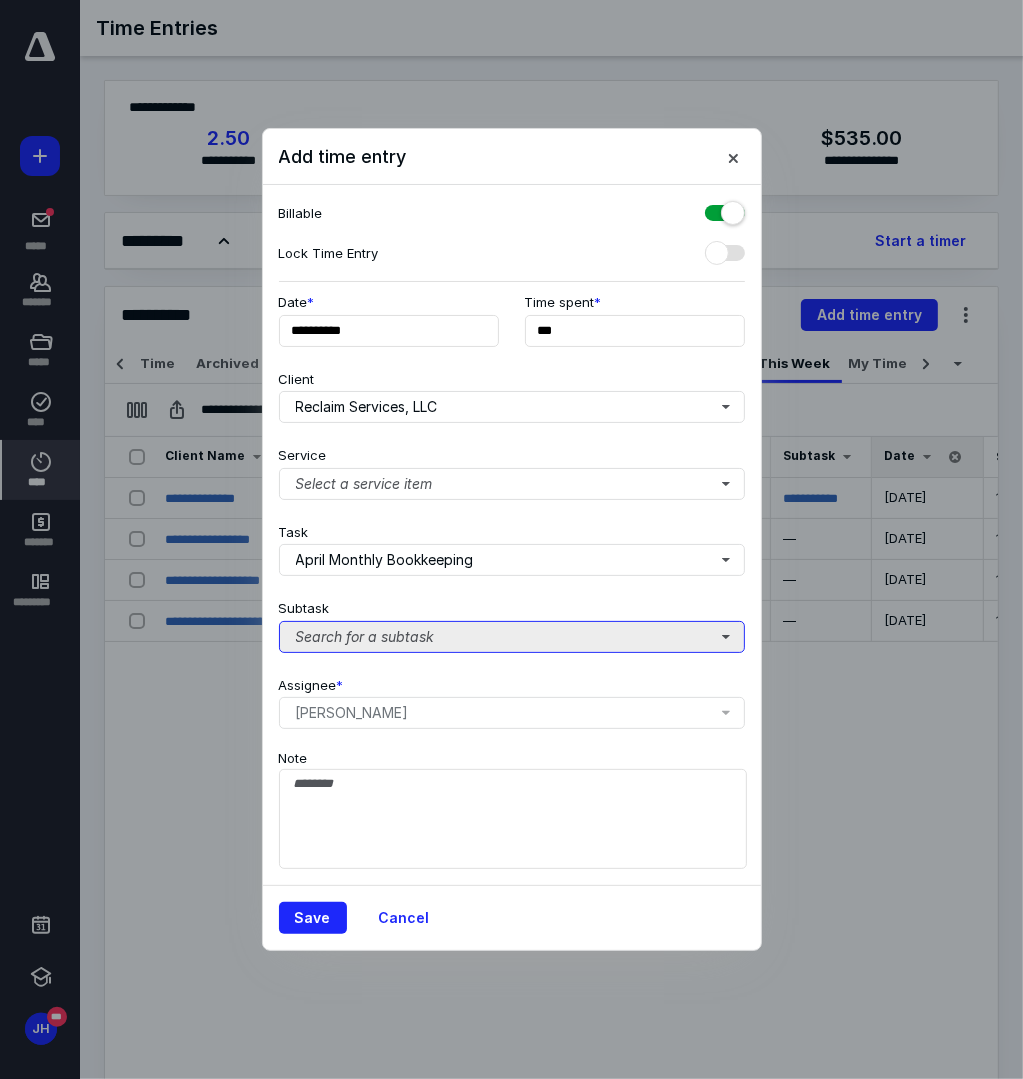 click on "Search for a subtask" at bounding box center [512, 637] 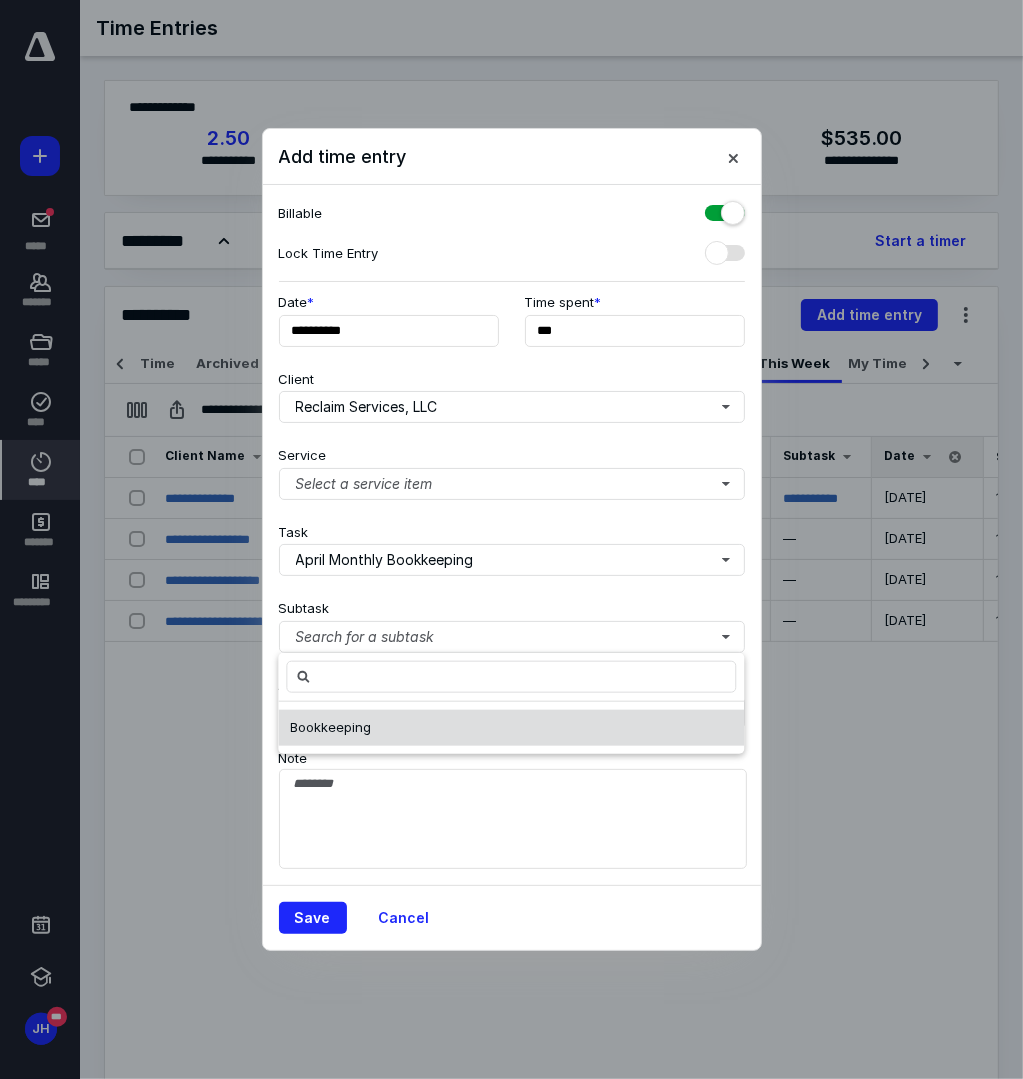 click on "Bookkeeping" at bounding box center [330, 727] 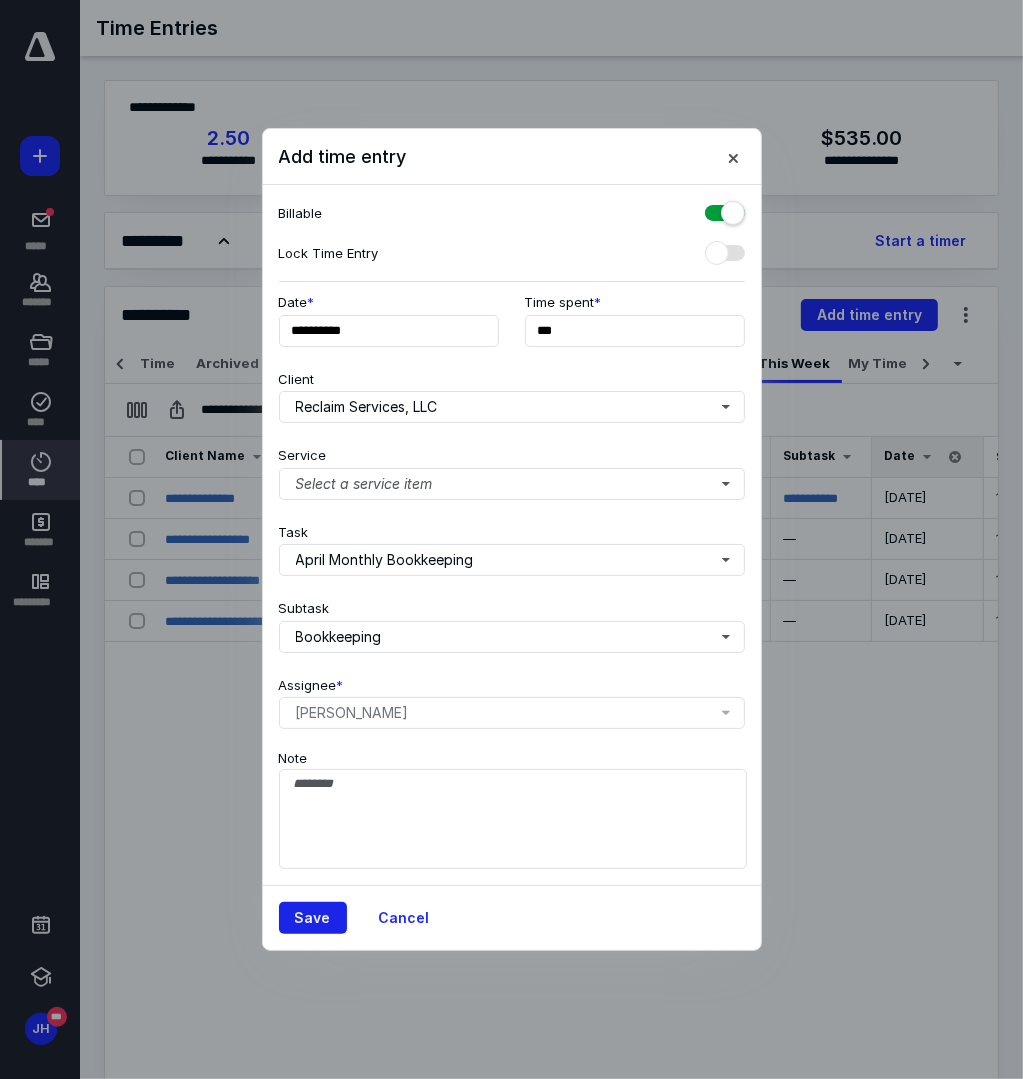 click on "Save" at bounding box center [313, 918] 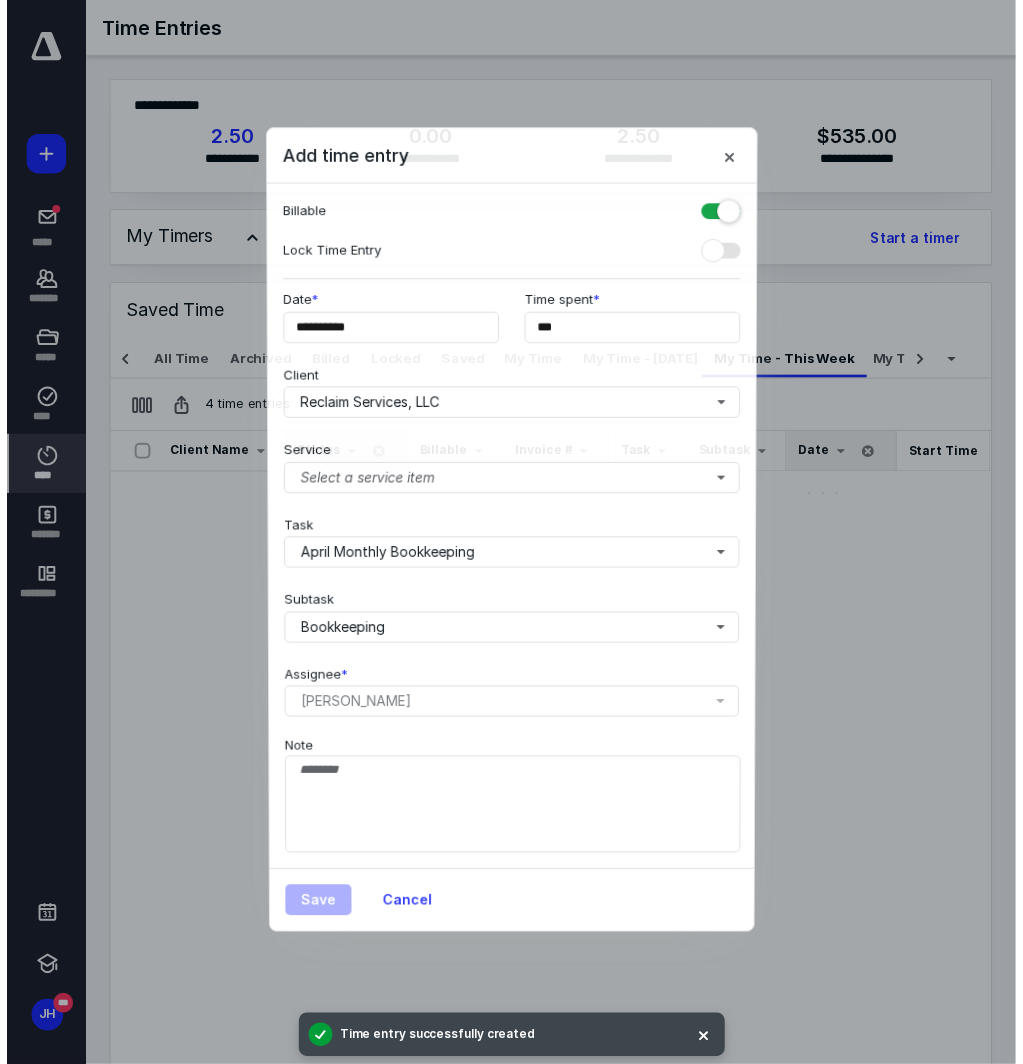 scroll, scrollTop: 0, scrollLeft: 30, axis: horizontal 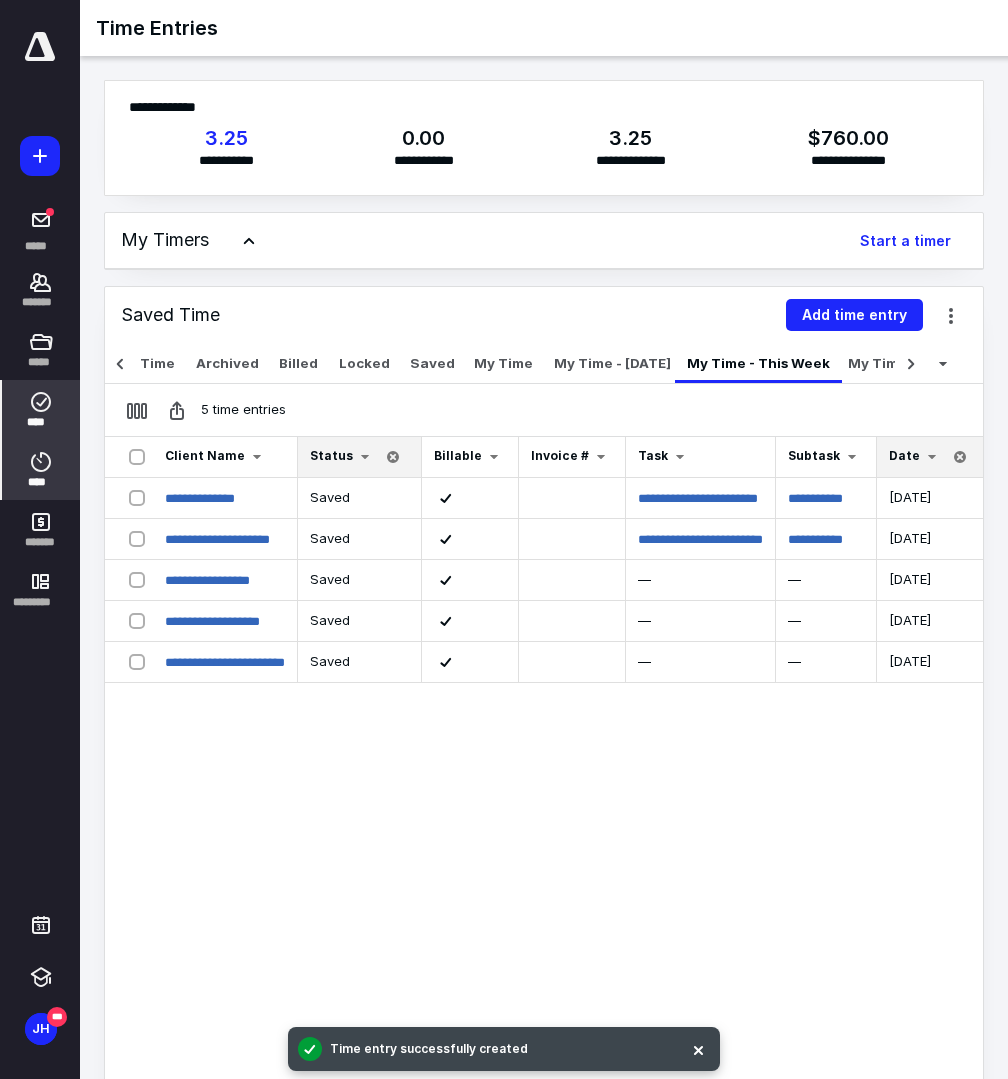 click on "****" at bounding box center (41, 422) 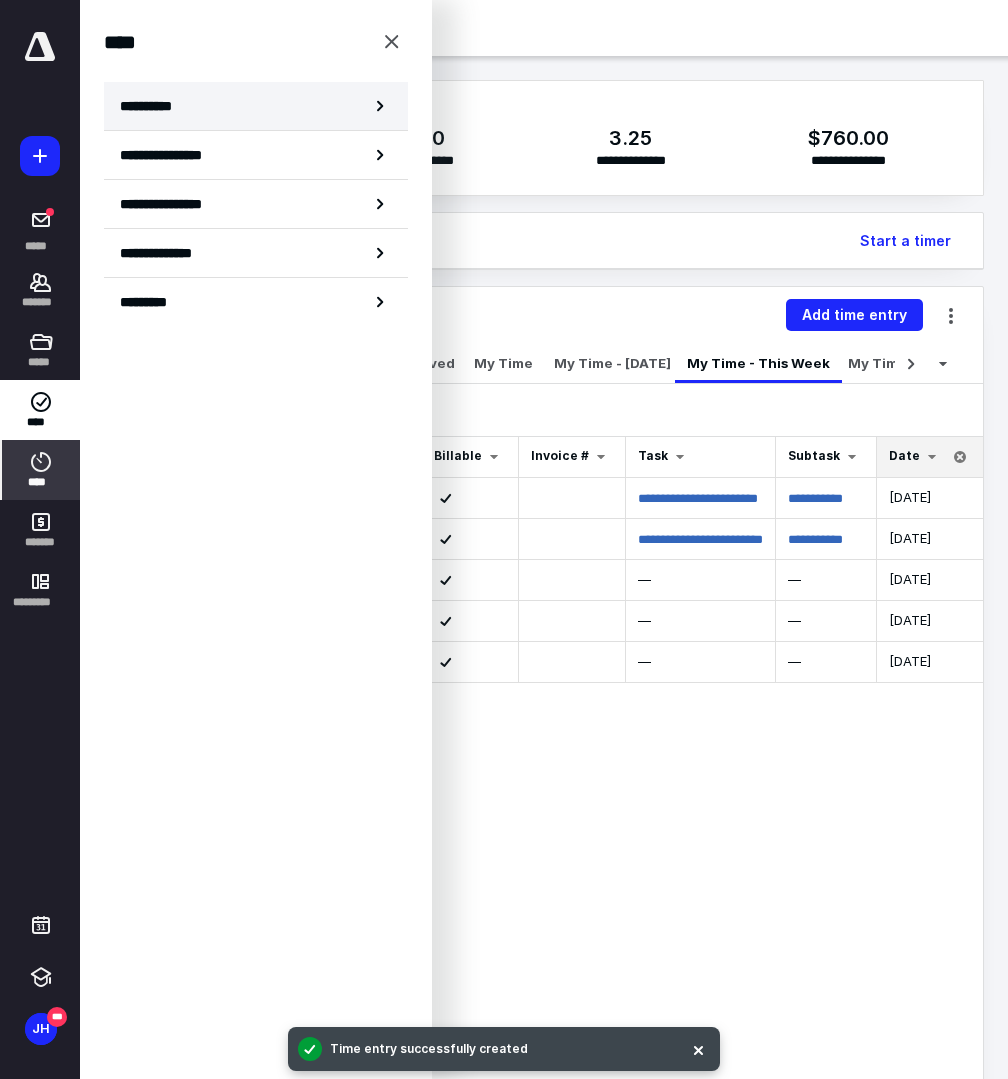 click on "**********" at bounding box center [153, 106] 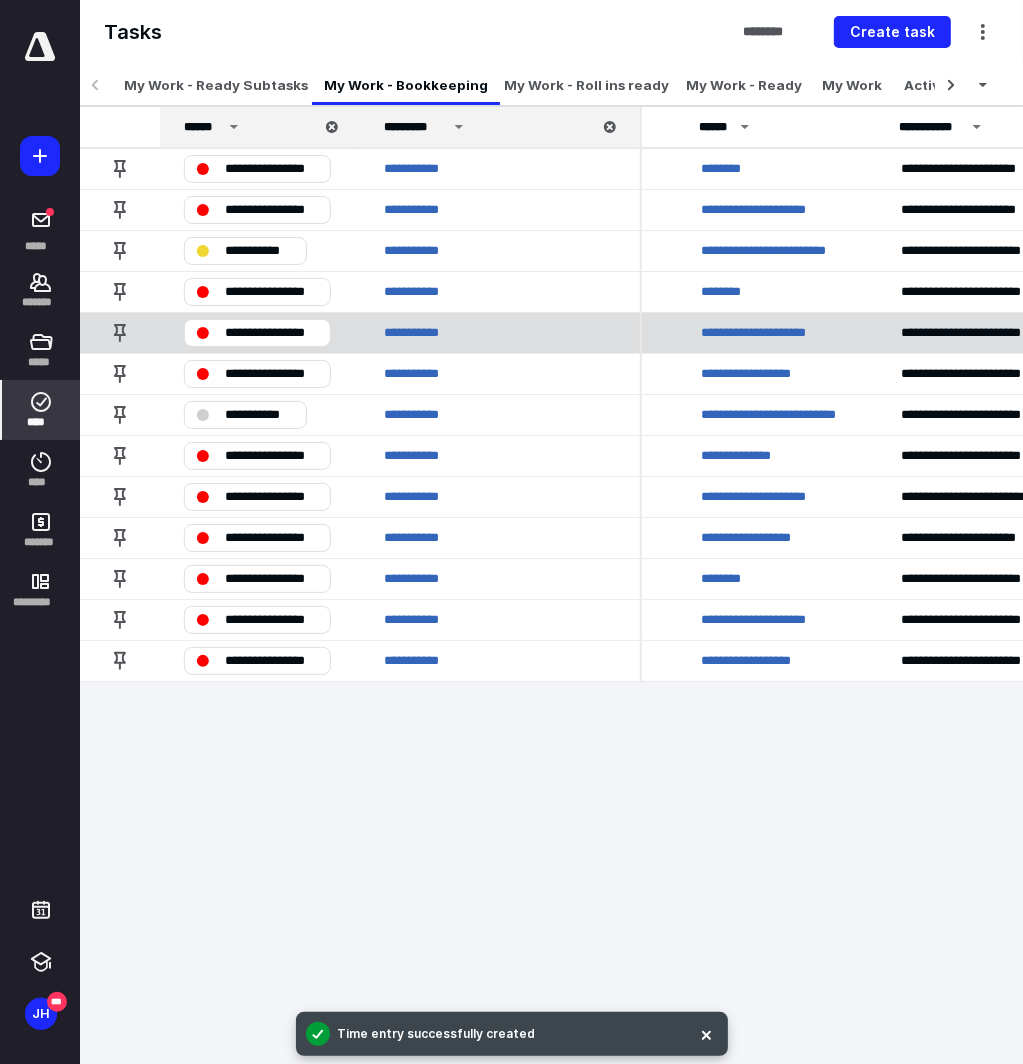 scroll, scrollTop: 0, scrollLeft: 600, axis: horizontal 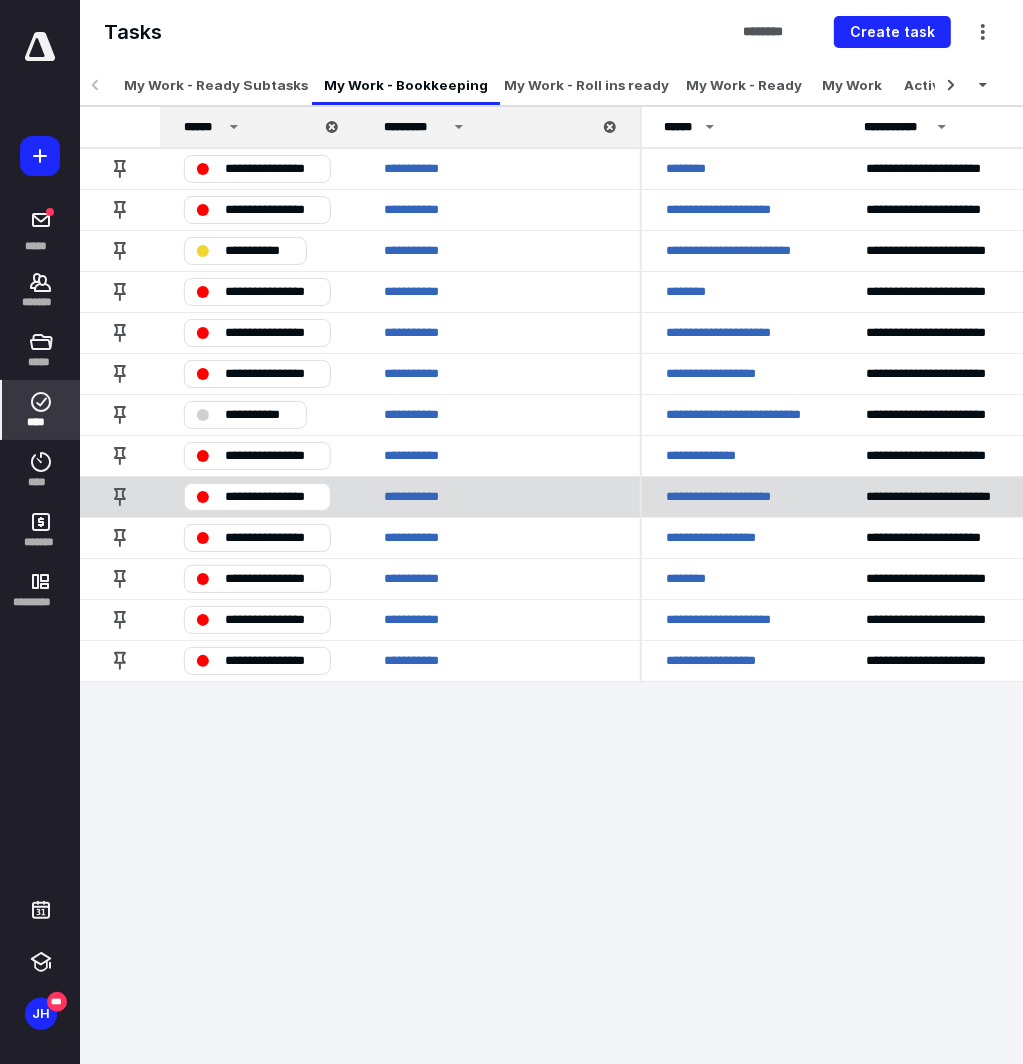 click on "**********" at bounding box center [271, 497] 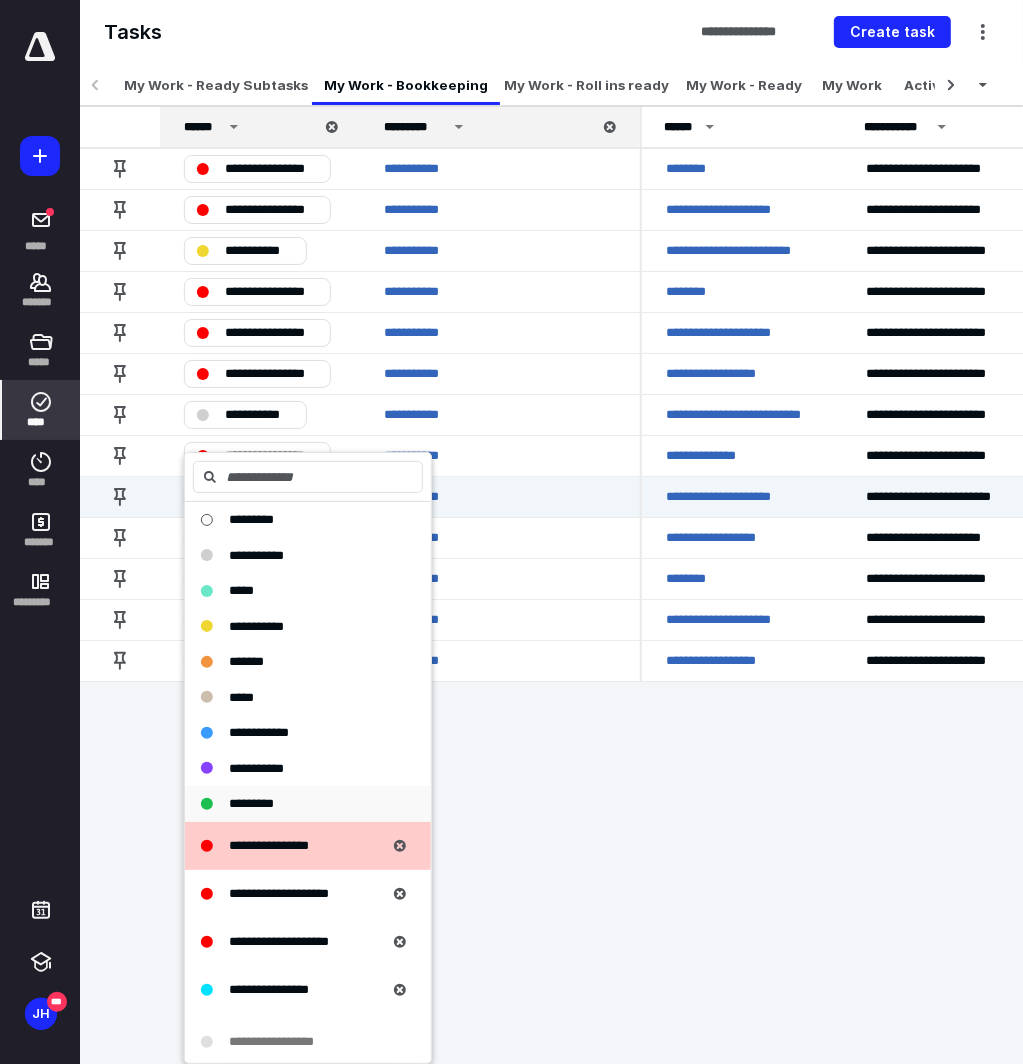click on "*********" at bounding box center [251, 803] 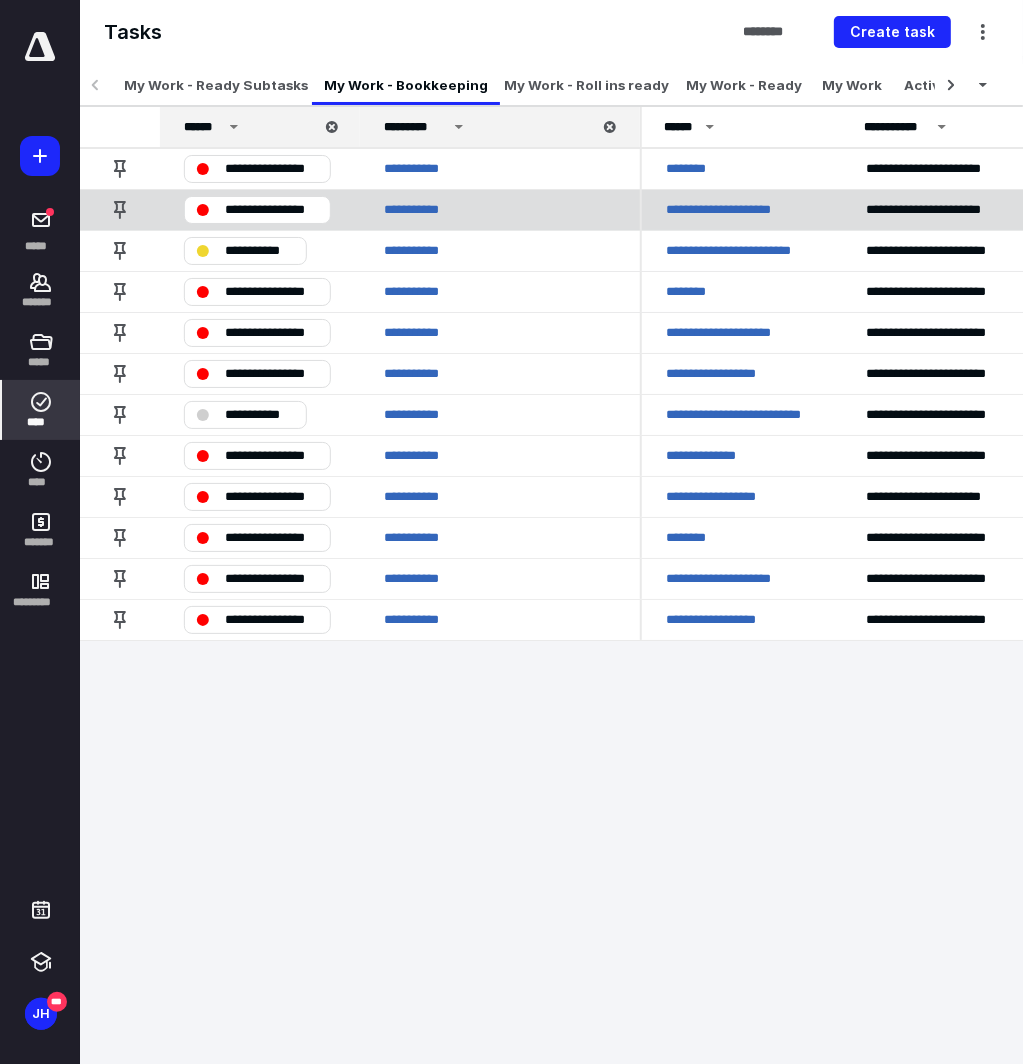 click on "**********" at bounding box center [734, 210] 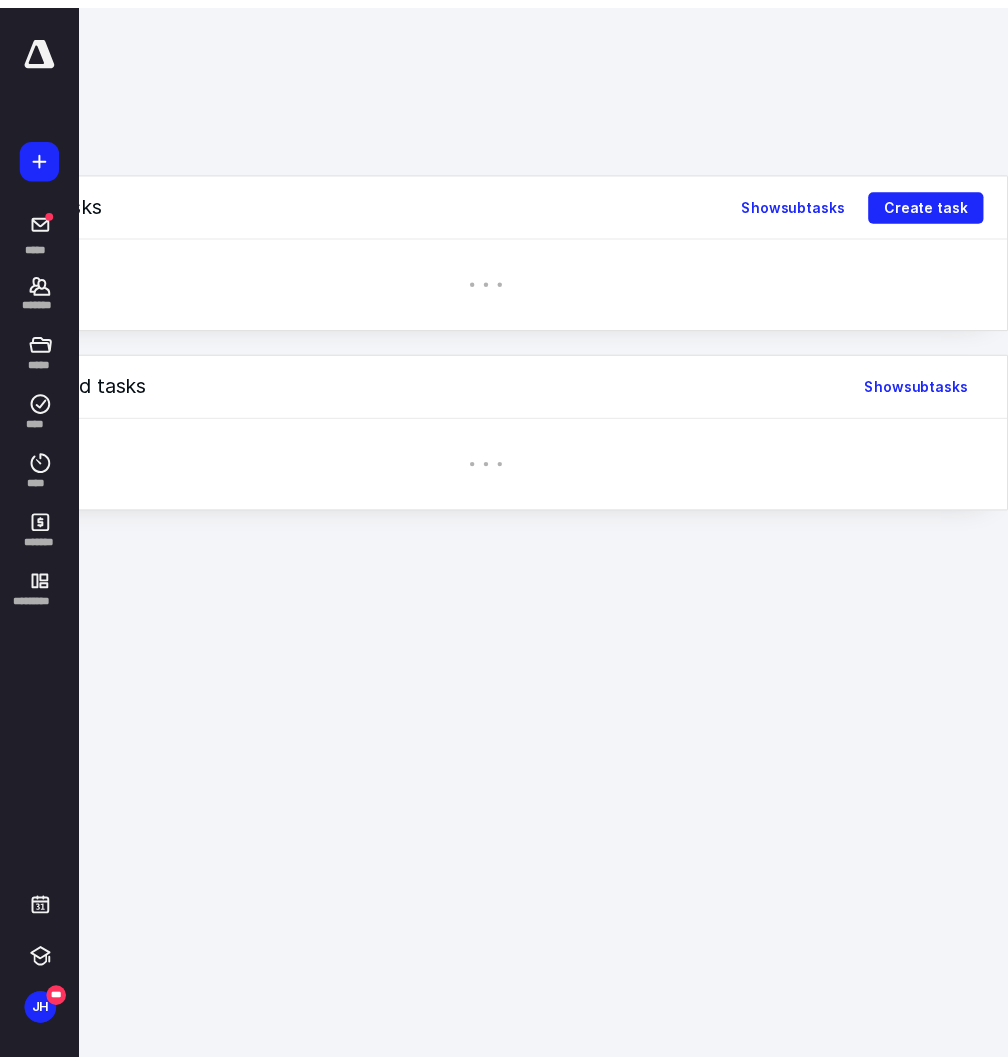 scroll, scrollTop: 0, scrollLeft: 519, axis: horizontal 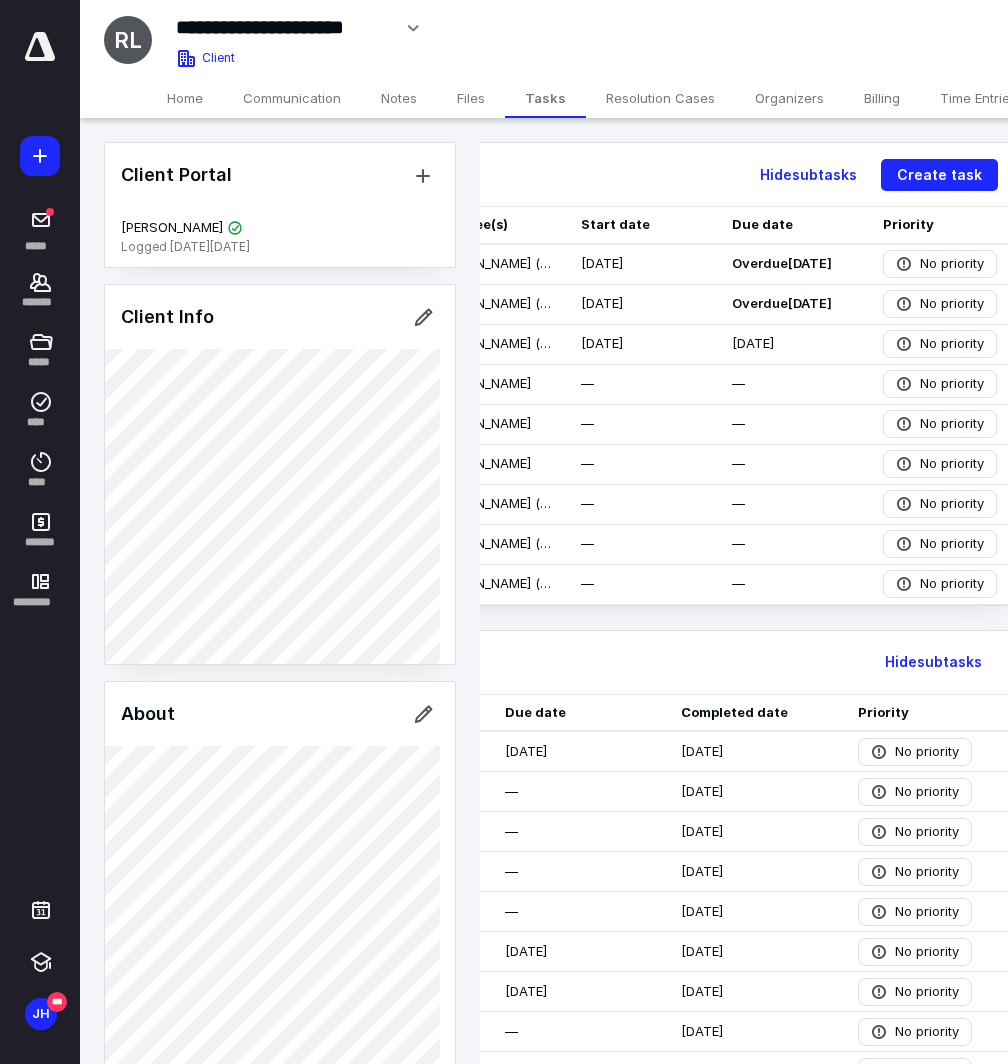 click on "Files" at bounding box center [471, 98] 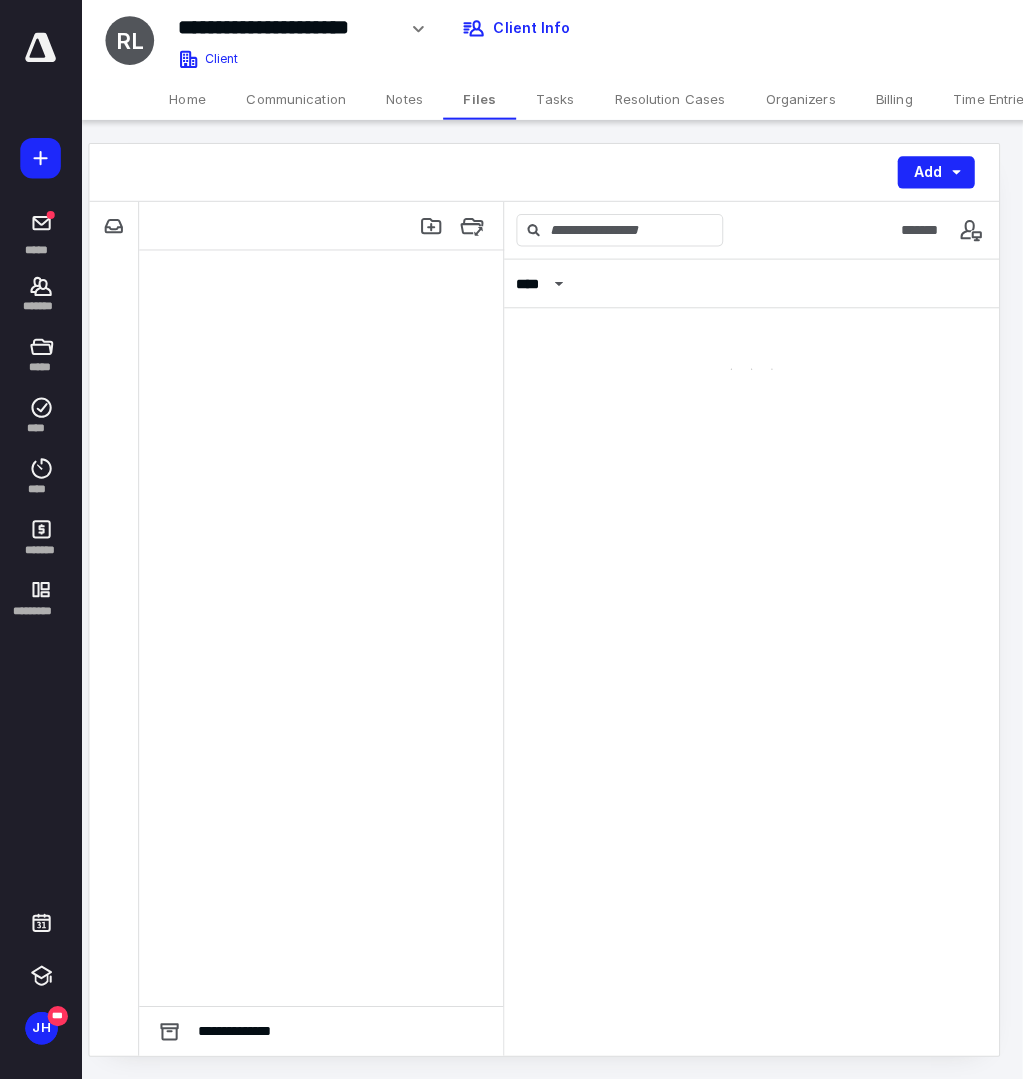 scroll, scrollTop: 0, scrollLeft: 0, axis: both 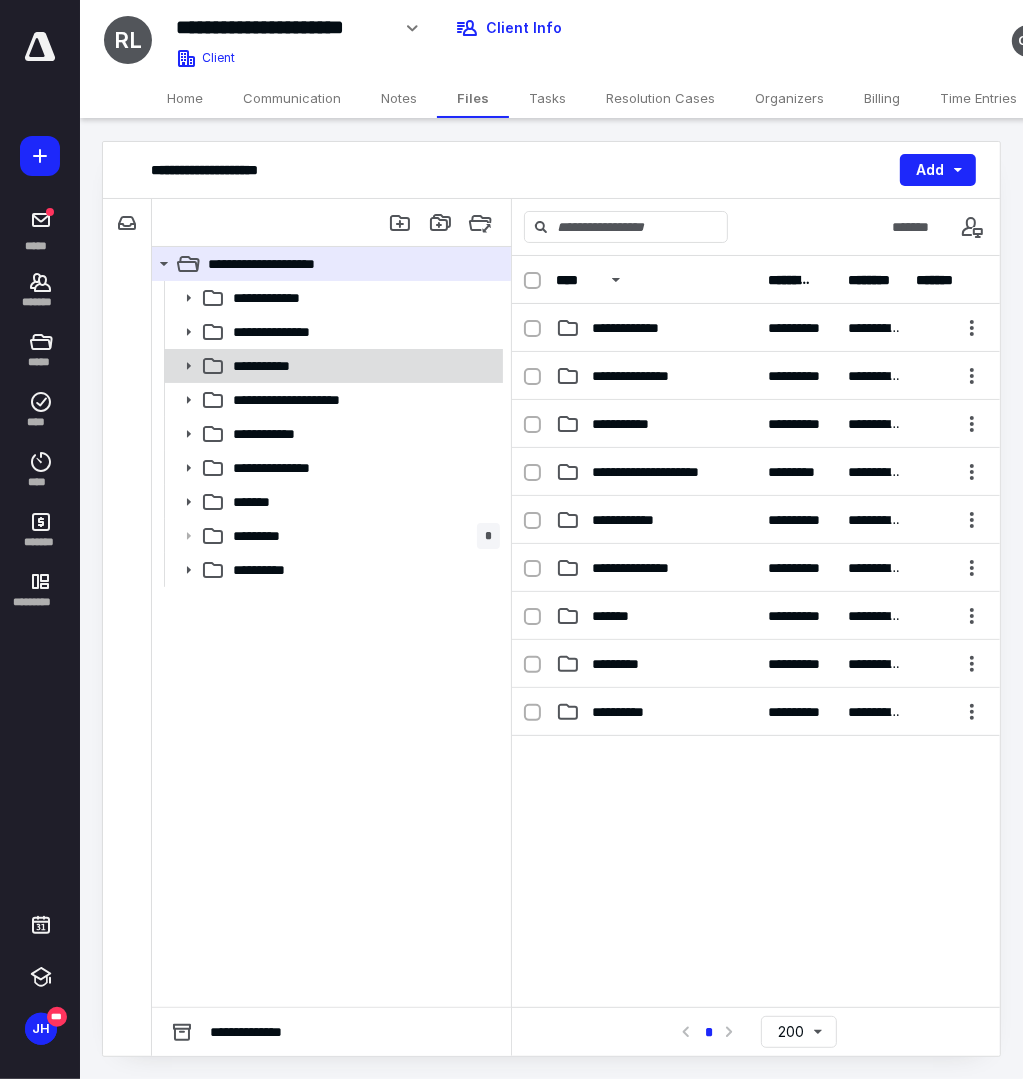 click on "**********" at bounding box center (276, 366) 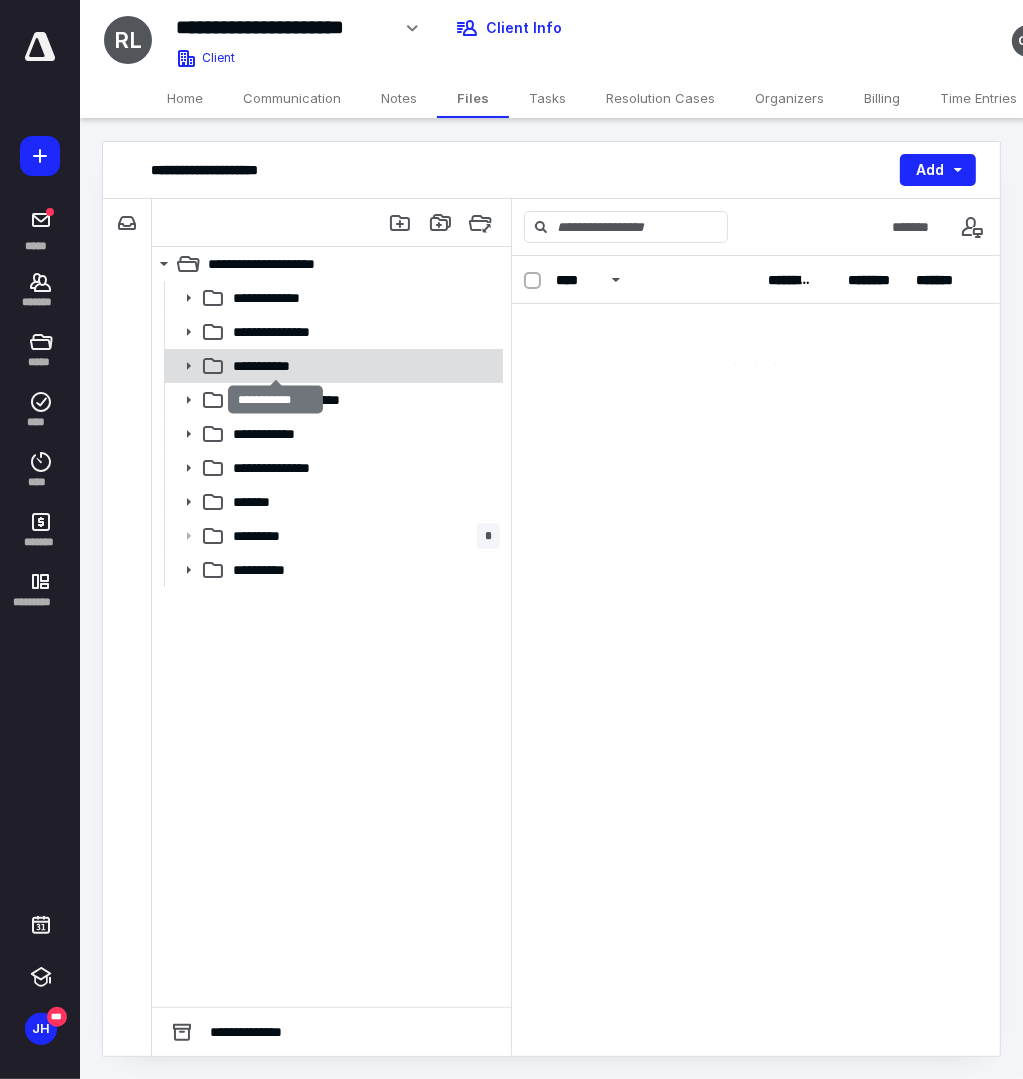 click on "**********" at bounding box center [276, 366] 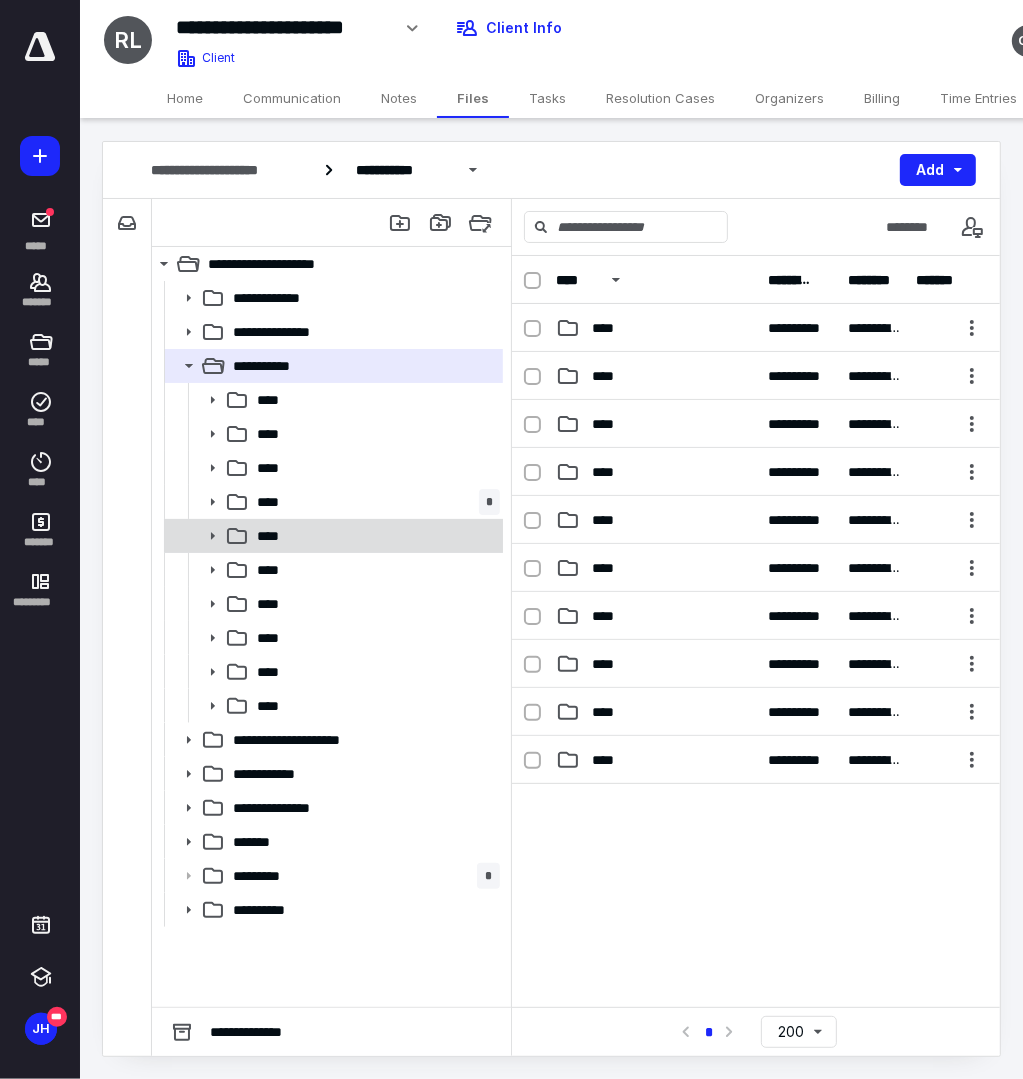 click on "****" at bounding box center (274, 536) 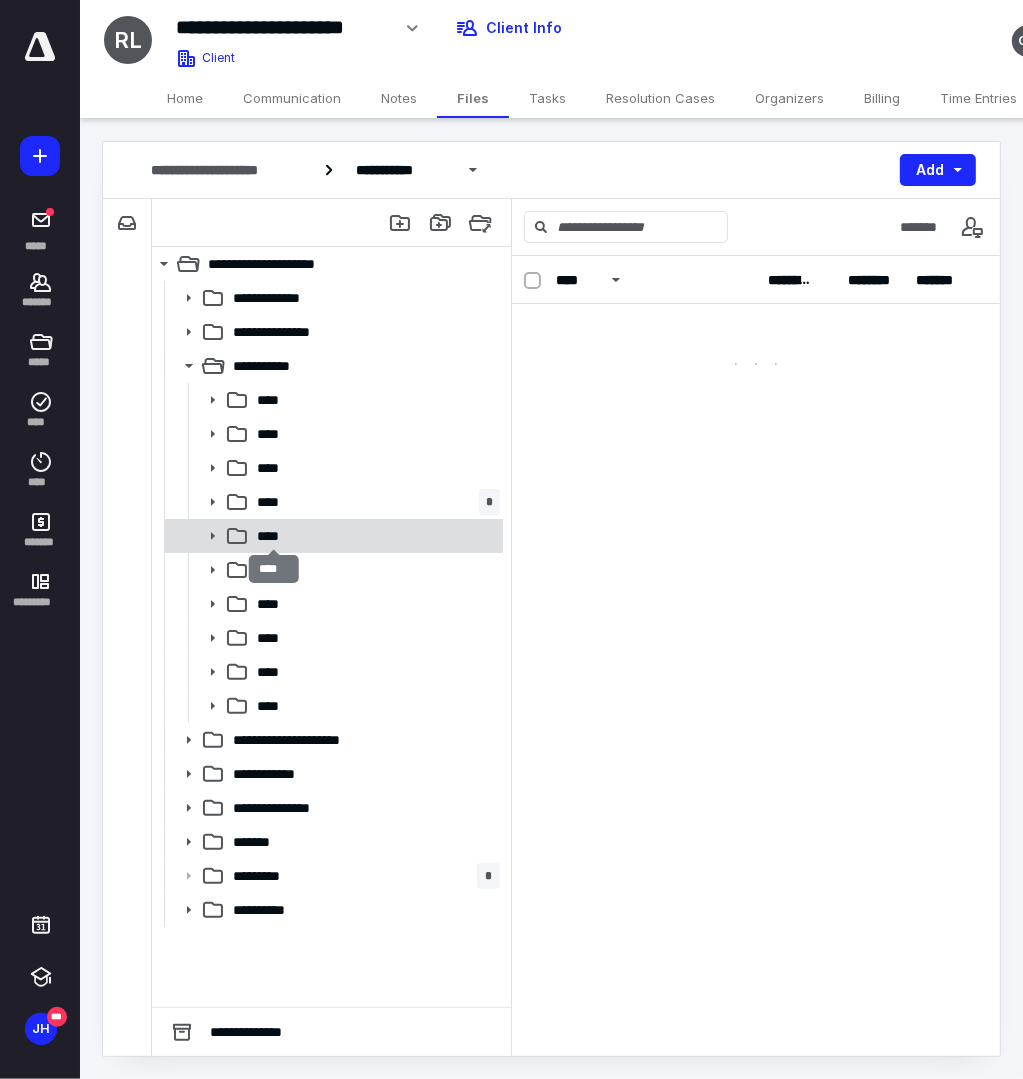 click on "****" at bounding box center [274, 536] 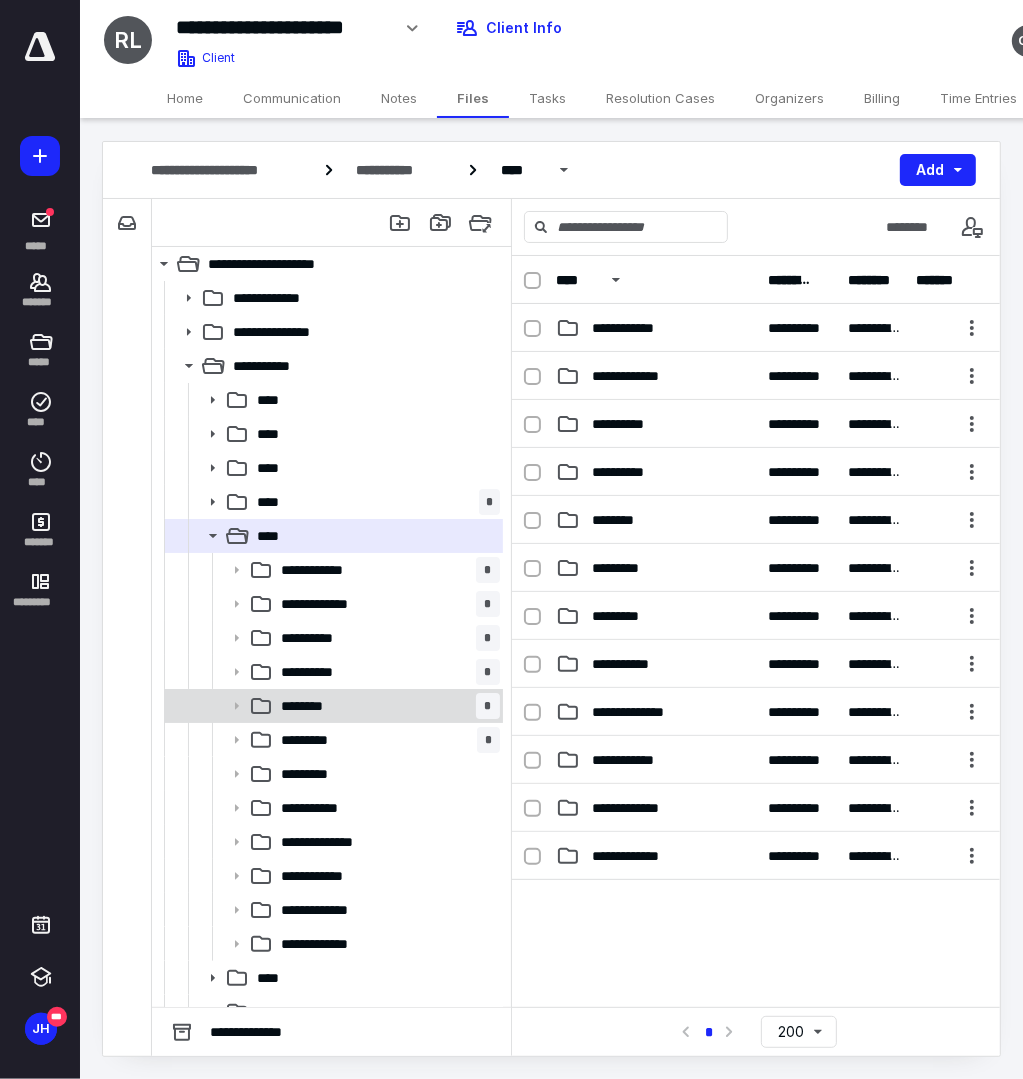 click on "******** *" at bounding box center [386, 706] 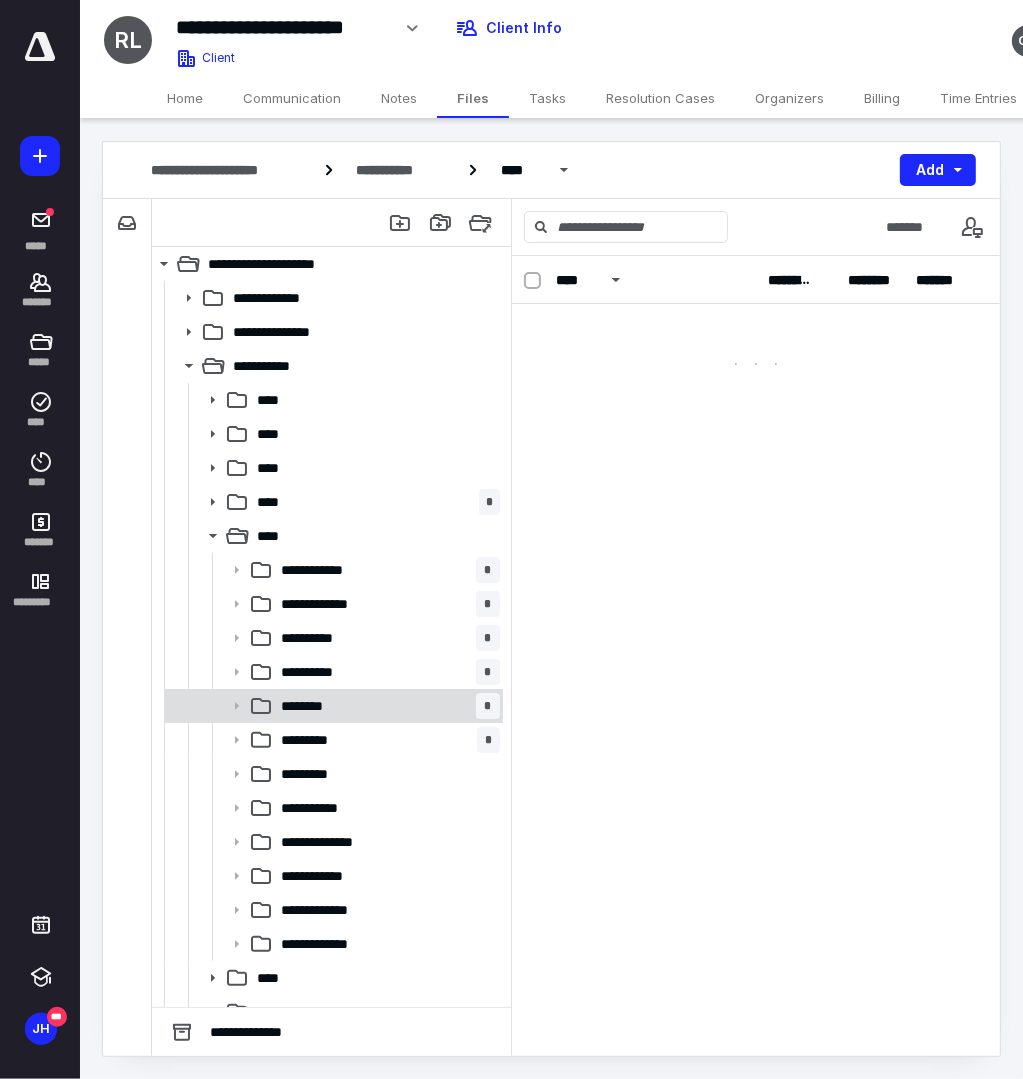 click on "******** *" at bounding box center [386, 706] 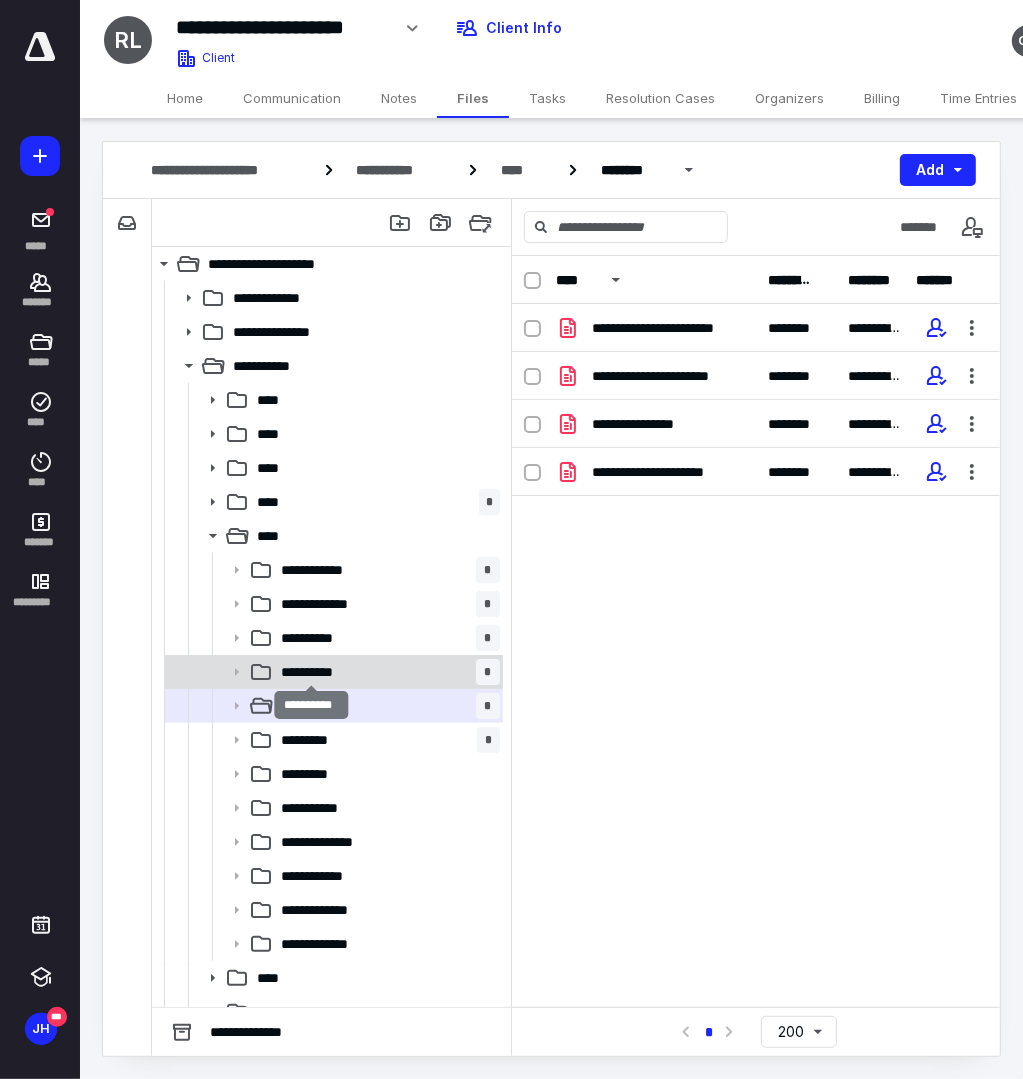 click on "**********" at bounding box center [312, 672] 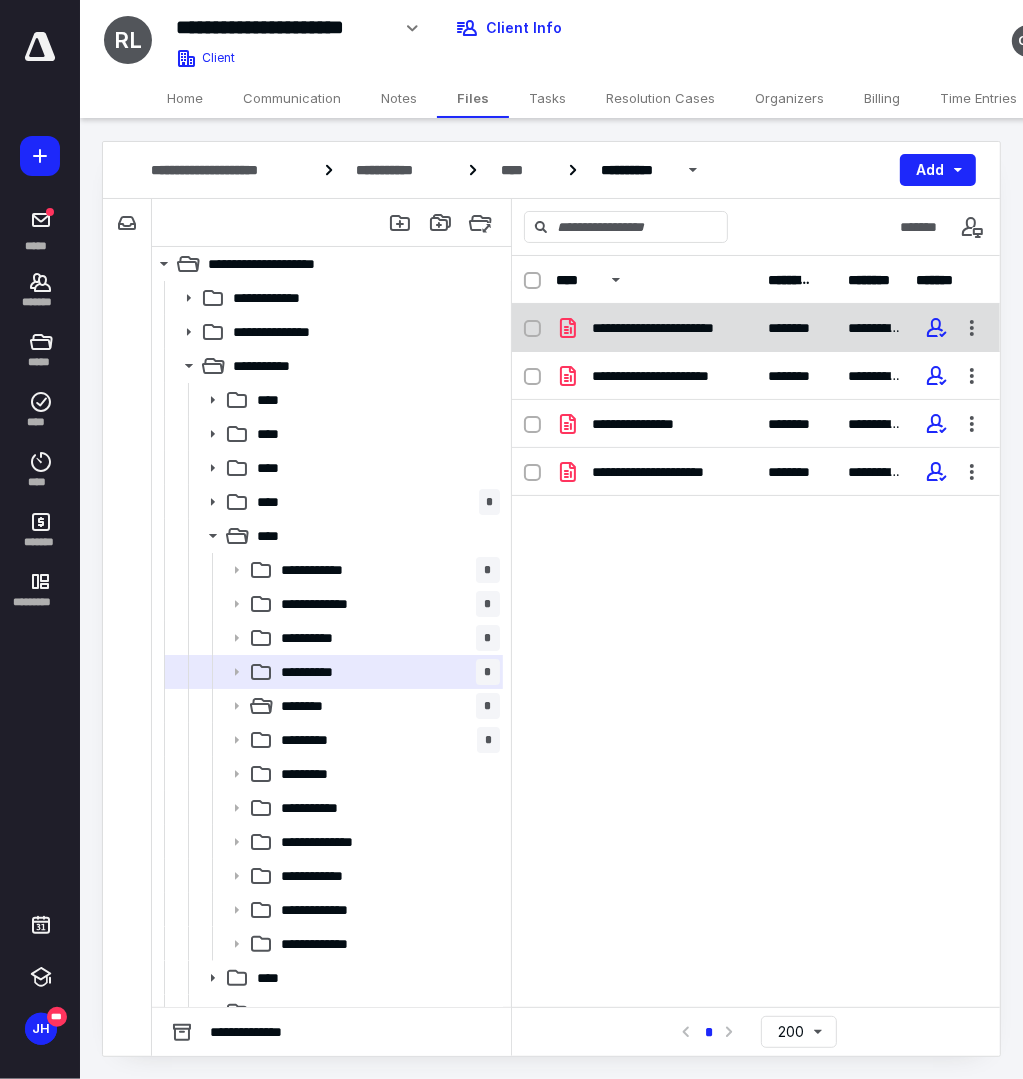 click on "**********" at bounding box center (668, 328) 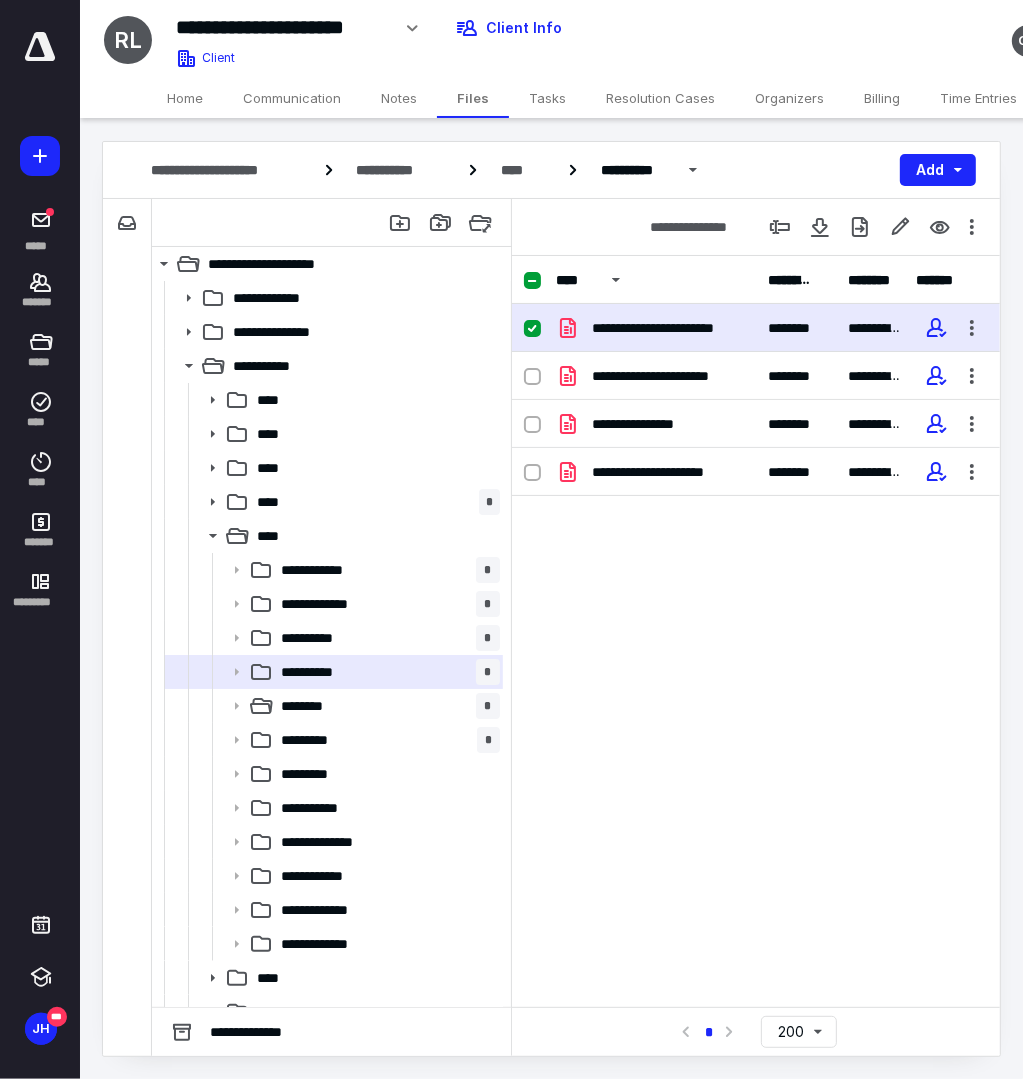 click on "**********" at bounding box center (668, 328) 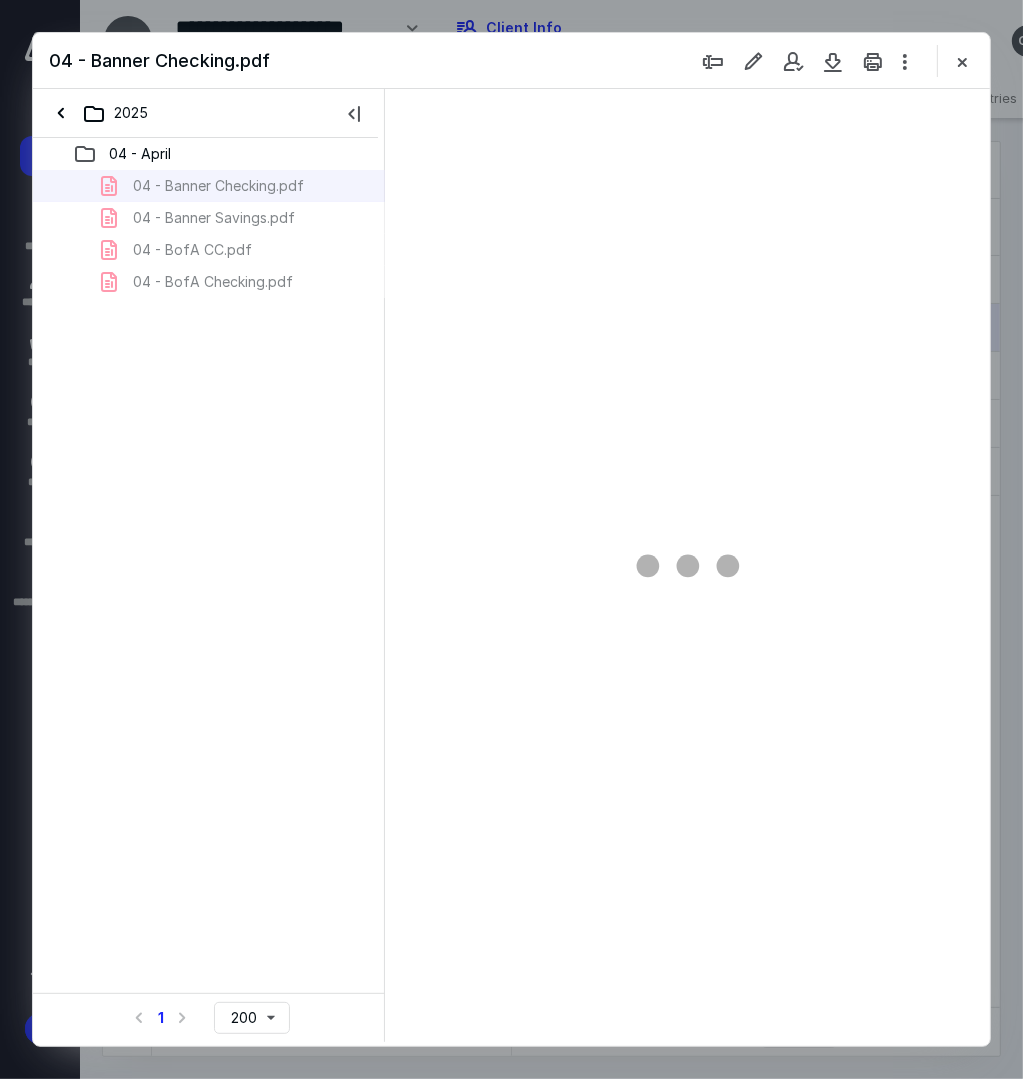 scroll, scrollTop: 0, scrollLeft: 0, axis: both 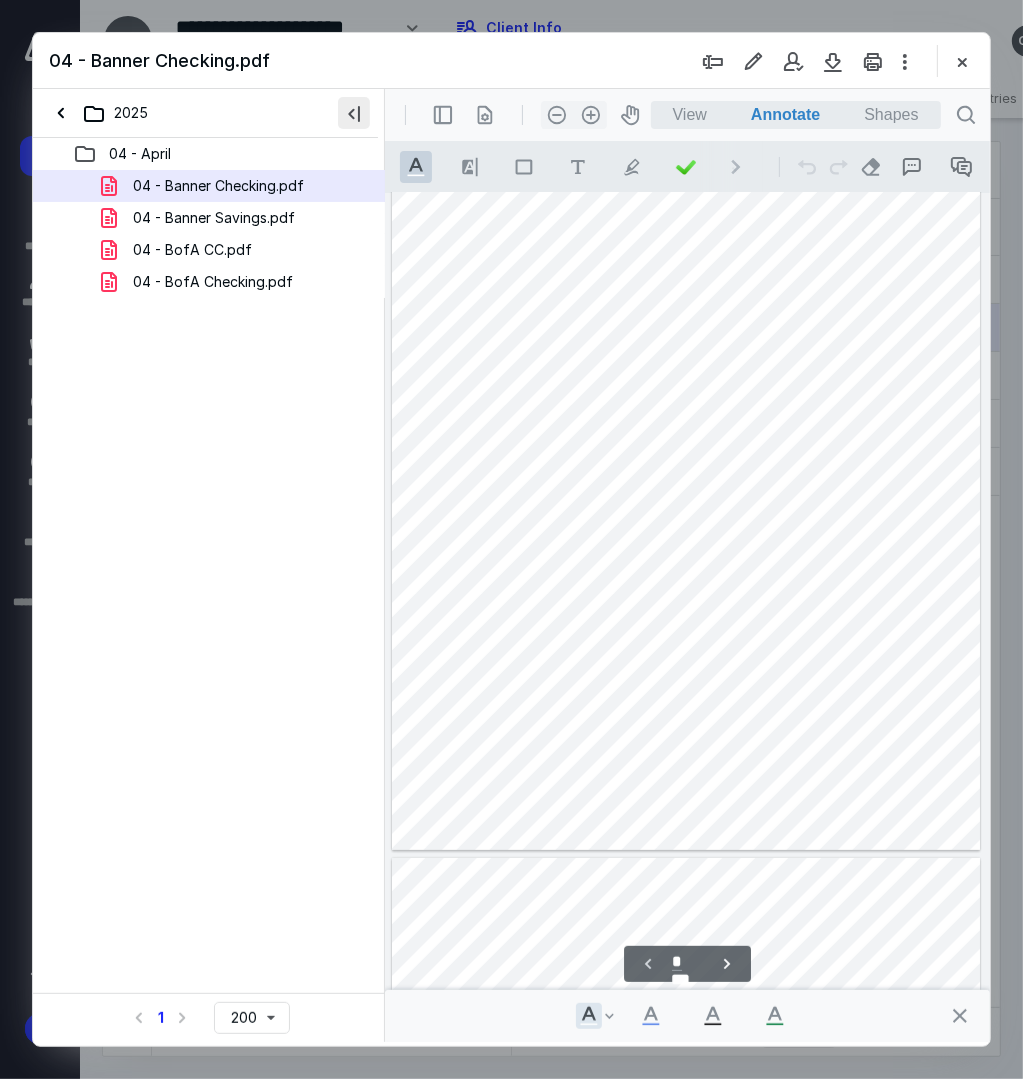 click at bounding box center (354, 113) 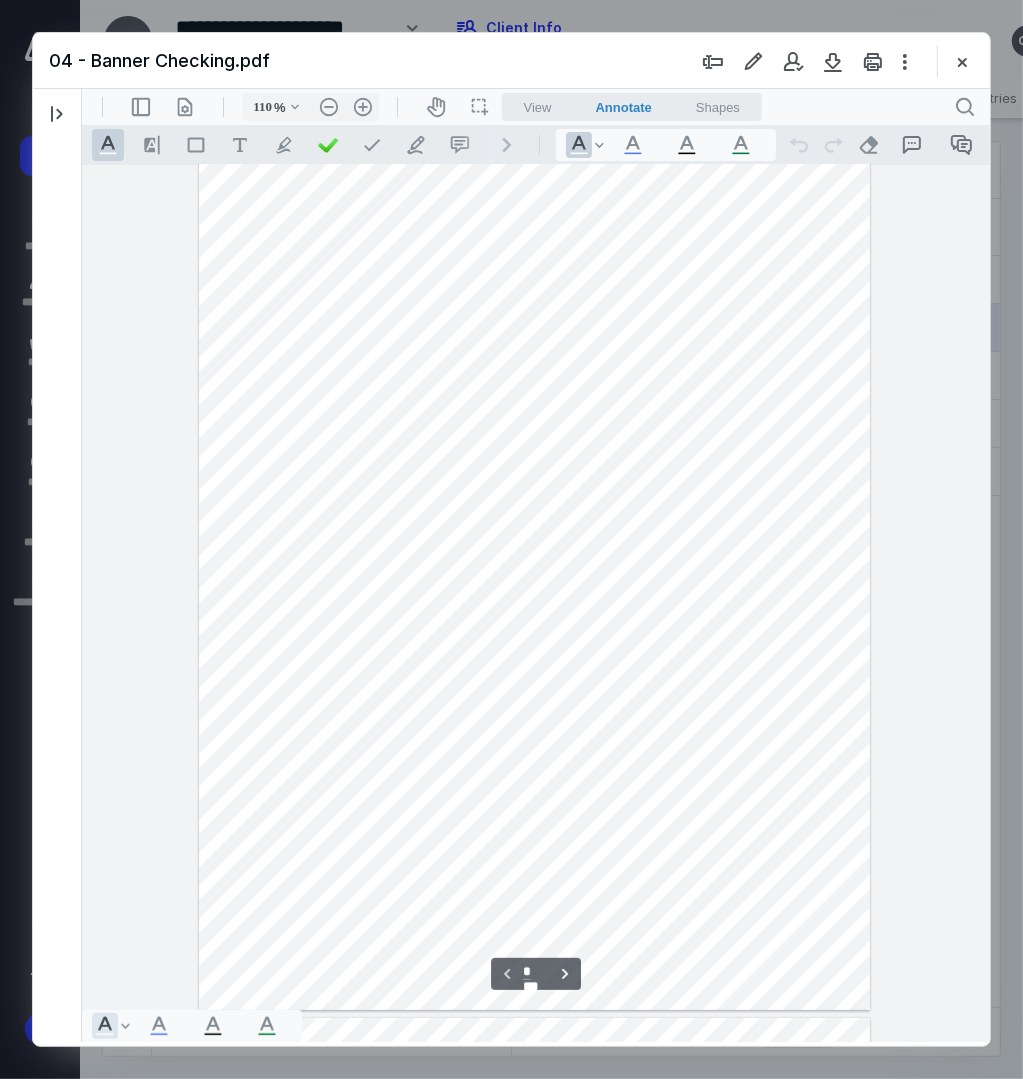 scroll, scrollTop: 0, scrollLeft: 0, axis: both 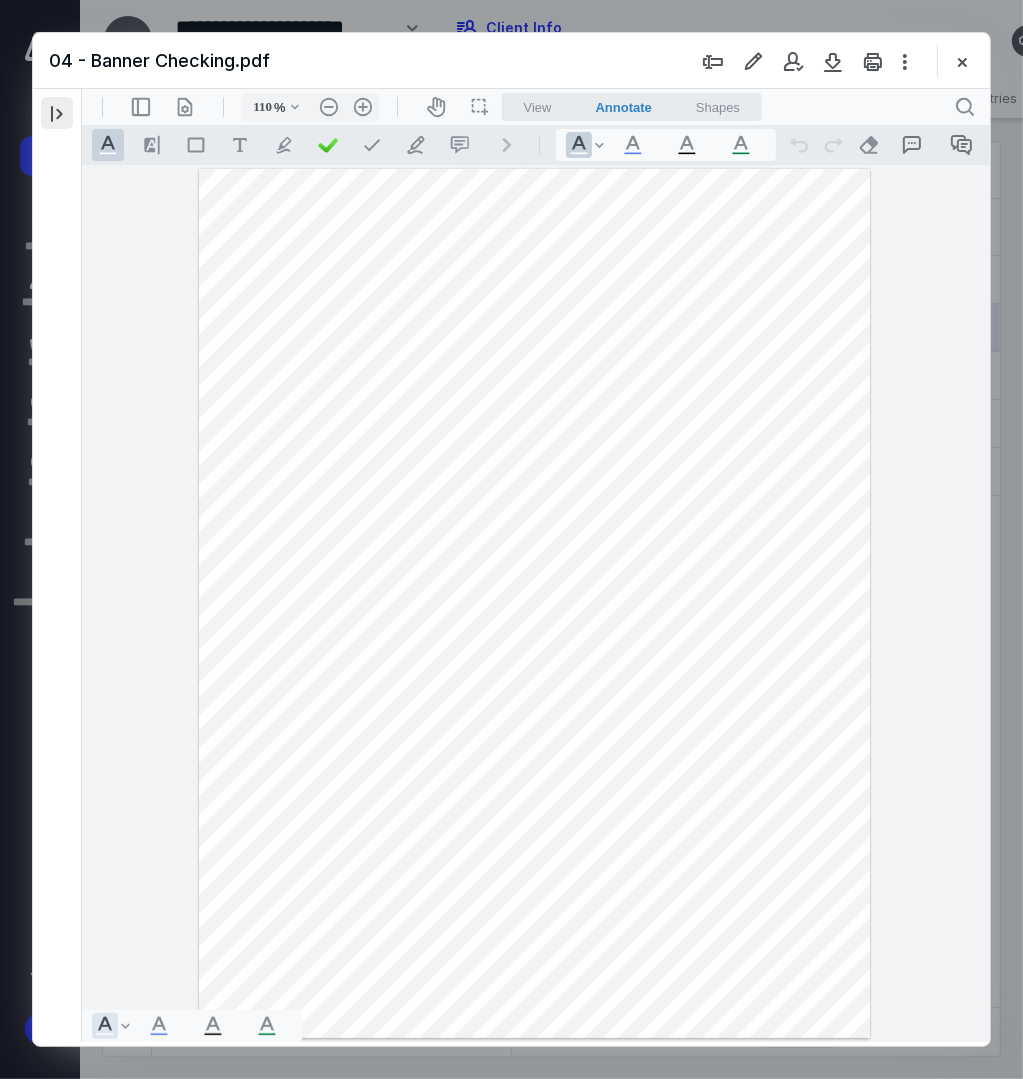 click at bounding box center (57, 113) 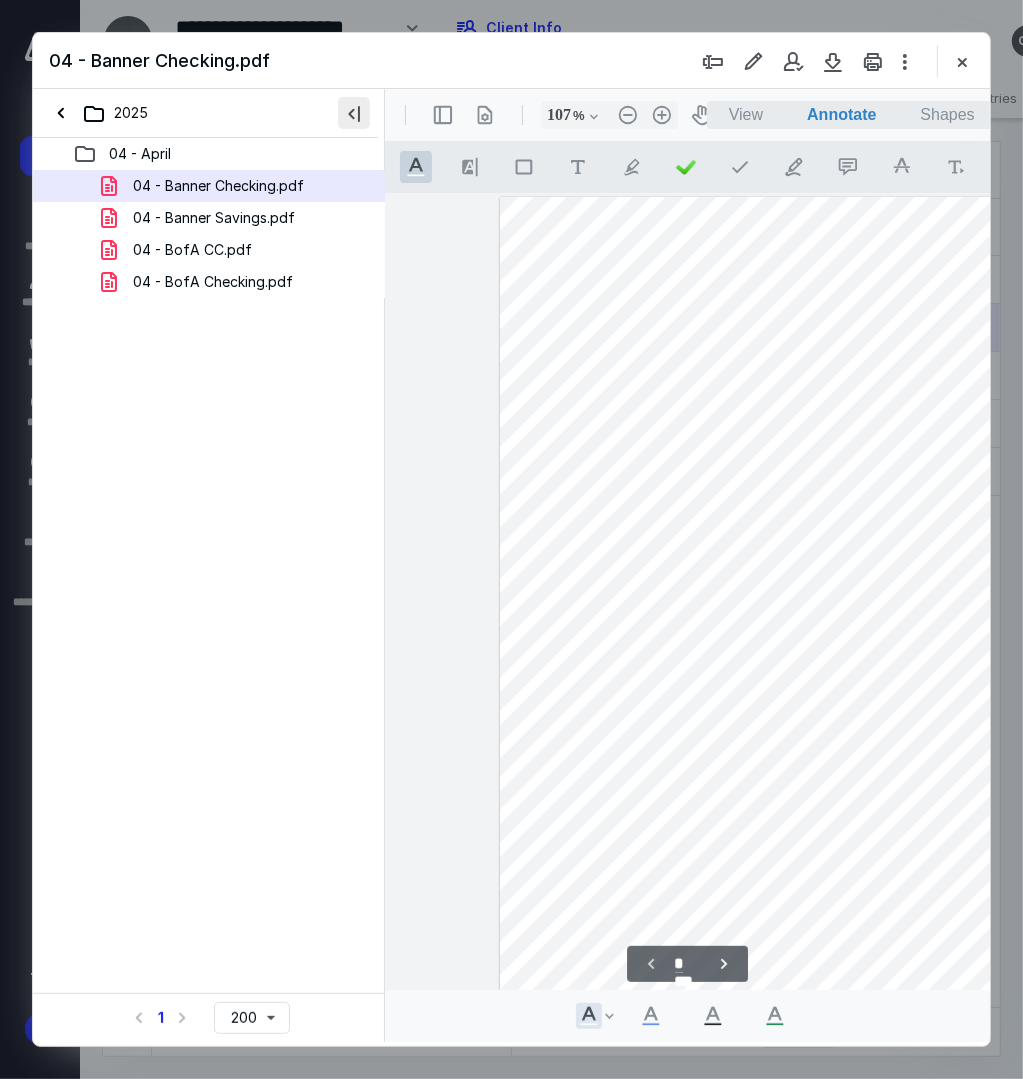 scroll, scrollTop: 28, scrollLeft: 0, axis: vertical 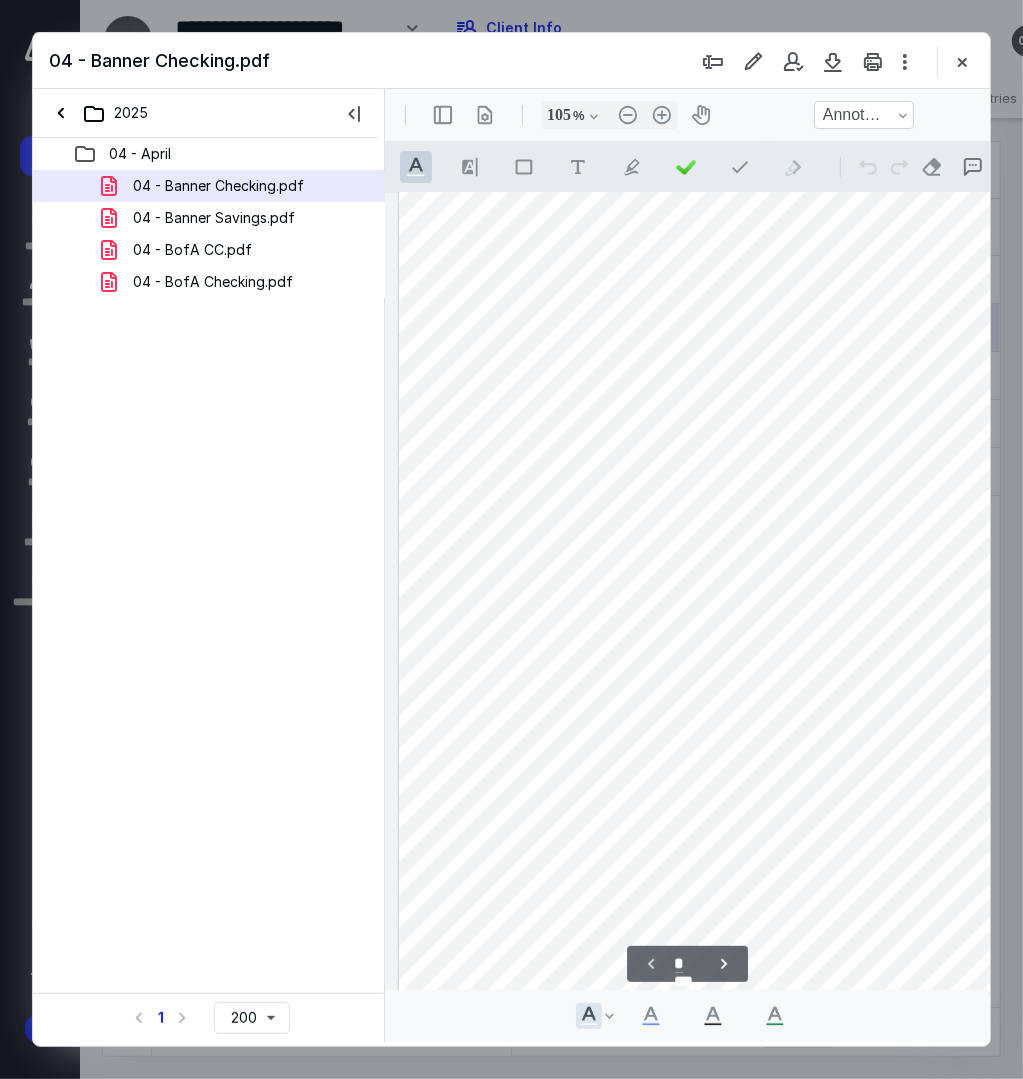type on "103" 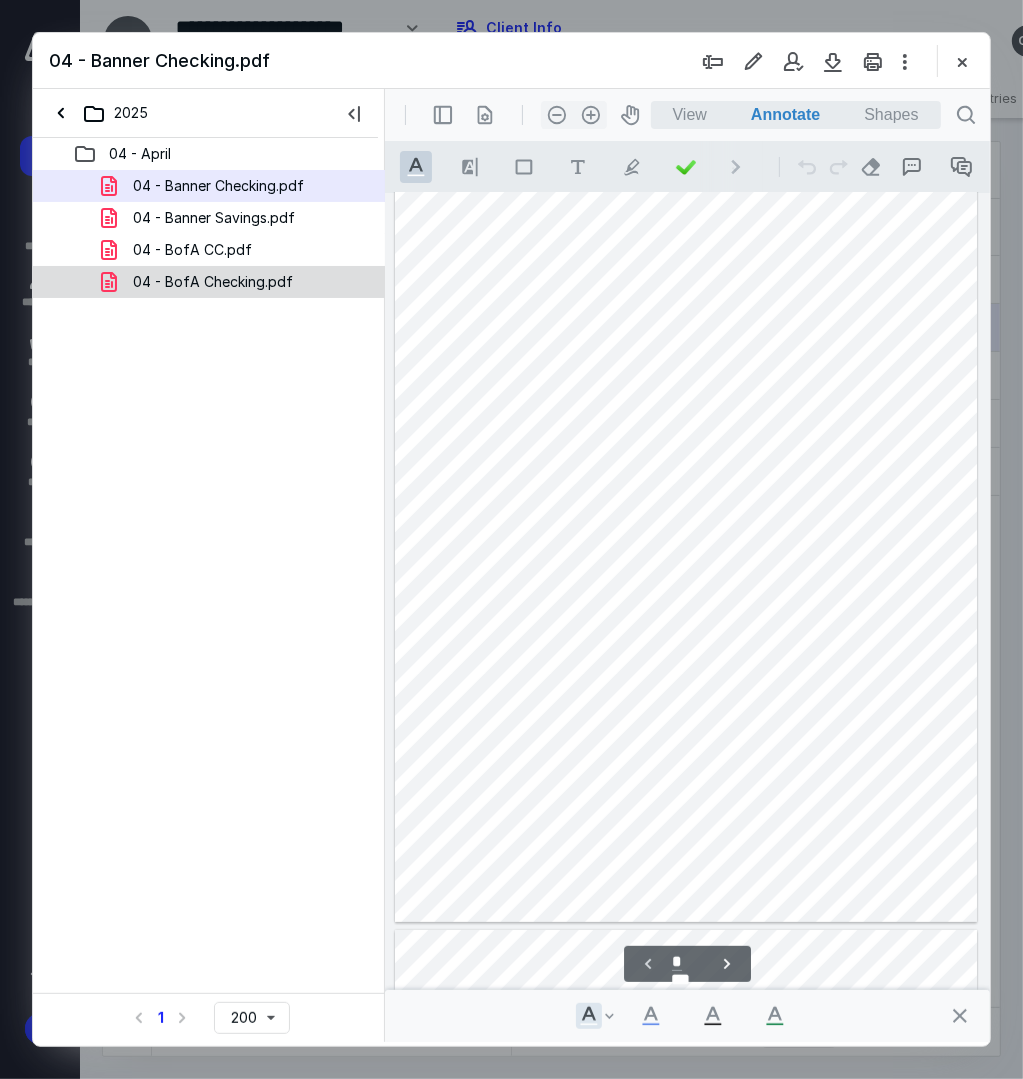 click on "04 - BofA Checking.pdf" at bounding box center (213, 282) 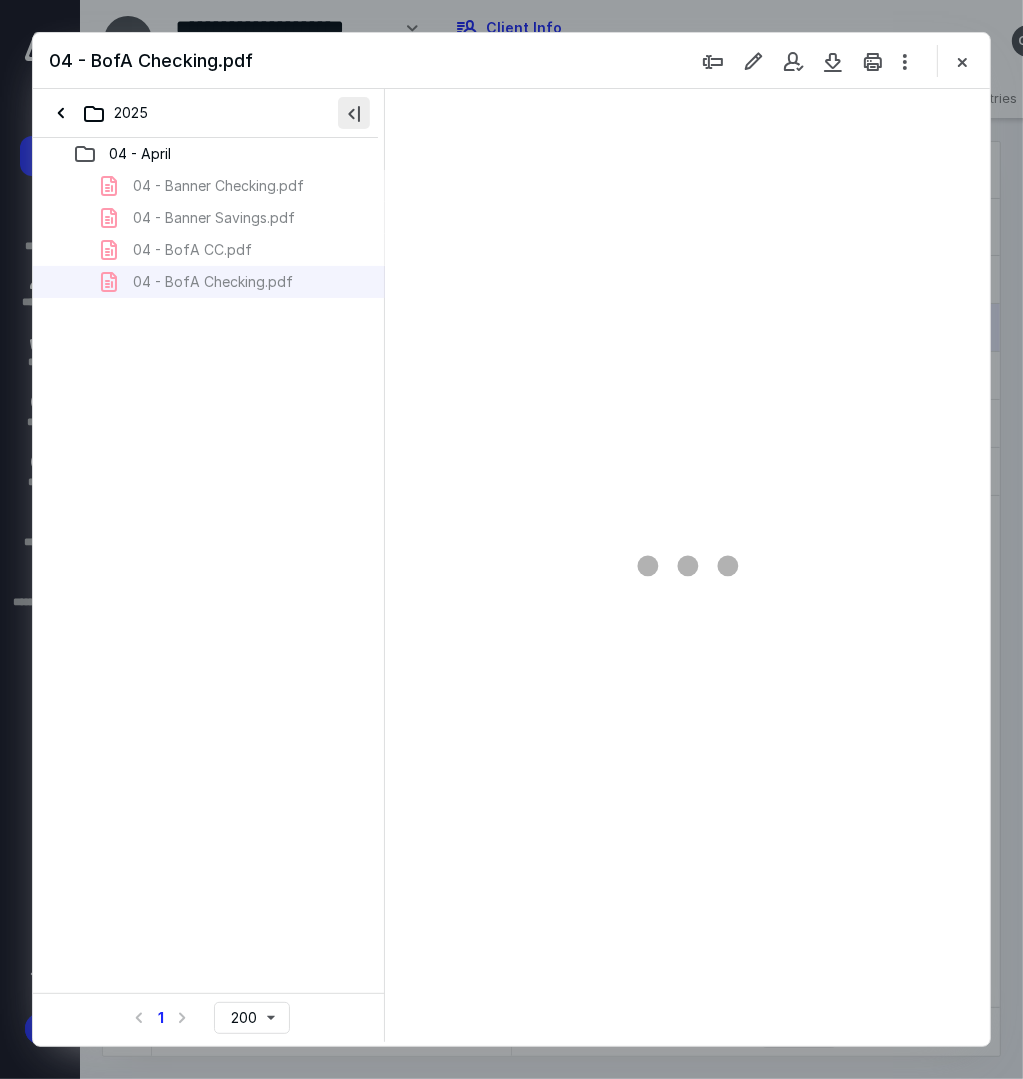 scroll, scrollTop: 108, scrollLeft: 0, axis: vertical 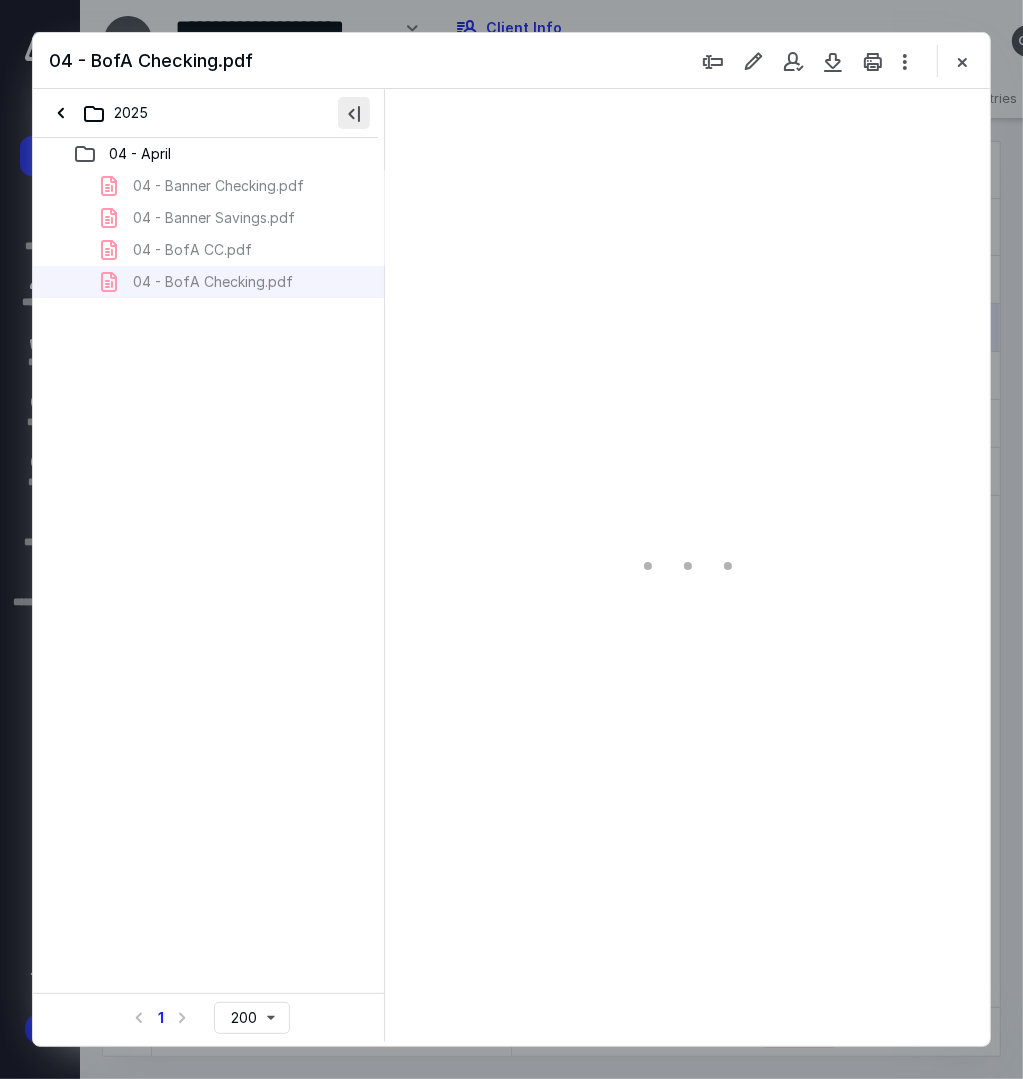 click at bounding box center (354, 113) 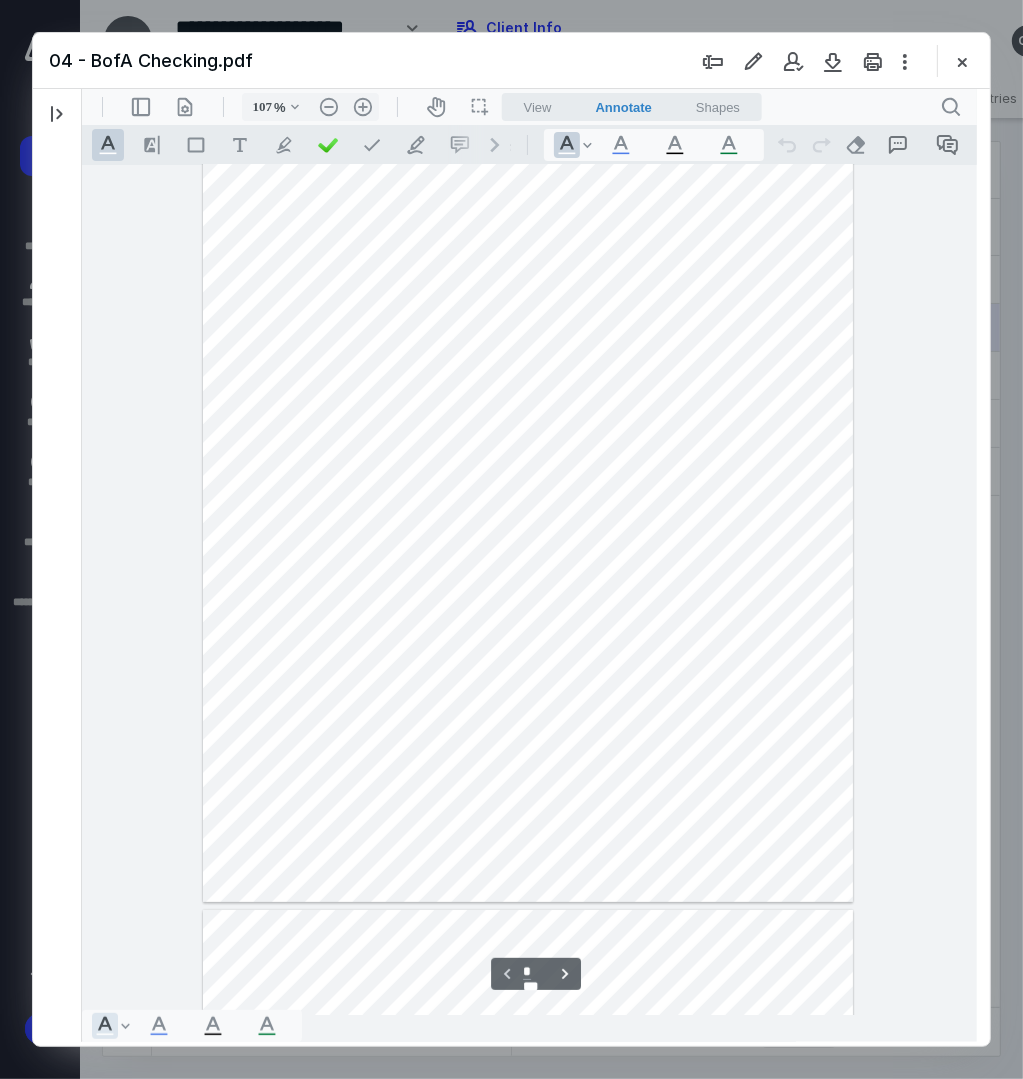 type on "110" 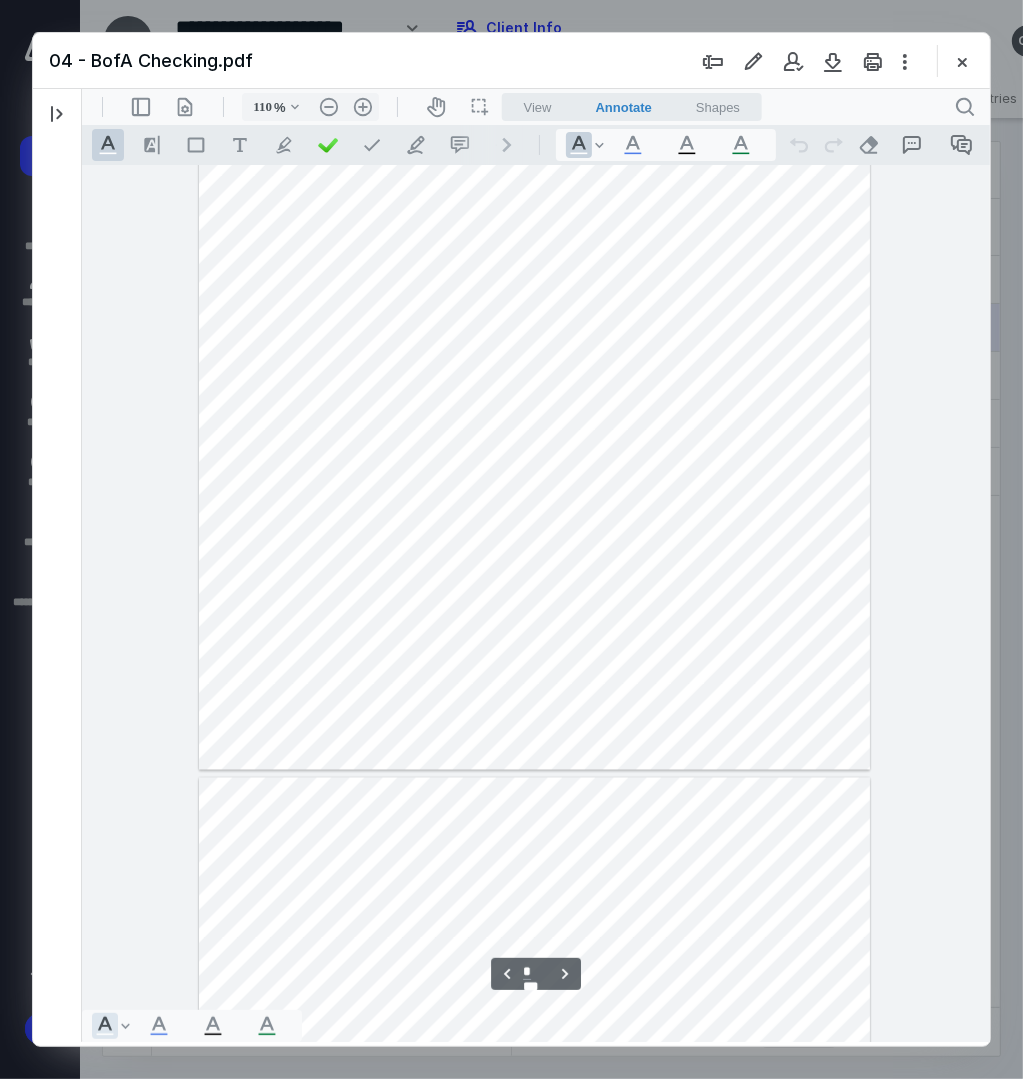 scroll, scrollTop: 2380, scrollLeft: 0, axis: vertical 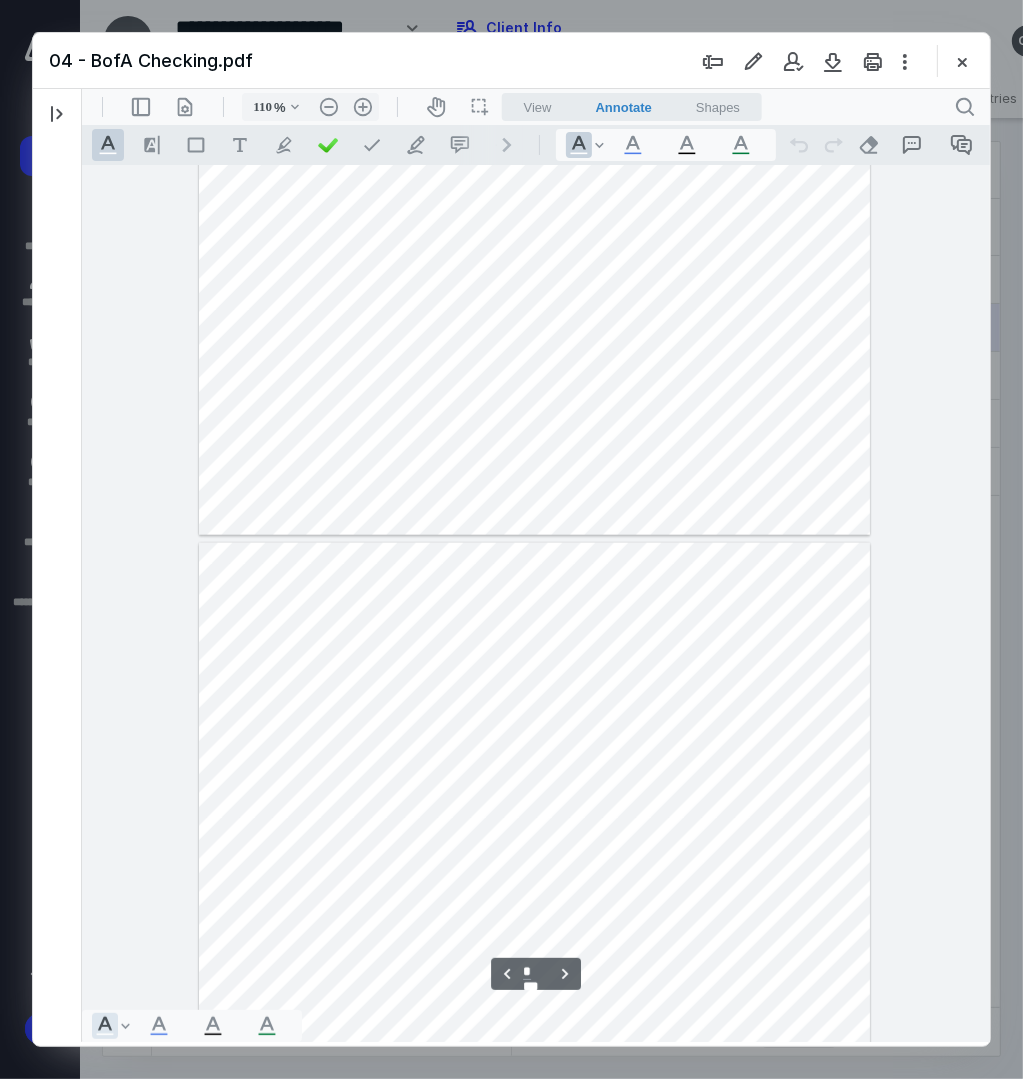 type on "*" 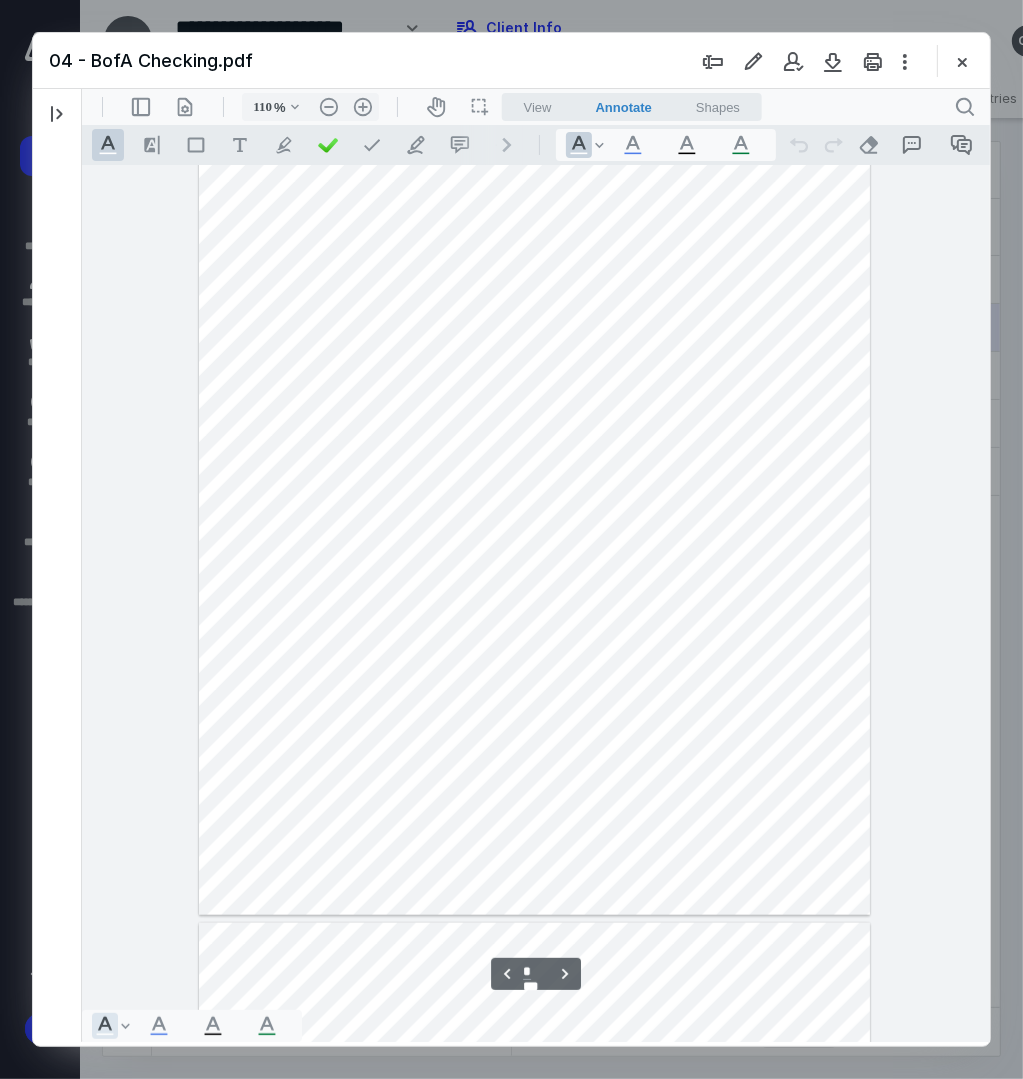 scroll, scrollTop: 780, scrollLeft: 0, axis: vertical 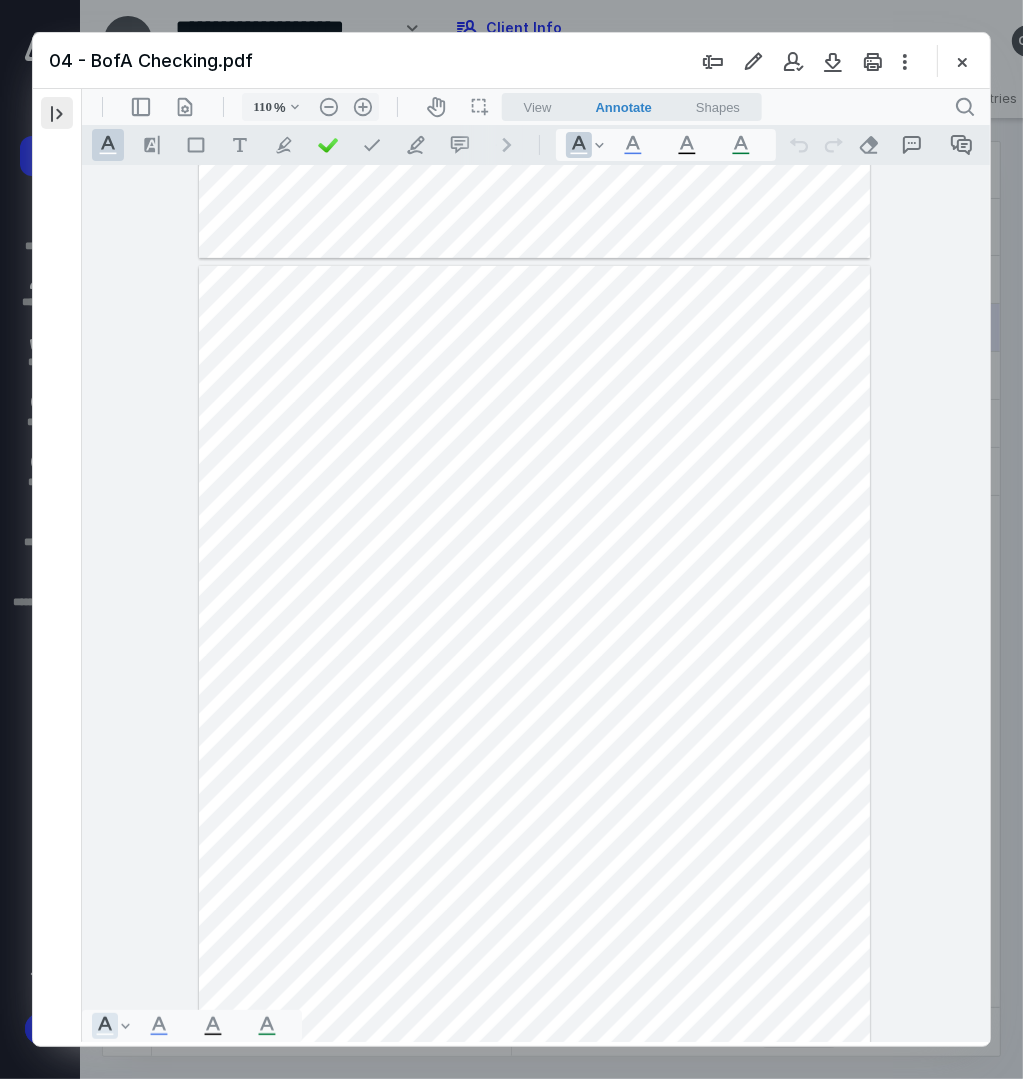 click at bounding box center (57, 113) 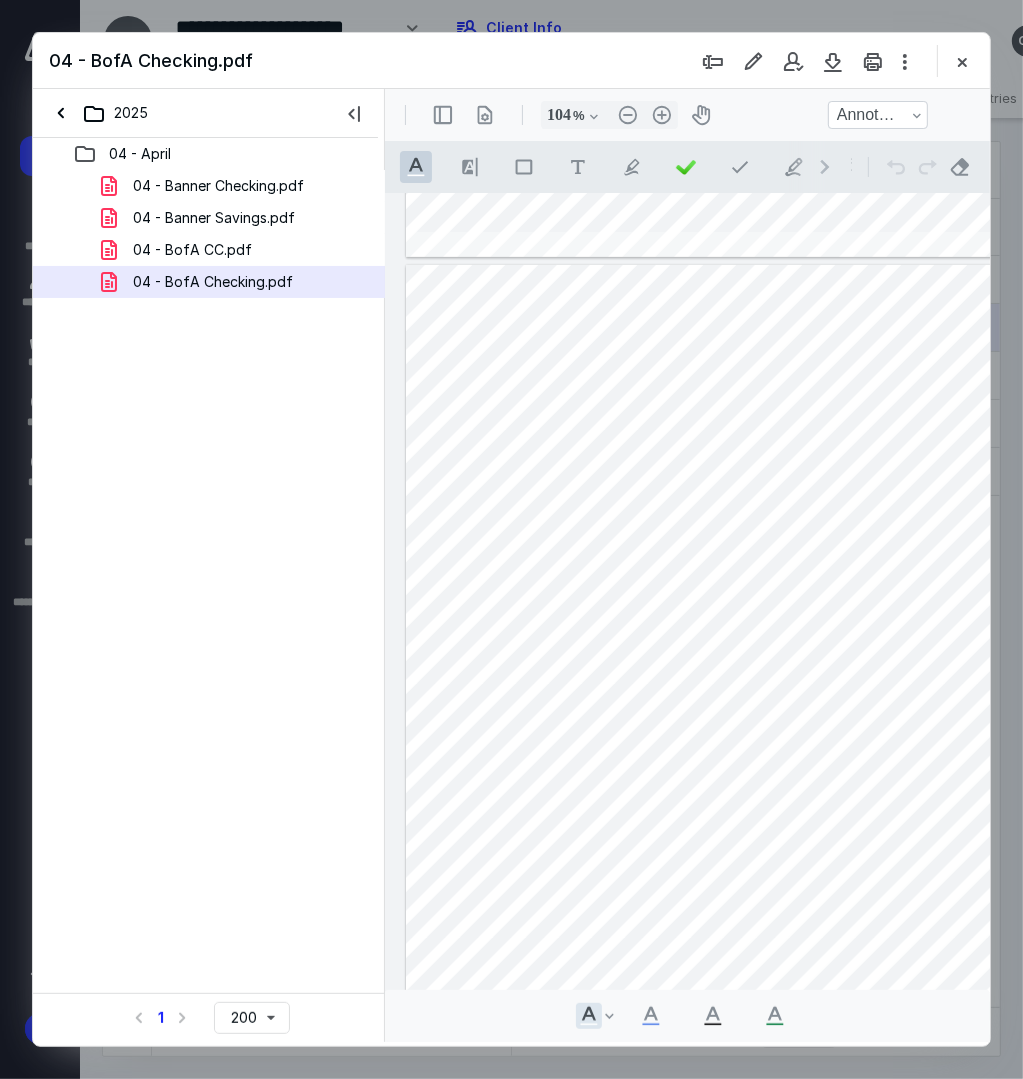 type on "102" 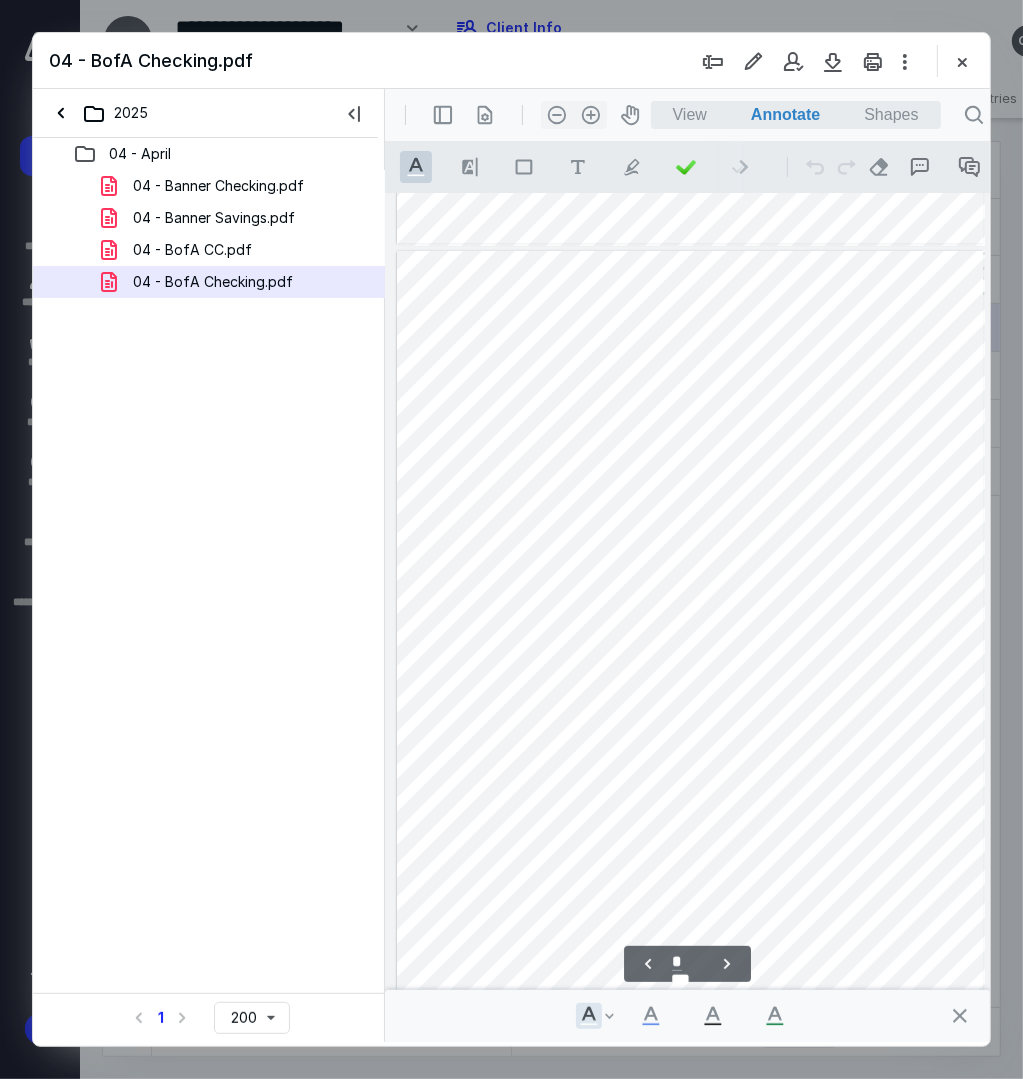 scroll, scrollTop: 692, scrollLeft: 0, axis: vertical 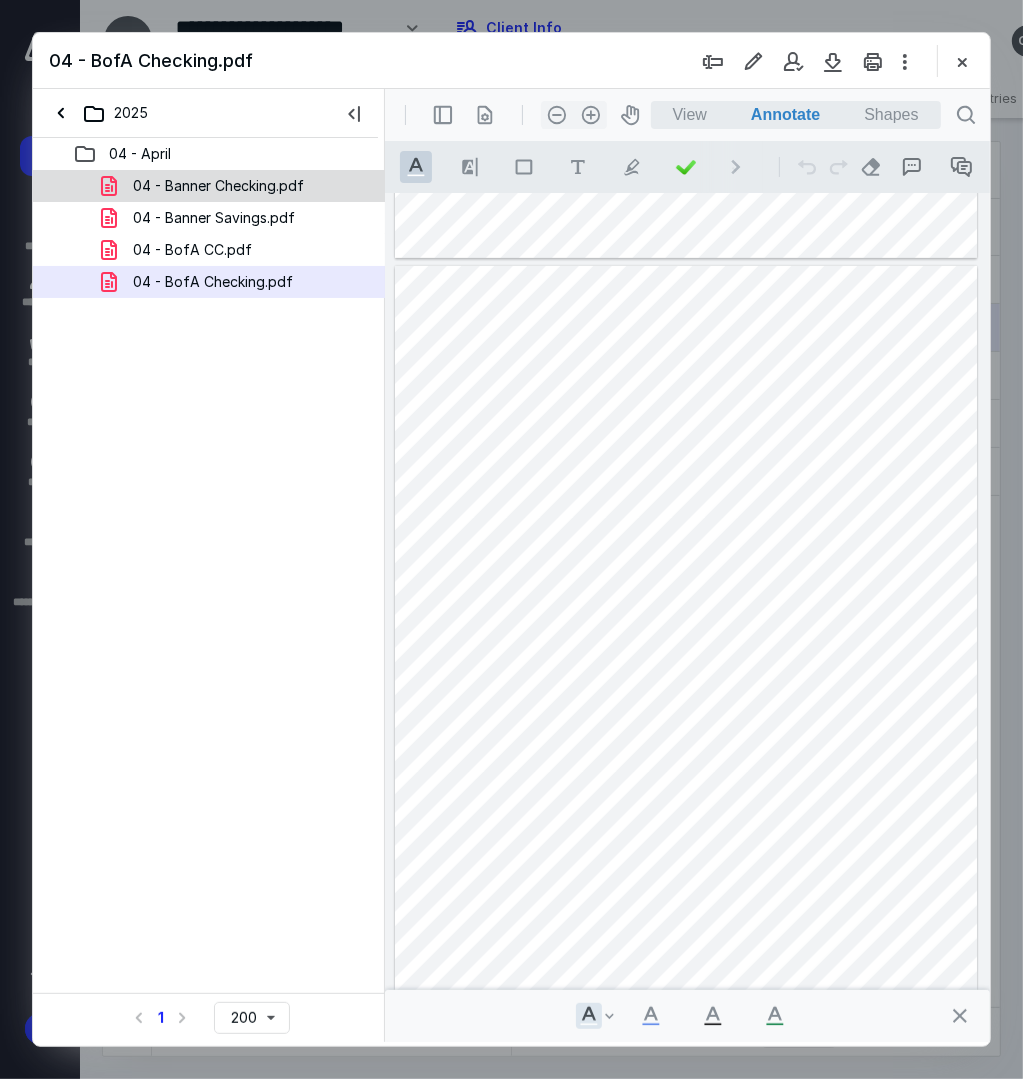 click on "04 - Banner Checking.pdf" at bounding box center (218, 186) 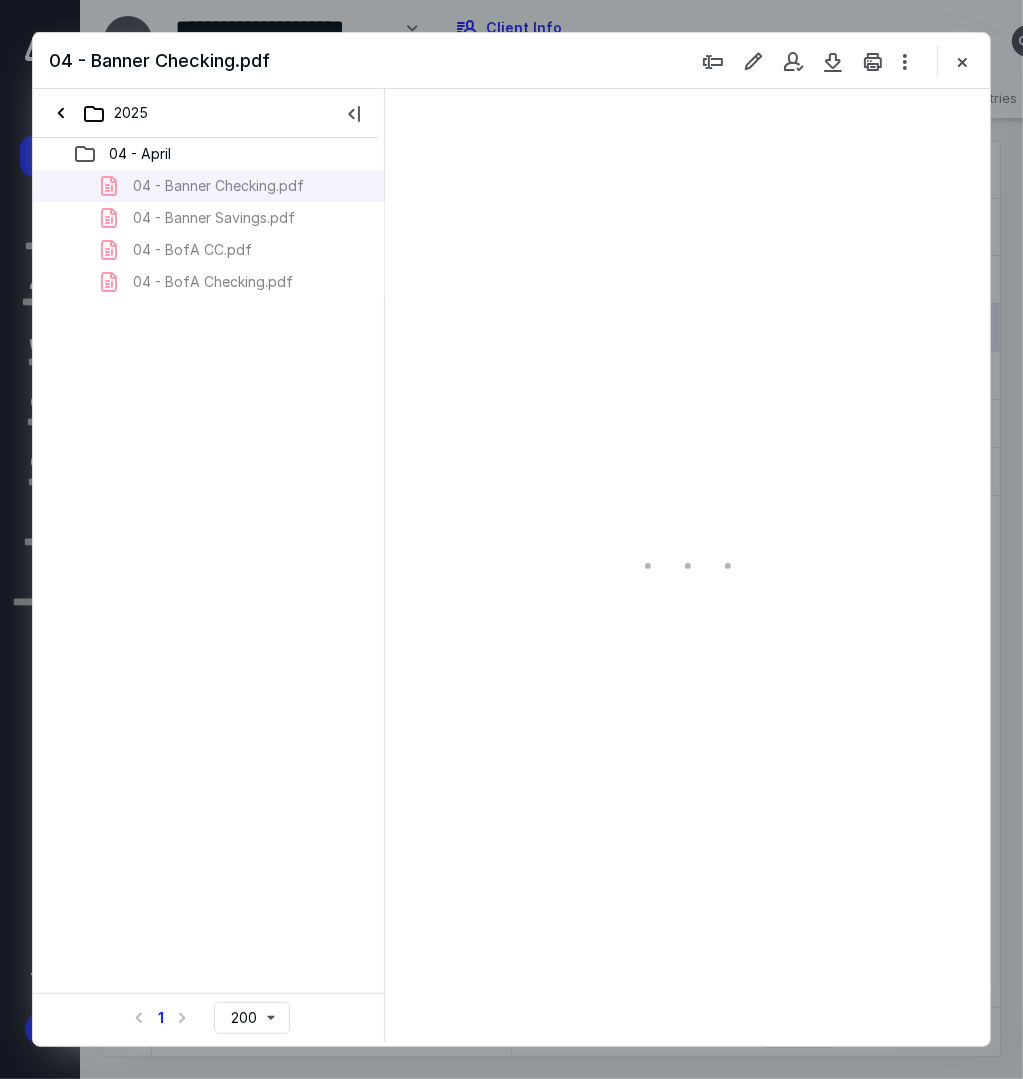 scroll, scrollTop: 108, scrollLeft: 0, axis: vertical 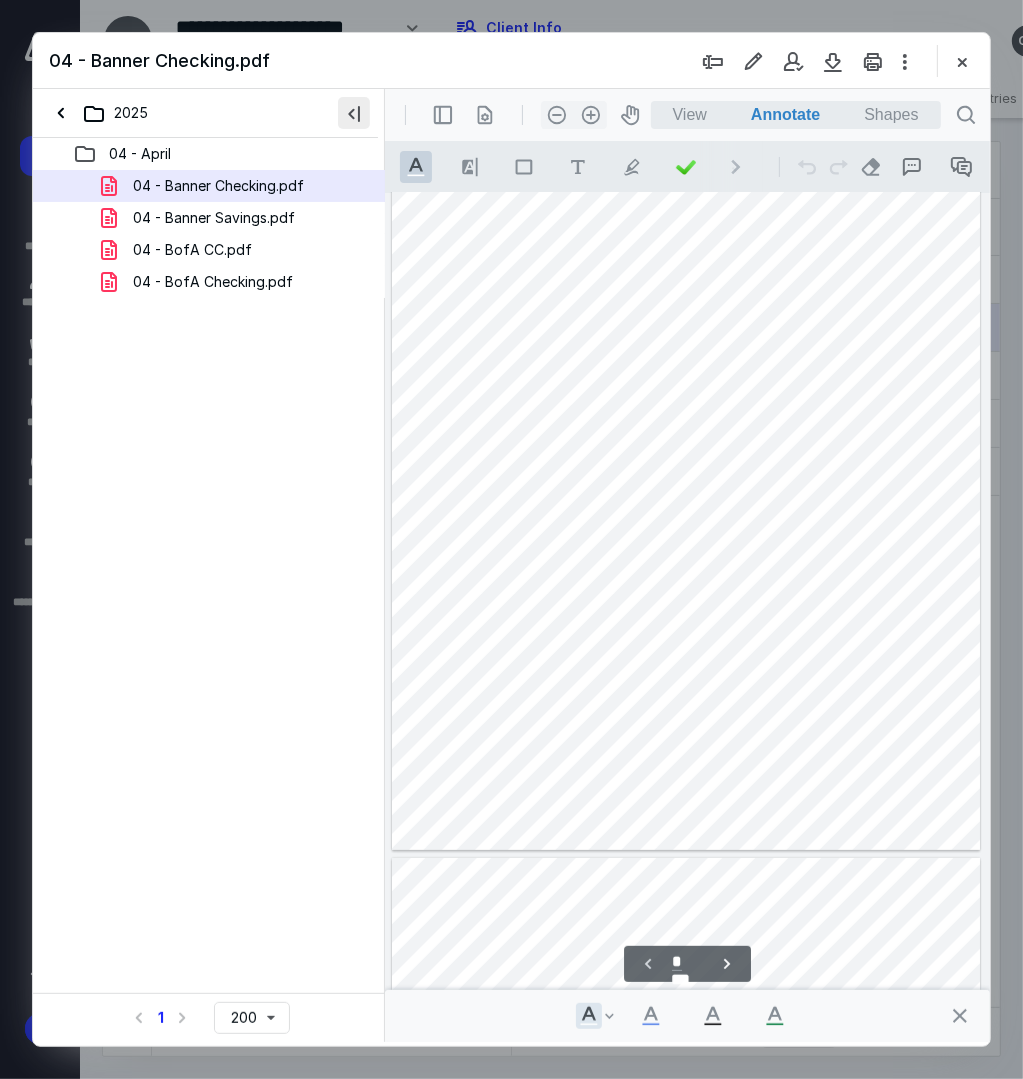 click at bounding box center (354, 113) 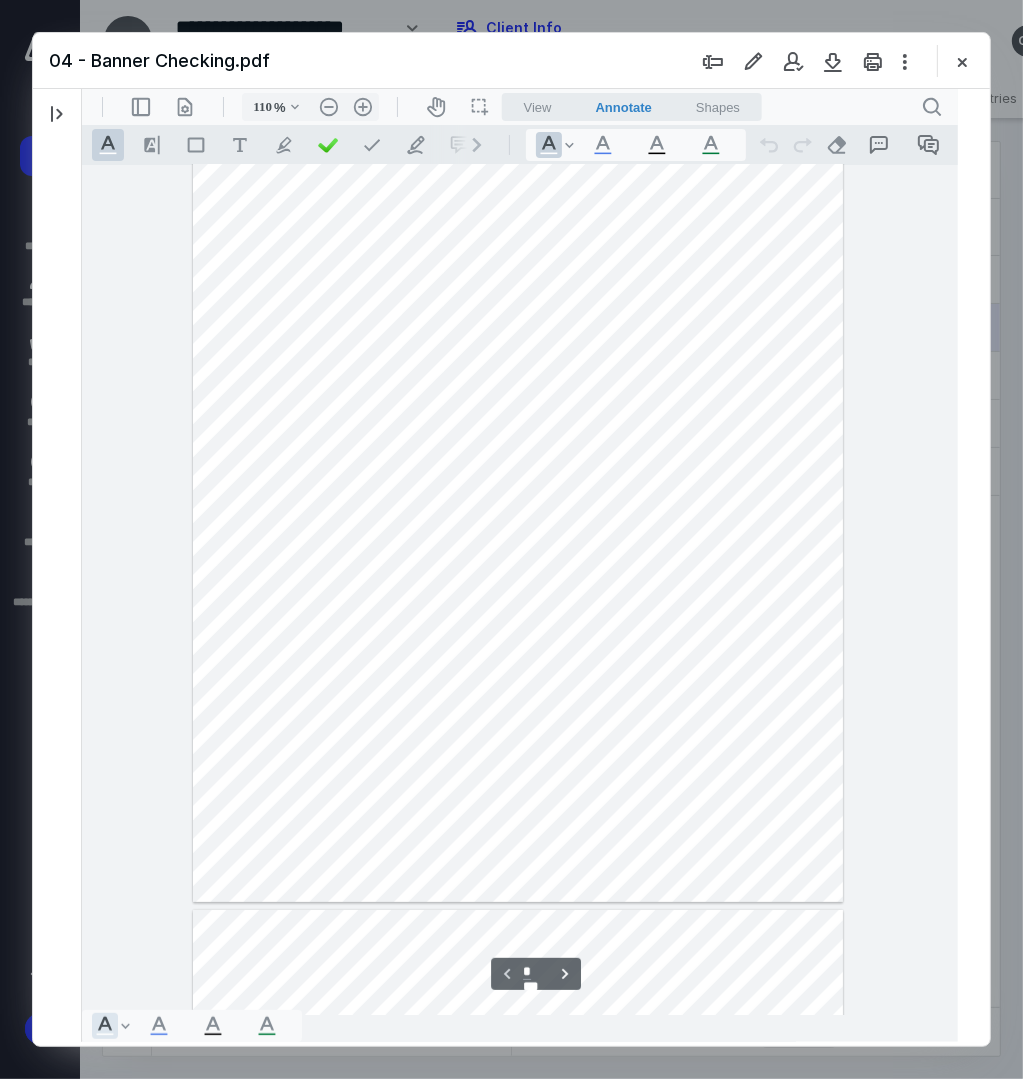 scroll, scrollTop: 80, scrollLeft: 0, axis: vertical 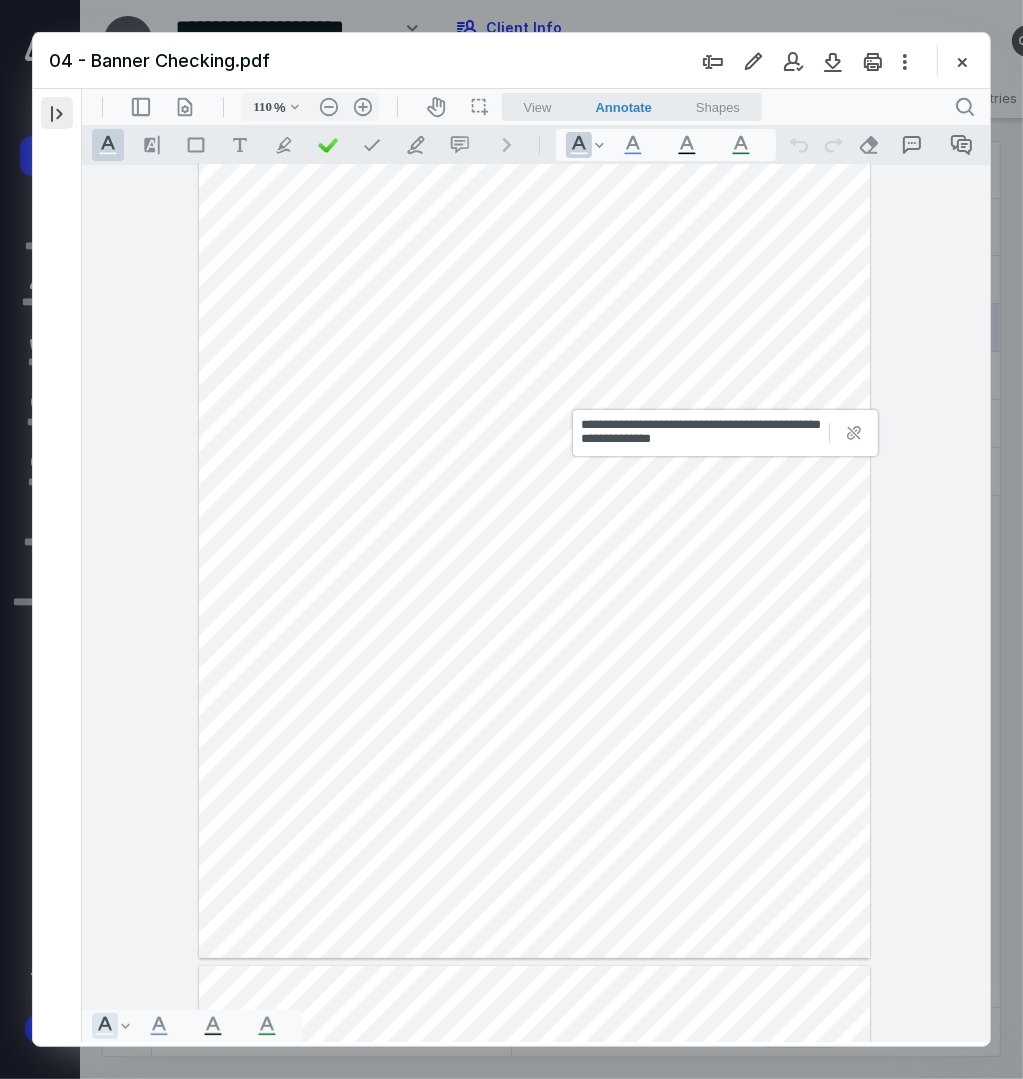 click at bounding box center (57, 113) 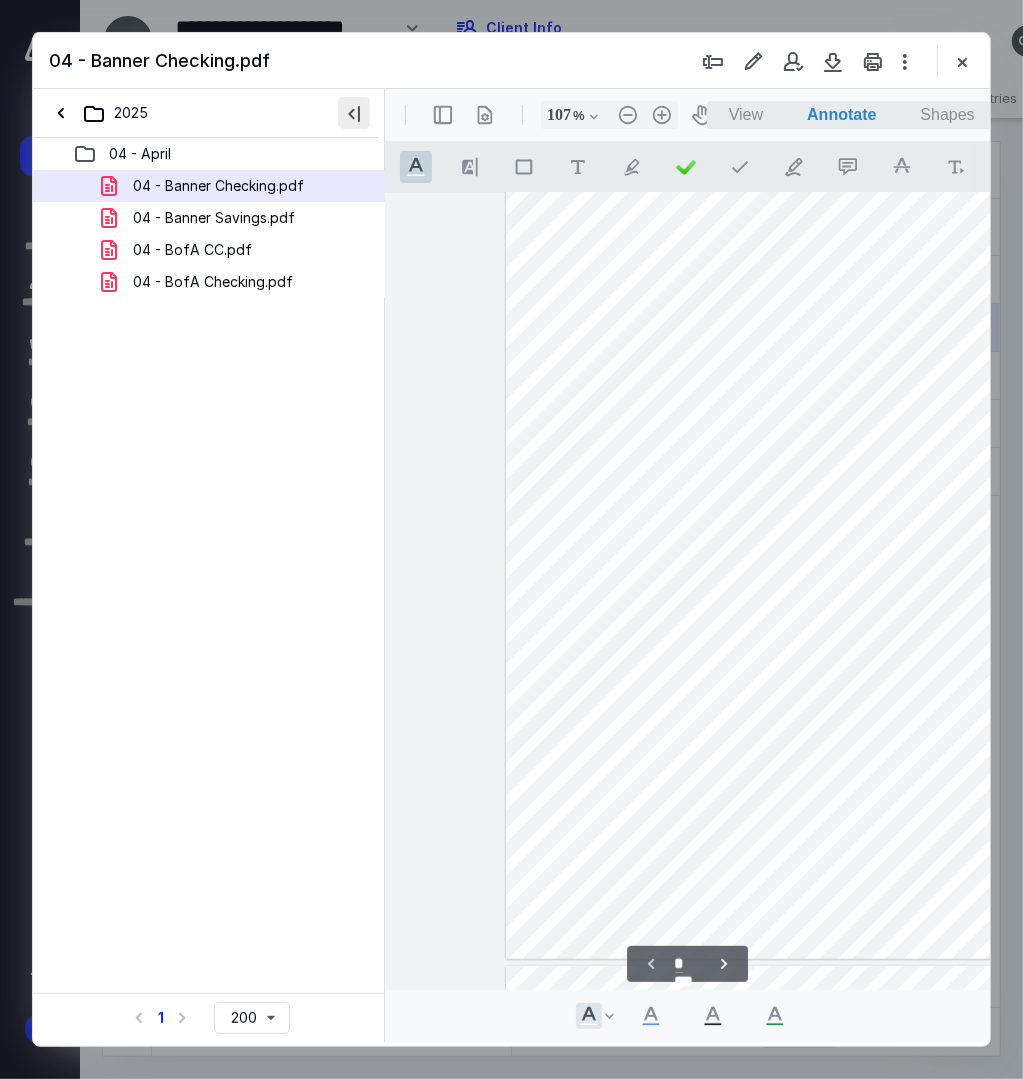scroll, scrollTop: 108, scrollLeft: 0, axis: vertical 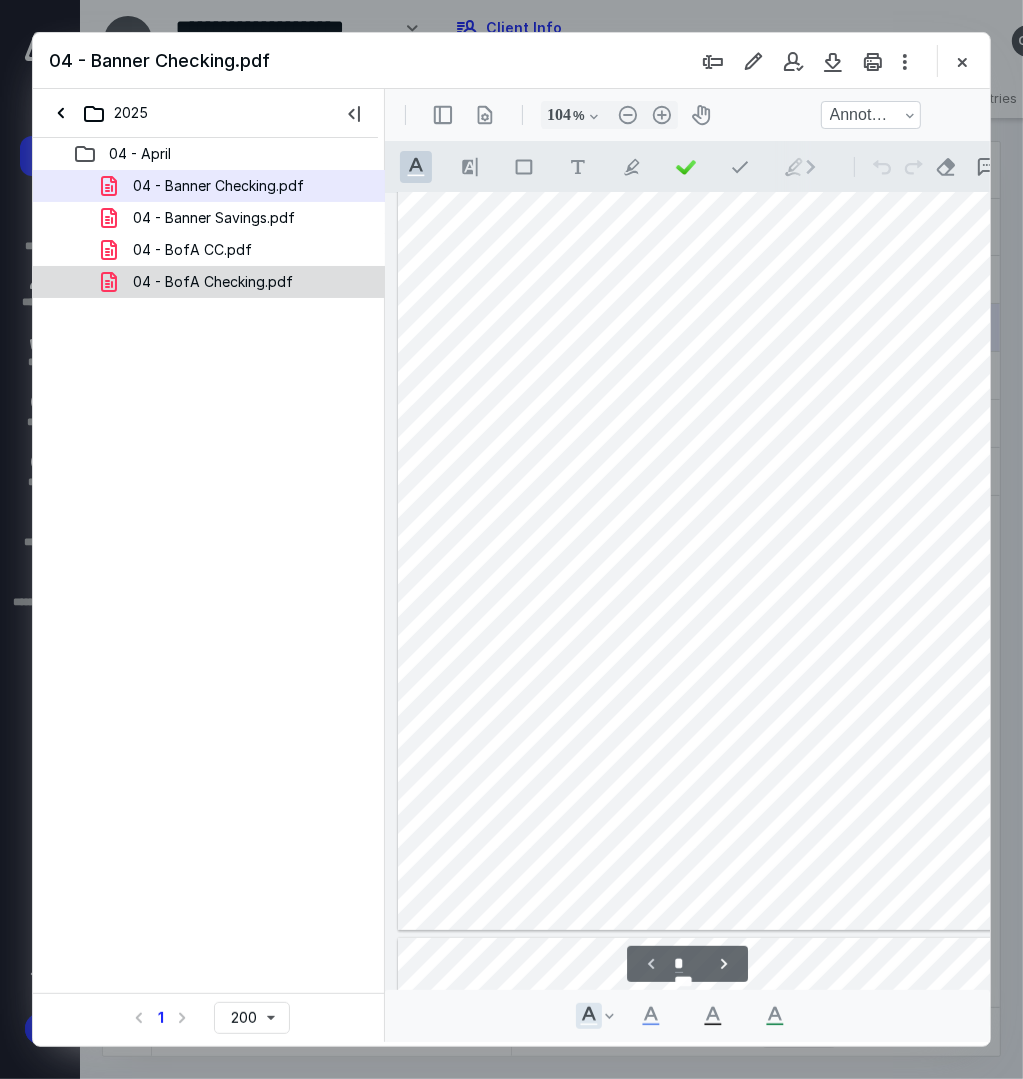 type on "102" 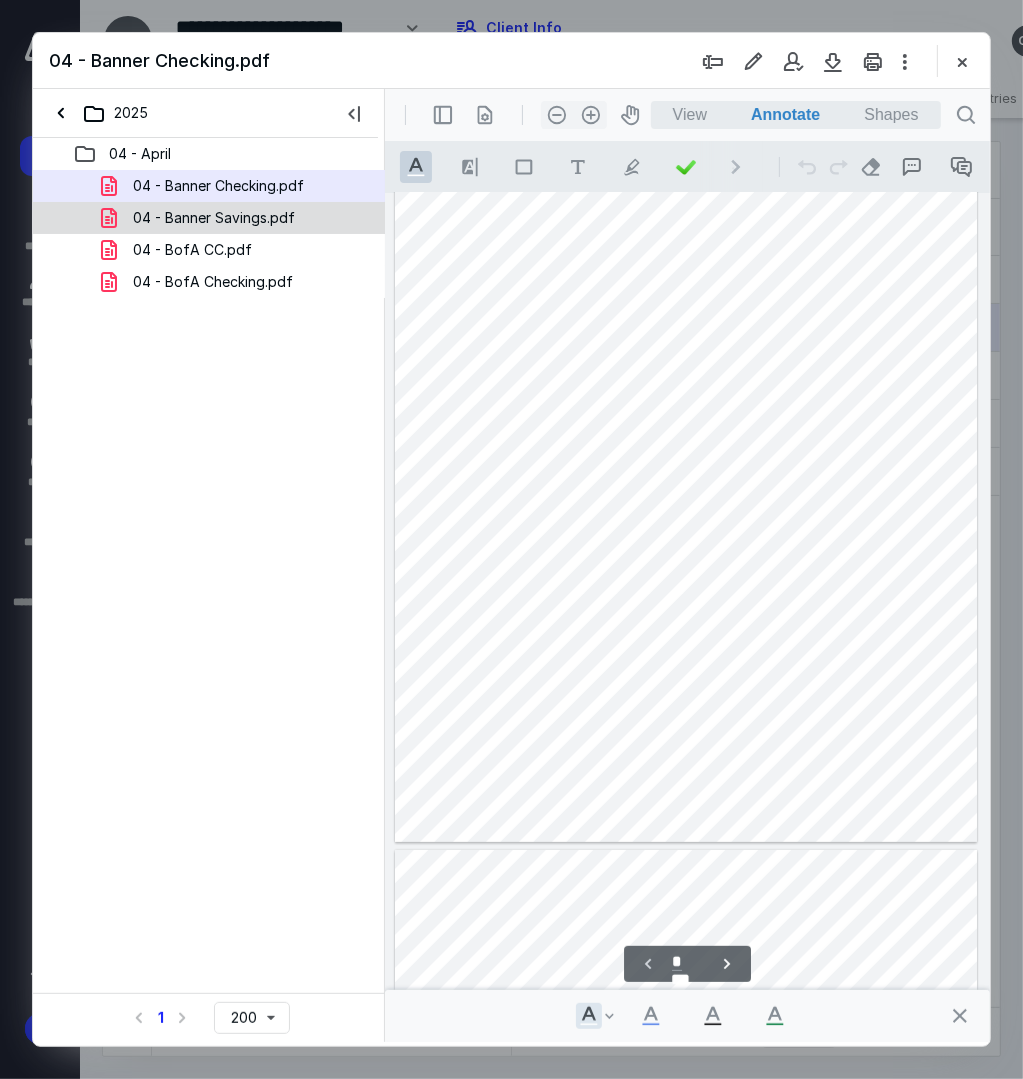 click on "04 - Banner Savings.pdf" at bounding box center (202, 218) 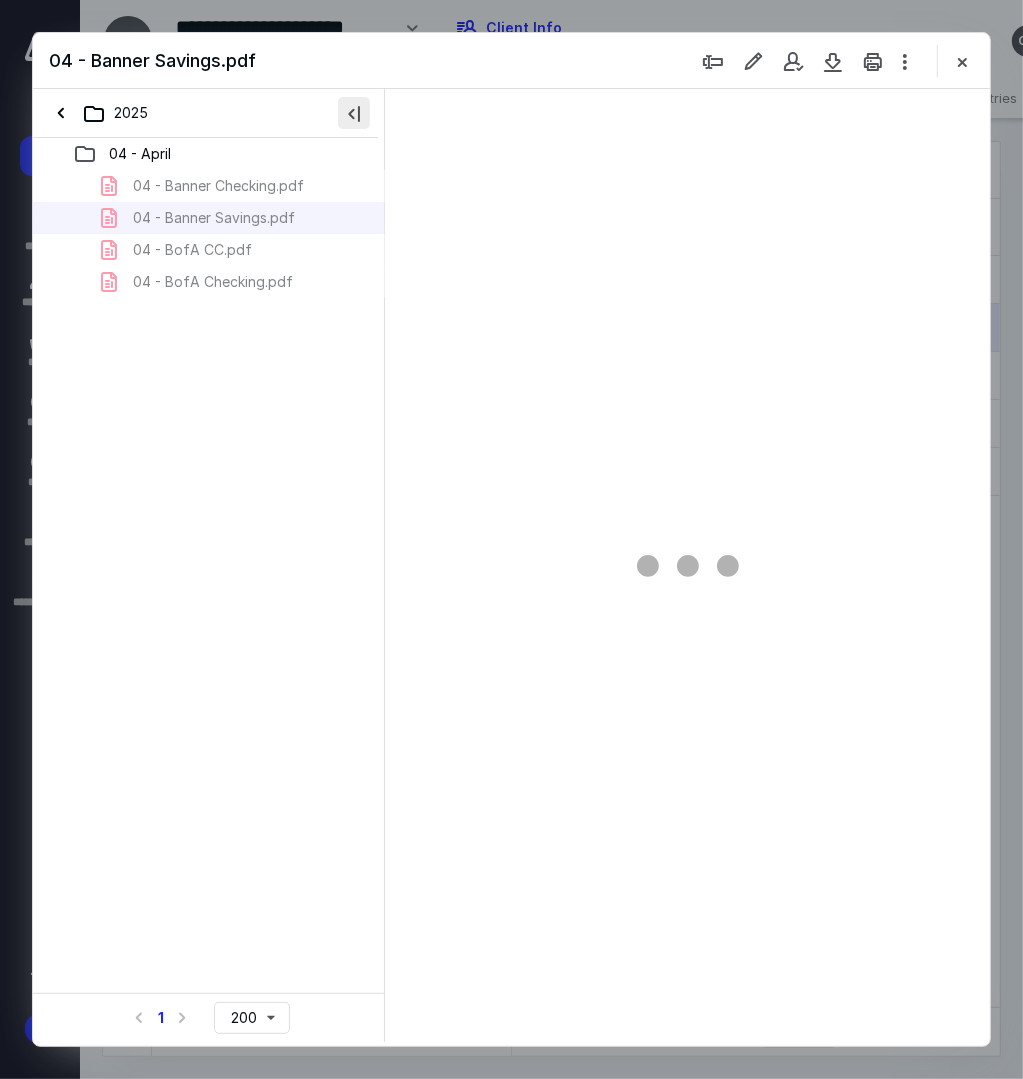 click at bounding box center (354, 113) 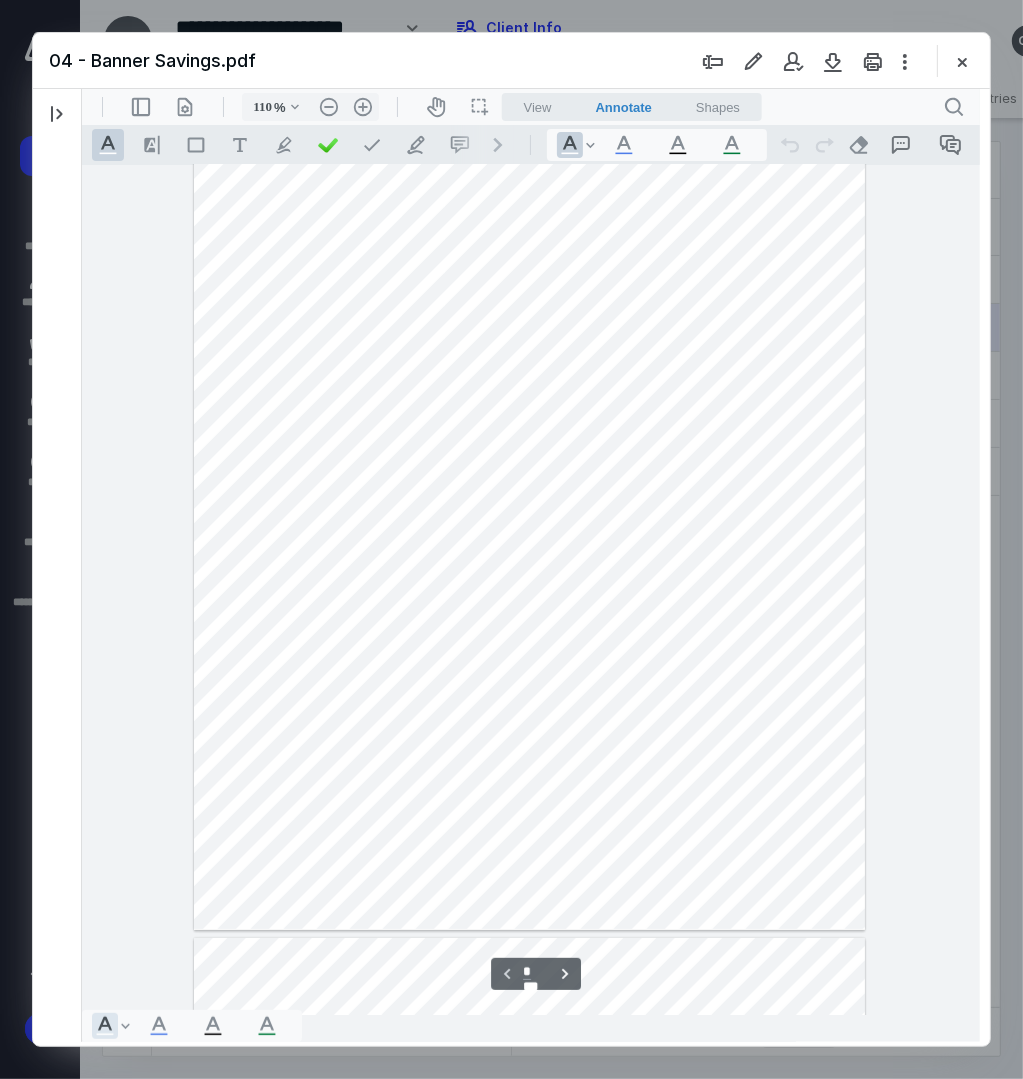 scroll, scrollTop: 80, scrollLeft: 0, axis: vertical 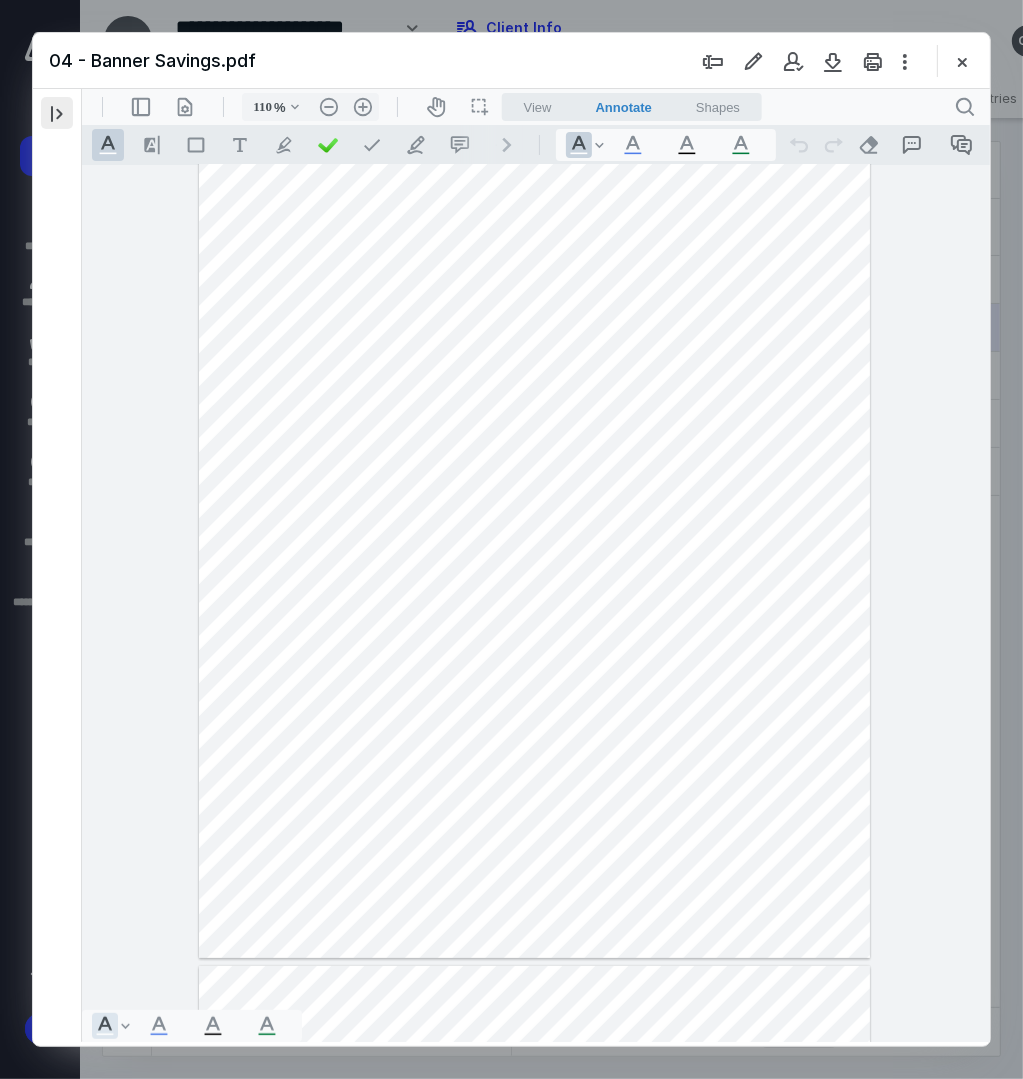 click at bounding box center [57, 113] 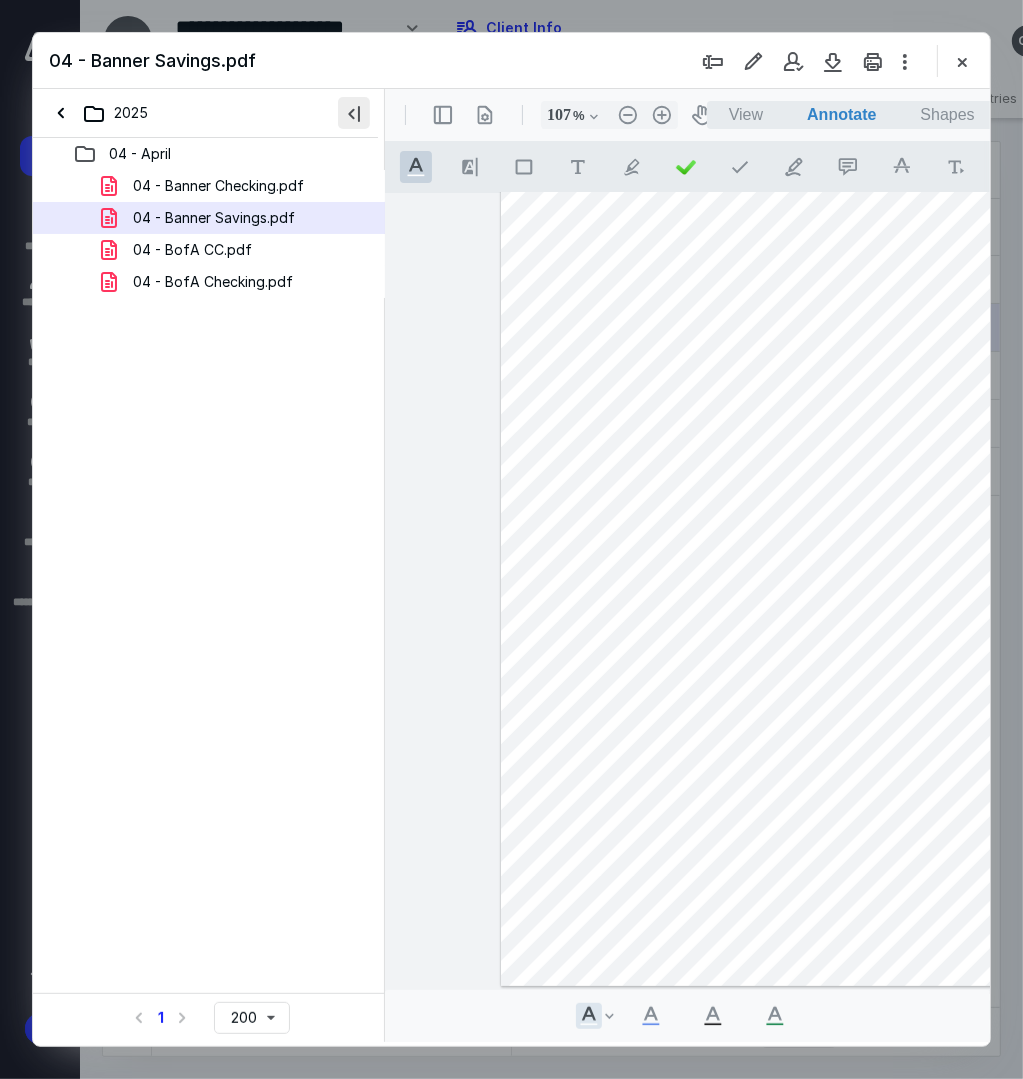 scroll, scrollTop: 108, scrollLeft: 0, axis: vertical 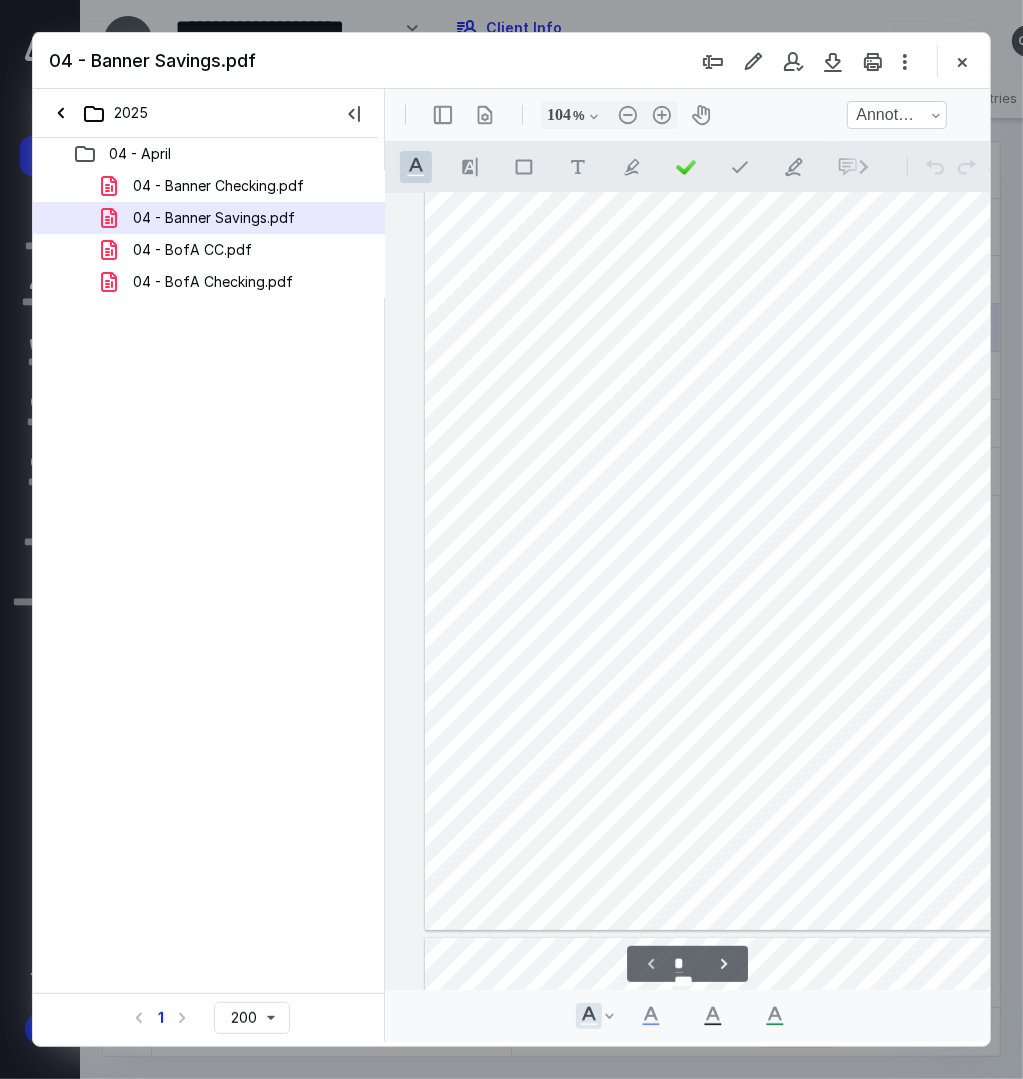 type on "103" 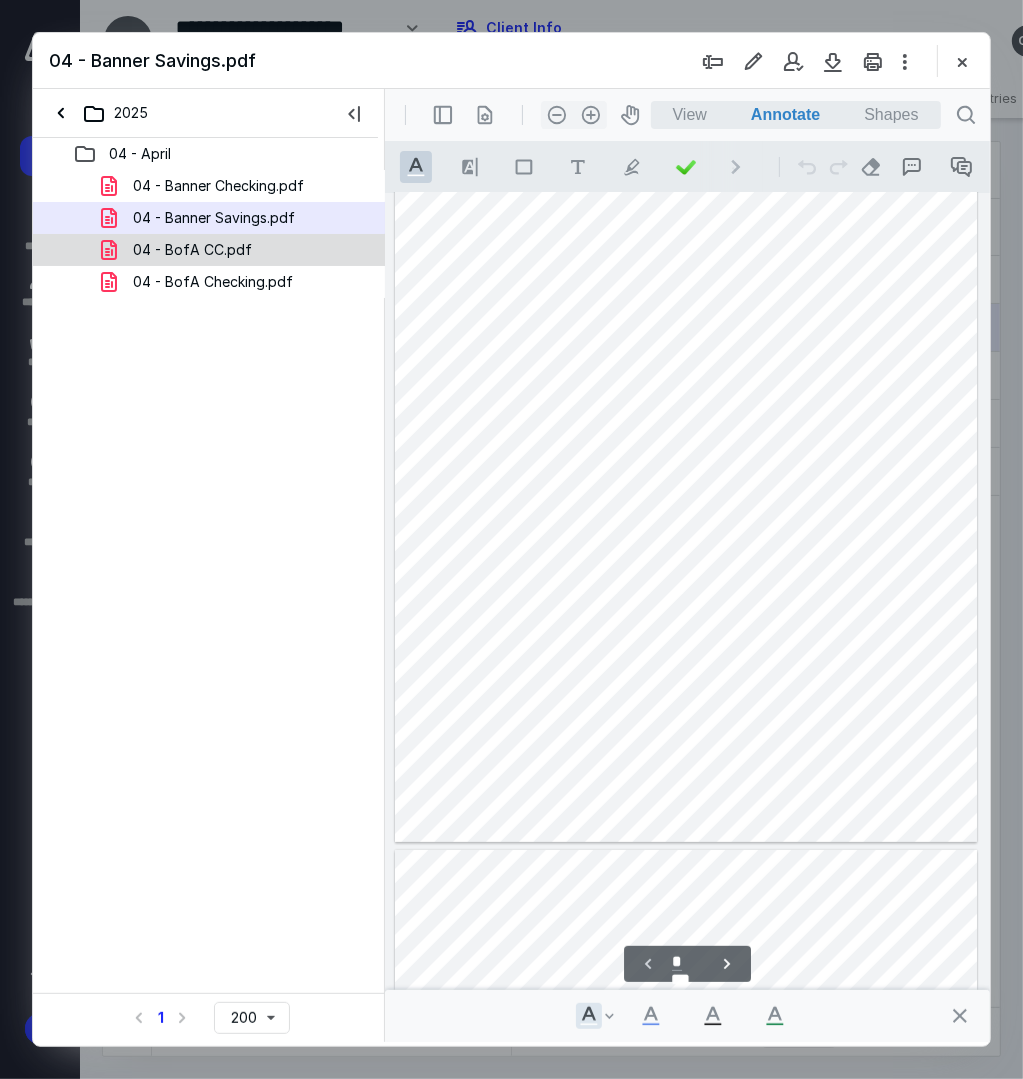 click on "04 - BofA CC.pdf" at bounding box center (192, 250) 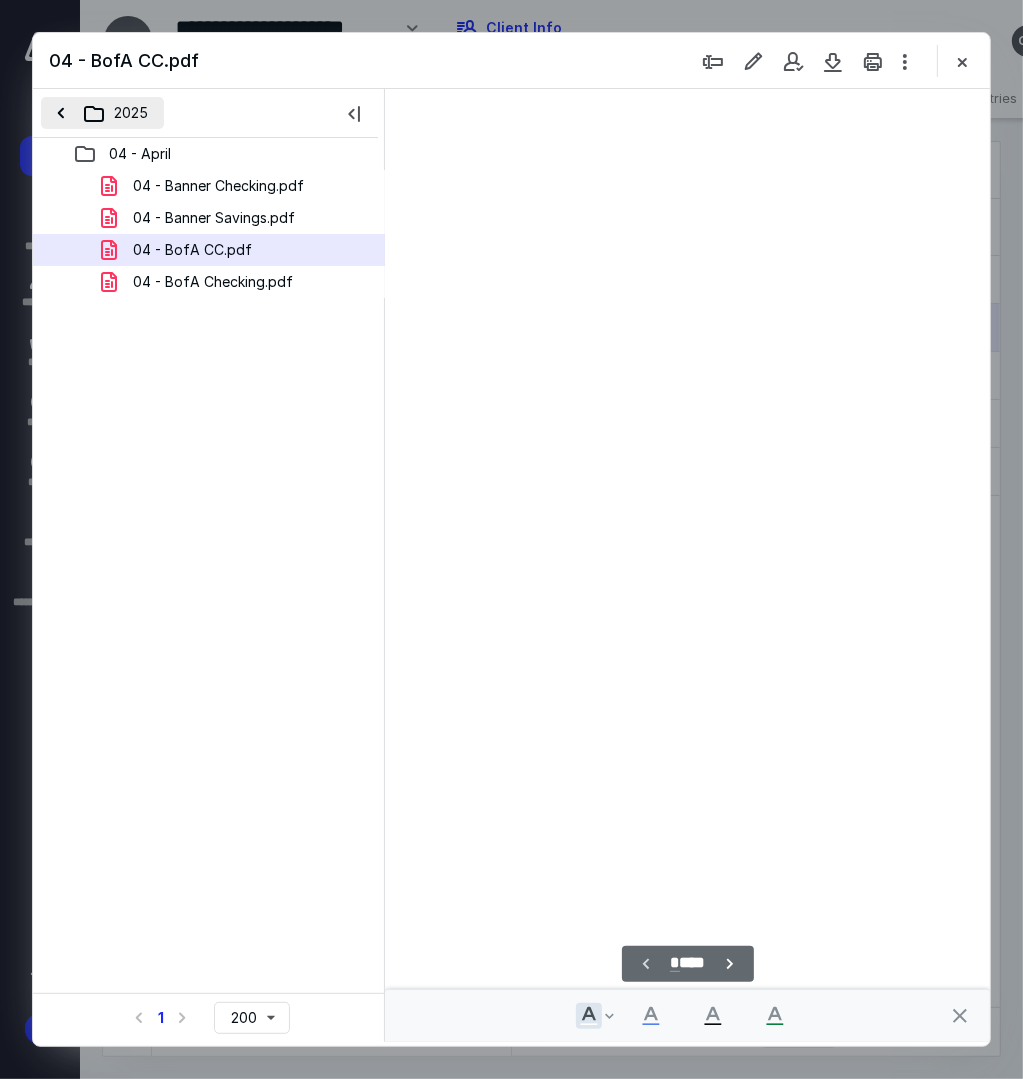 scroll, scrollTop: 108, scrollLeft: 0, axis: vertical 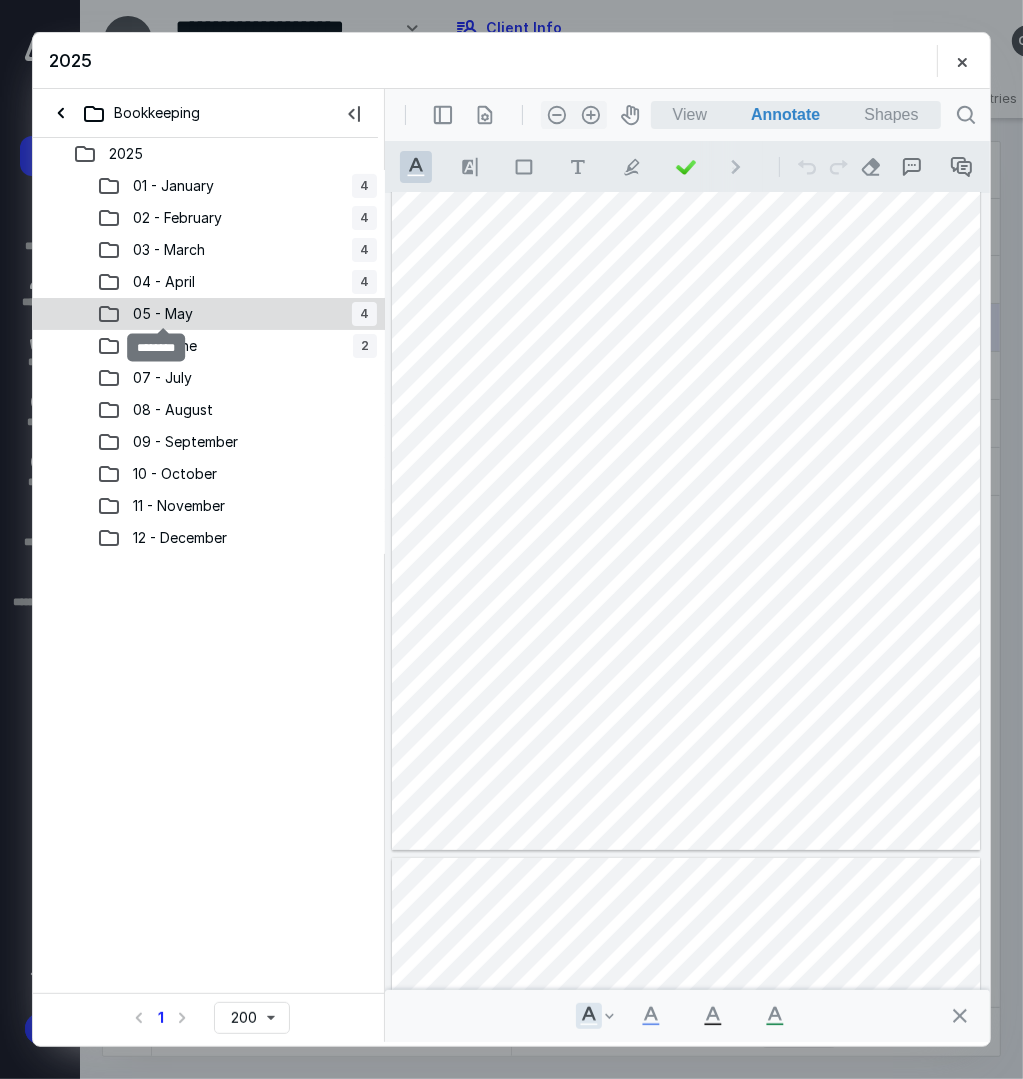 click on "05 - May" at bounding box center [163, 314] 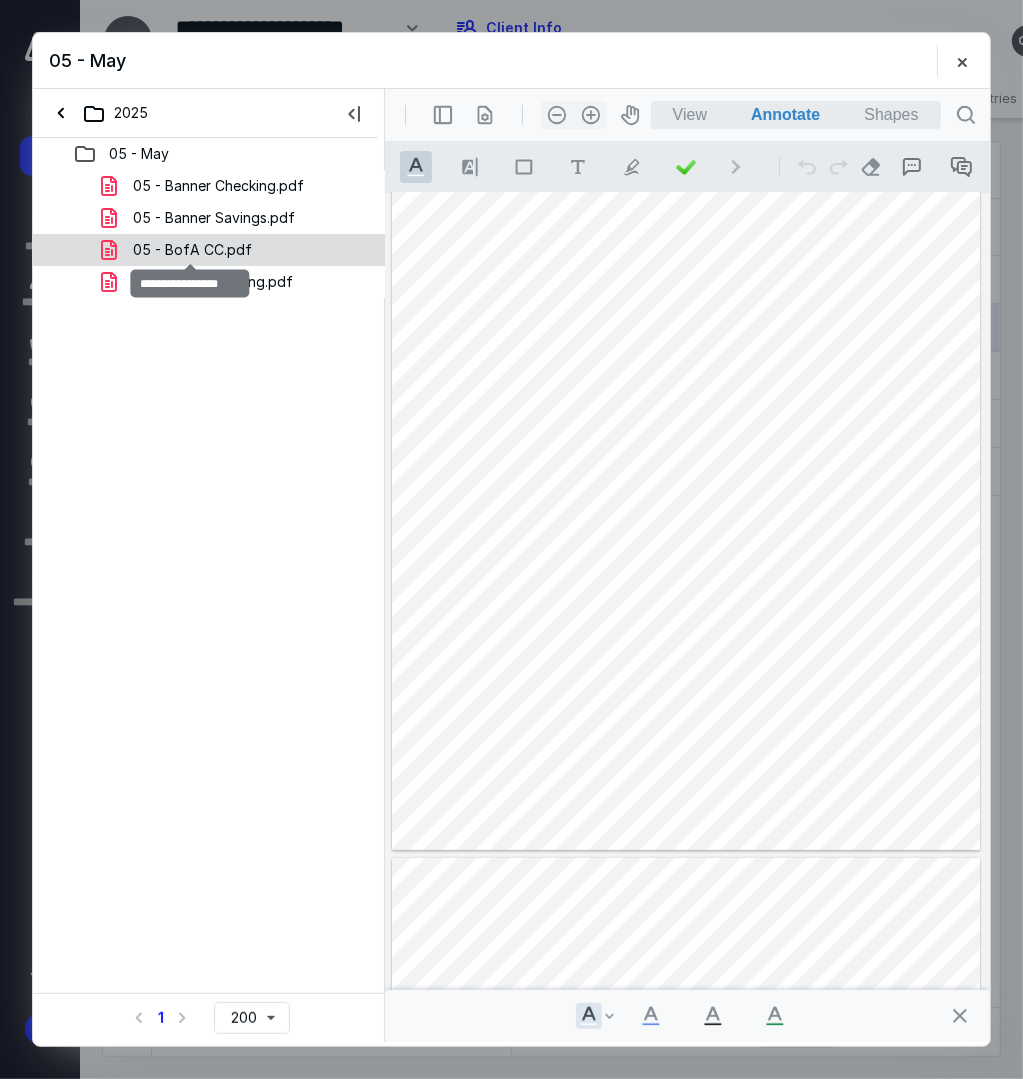 click on "05 - BofA CC.pdf" at bounding box center (192, 250) 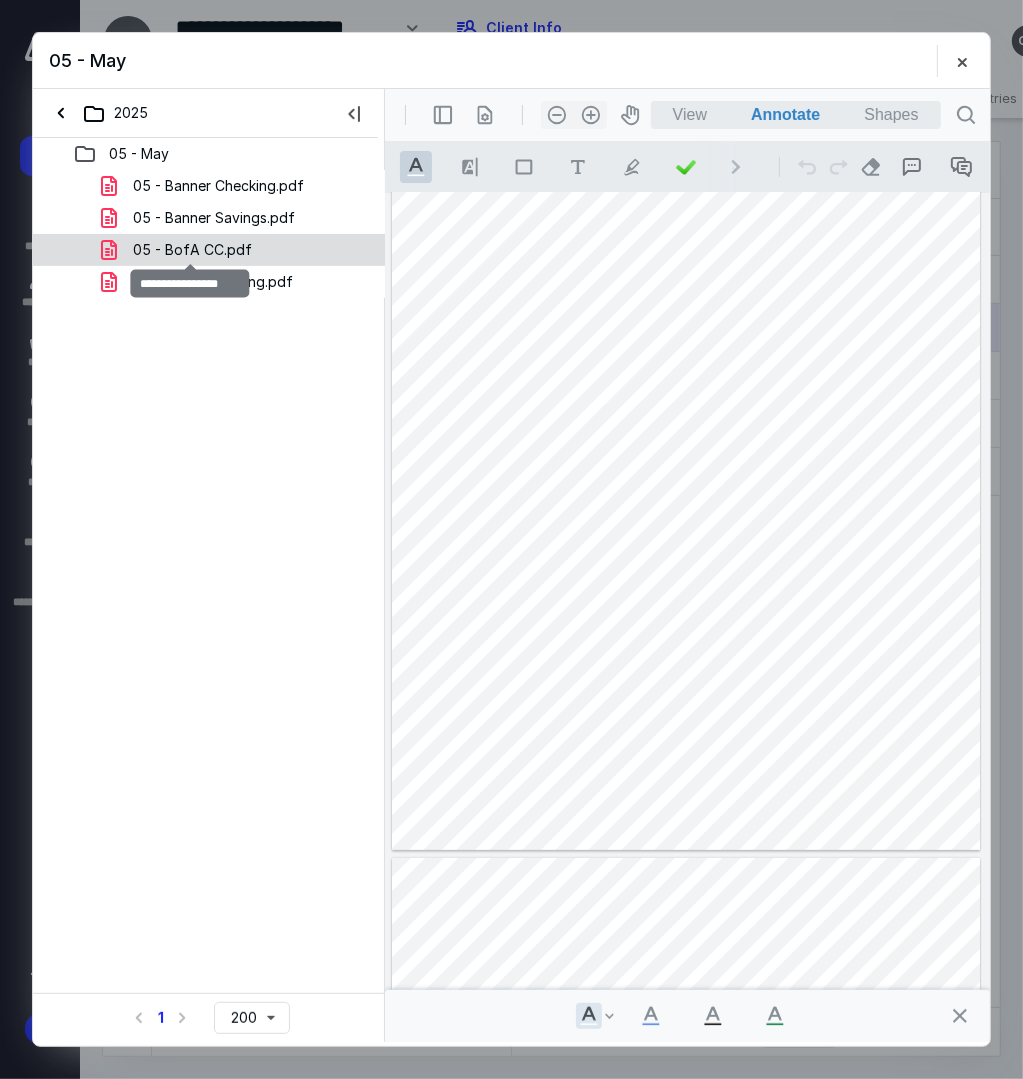click on "05 - Banner Checking.pdf 05 - Banner Savings.pdf 05 - BofA CC.pdf 05 - BofA Checking.pdf" at bounding box center (209, 234) 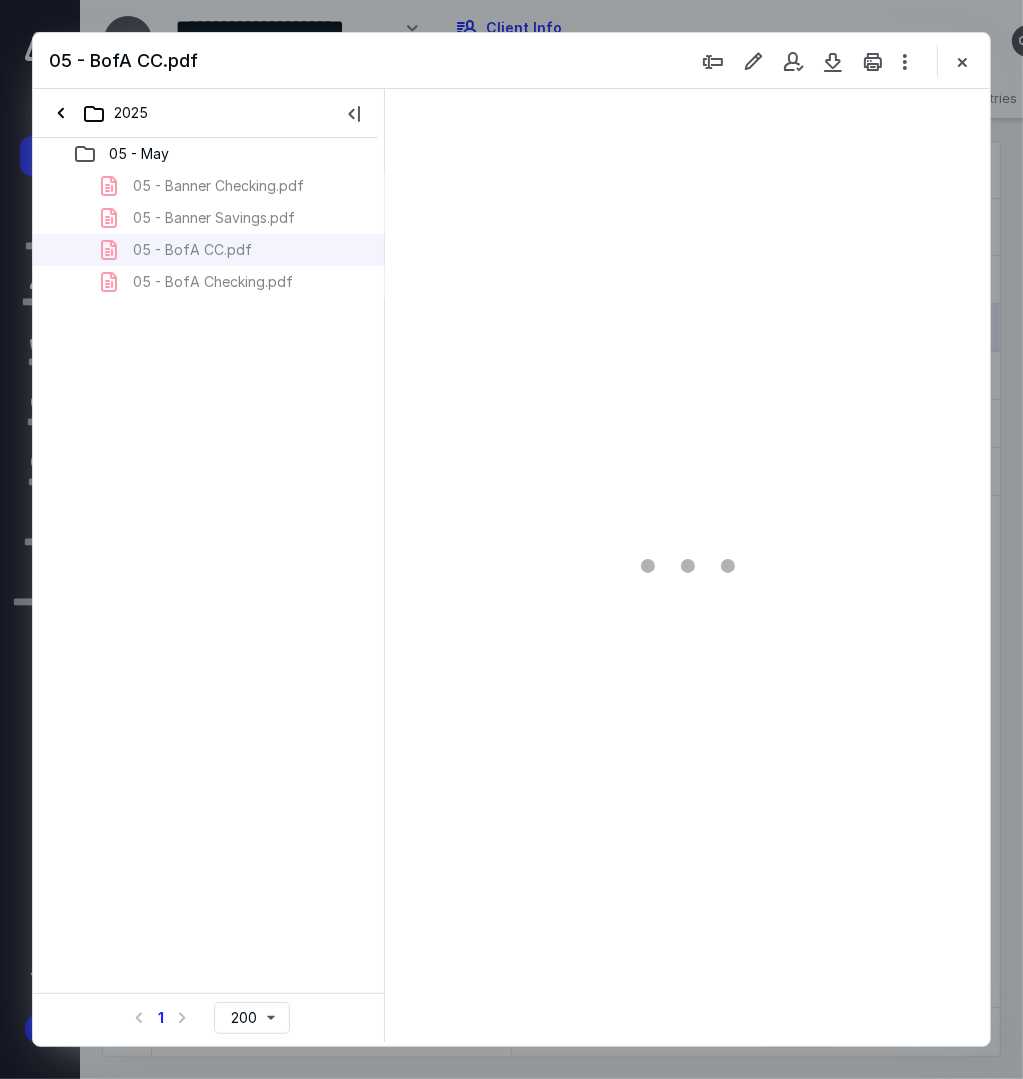 scroll, scrollTop: 108, scrollLeft: 0, axis: vertical 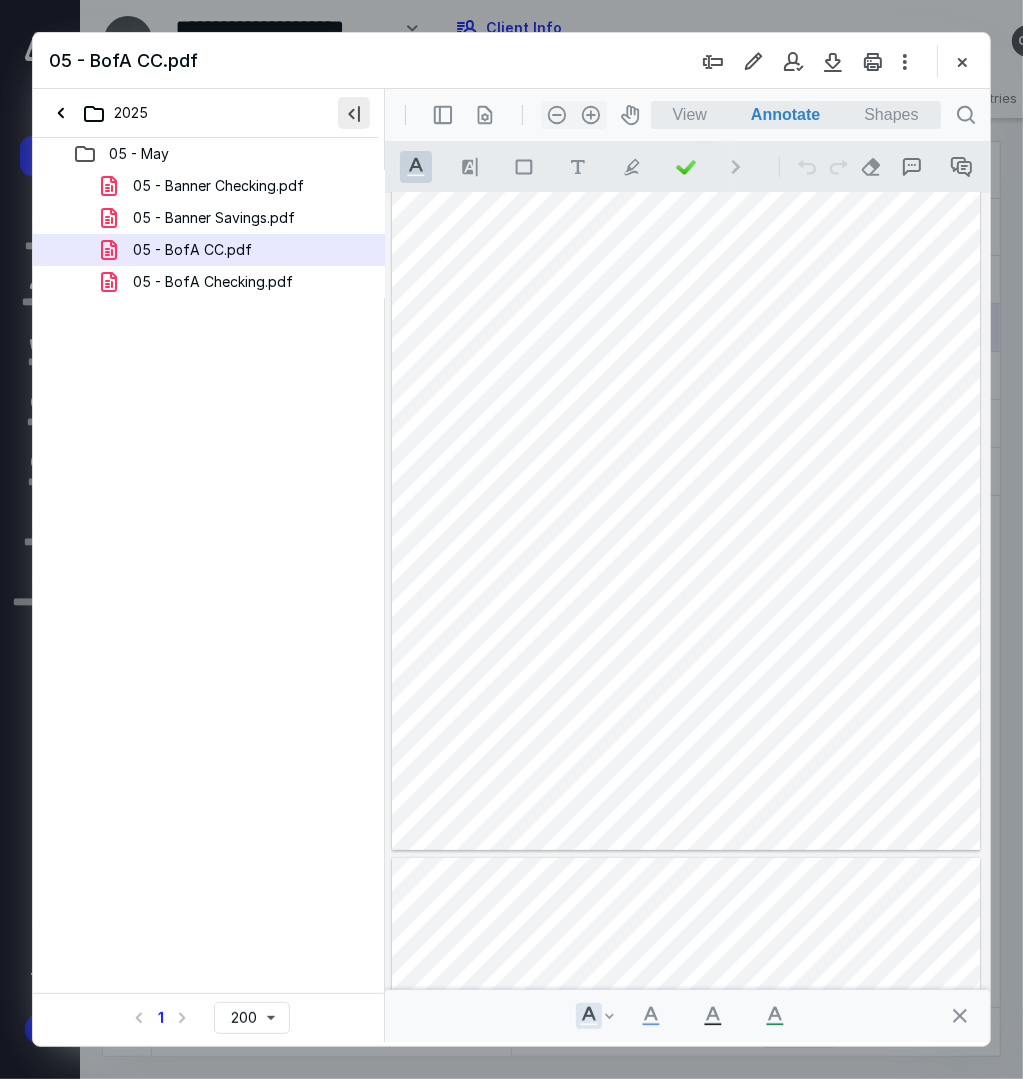 click at bounding box center [354, 113] 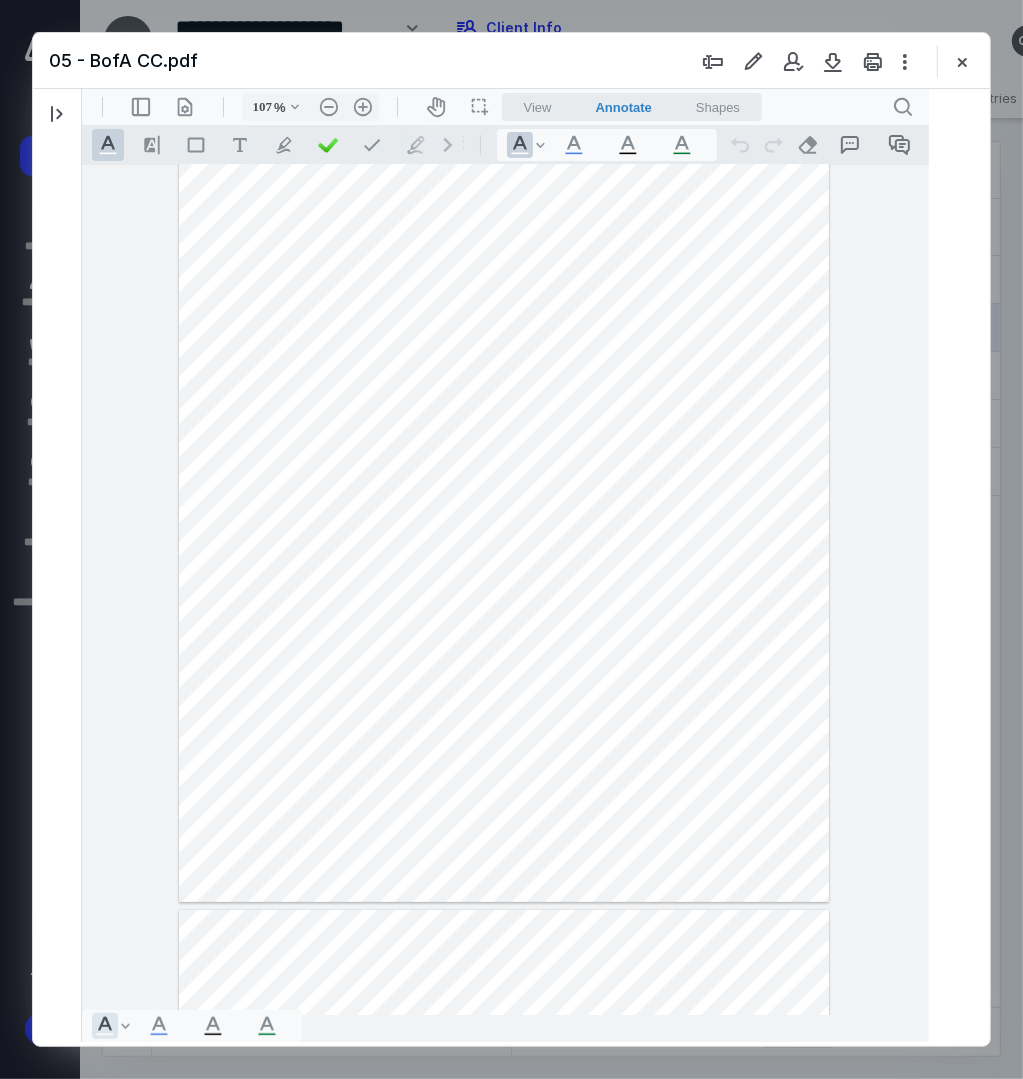 type on "110" 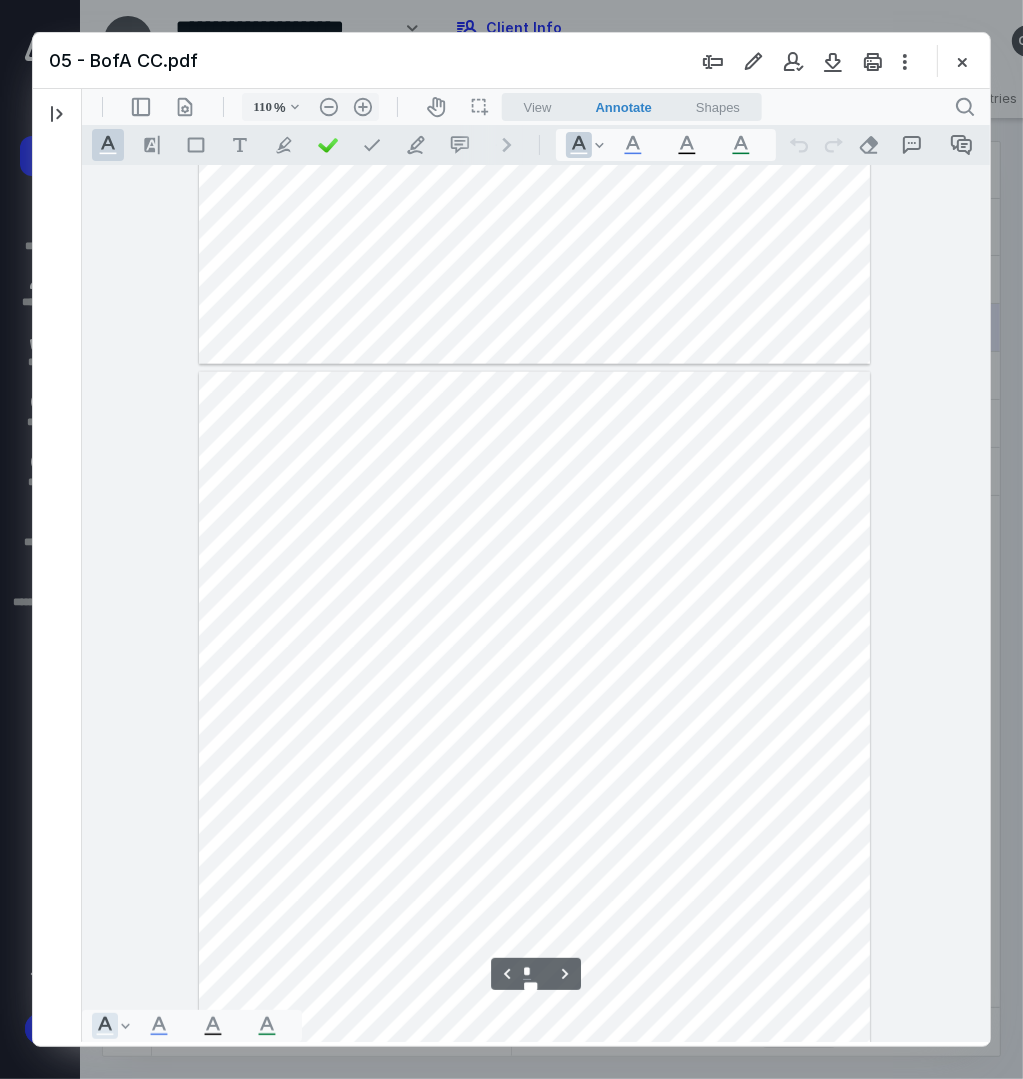 scroll, scrollTop: 1780, scrollLeft: 0, axis: vertical 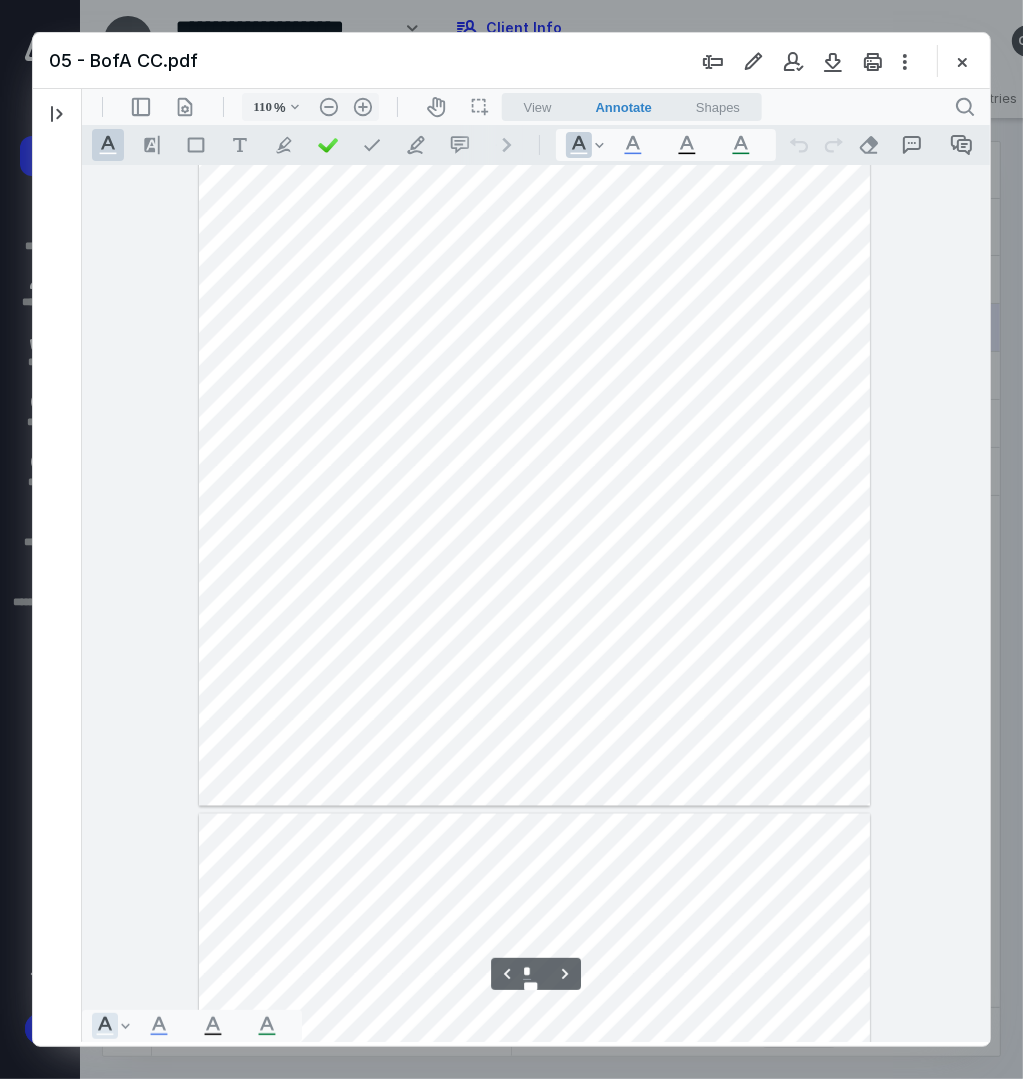 type on "*" 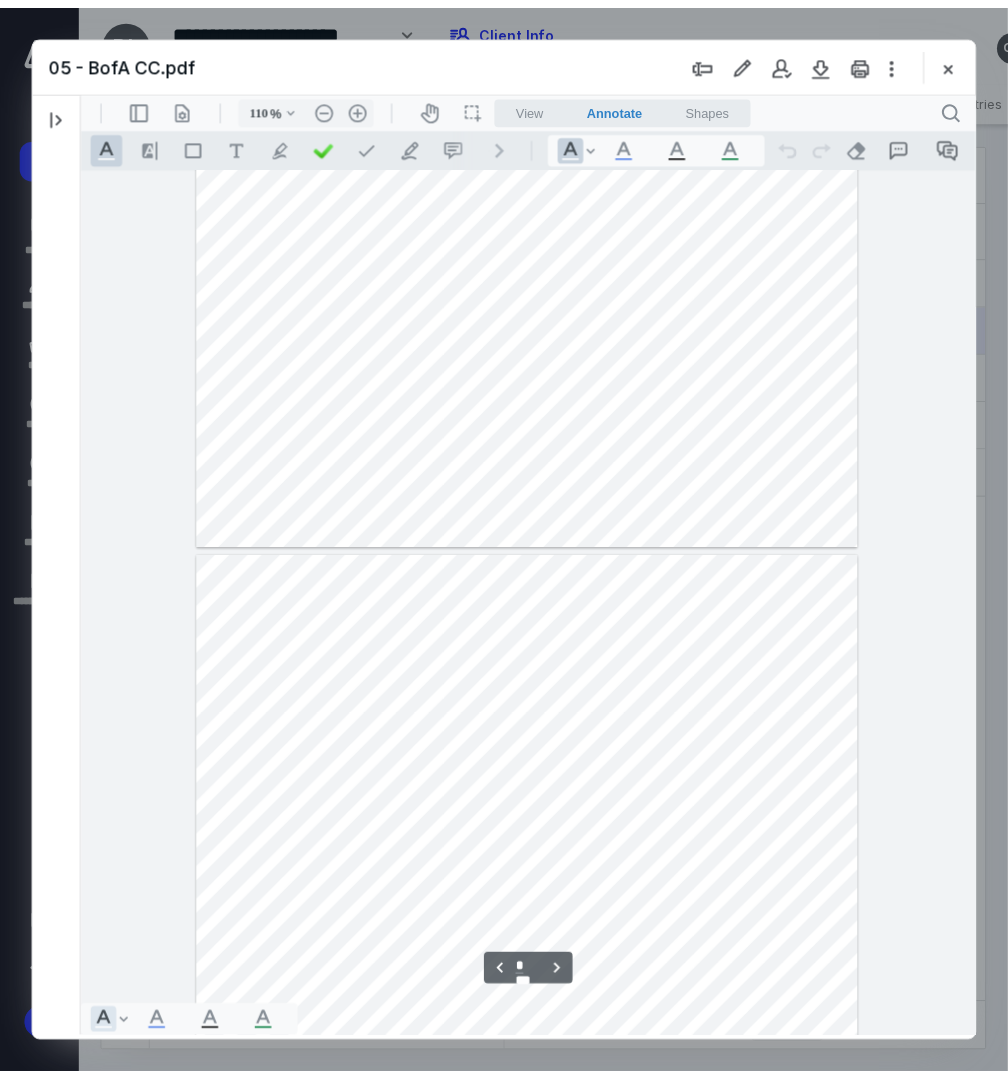 scroll, scrollTop: 2280, scrollLeft: 0, axis: vertical 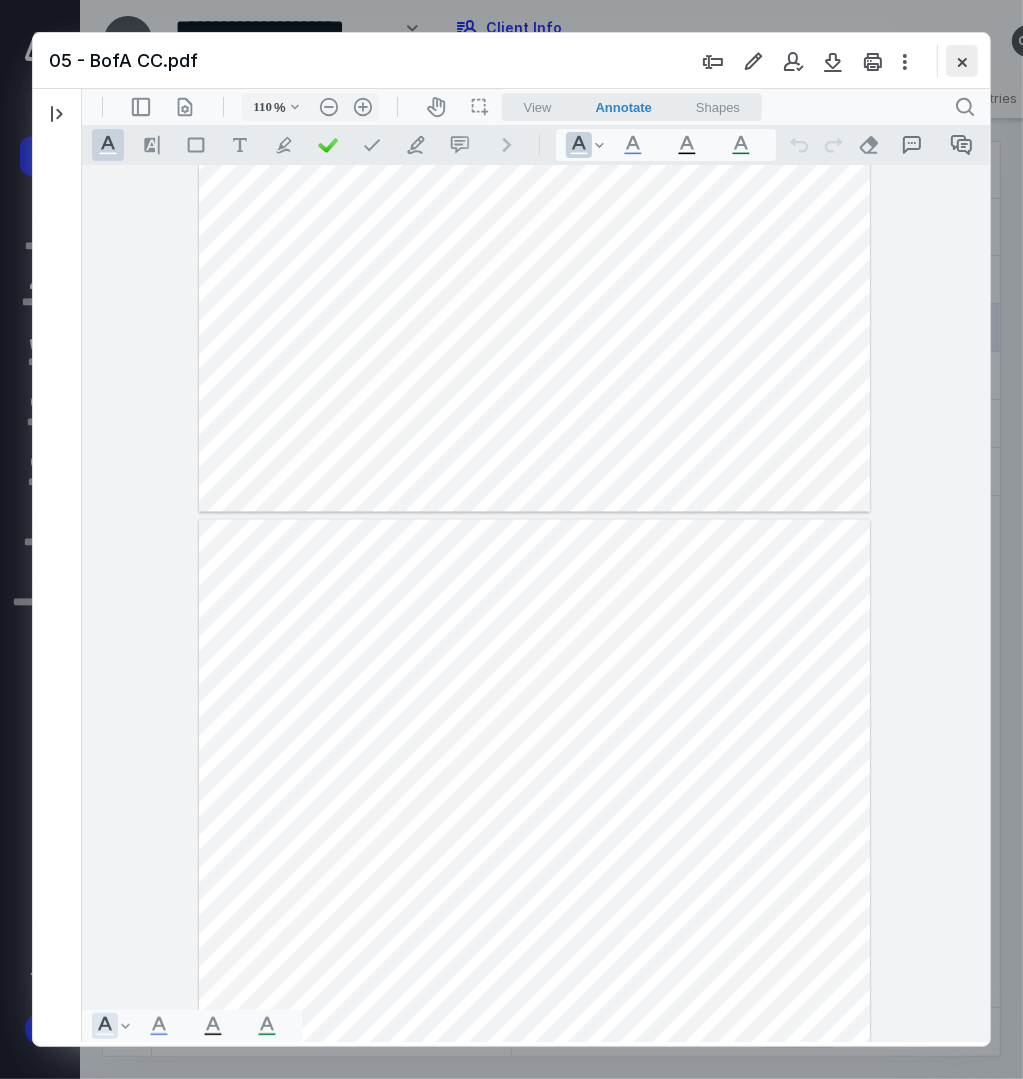 click at bounding box center (962, 61) 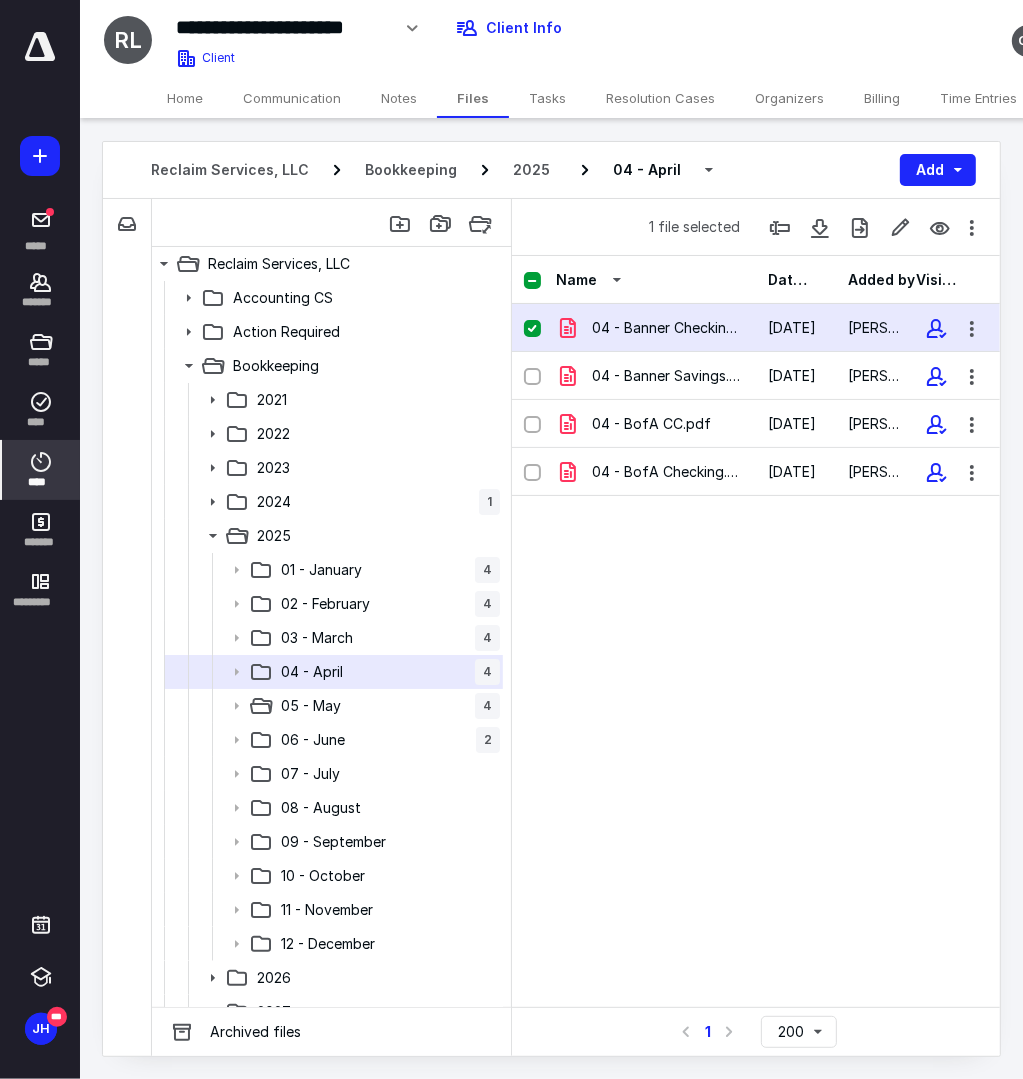 click 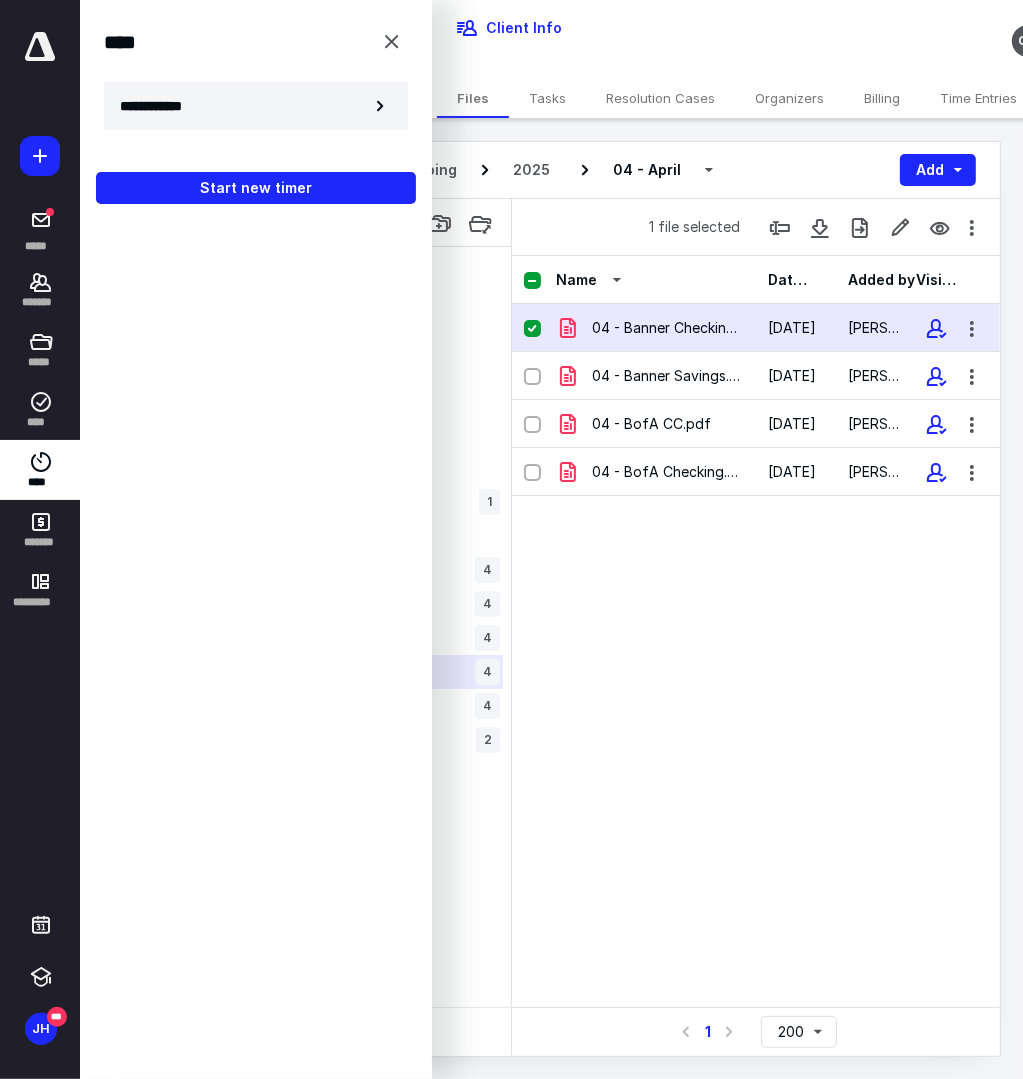 click on "**********" at bounding box center [256, 106] 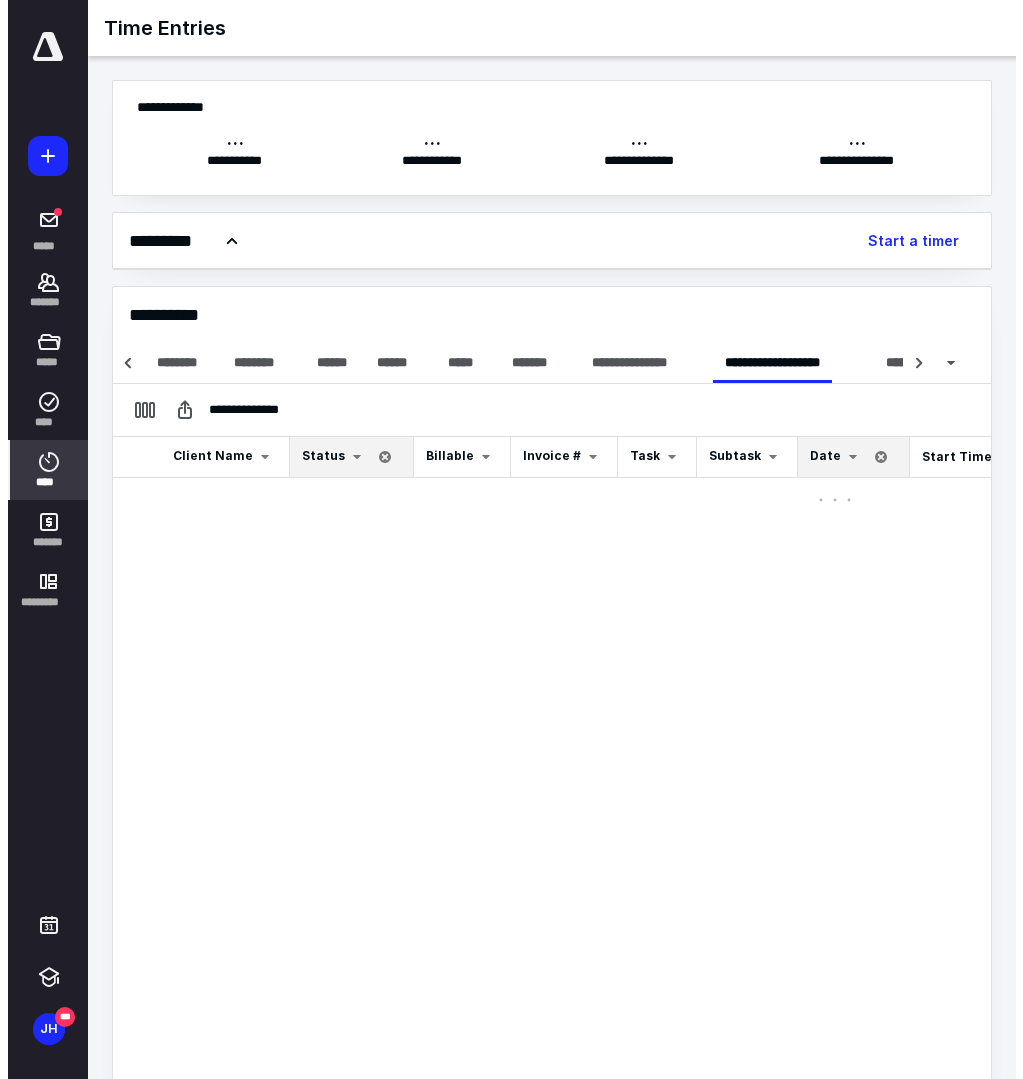 scroll, scrollTop: 0, scrollLeft: 30, axis: horizontal 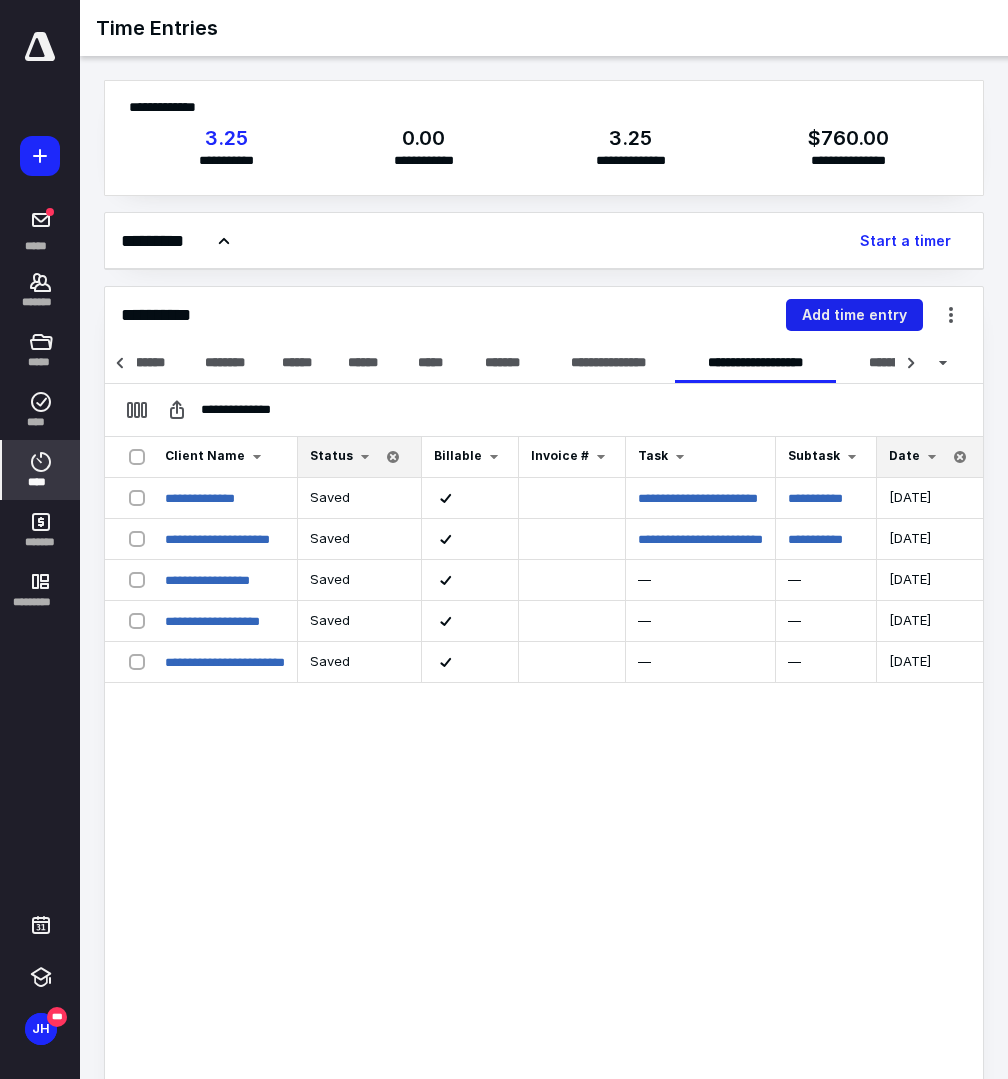 click on "Add time entry" at bounding box center [854, 315] 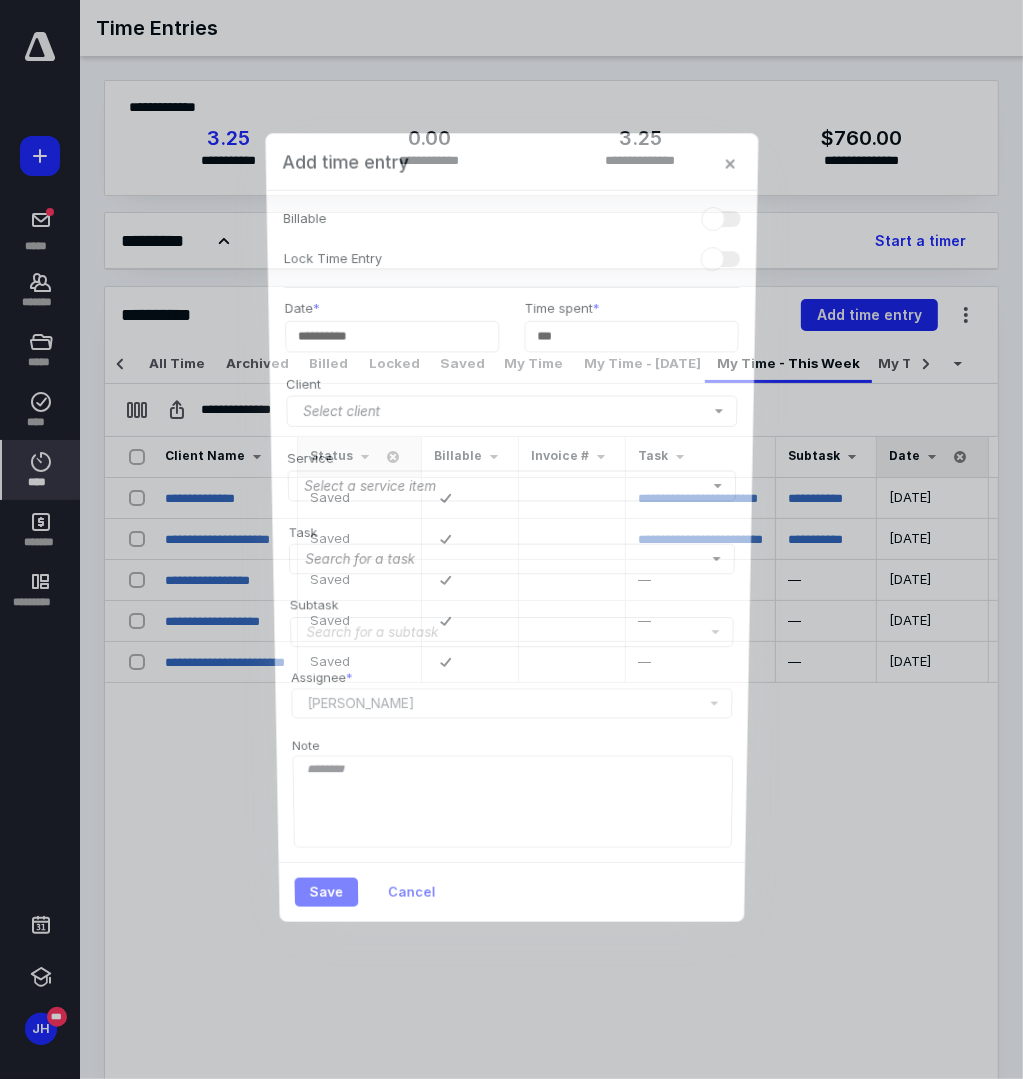 scroll, scrollTop: 0, scrollLeft: 30, axis: horizontal 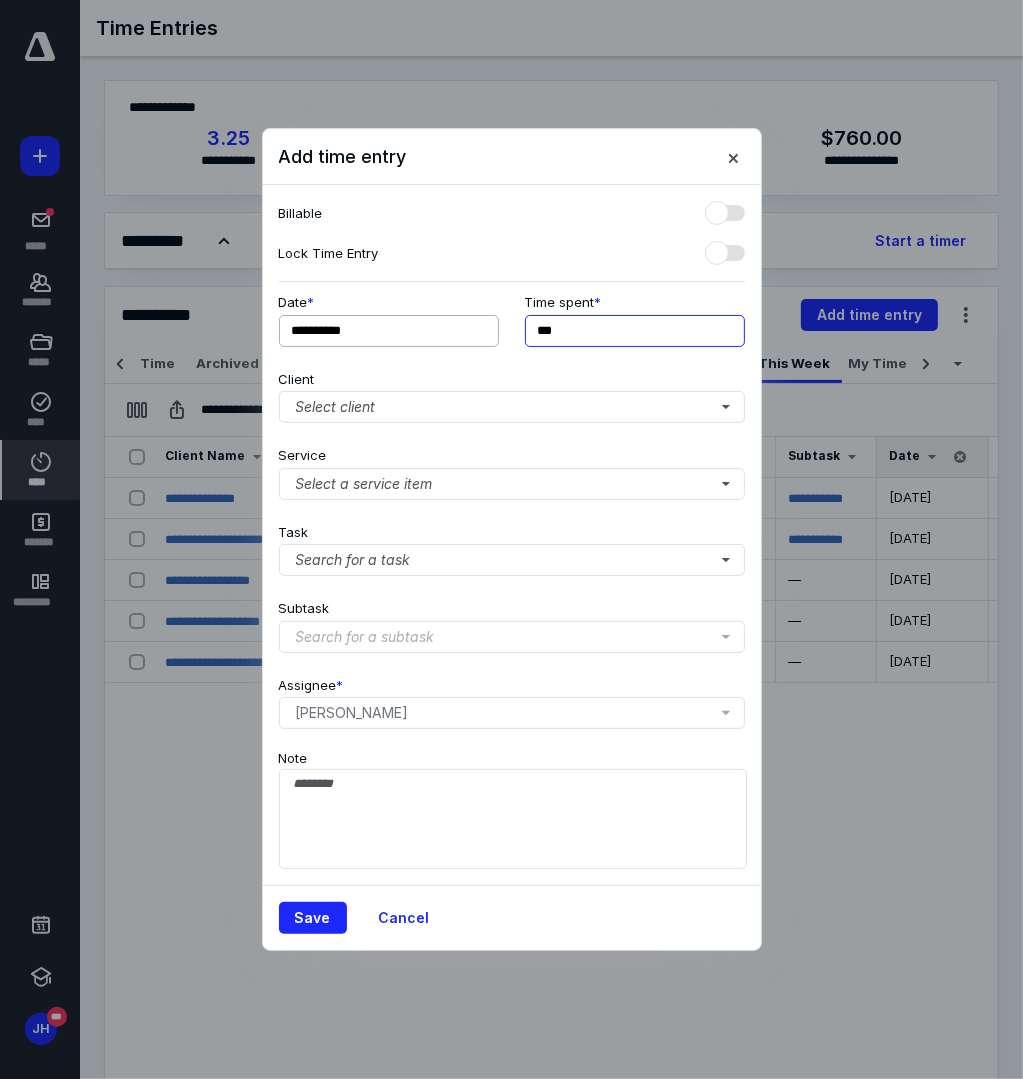 drag, startPoint x: 576, startPoint y: 333, endPoint x: 494, endPoint y: 335, distance: 82.02438 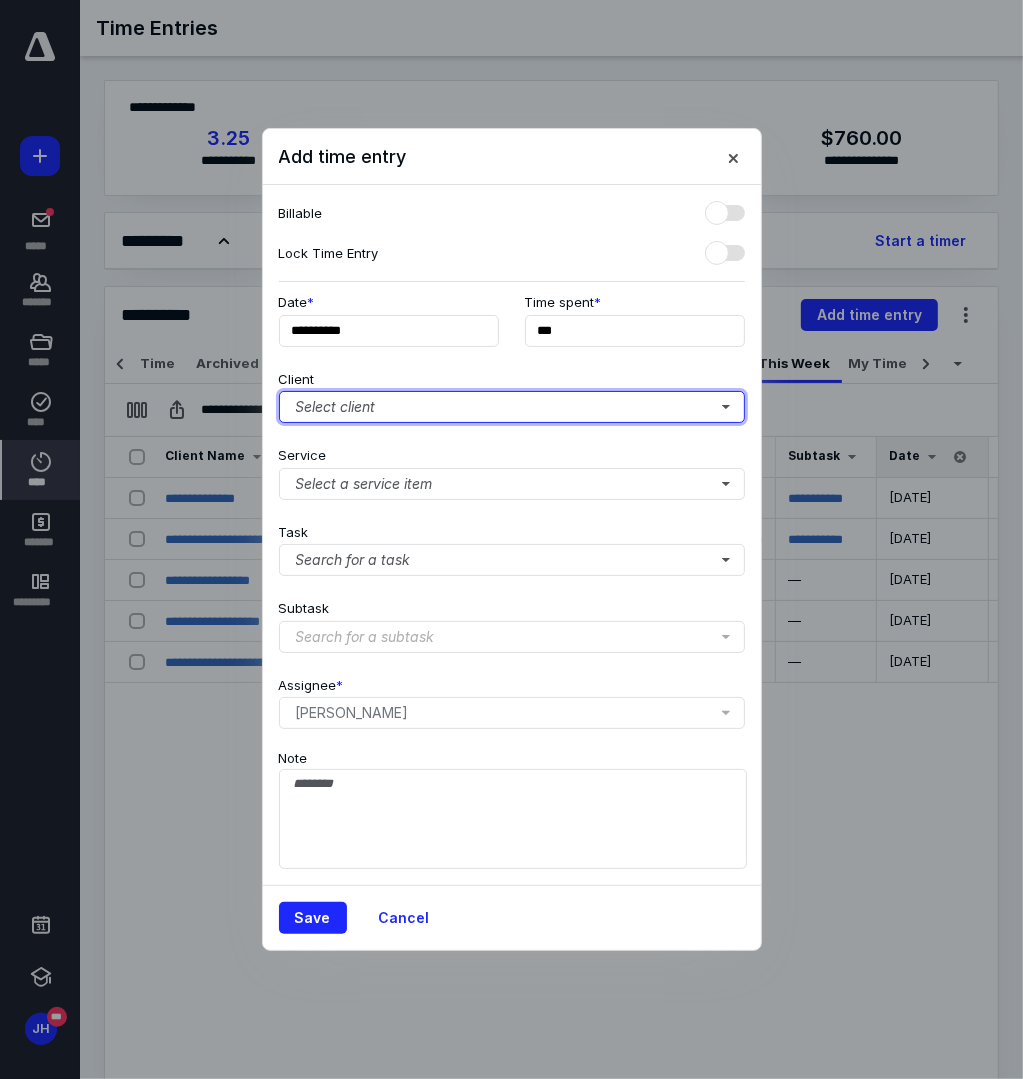 type on "******" 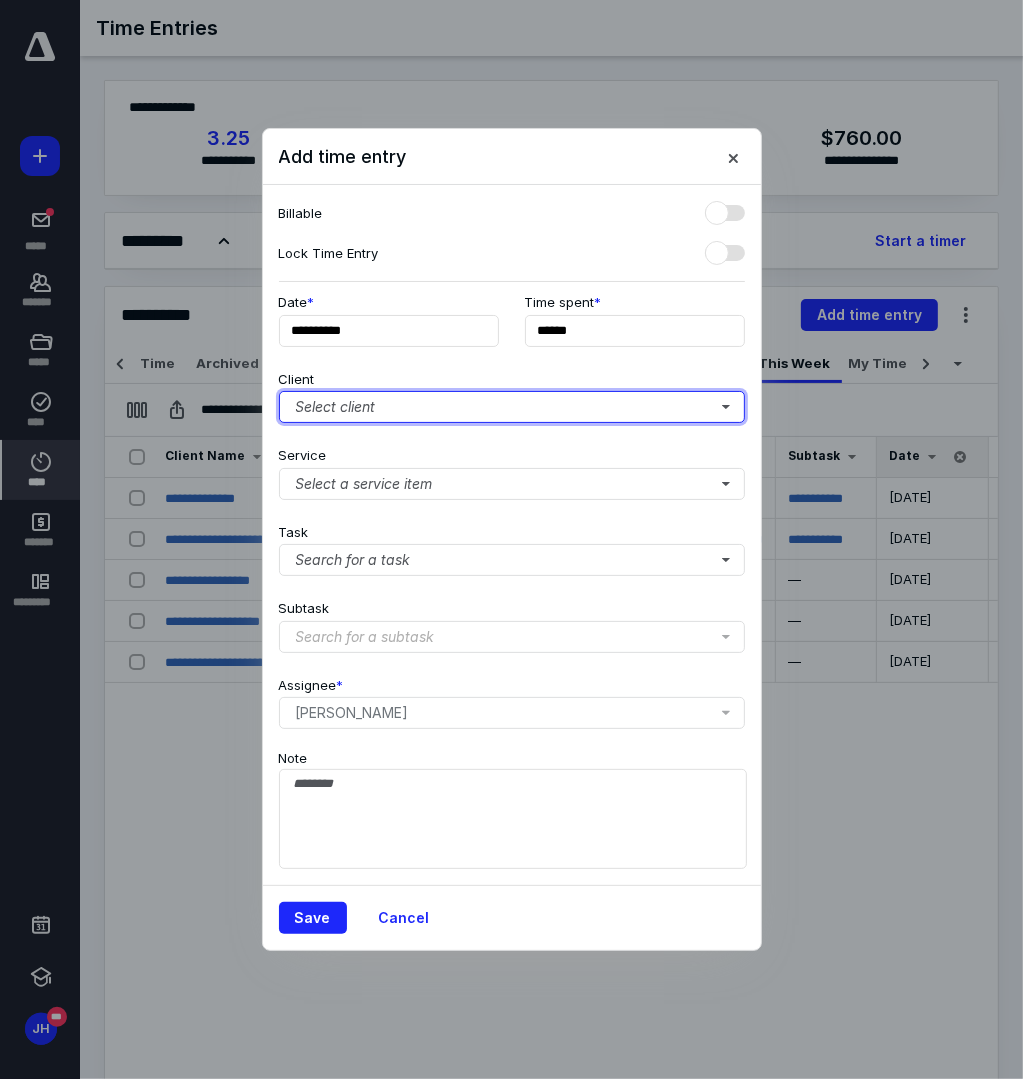 type 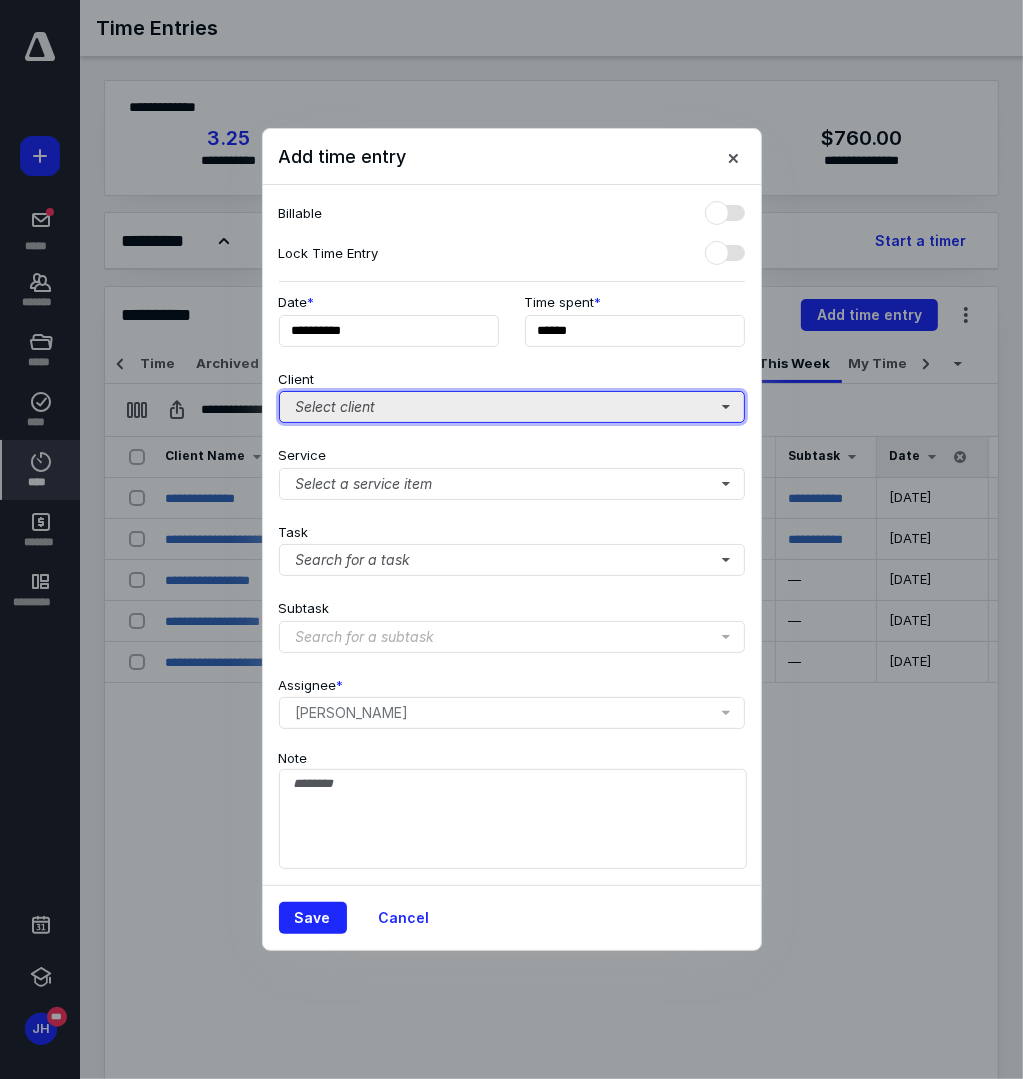 click on "Select client" at bounding box center (512, 407) 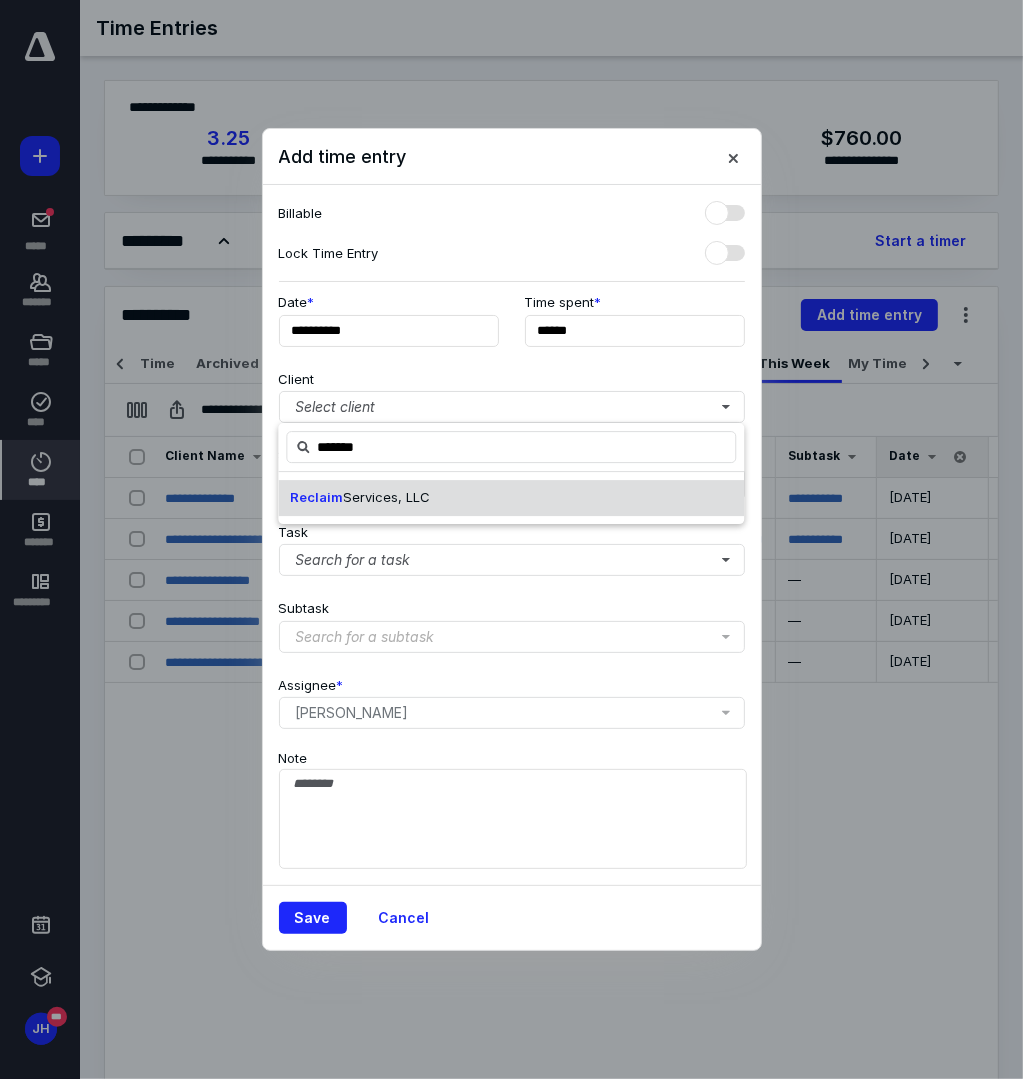 click on "Services, LLC" at bounding box center (386, 497) 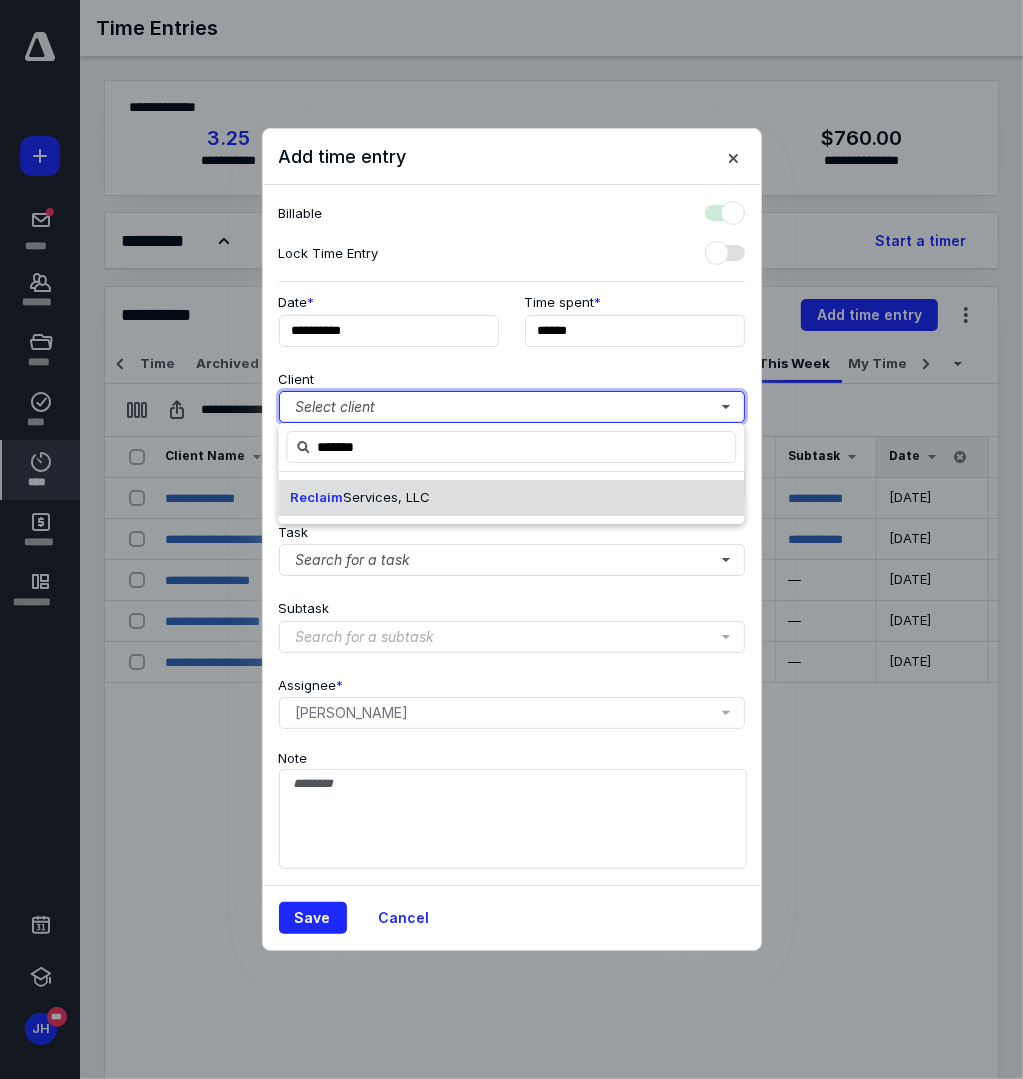 checkbox on "true" 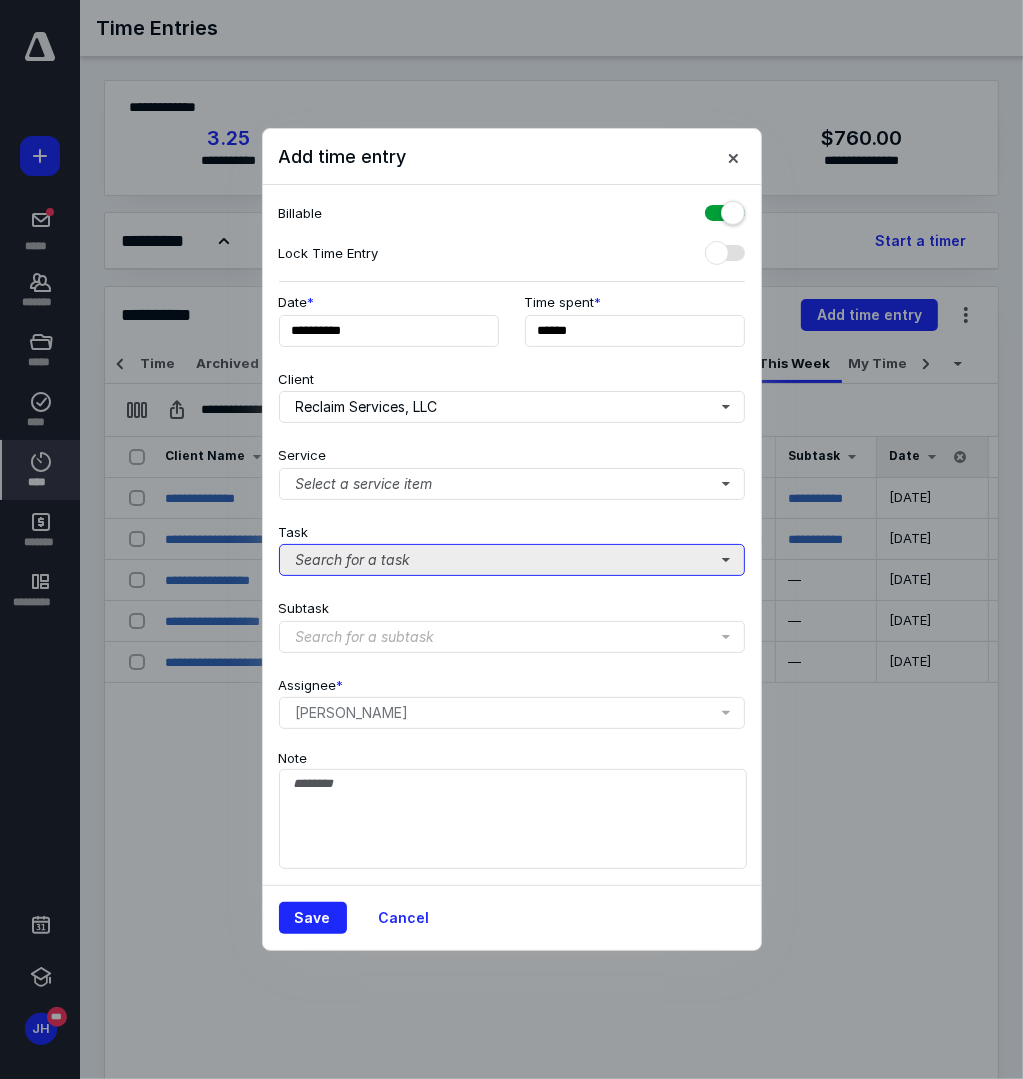 click on "Search for a task" at bounding box center [512, 560] 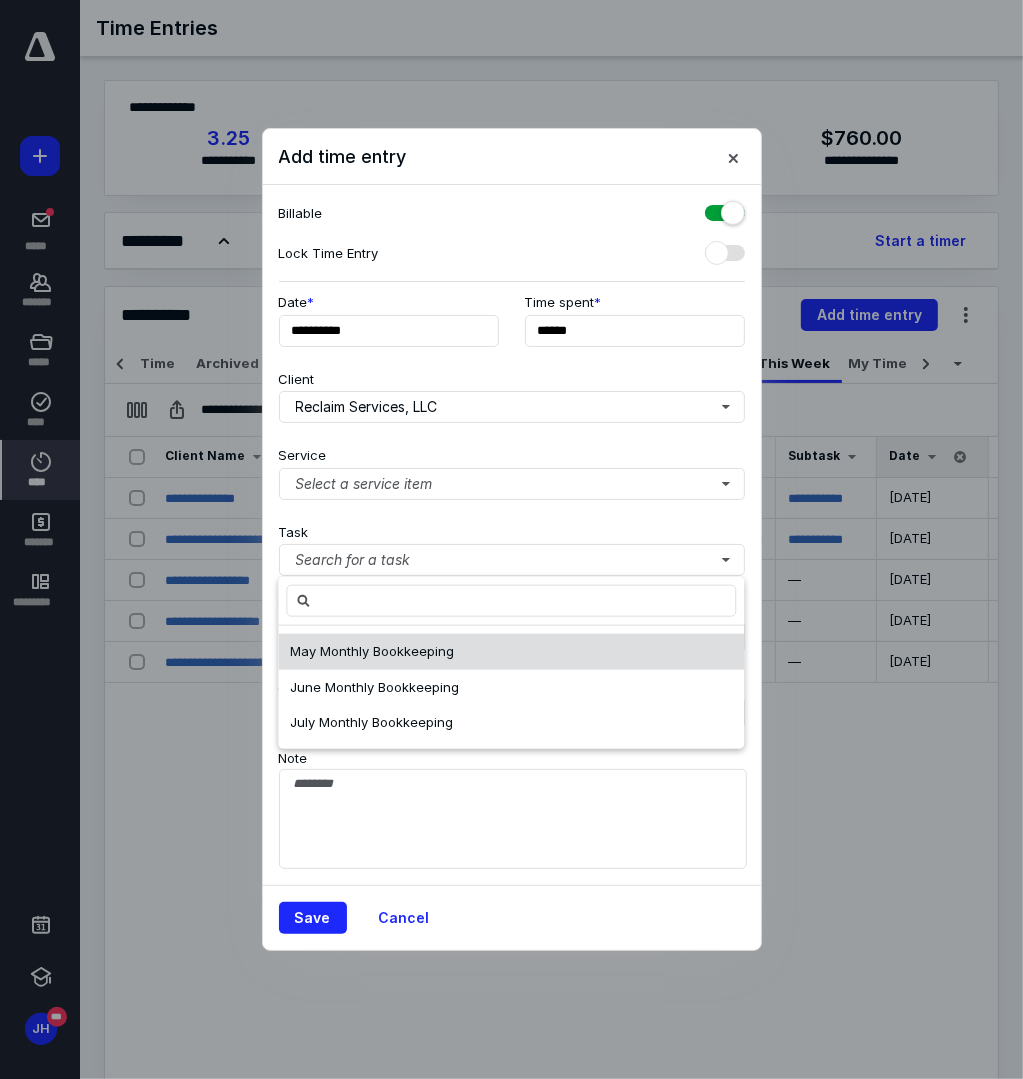 click on "May Monthly Bookkeeping" at bounding box center (372, 651) 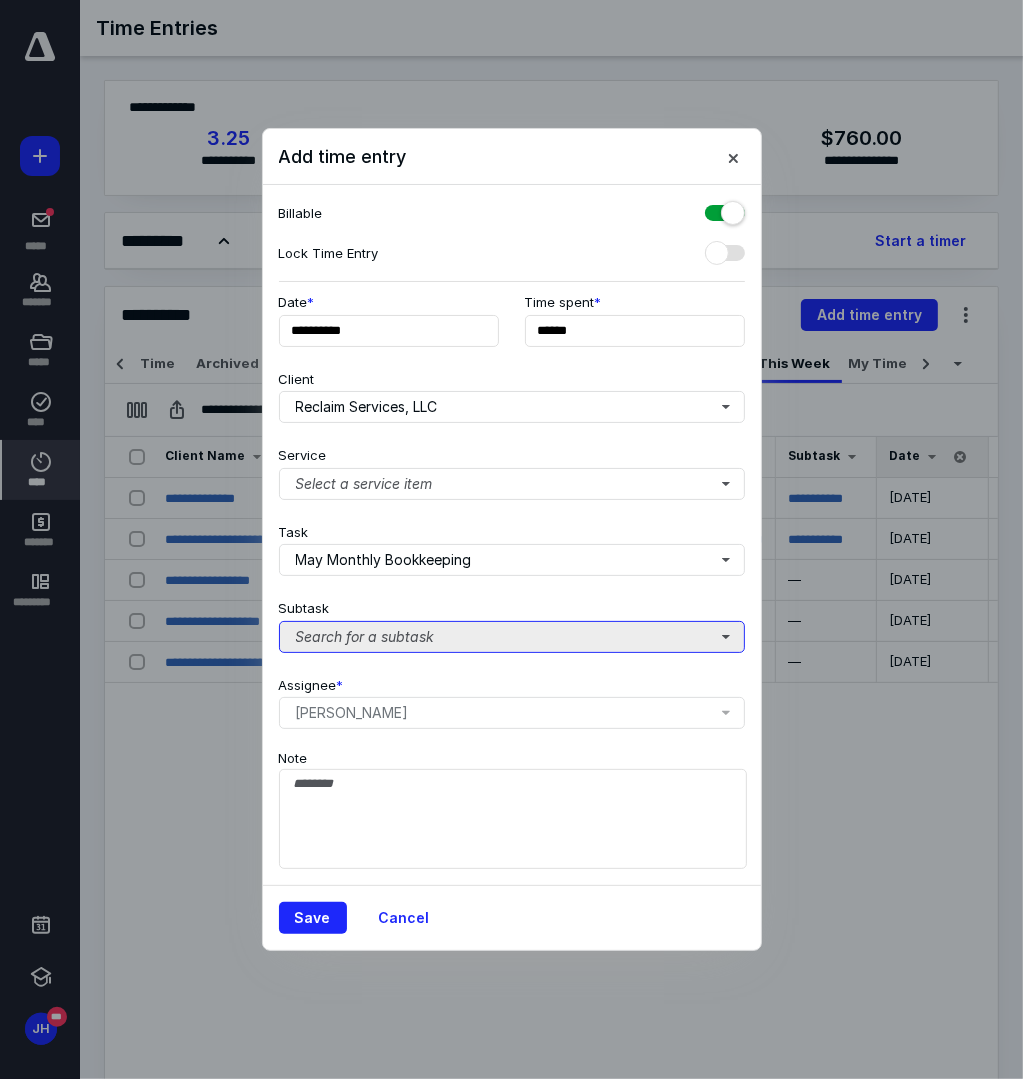 click on "Search for a subtask" at bounding box center (512, 637) 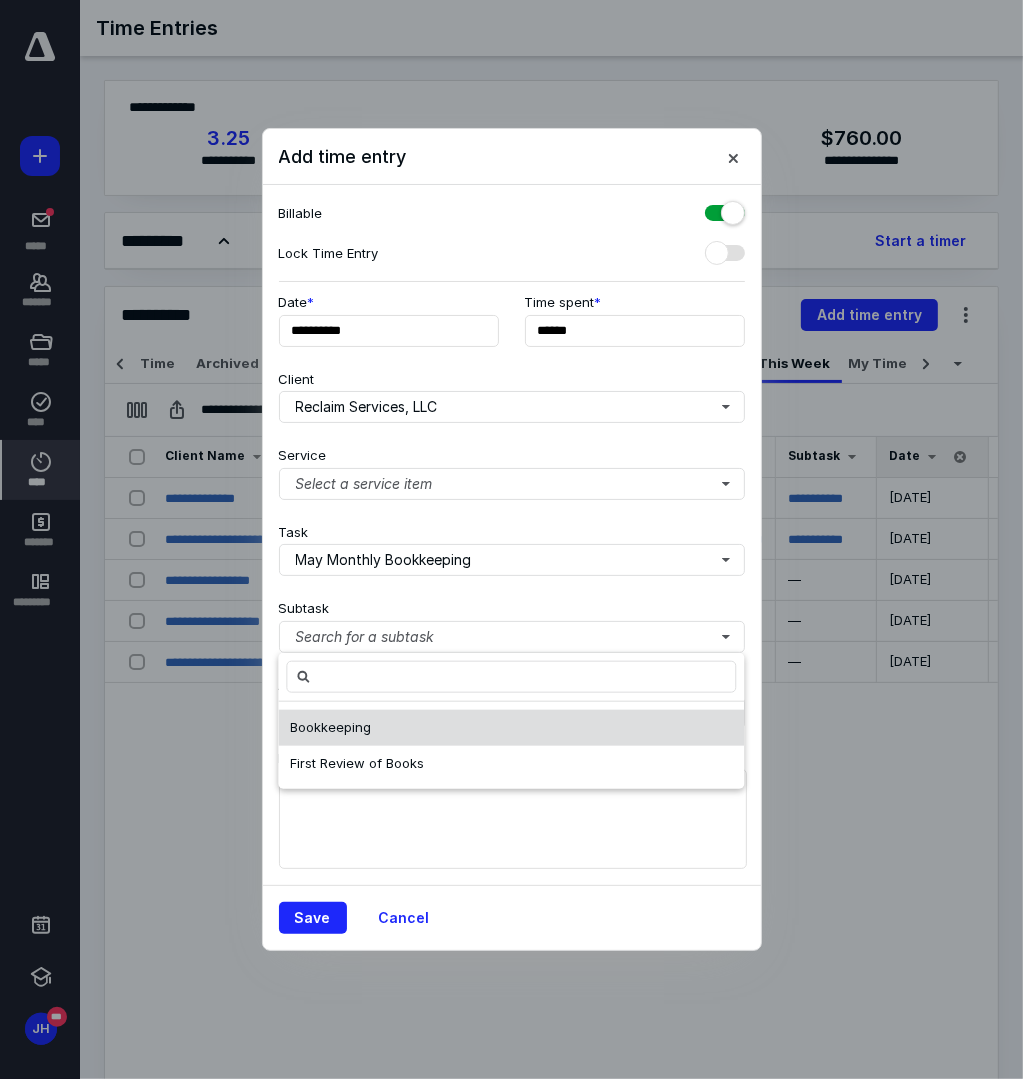 click on "Bookkeeping" at bounding box center (330, 727) 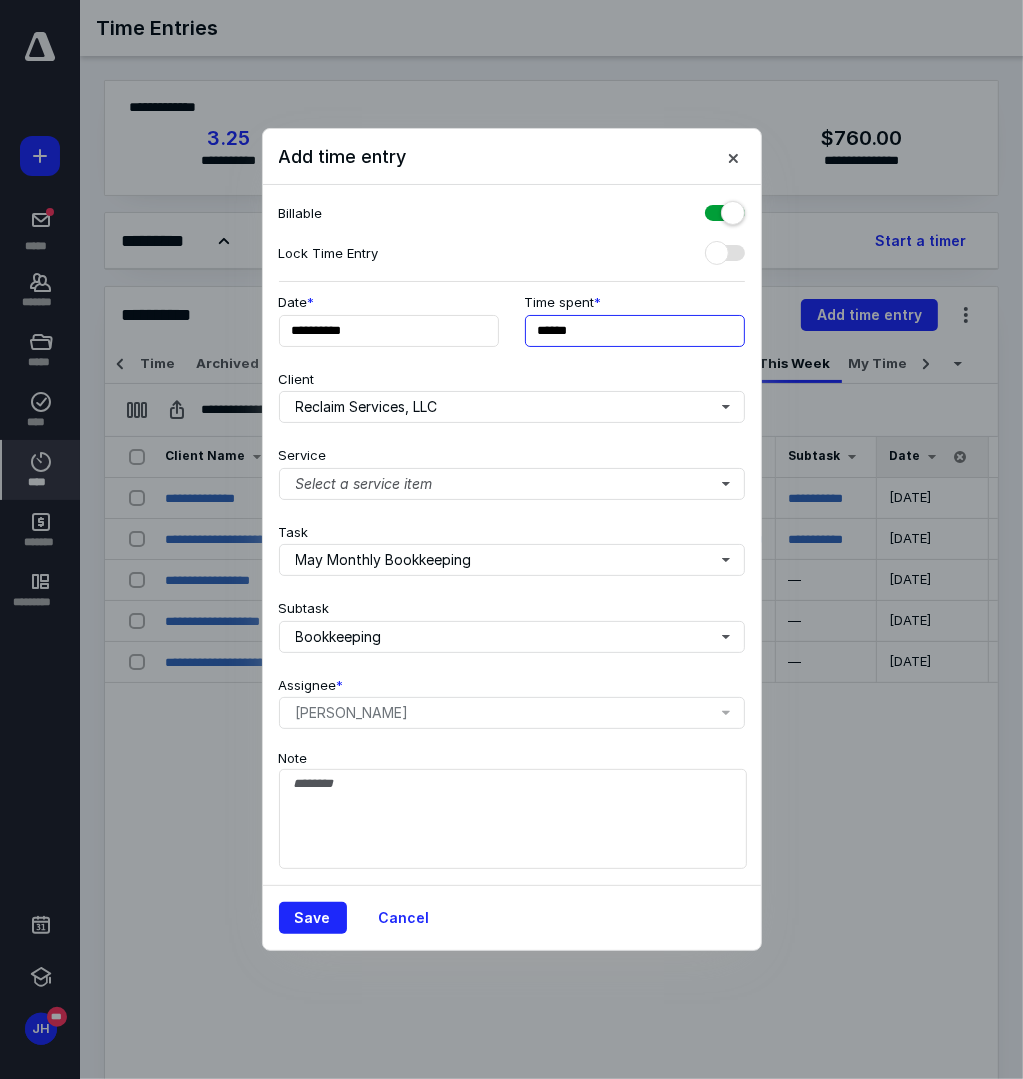 click on "******" at bounding box center [635, 331] 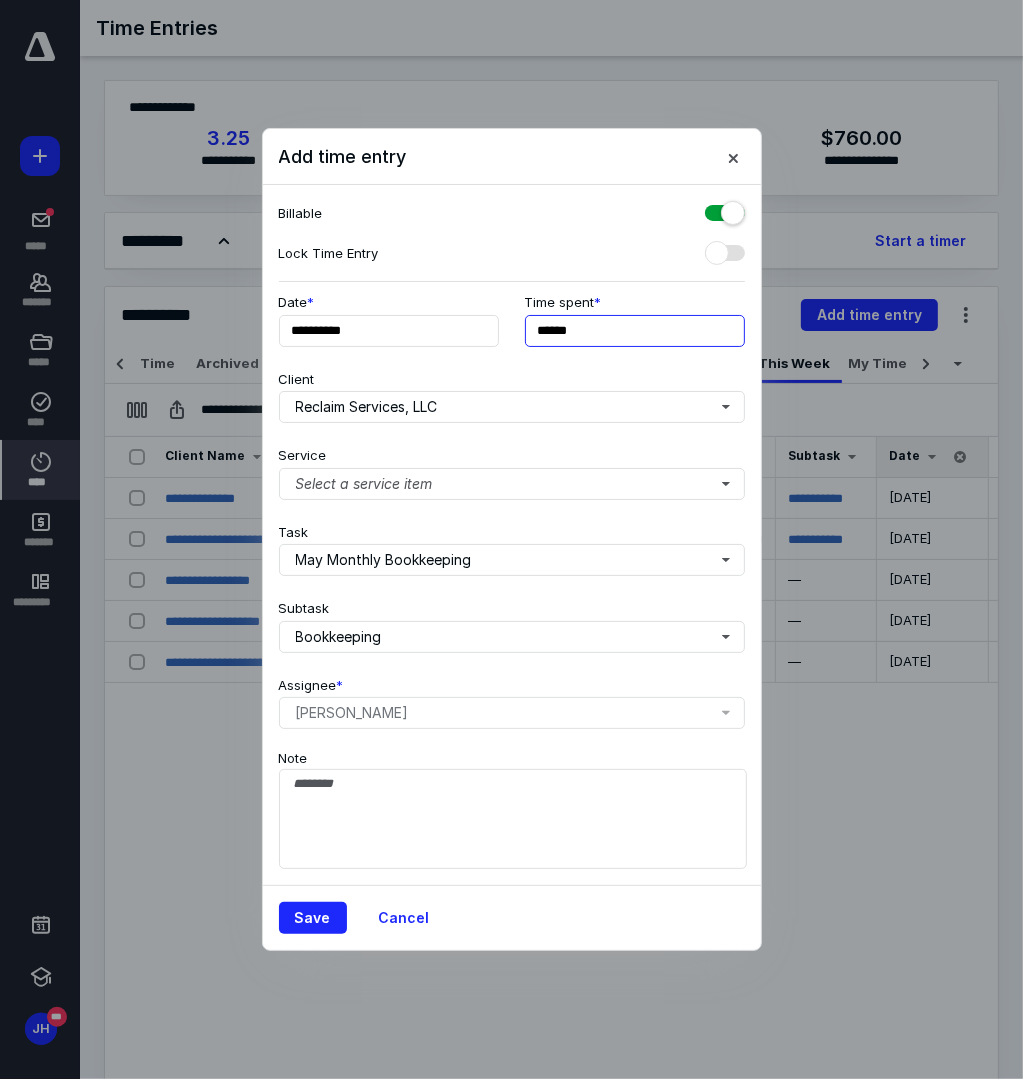 type on "******" 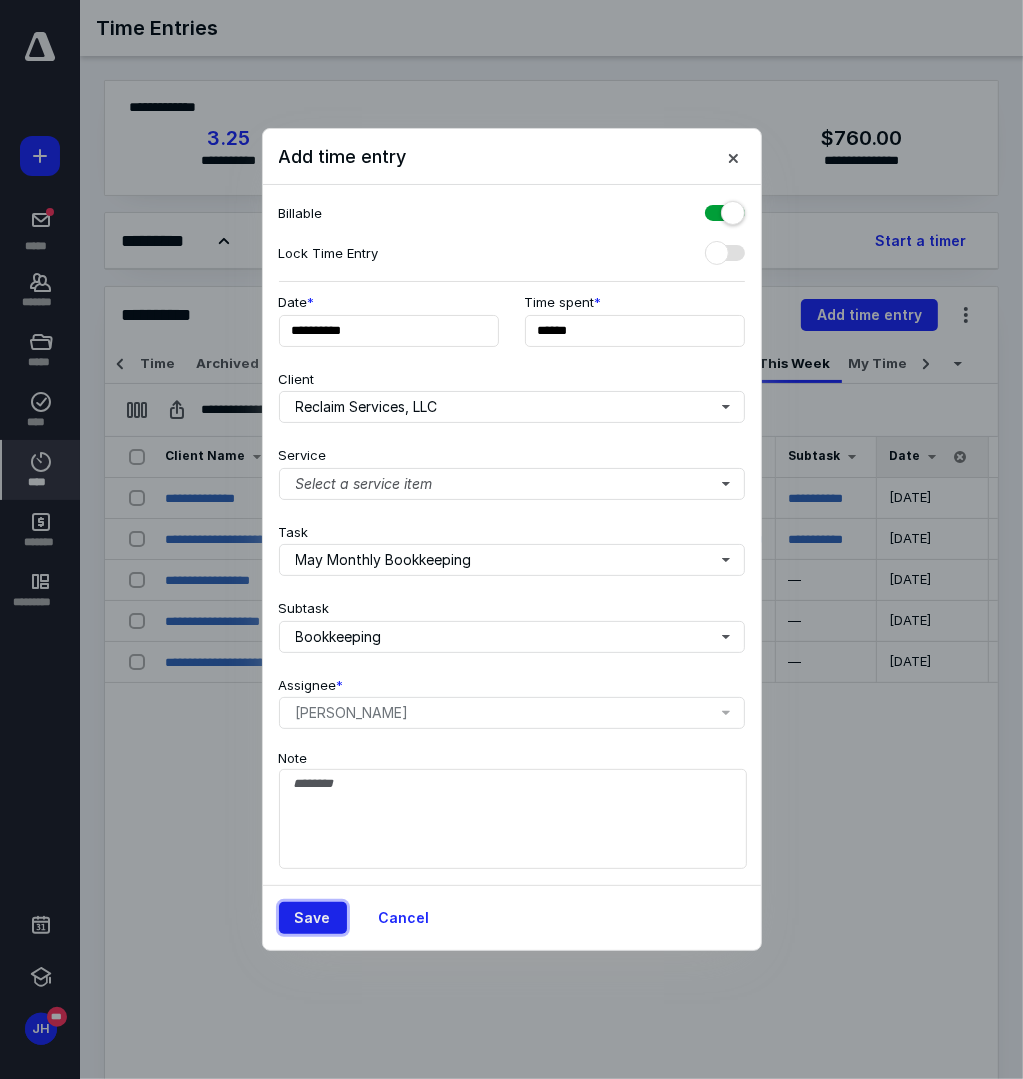 click on "Save" at bounding box center (313, 918) 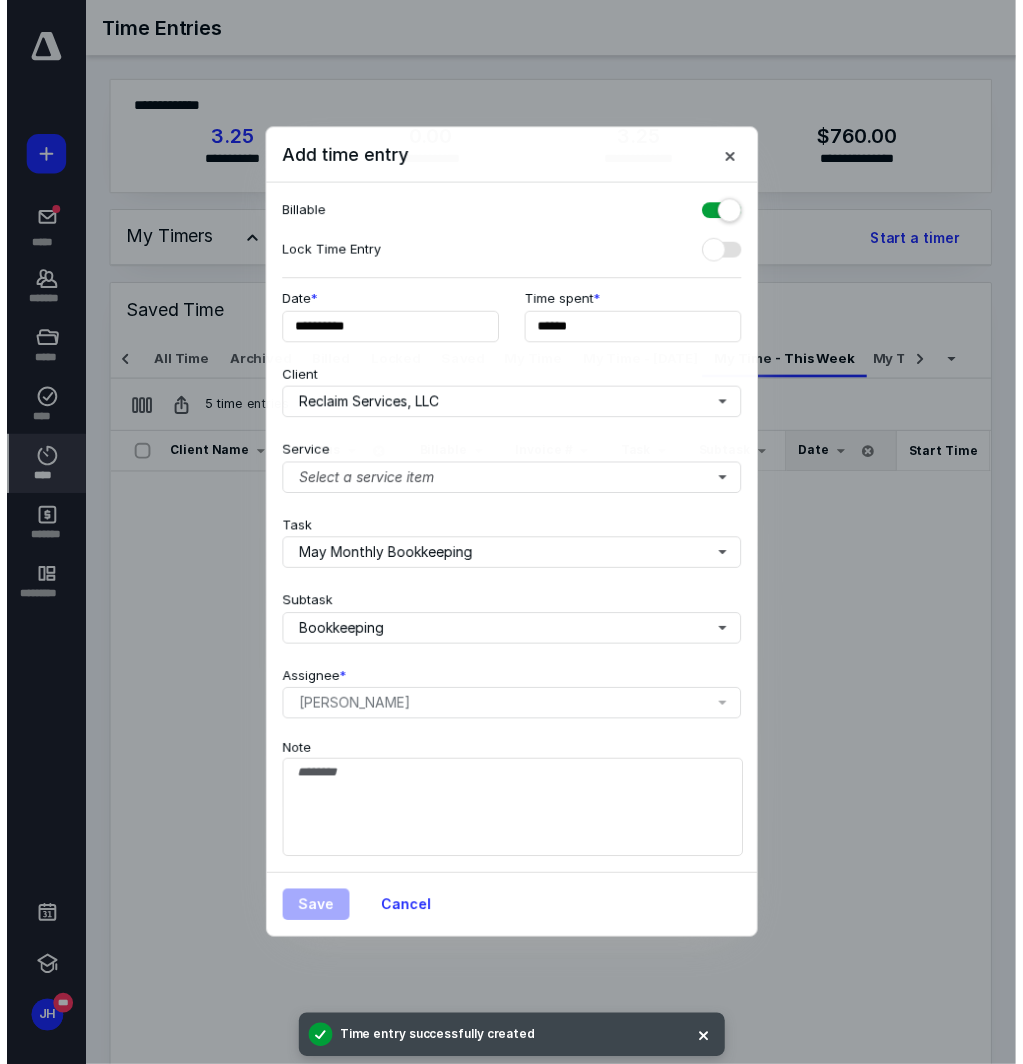 scroll, scrollTop: 0, scrollLeft: 30, axis: horizontal 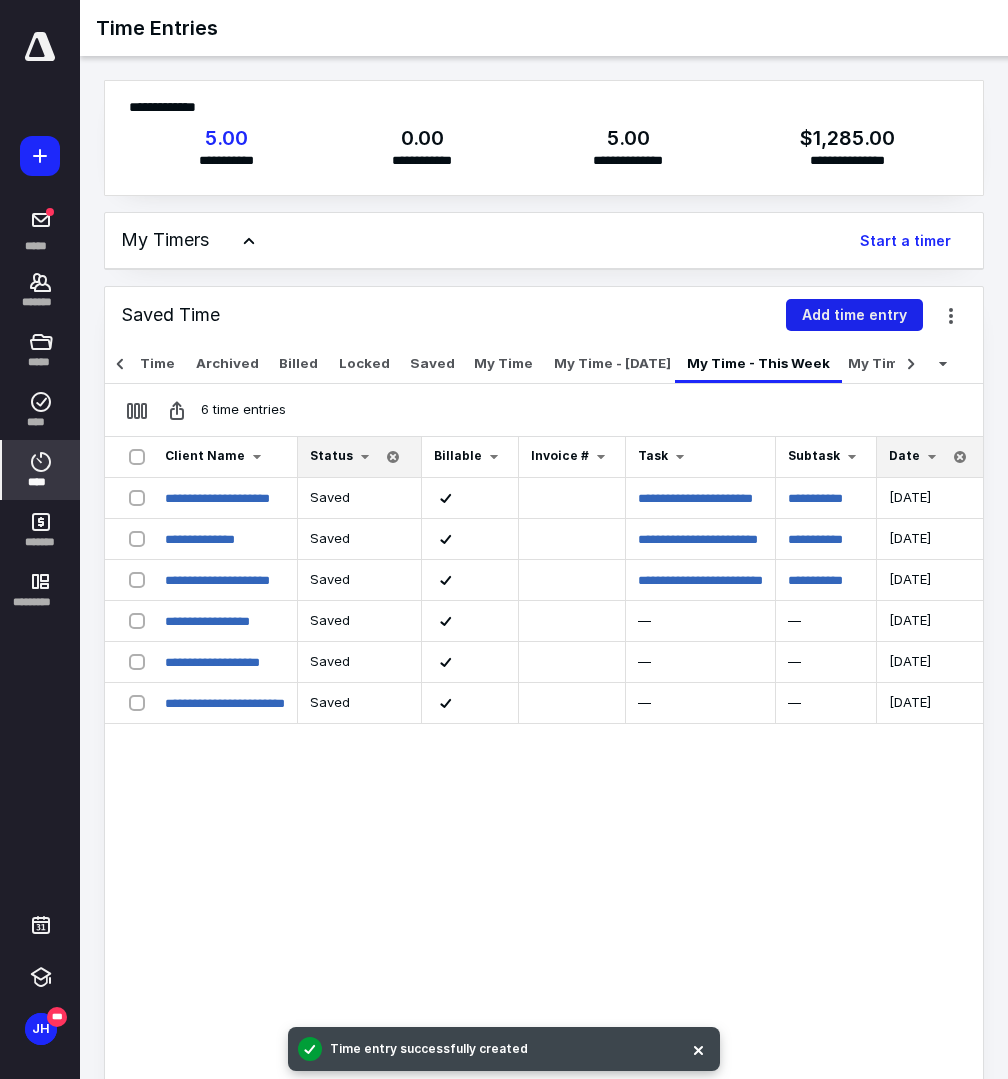 click on "Add time entry" at bounding box center [854, 315] 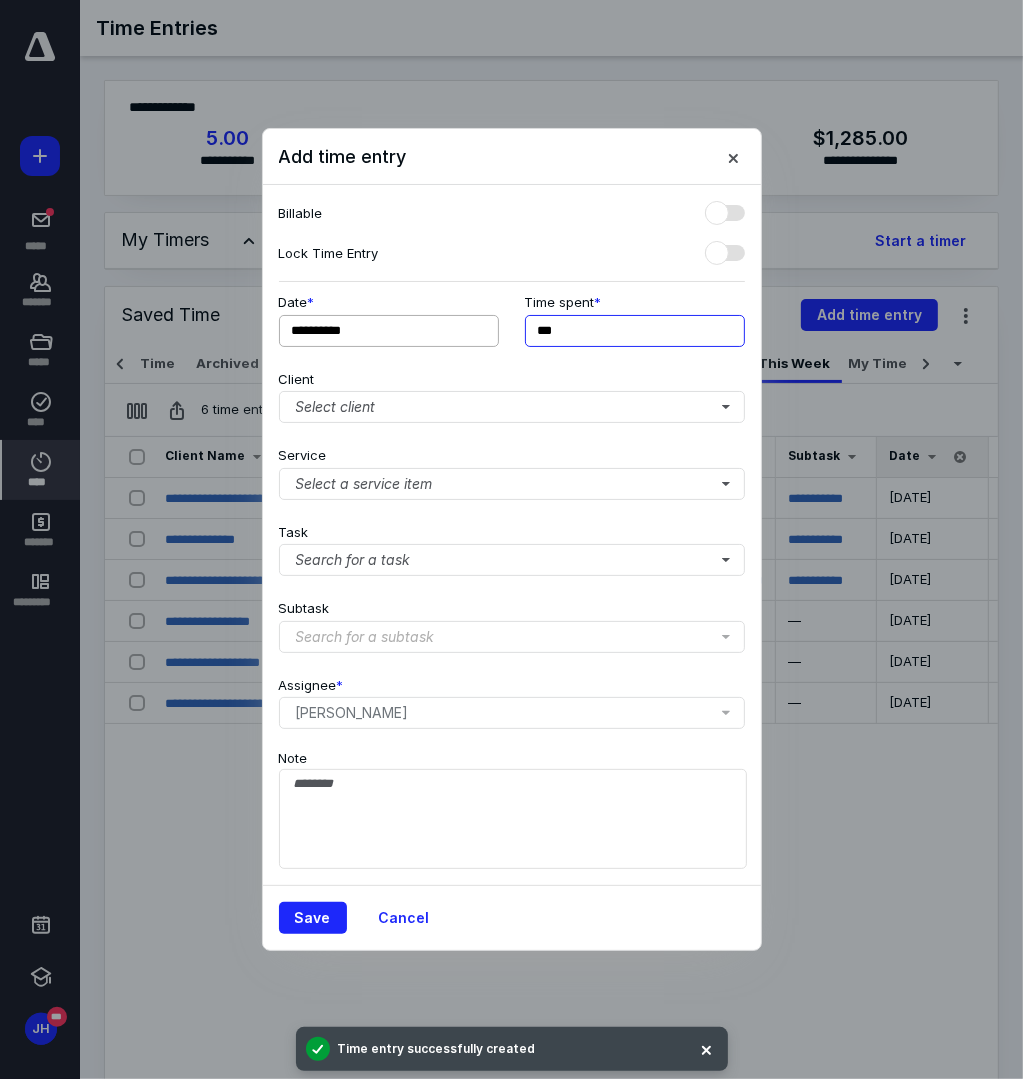 drag, startPoint x: 567, startPoint y: 336, endPoint x: 496, endPoint y: 334, distance: 71.02816 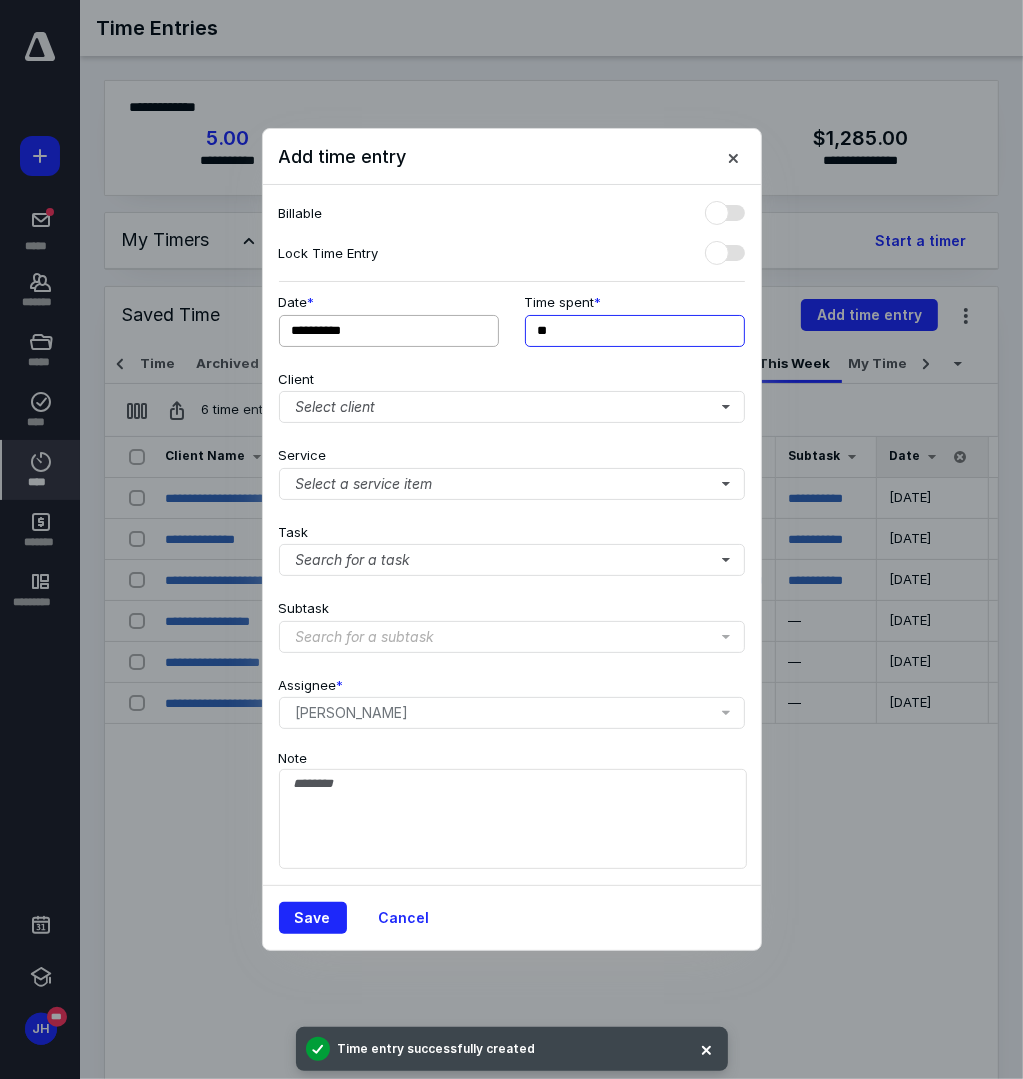 type on "**" 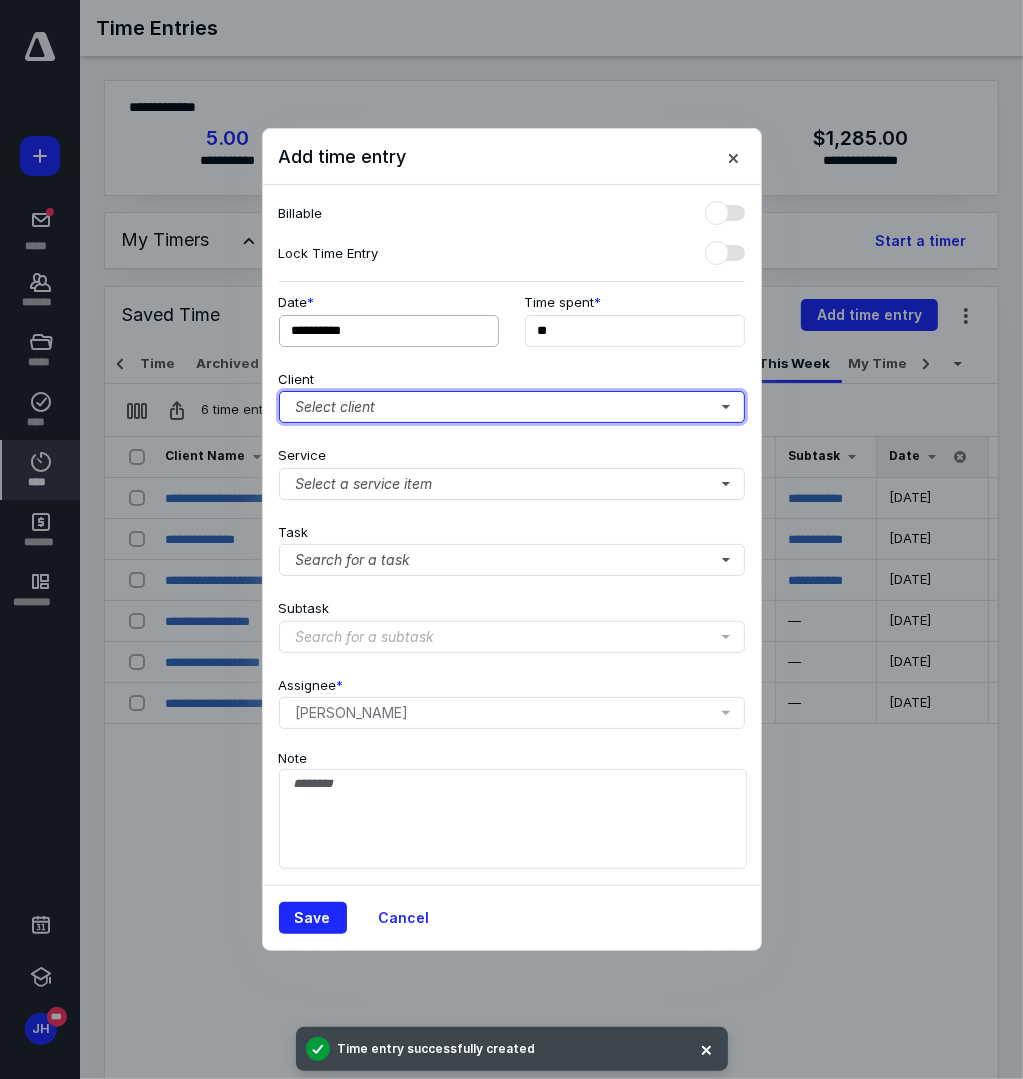 type 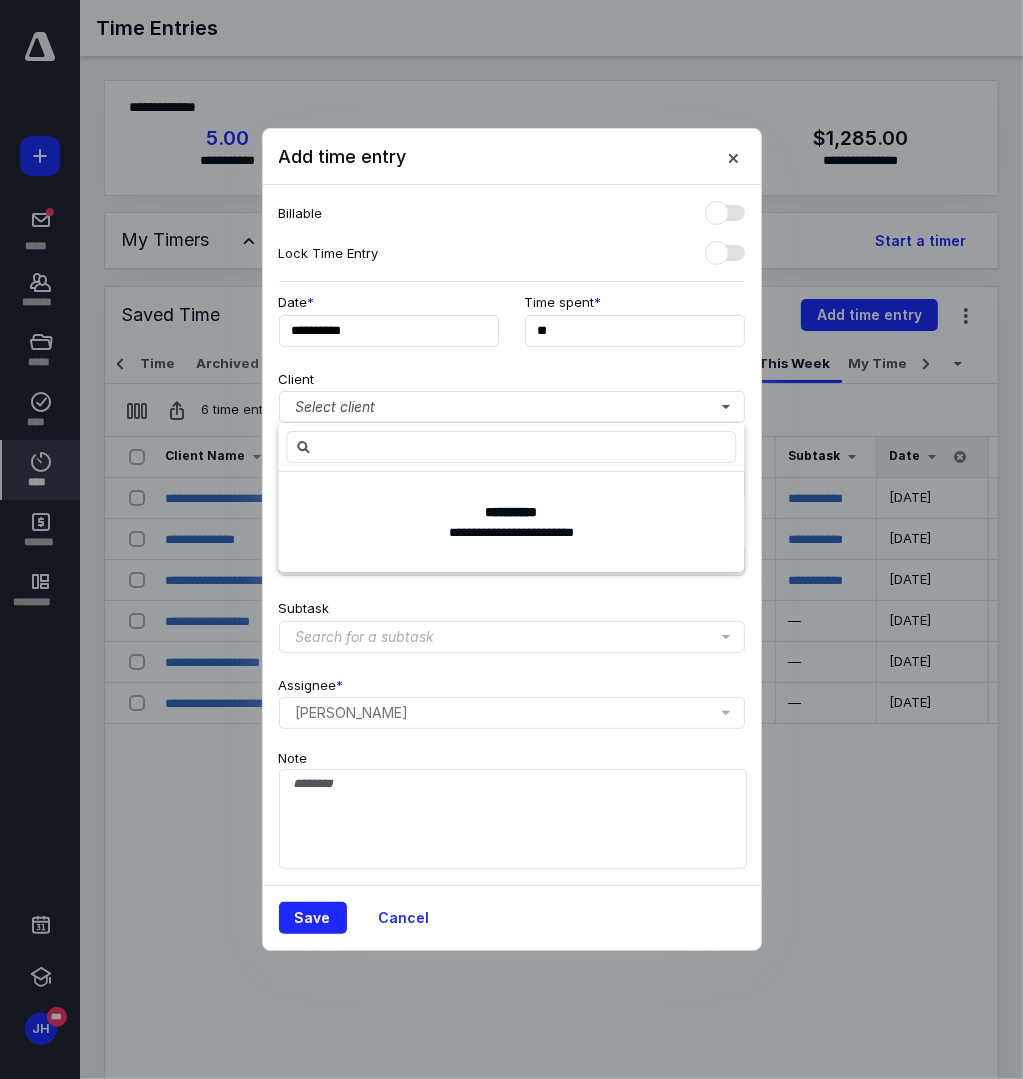click on "Client Select client" at bounding box center (512, 393) 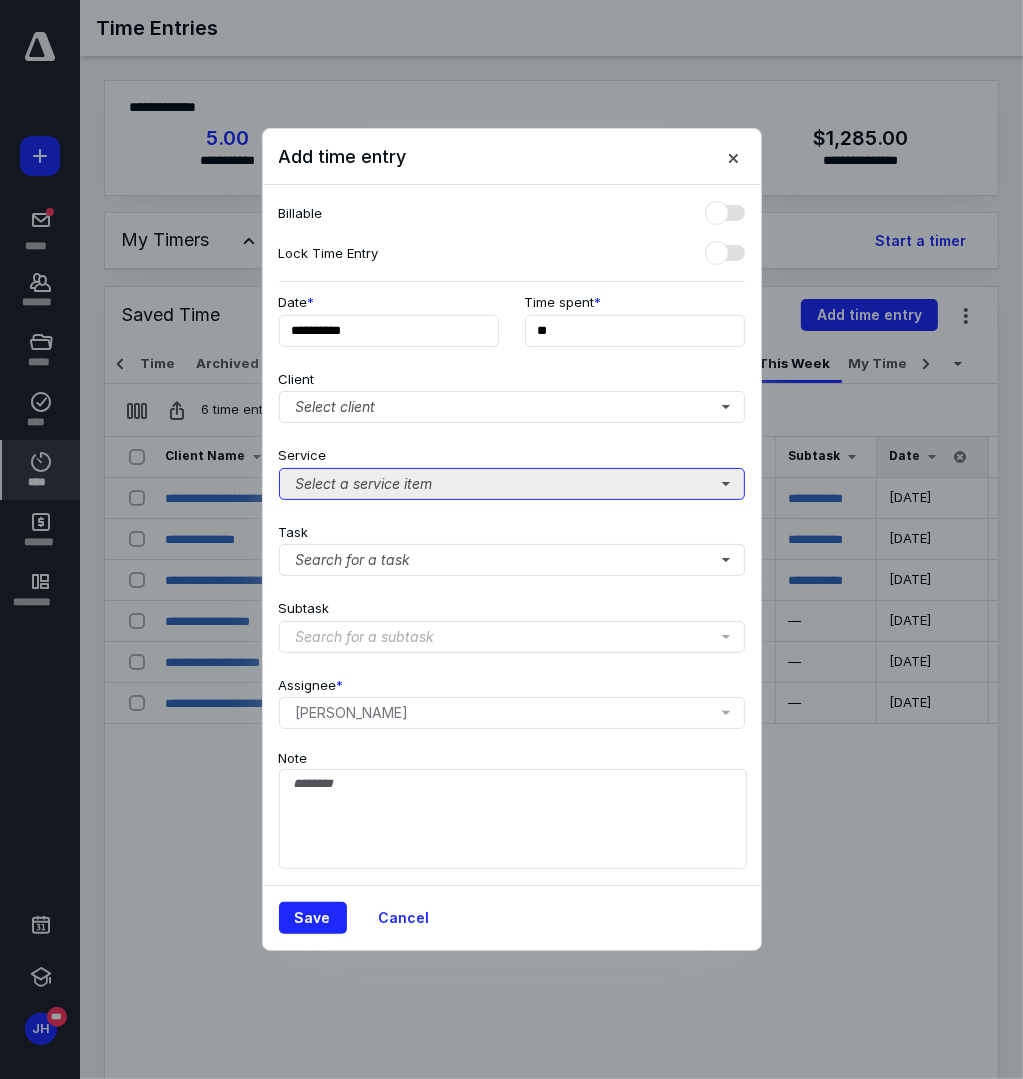 click on "Select a service item" at bounding box center (512, 484) 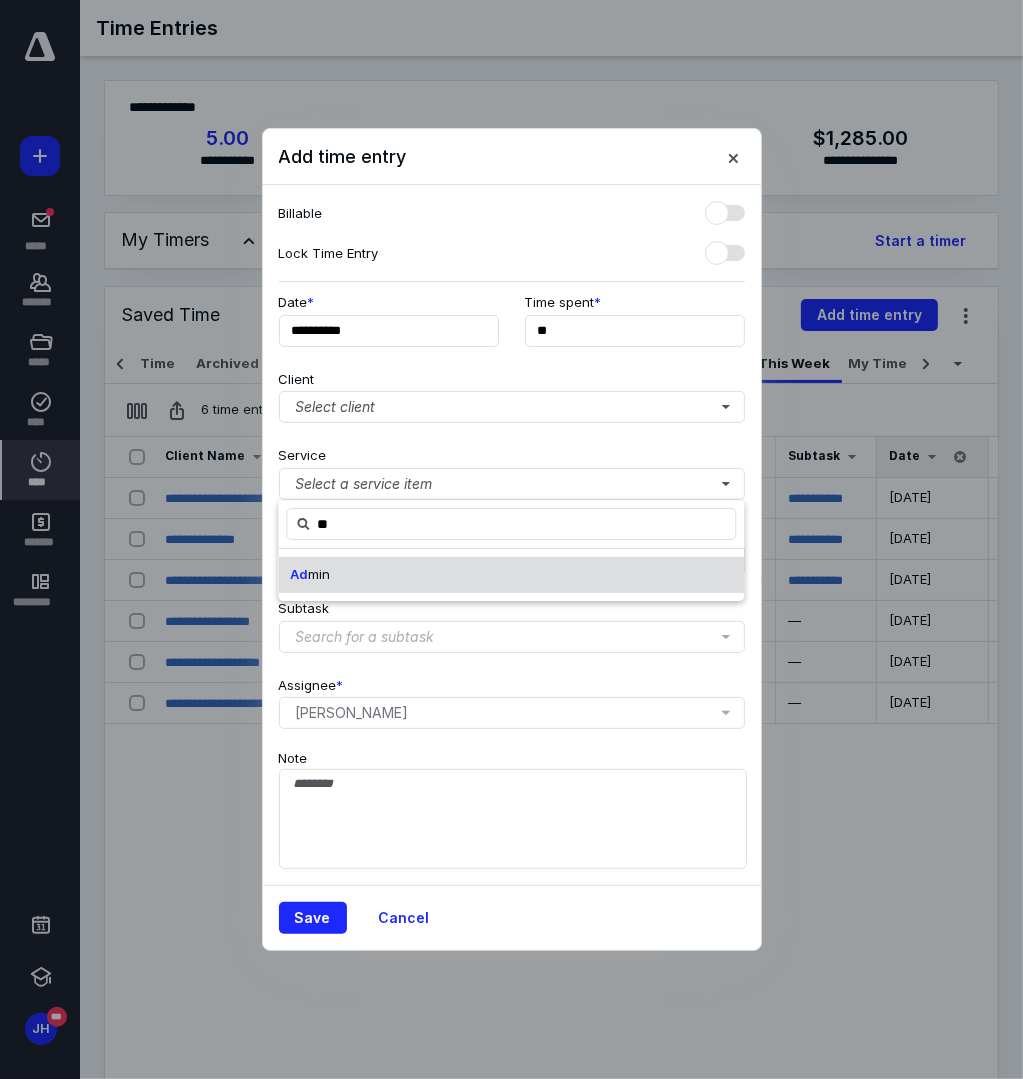 click on "min" at bounding box center [319, 574] 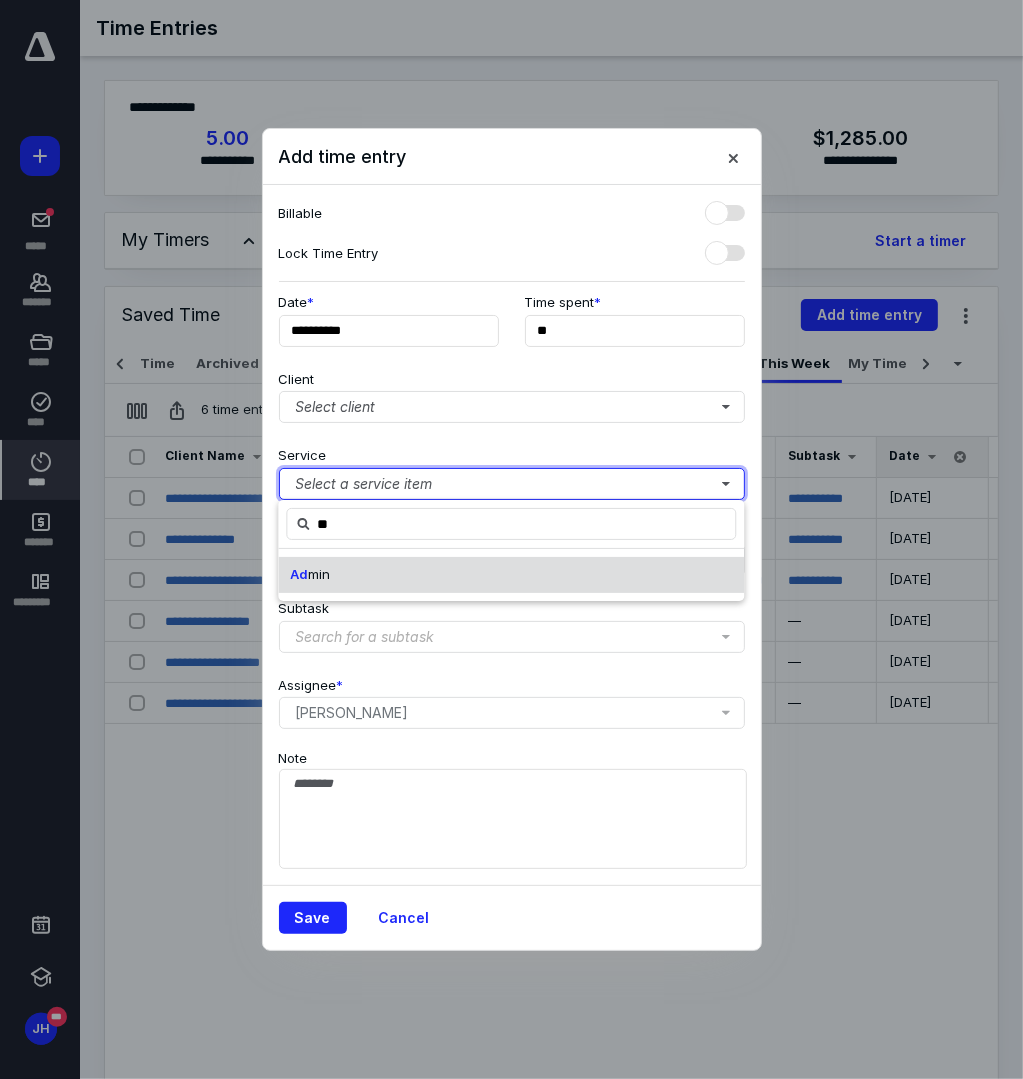 type 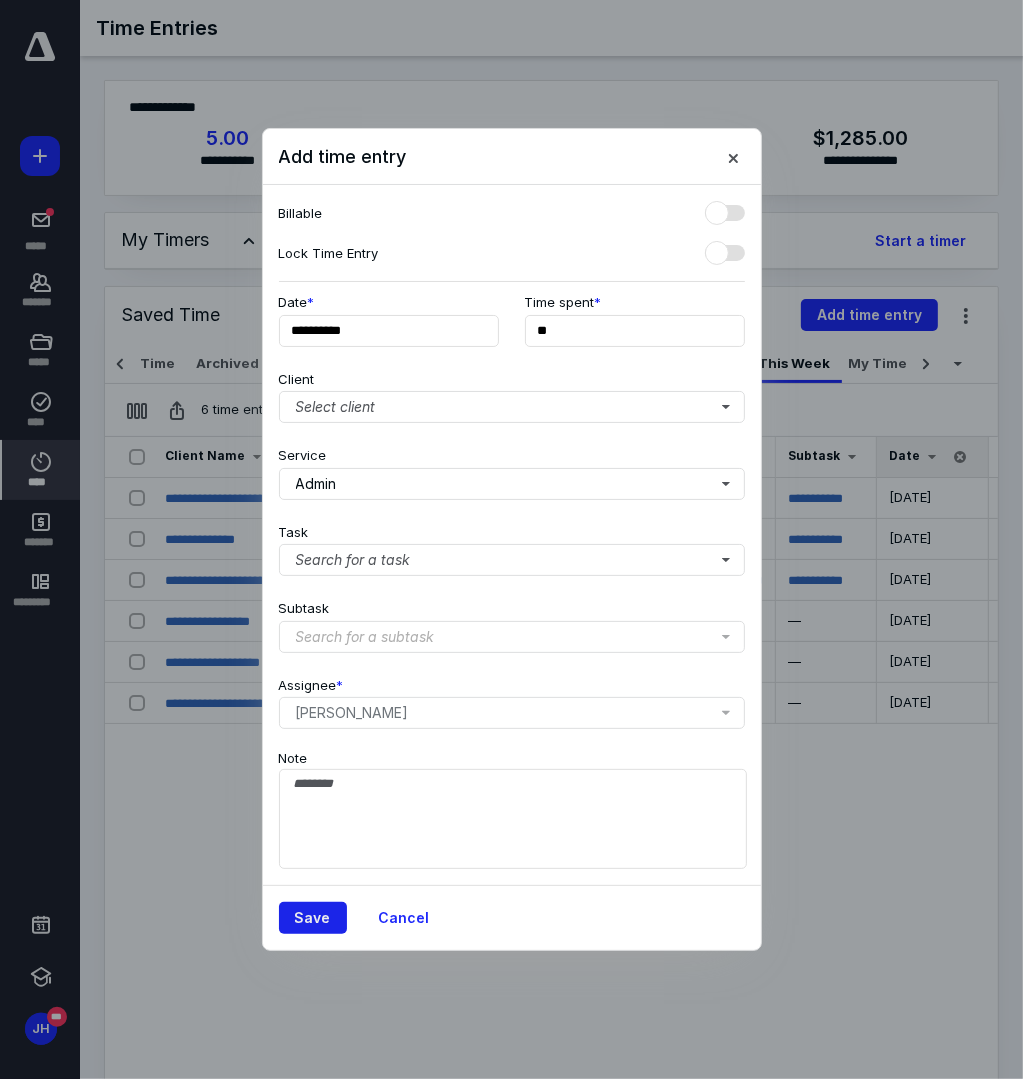 click on "Save" at bounding box center (313, 918) 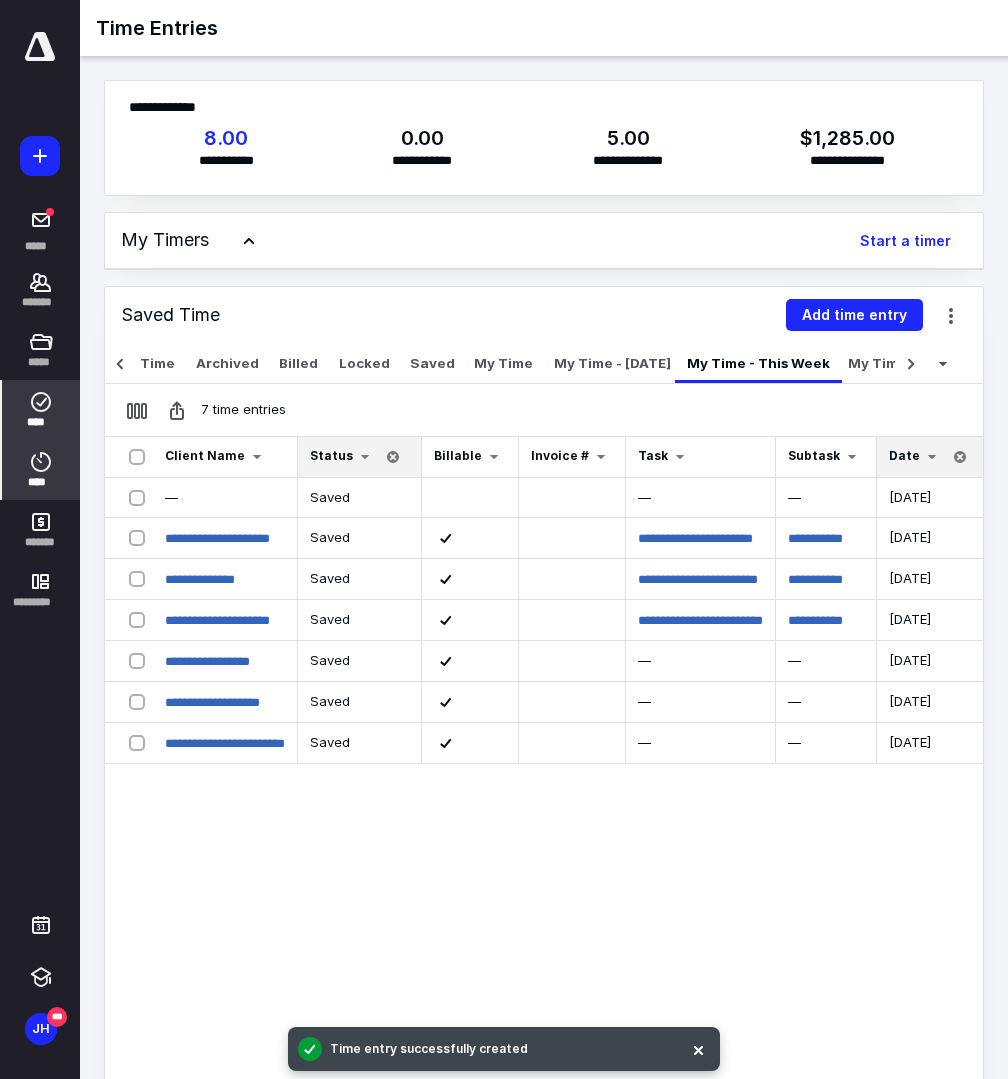click 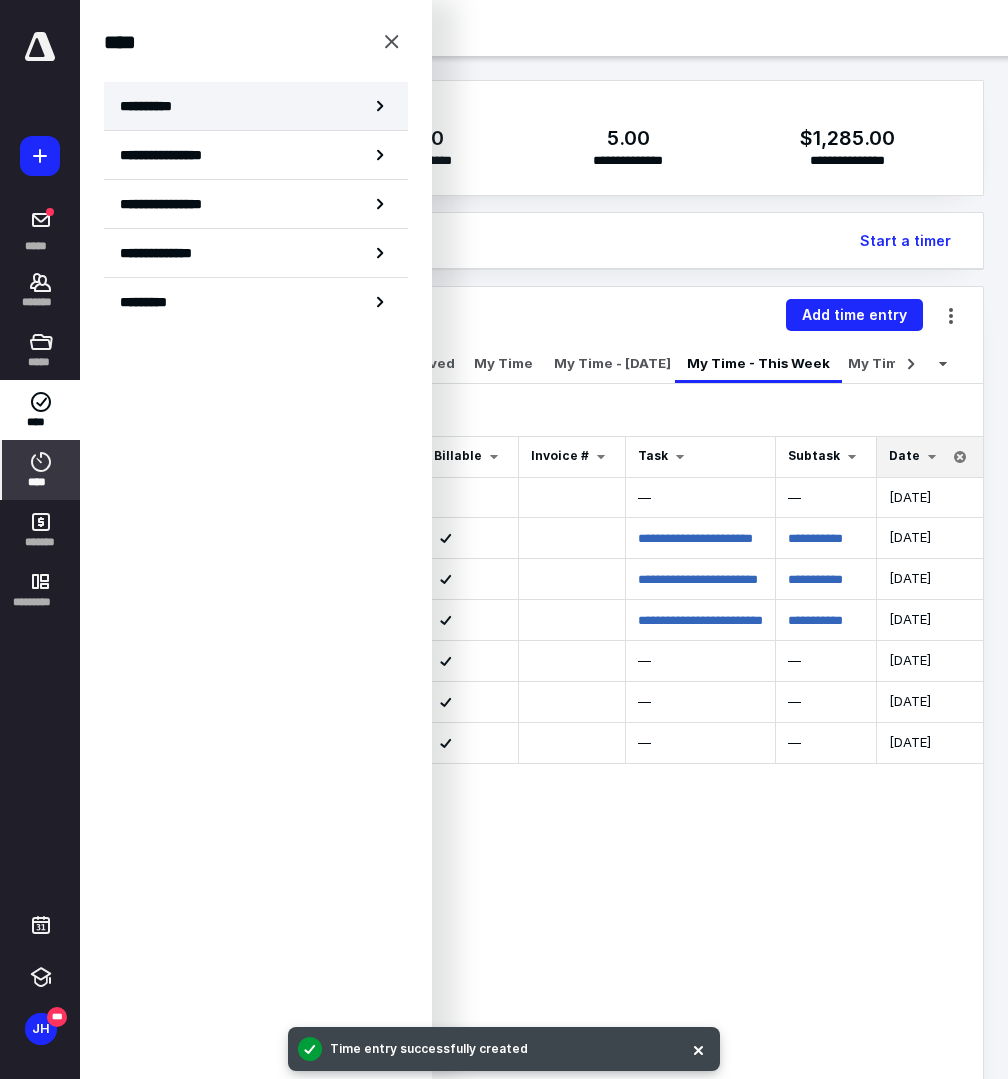 click on "**********" at bounding box center (256, 106) 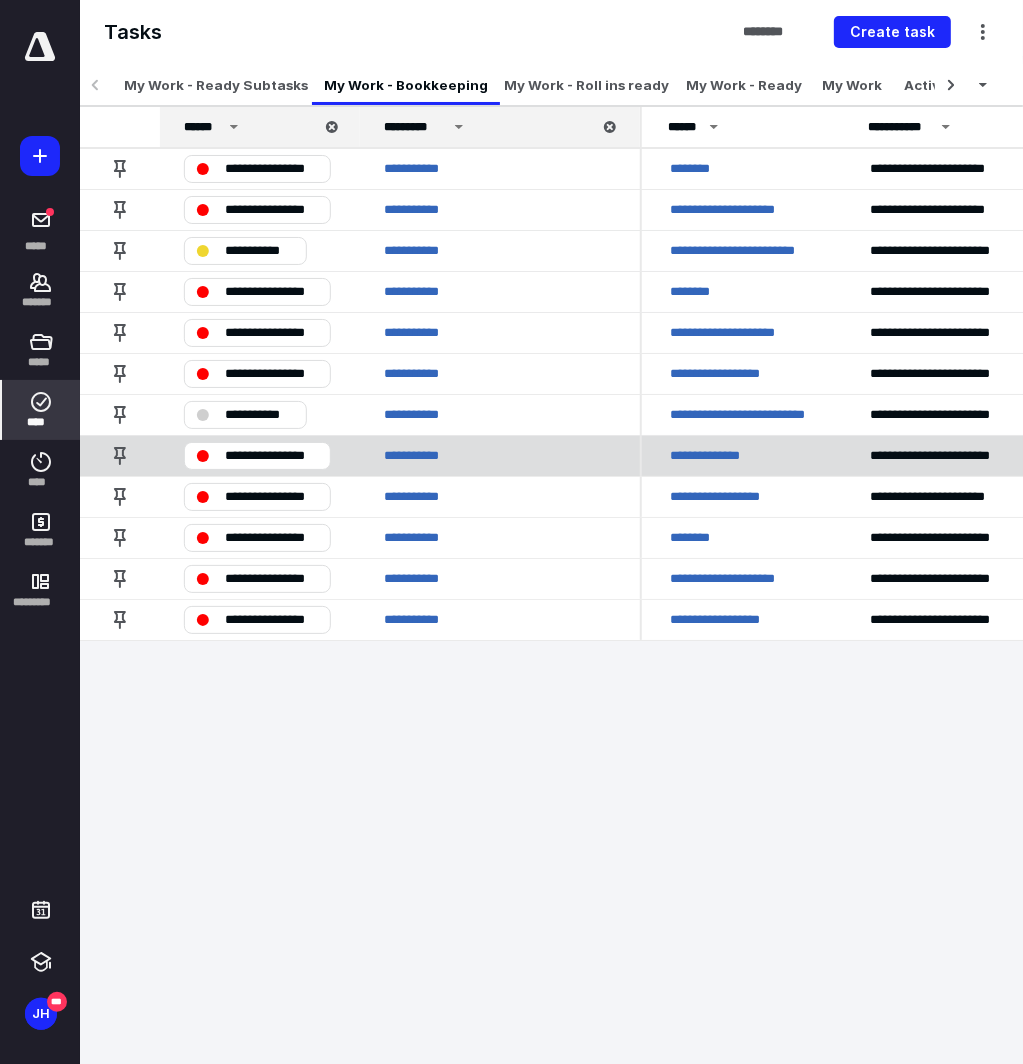 scroll, scrollTop: 0, scrollLeft: 600, axis: horizontal 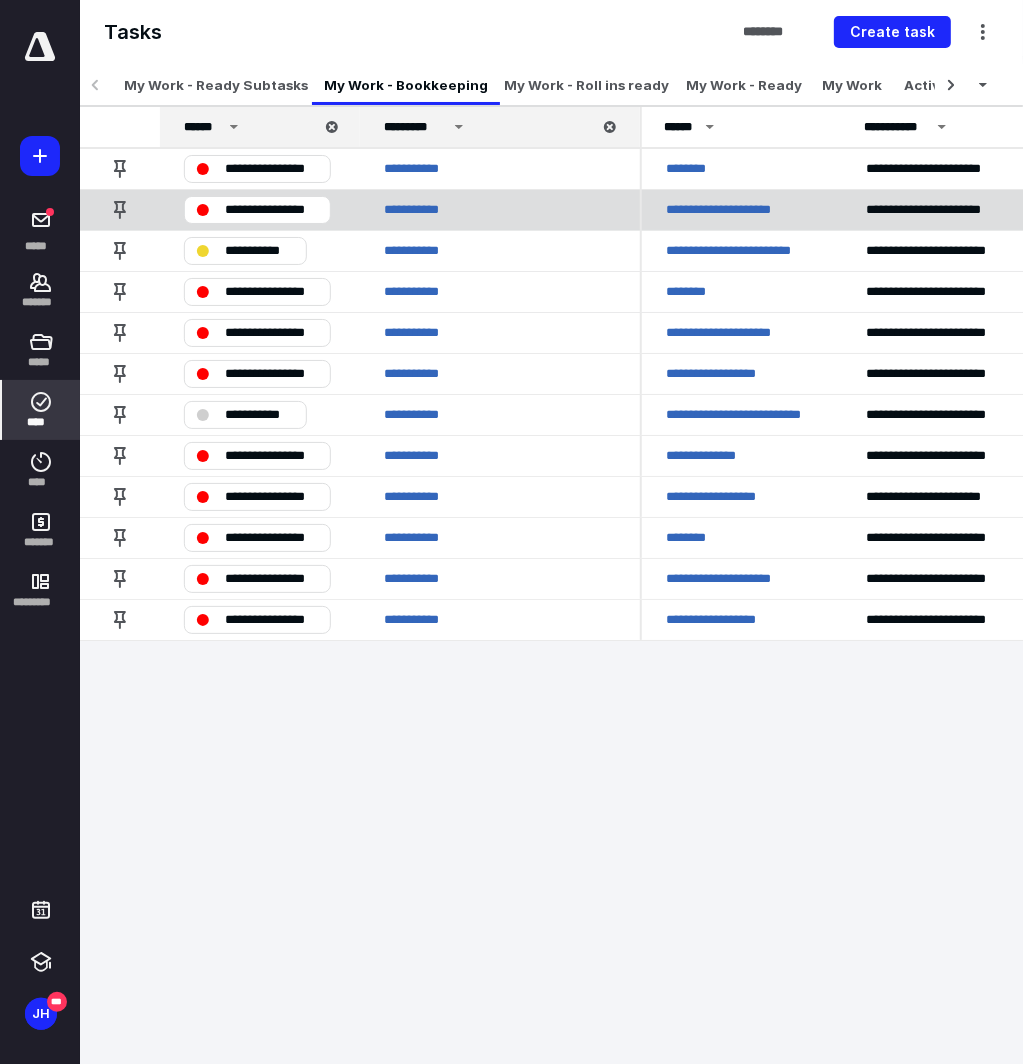 click on "**********" at bounding box center (271, 210) 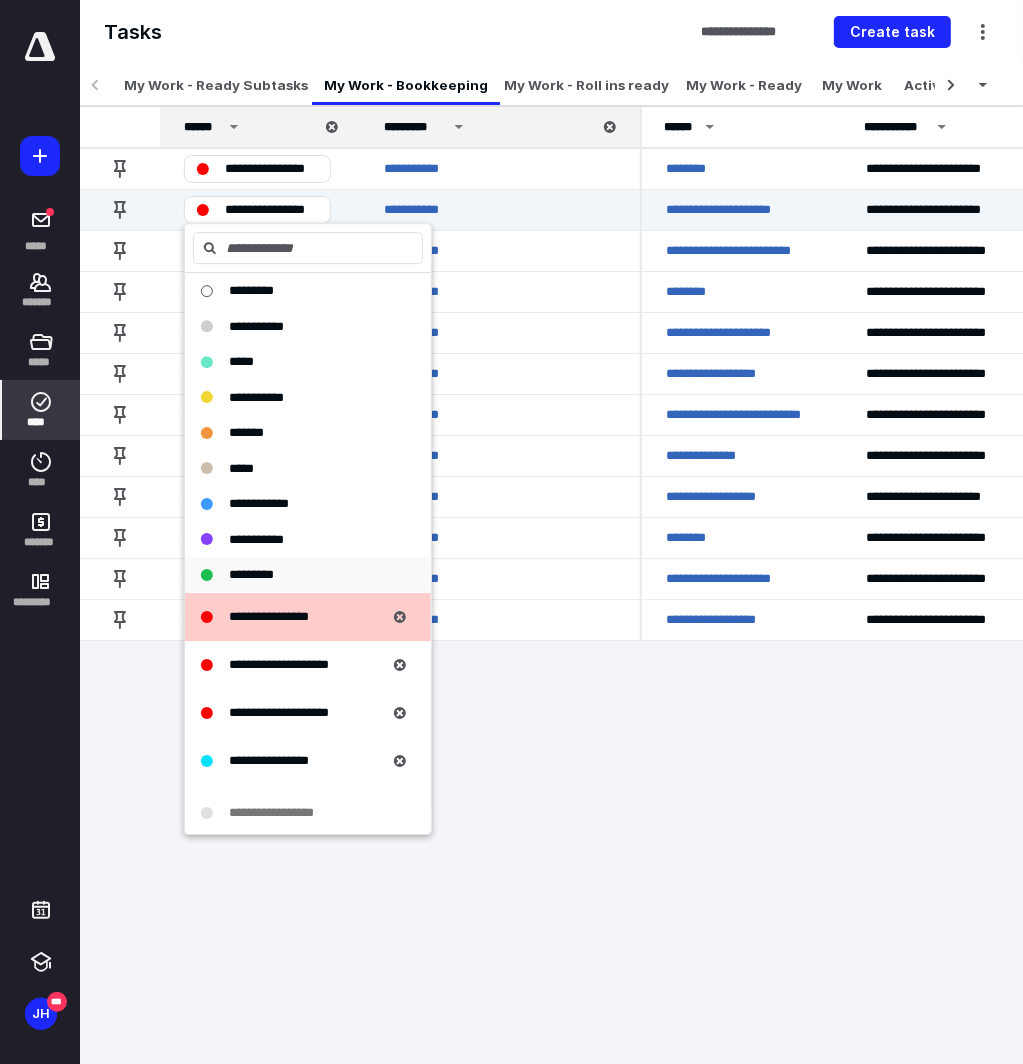 click on "*********" at bounding box center (251, 574) 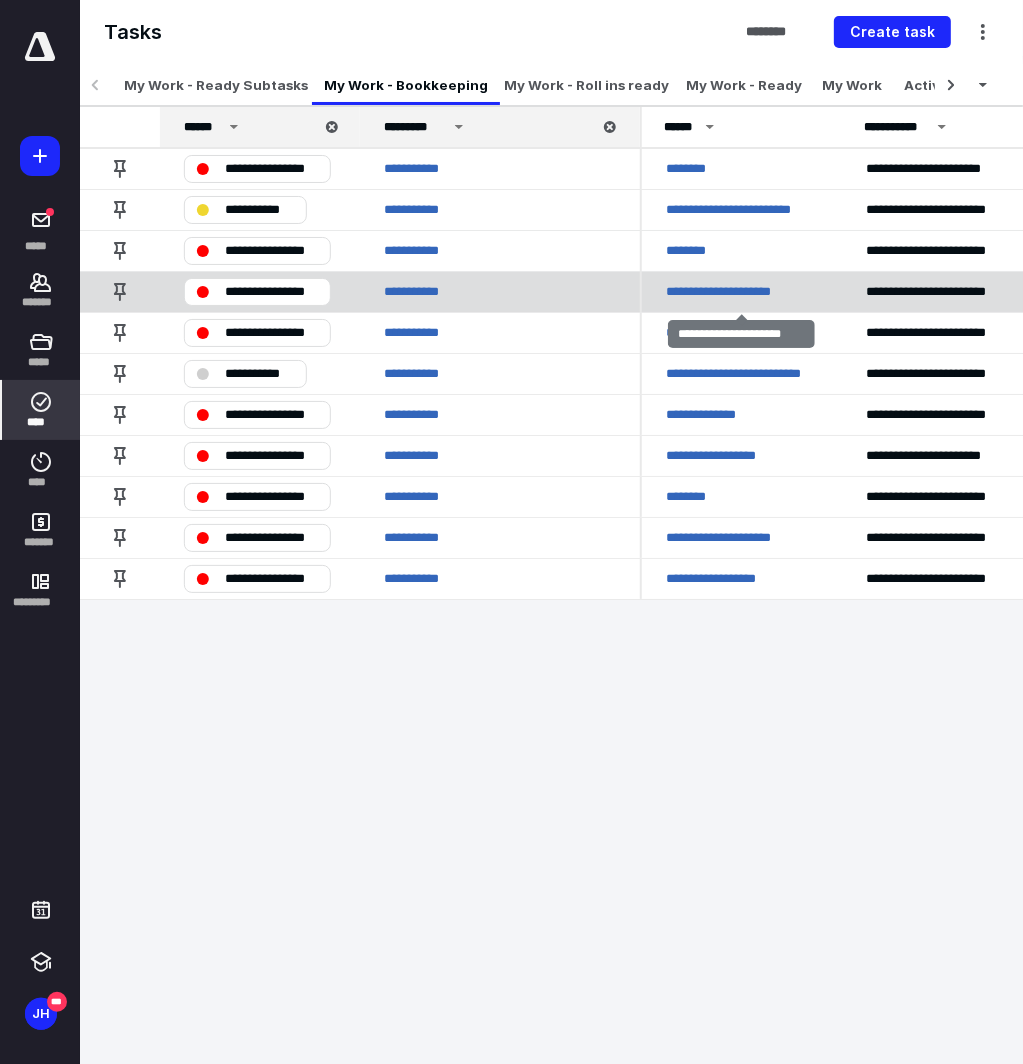 click on "**********" at bounding box center [734, 292] 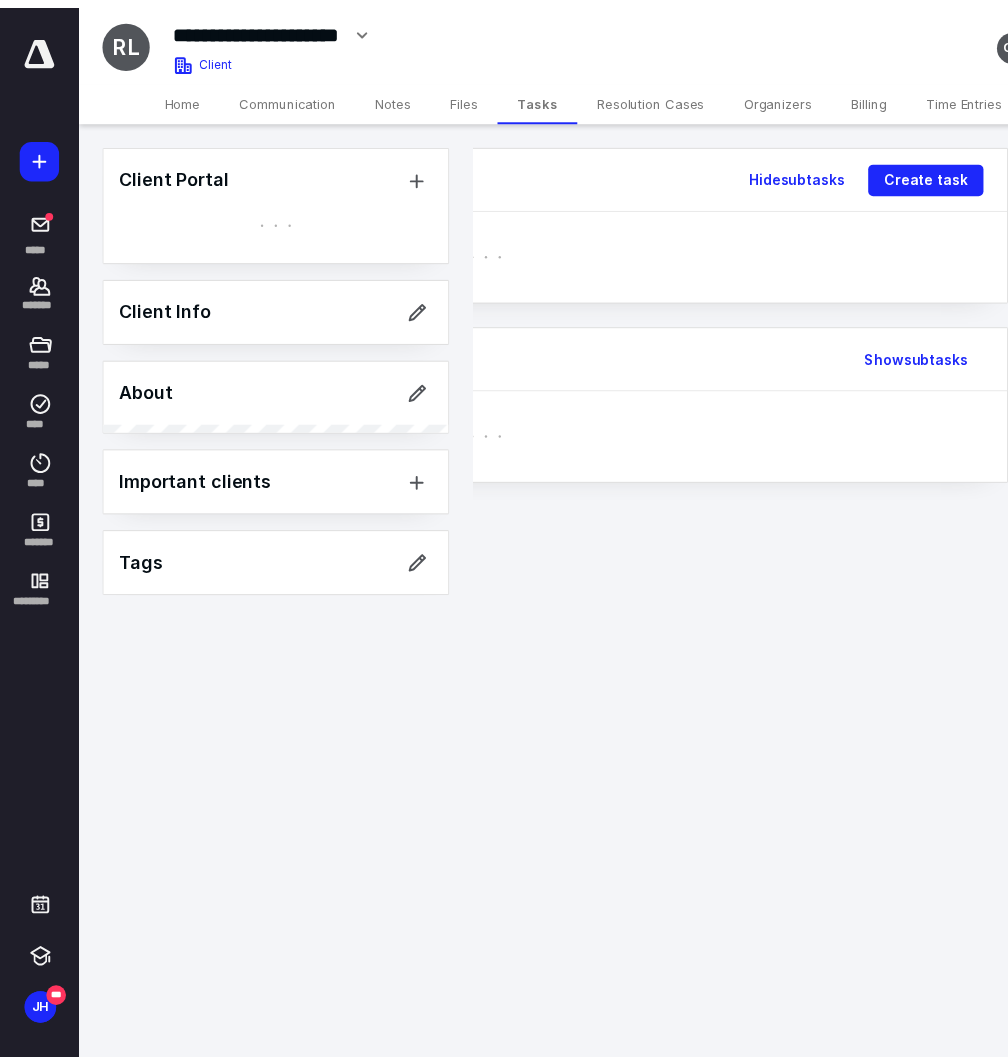 scroll, scrollTop: 0, scrollLeft: 519, axis: horizontal 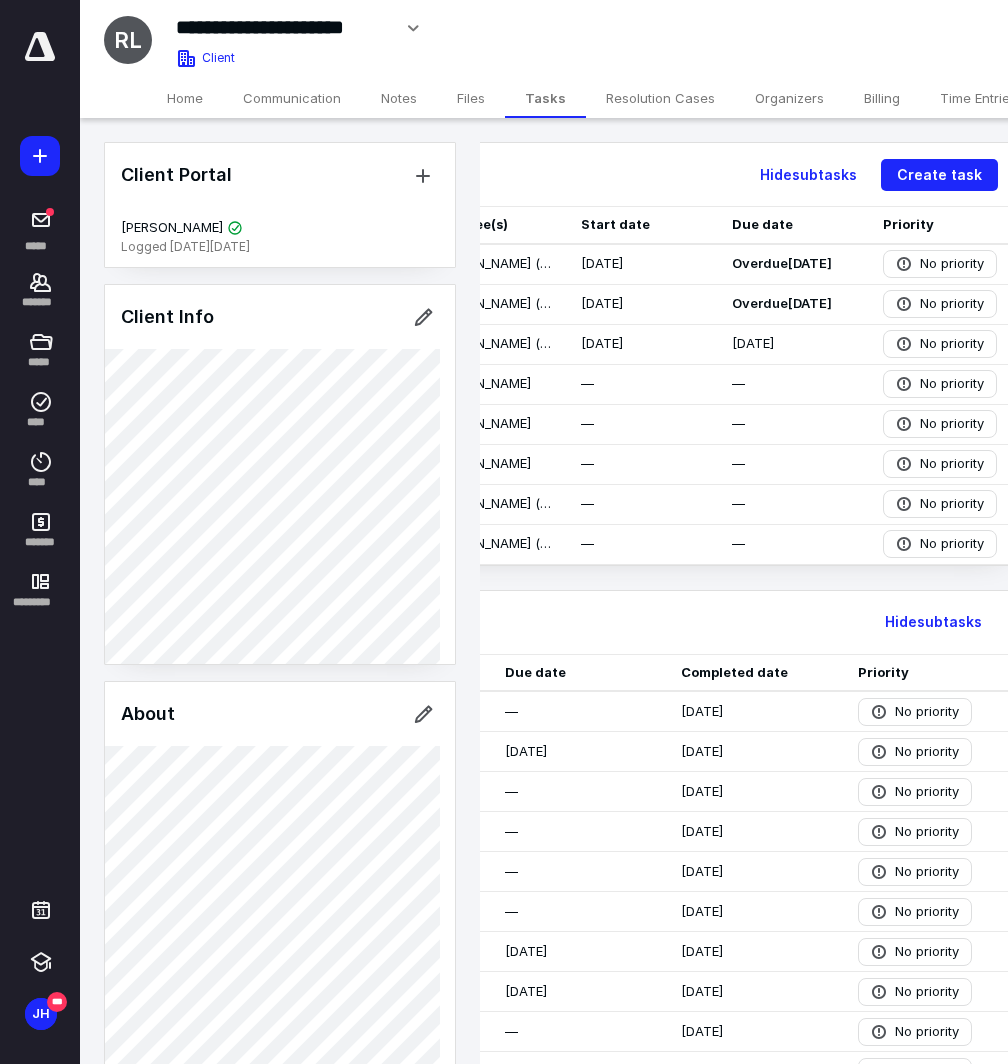 click on "Files" at bounding box center (471, 98) 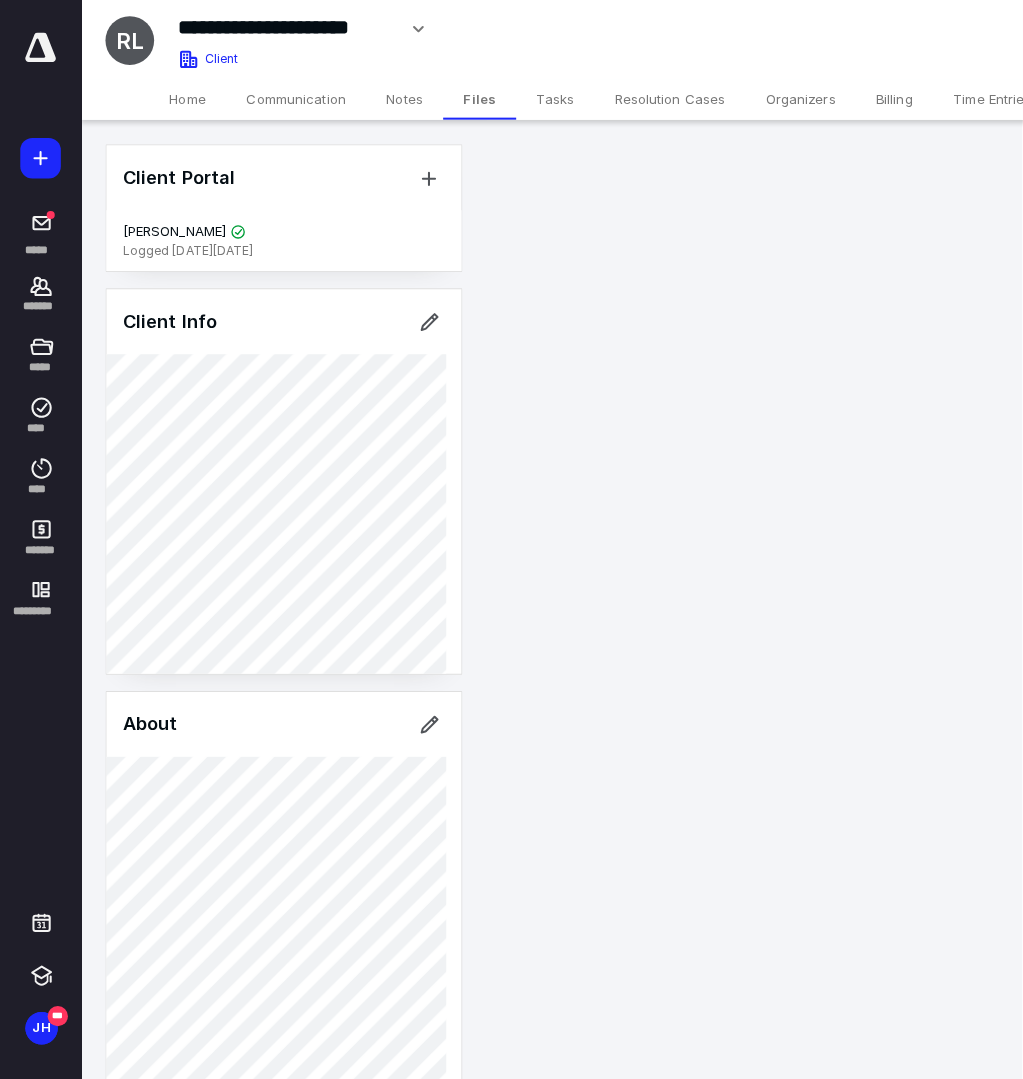 scroll, scrollTop: 0, scrollLeft: 0, axis: both 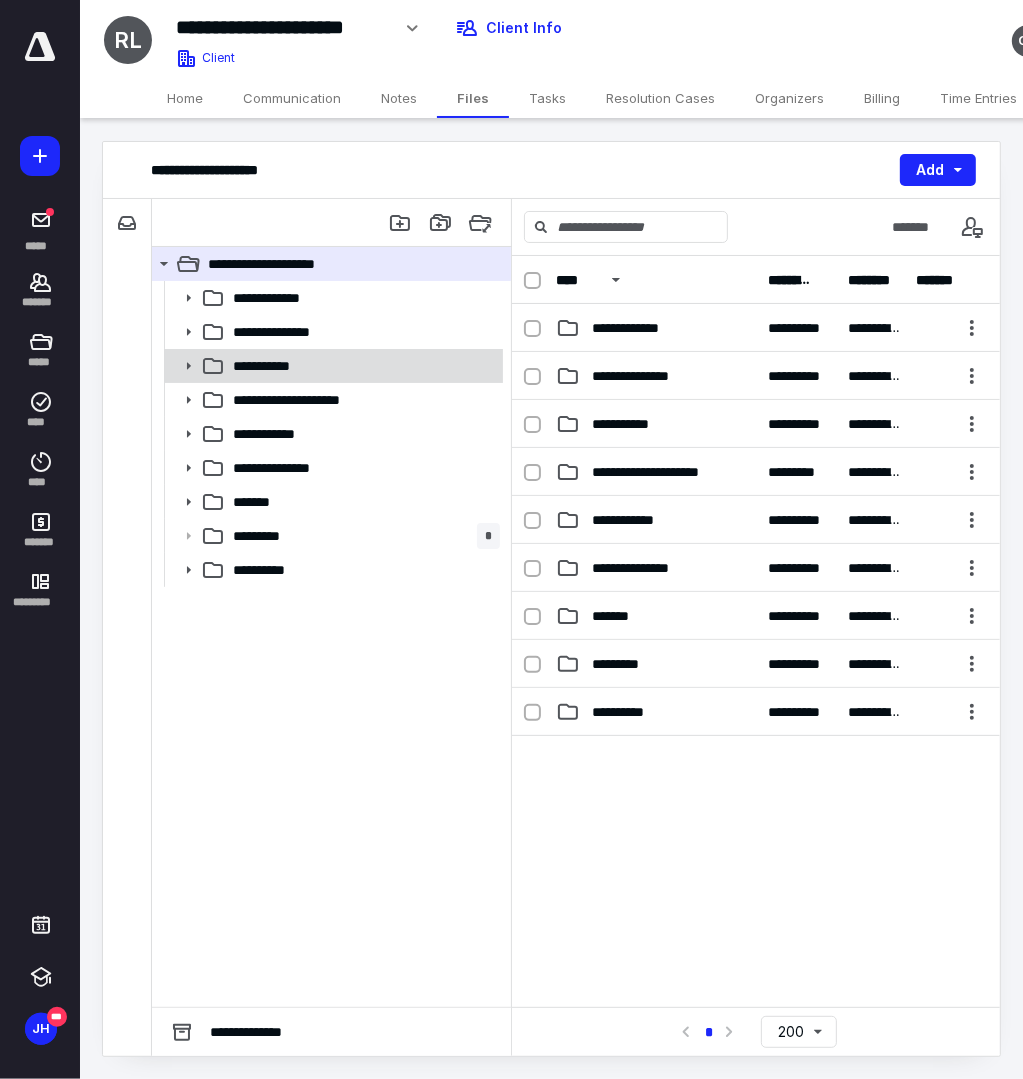 click on "**********" at bounding box center (276, 366) 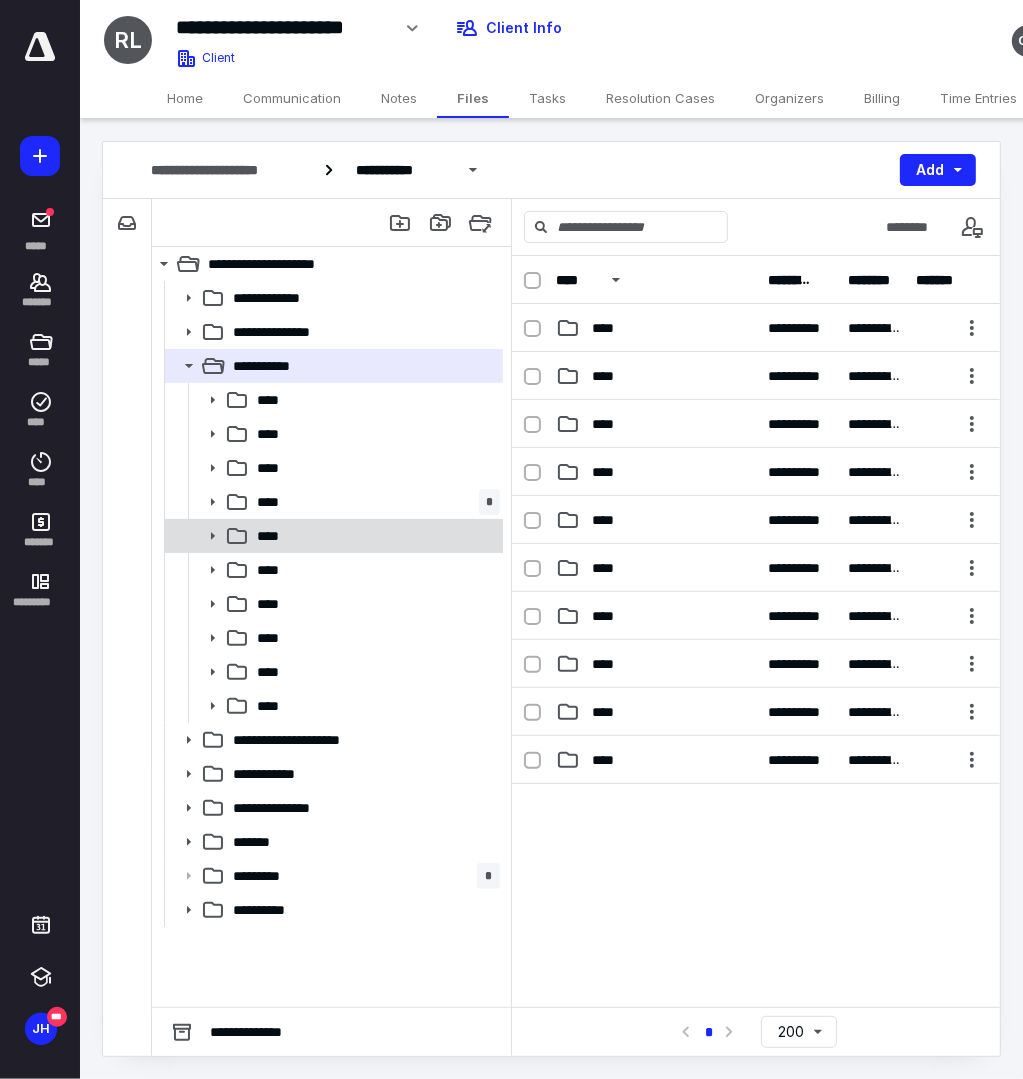 click on "****" at bounding box center (274, 536) 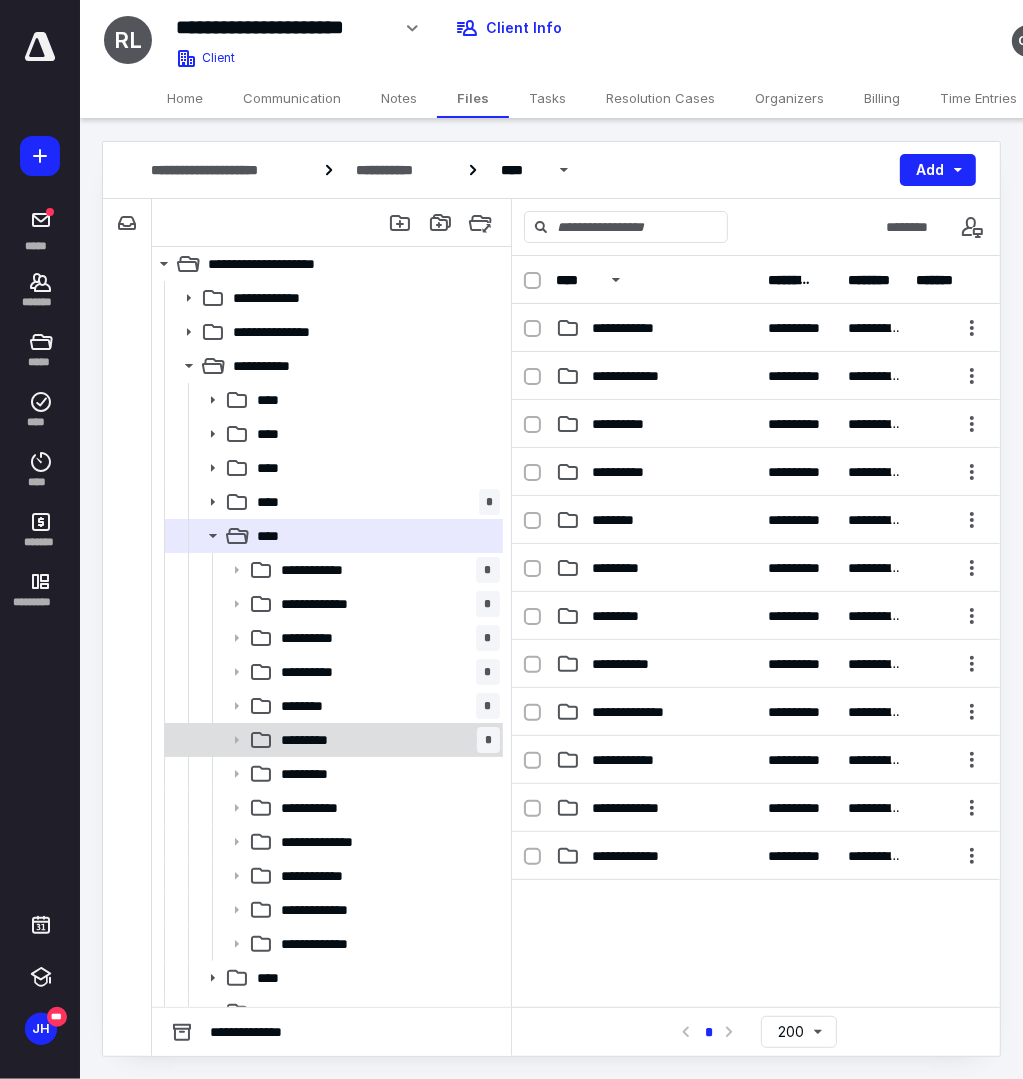 click on "********* *" at bounding box center [386, 740] 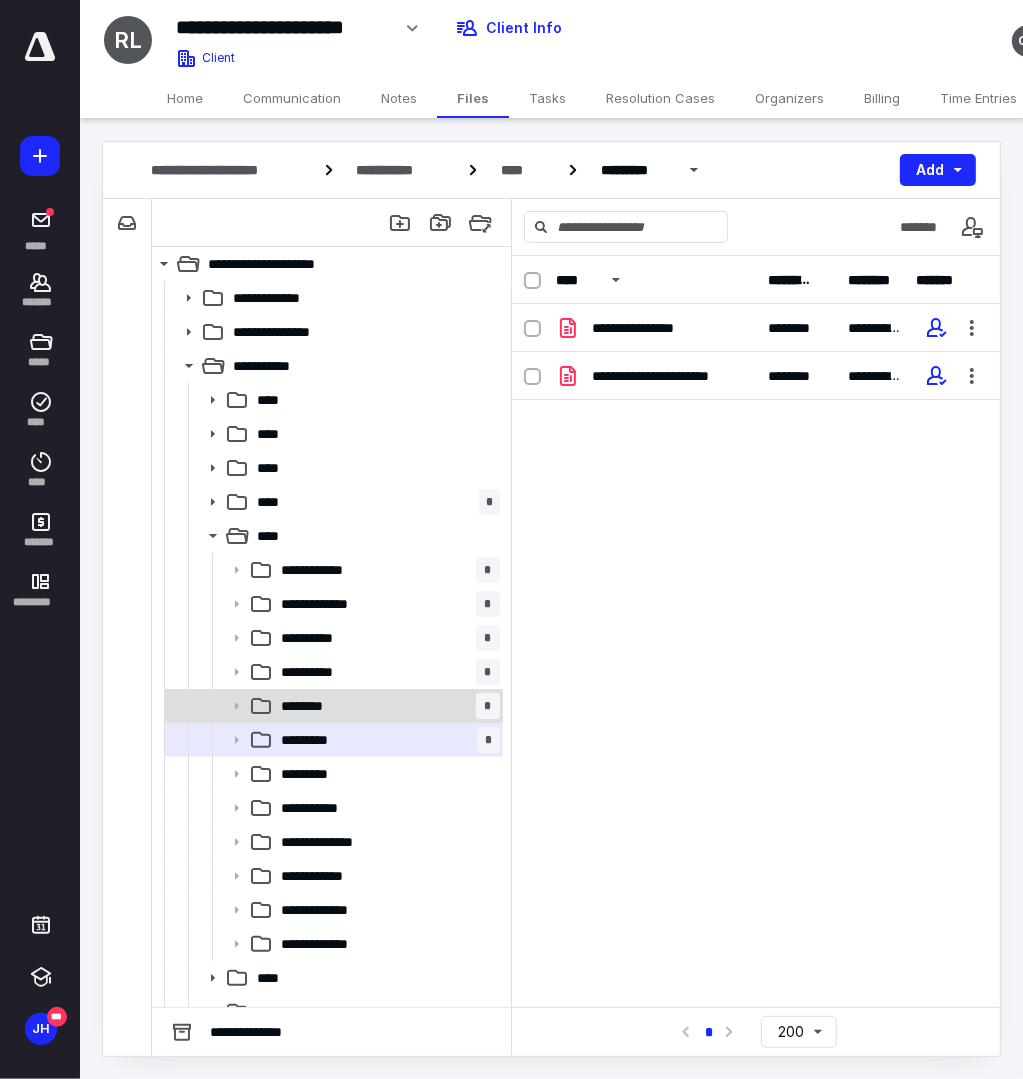 click on "******** *" at bounding box center [386, 706] 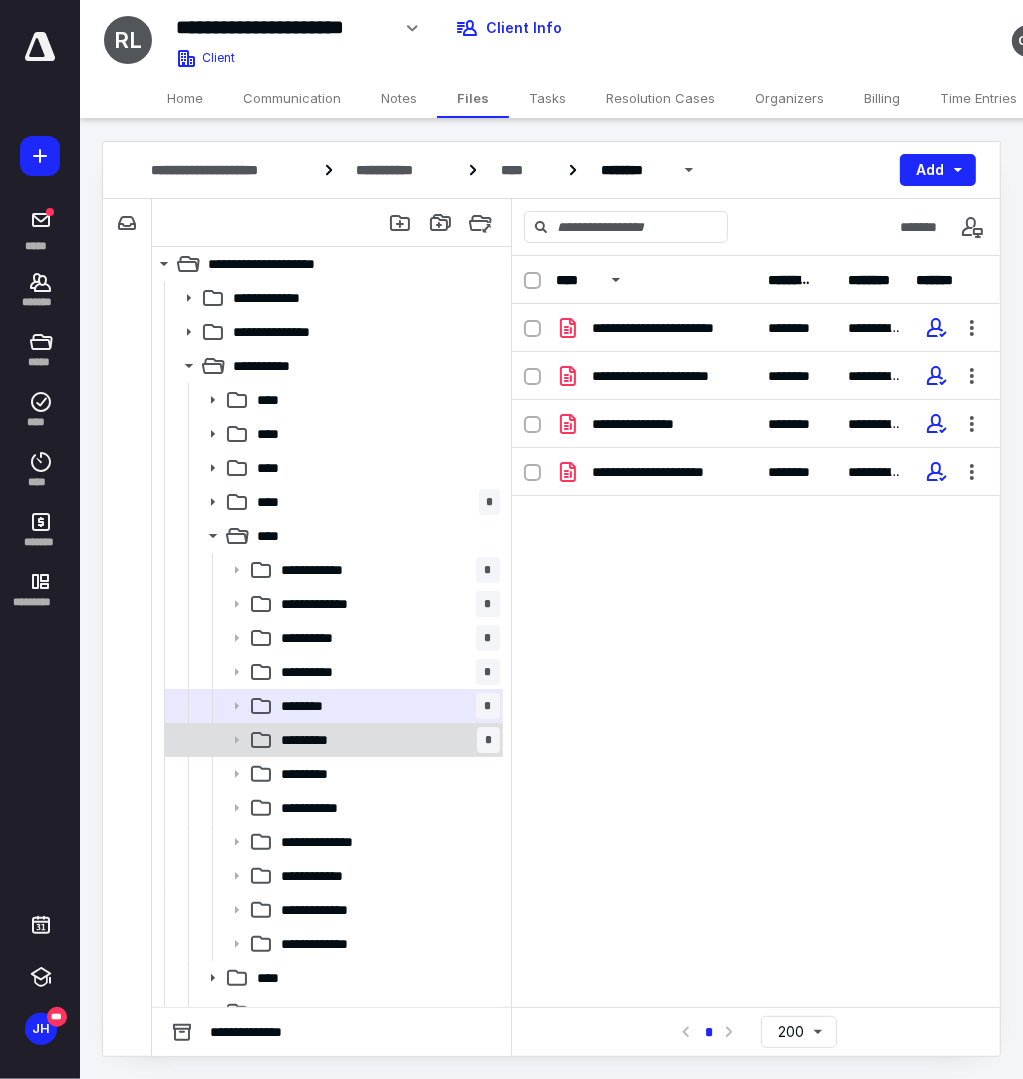 click on "********* *" at bounding box center (386, 740) 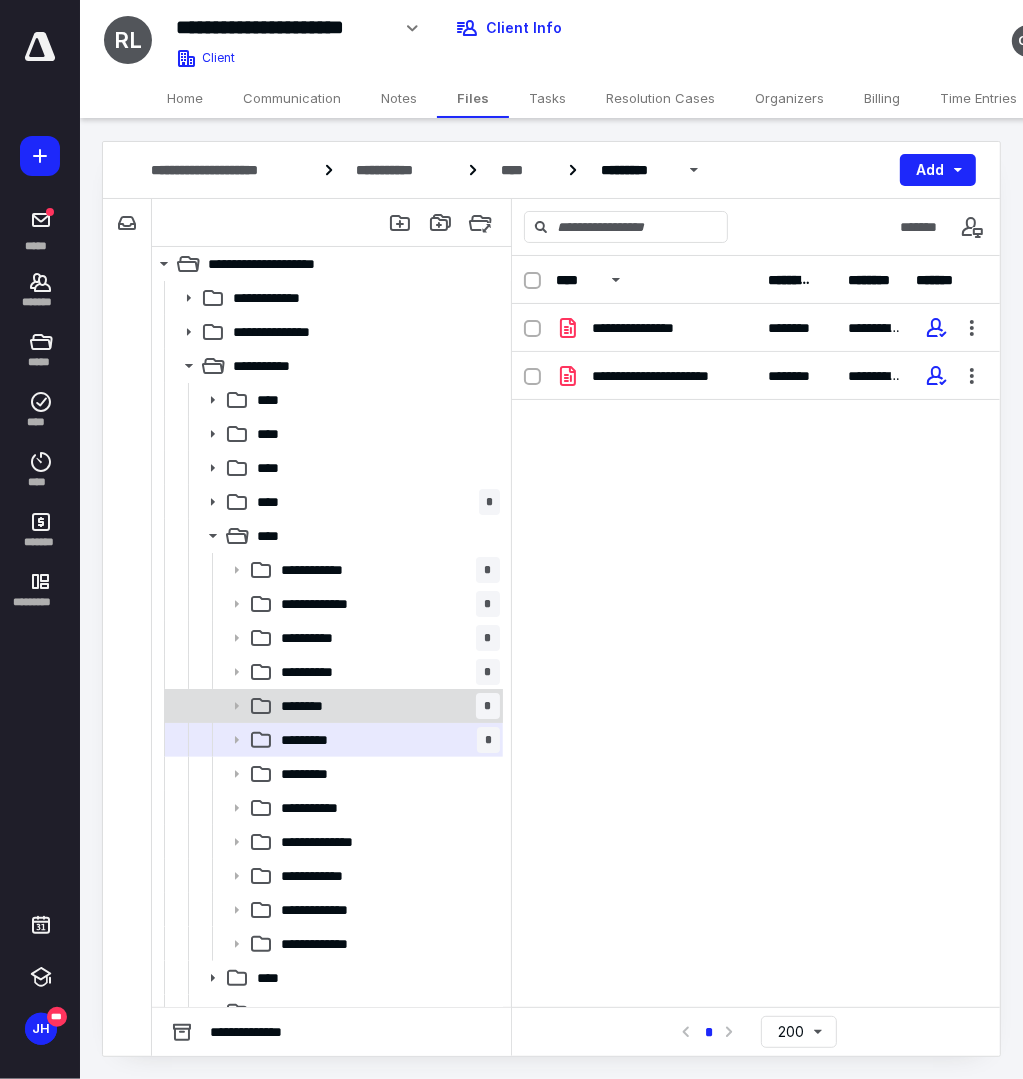click on "******** *" at bounding box center (386, 706) 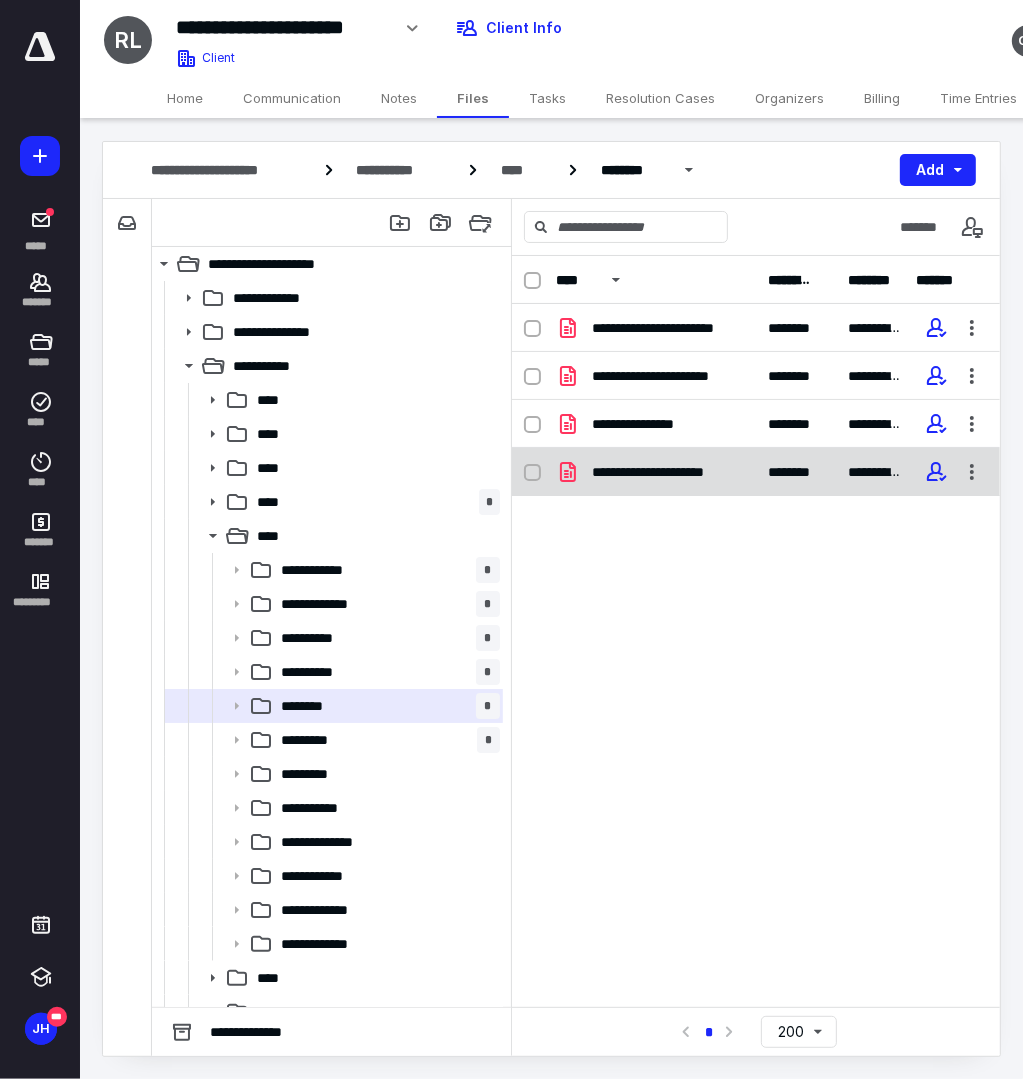 click on "**********" at bounding box center (668, 472) 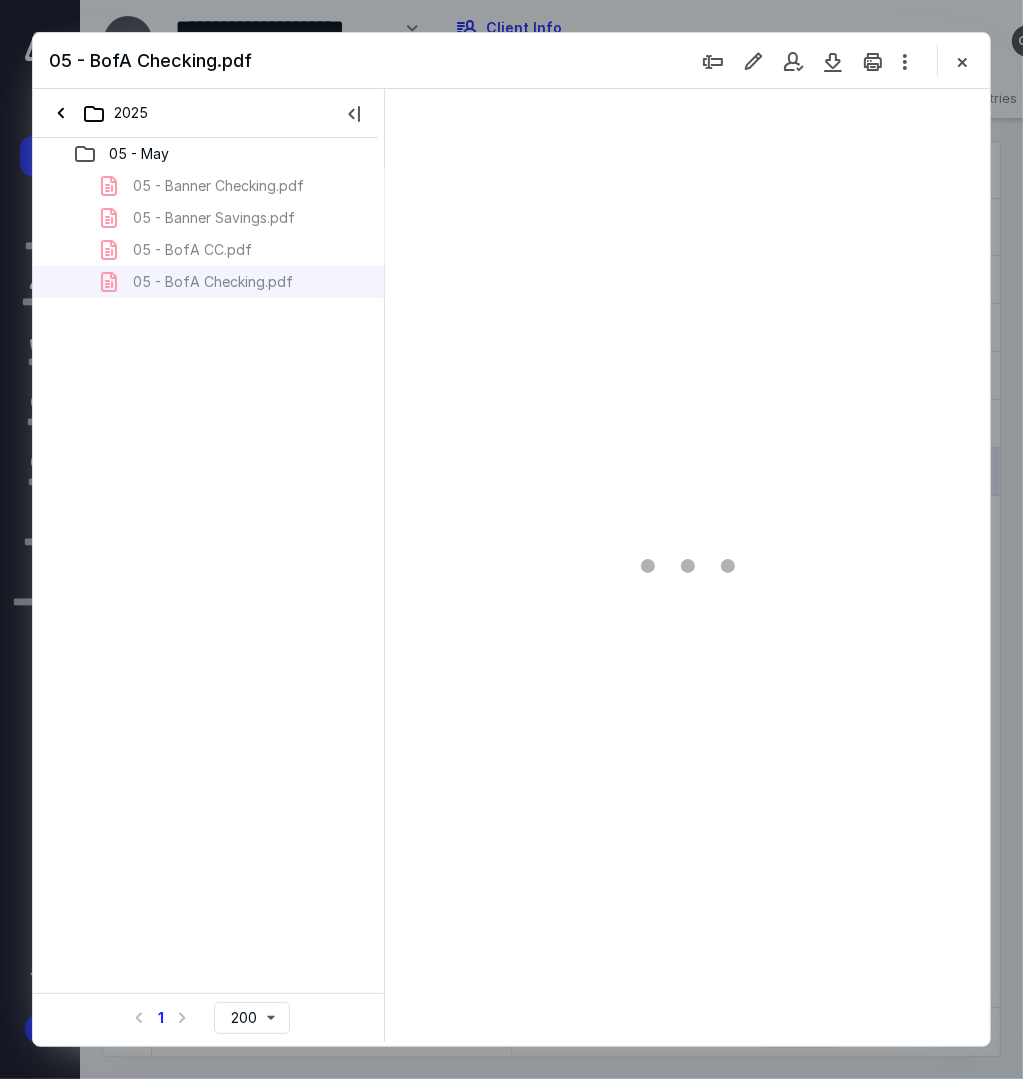 scroll, scrollTop: 0, scrollLeft: 0, axis: both 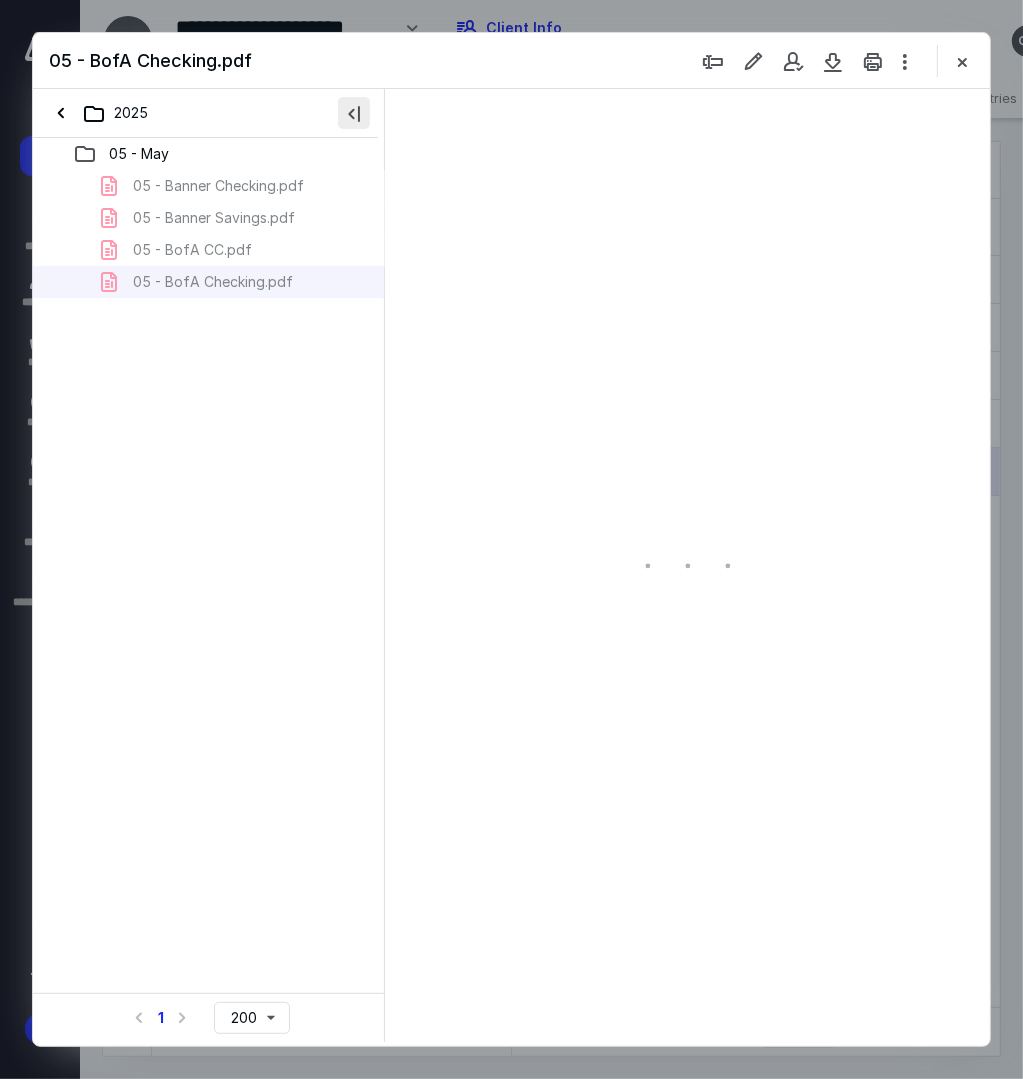 click at bounding box center (354, 113) 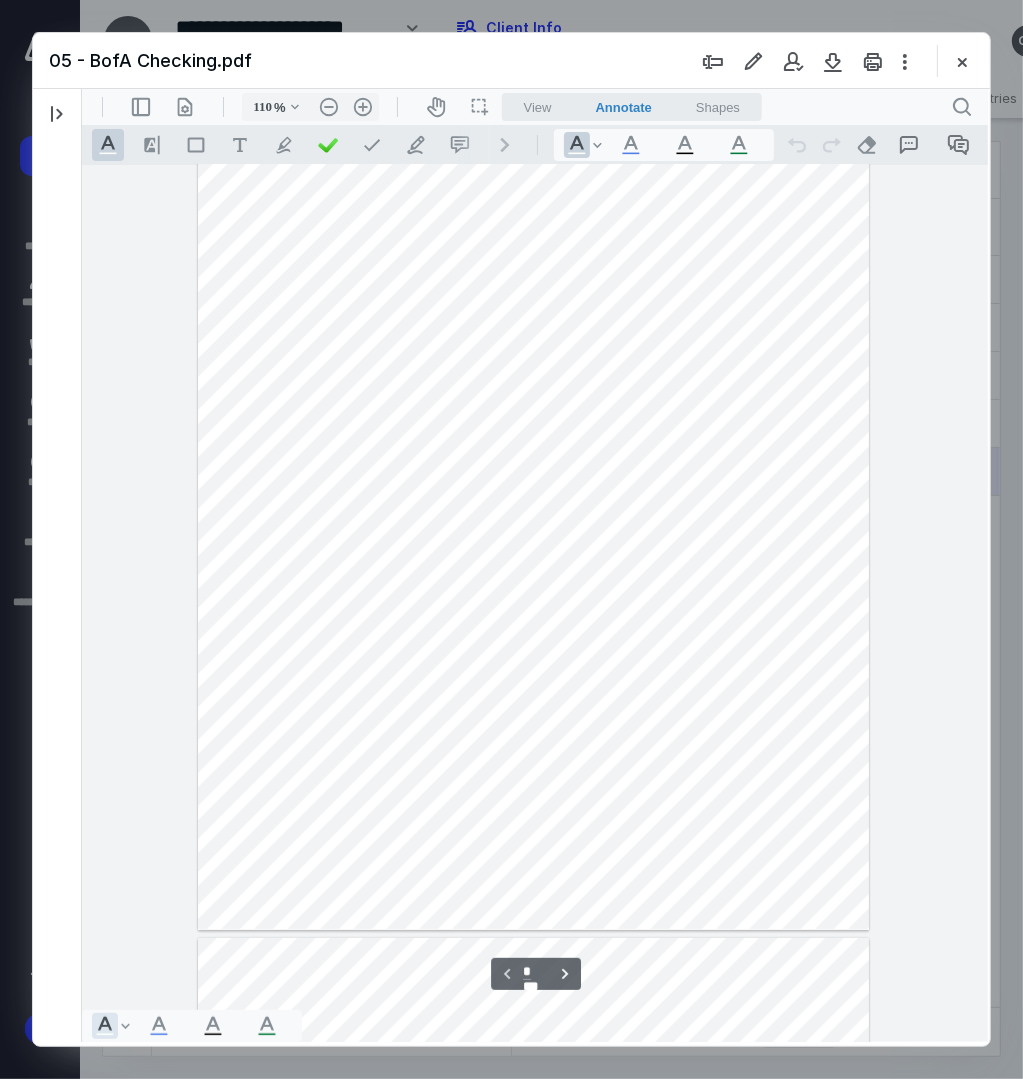 scroll, scrollTop: 80, scrollLeft: 0, axis: vertical 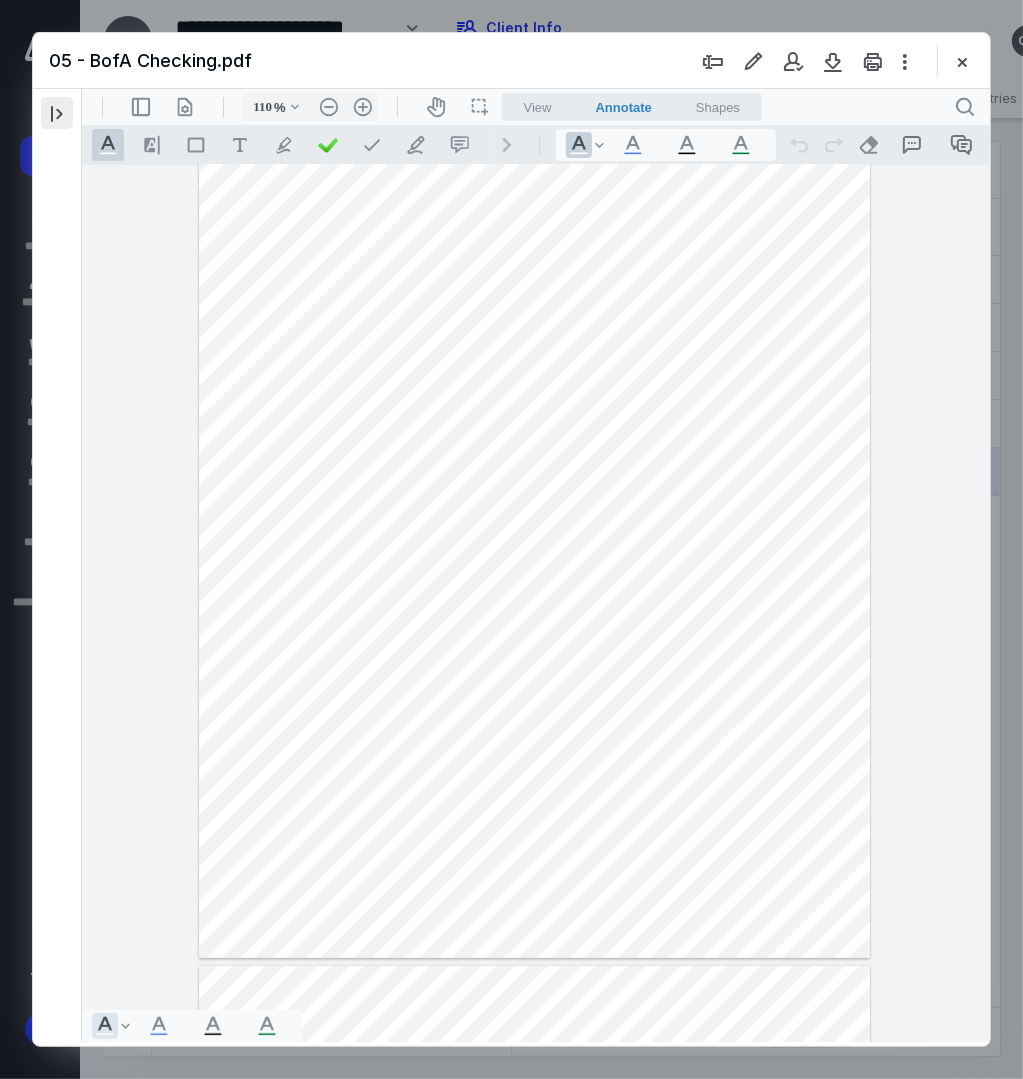 click at bounding box center (57, 113) 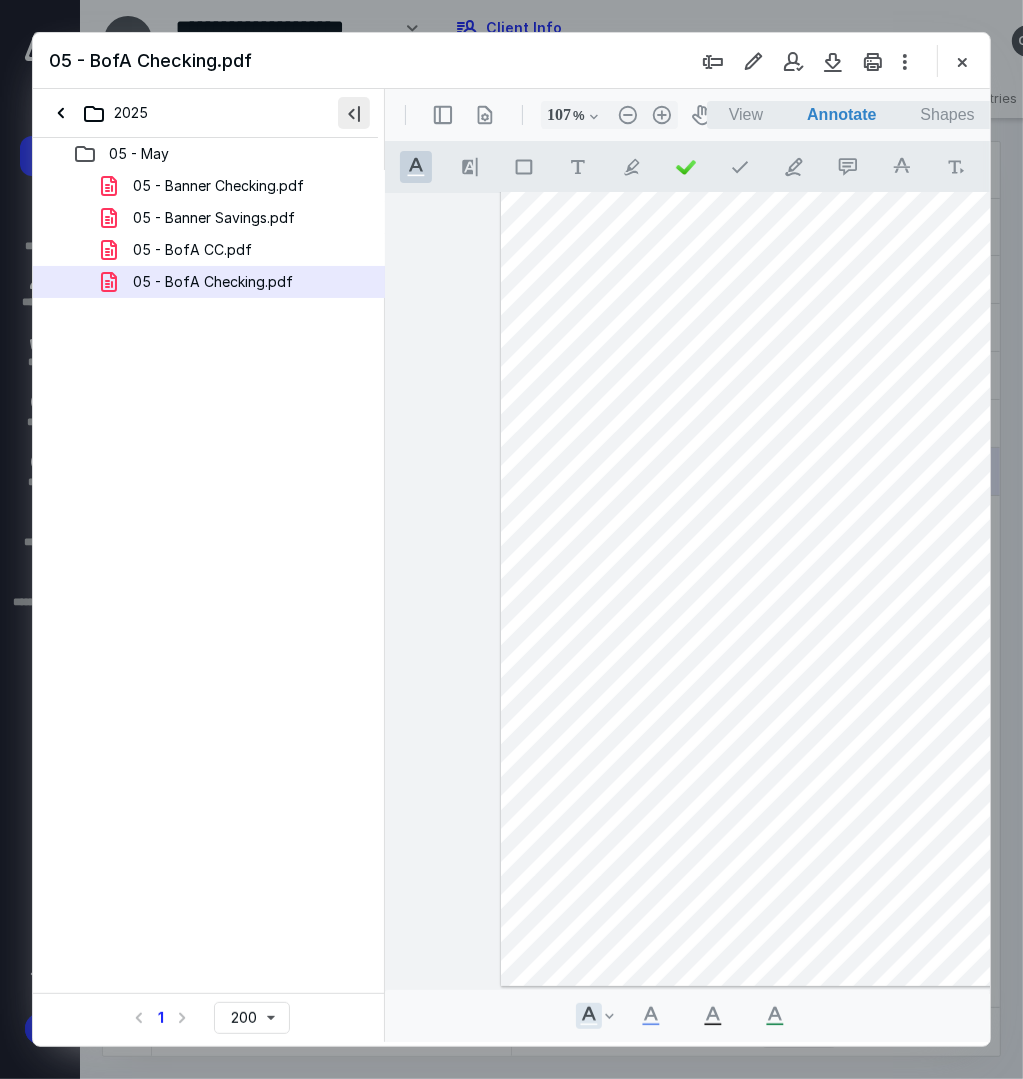 scroll, scrollTop: 108, scrollLeft: 0, axis: vertical 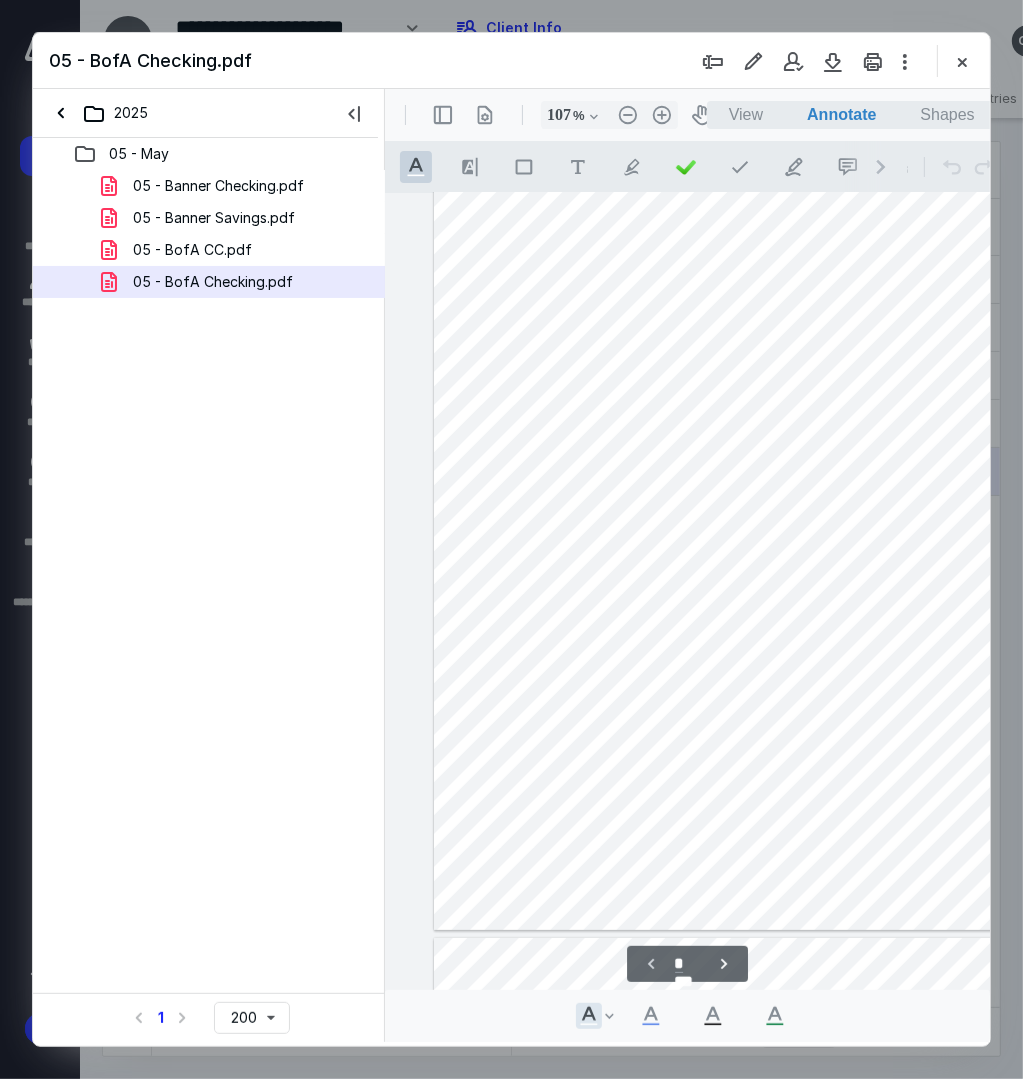 type on "104" 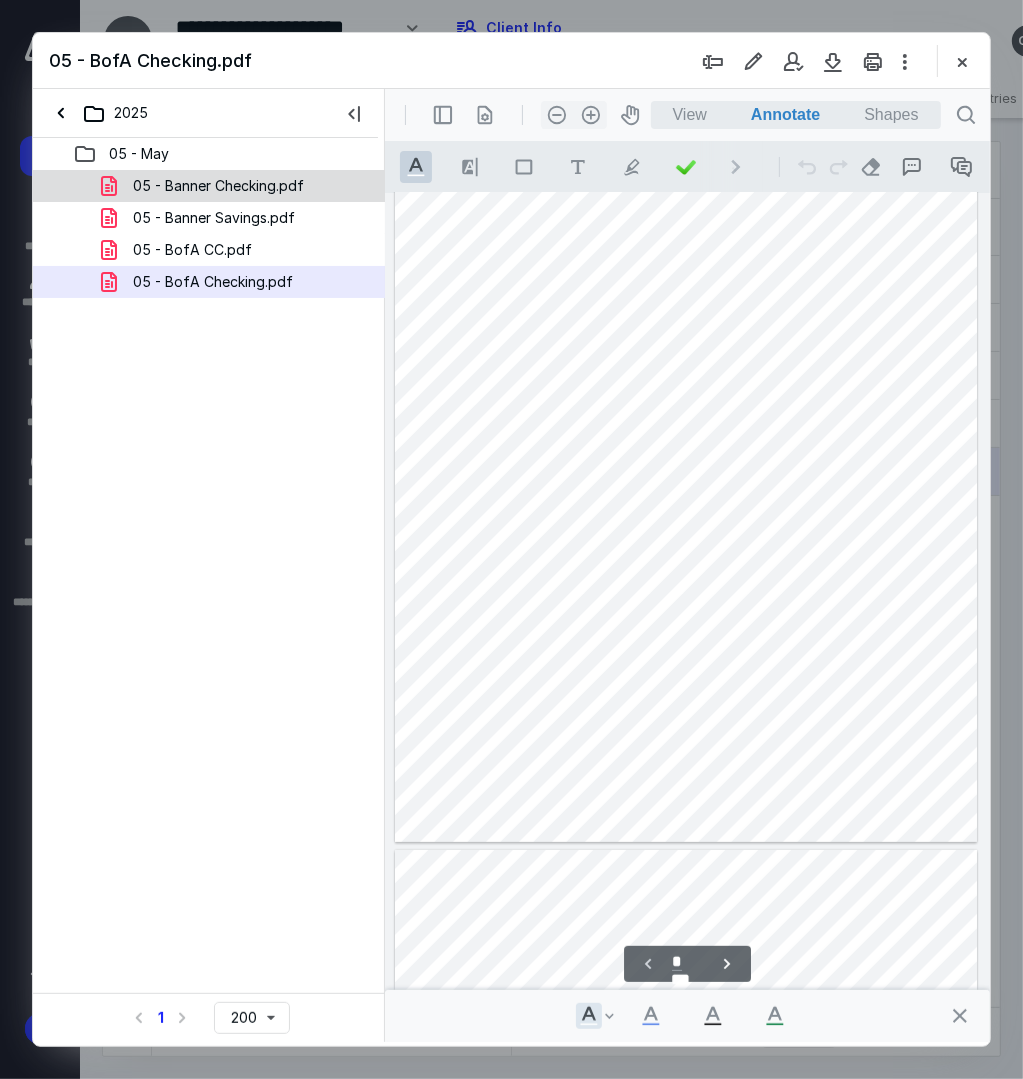 click on "05 - Banner Checking.pdf" at bounding box center [218, 186] 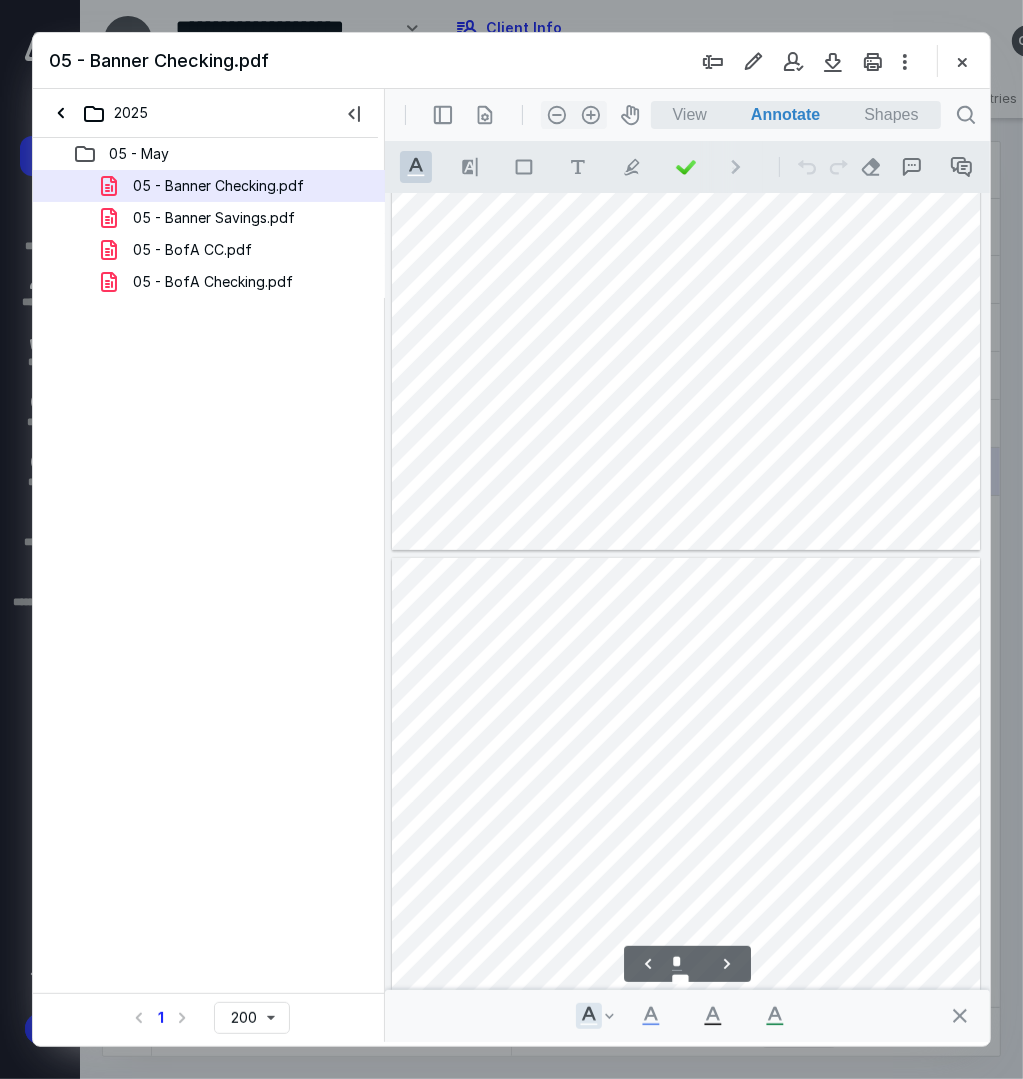 scroll, scrollTop: 108, scrollLeft: 0, axis: vertical 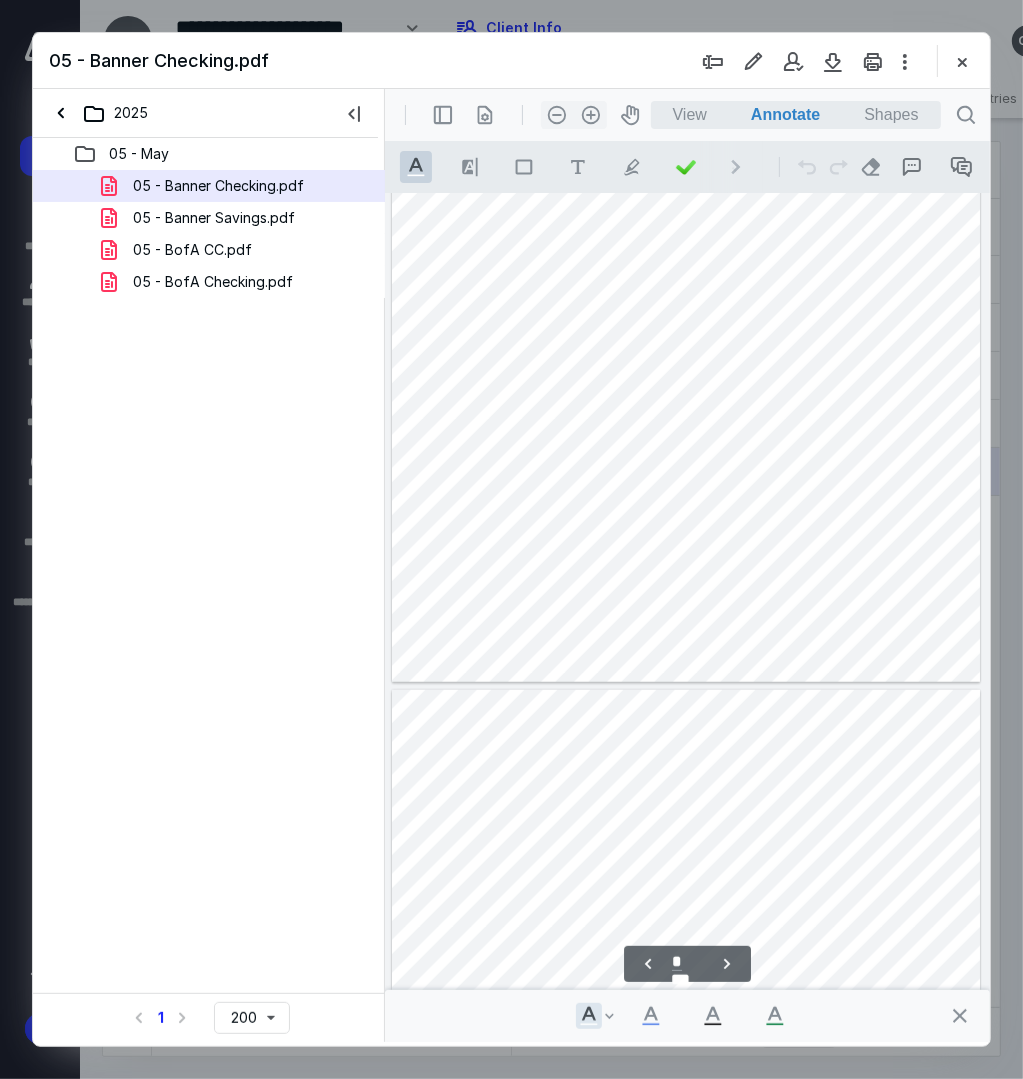 type on "*" 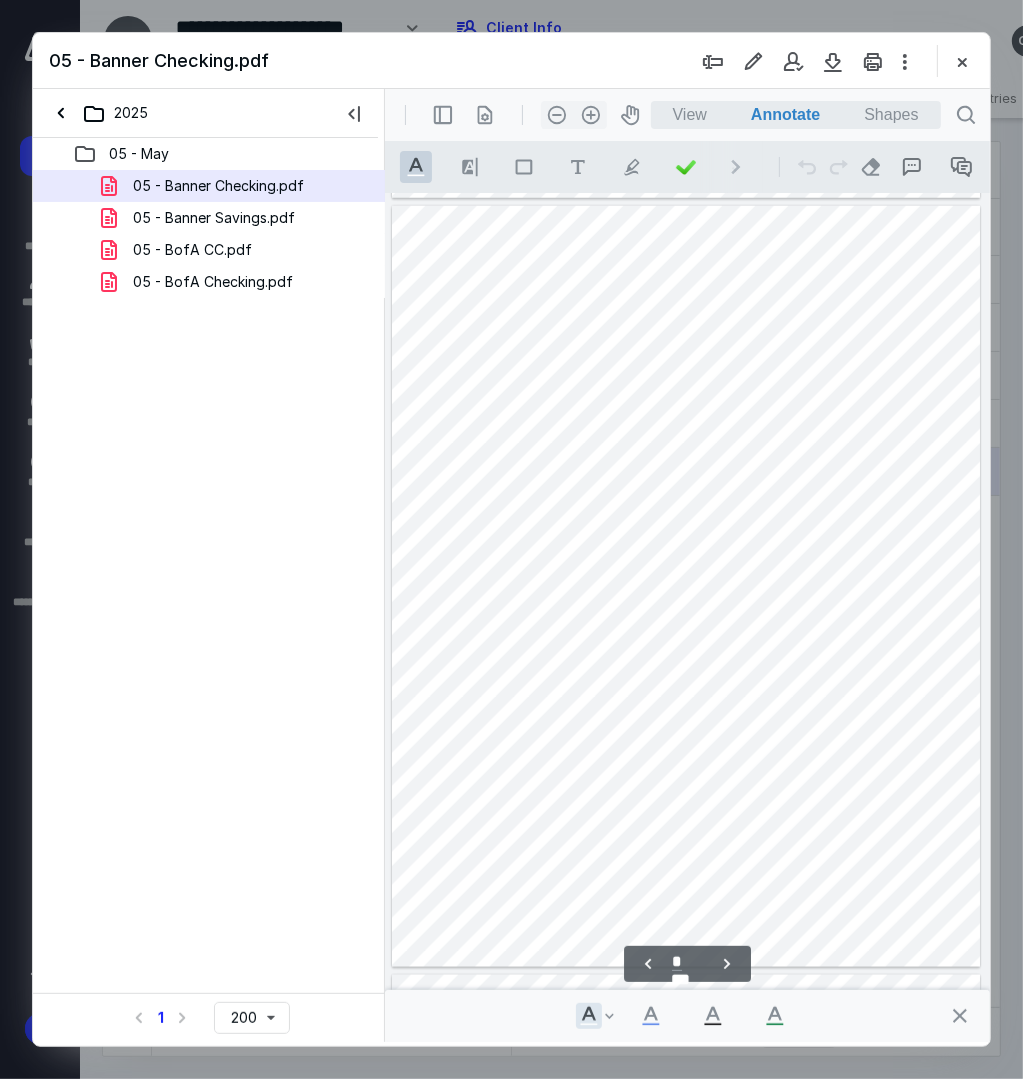 scroll, scrollTop: 1508, scrollLeft: 0, axis: vertical 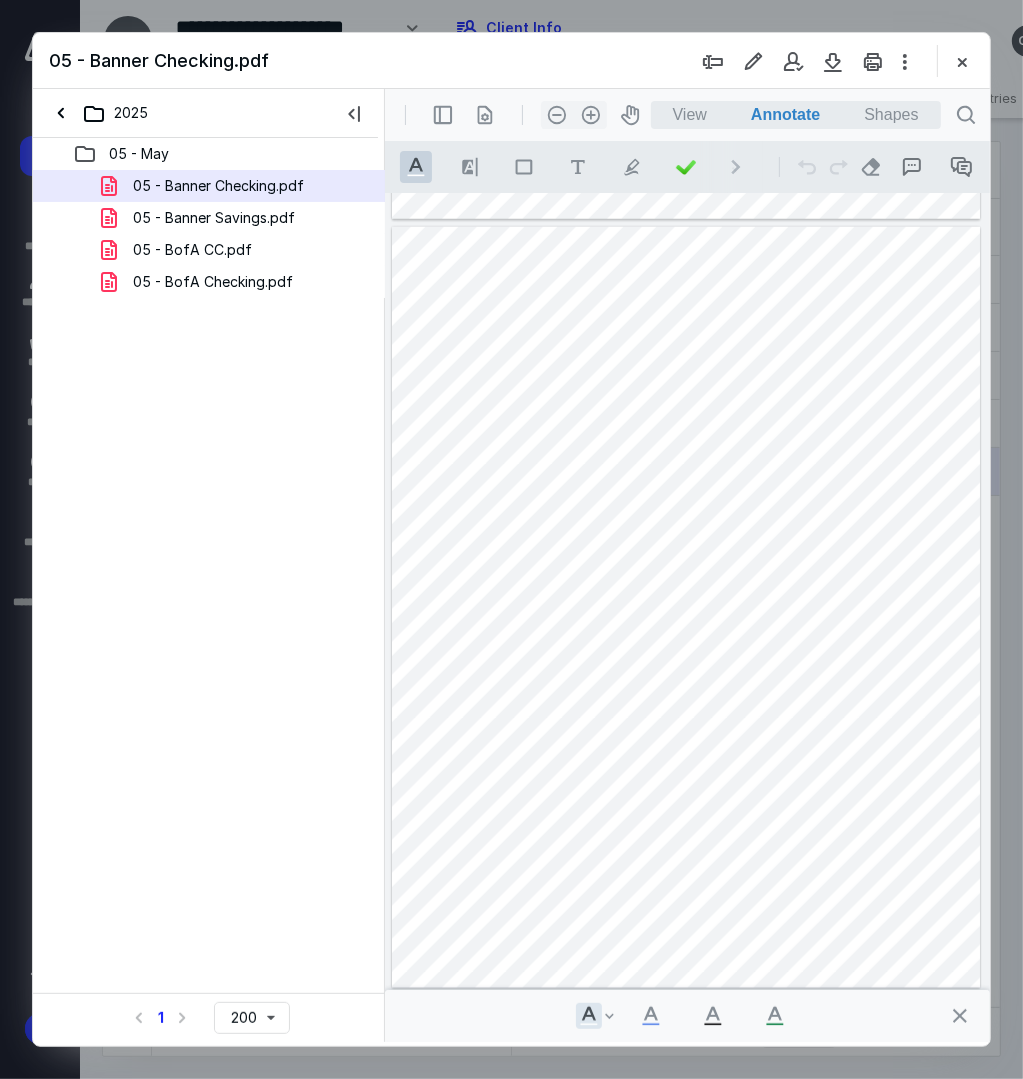 click on "05 - Banner Savings.pdf" at bounding box center [214, 218] 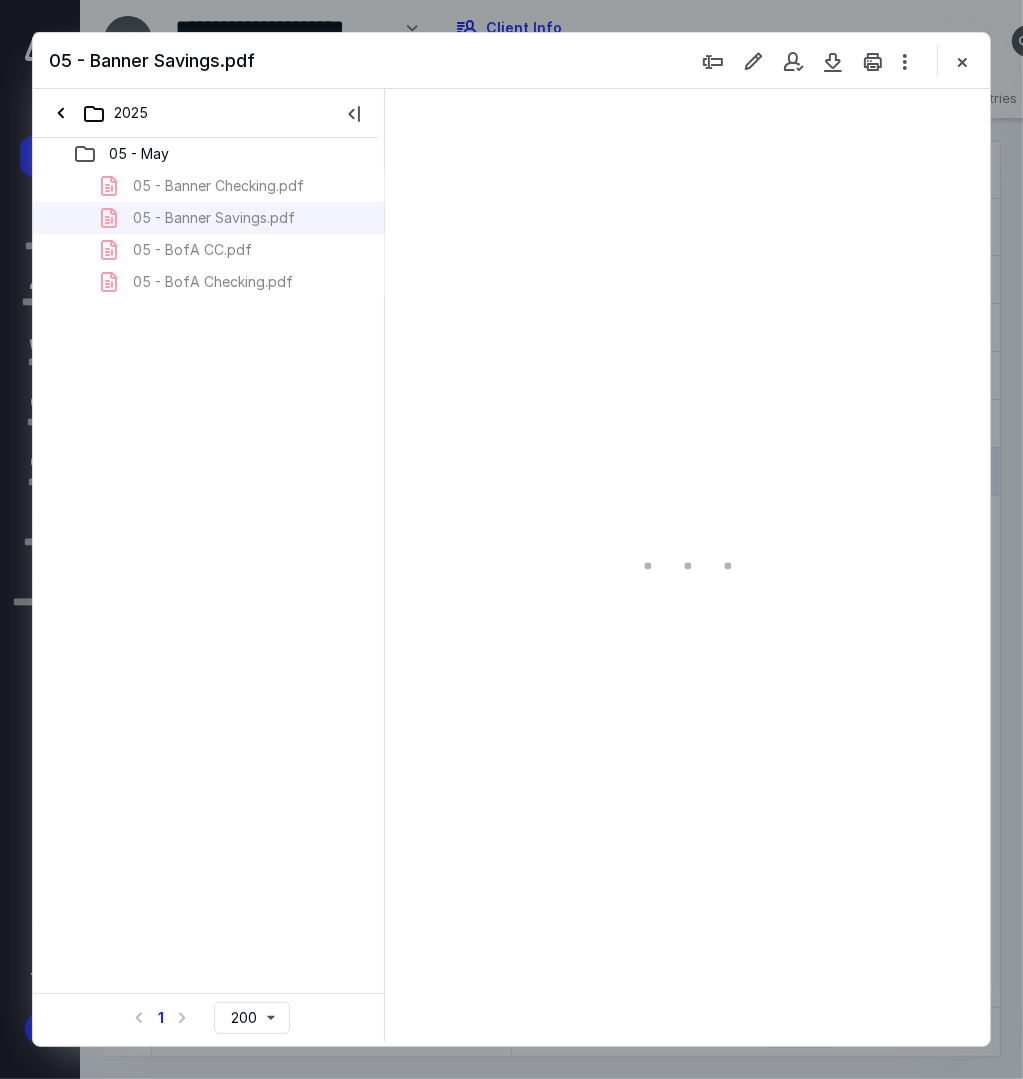 scroll, scrollTop: 108, scrollLeft: 0, axis: vertical 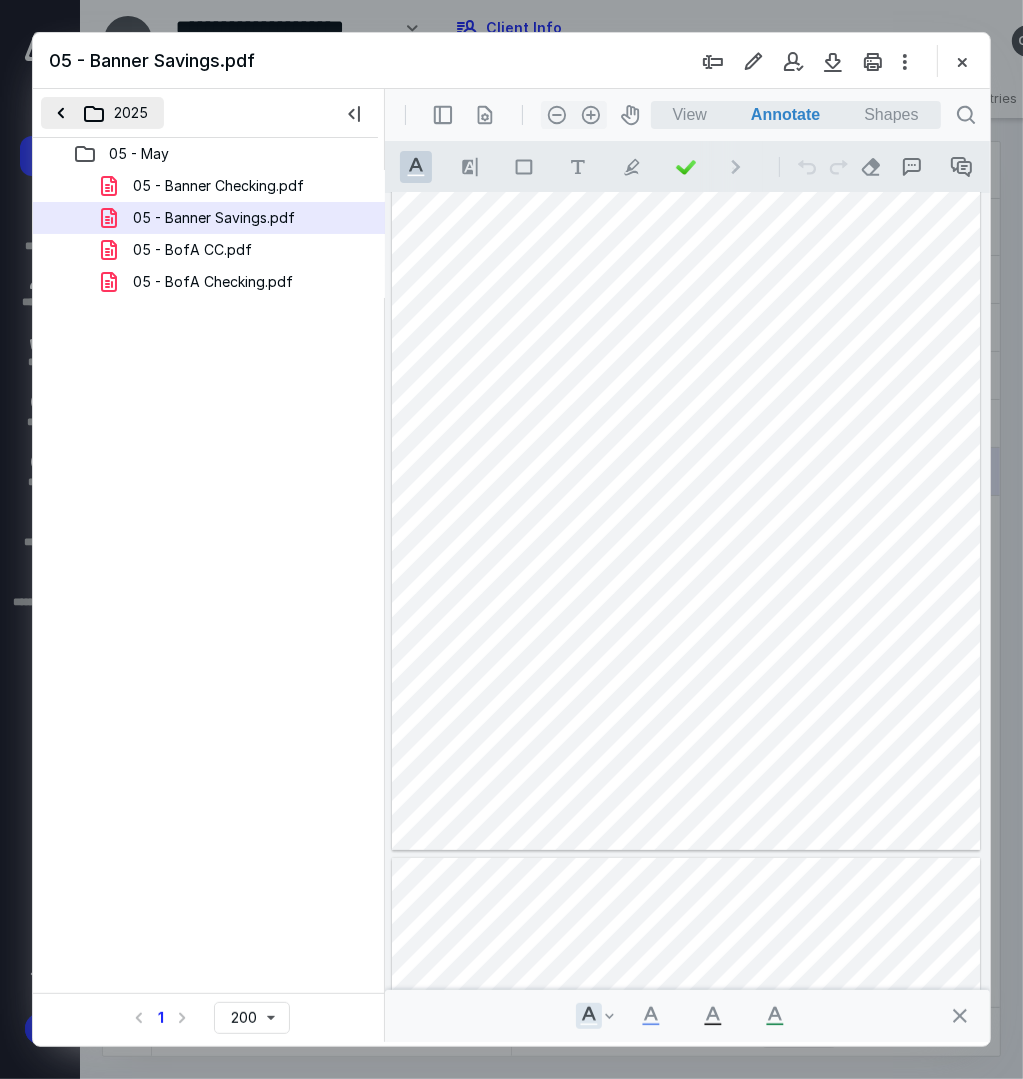click on "2025" at bounding box center [102, 113] 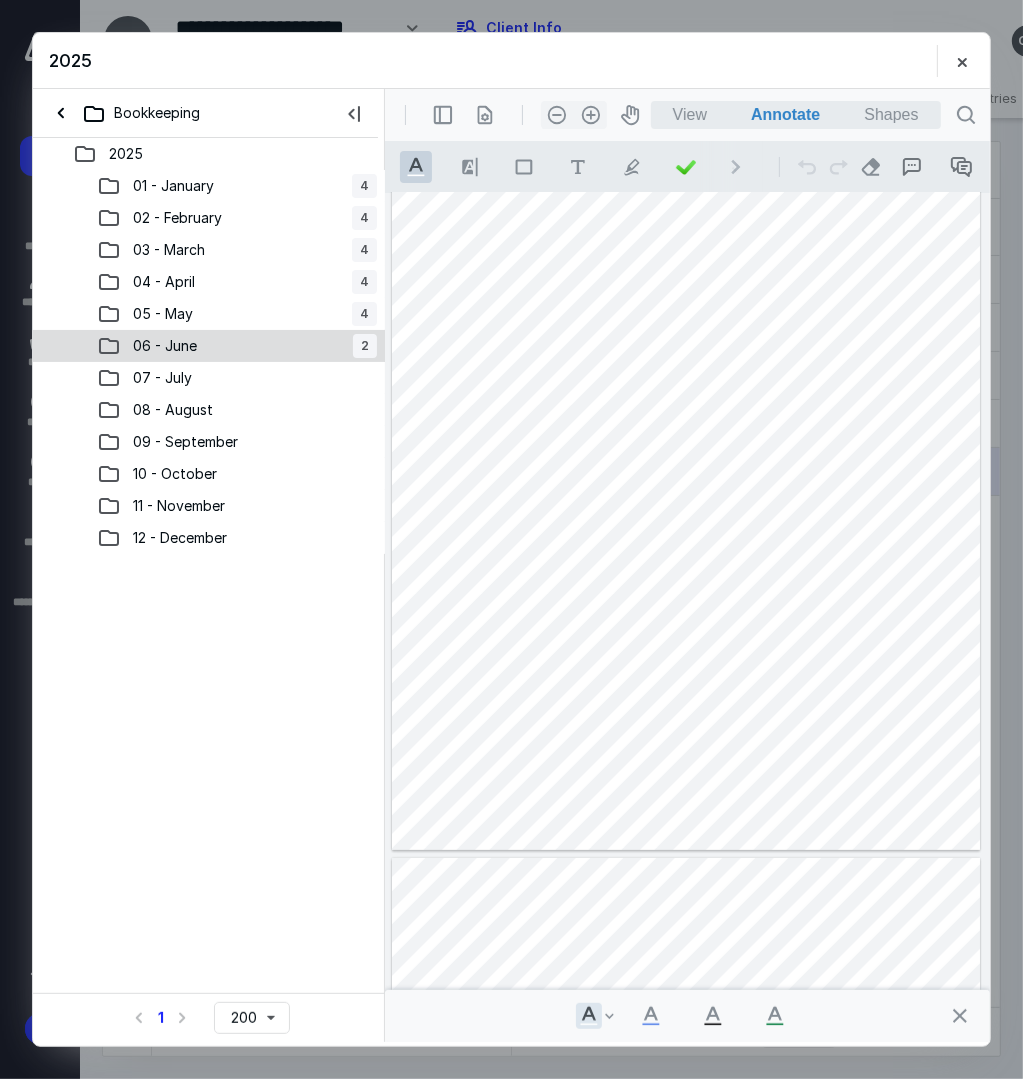 click on "06 - [DATE]" at bounding box center (237, 346) 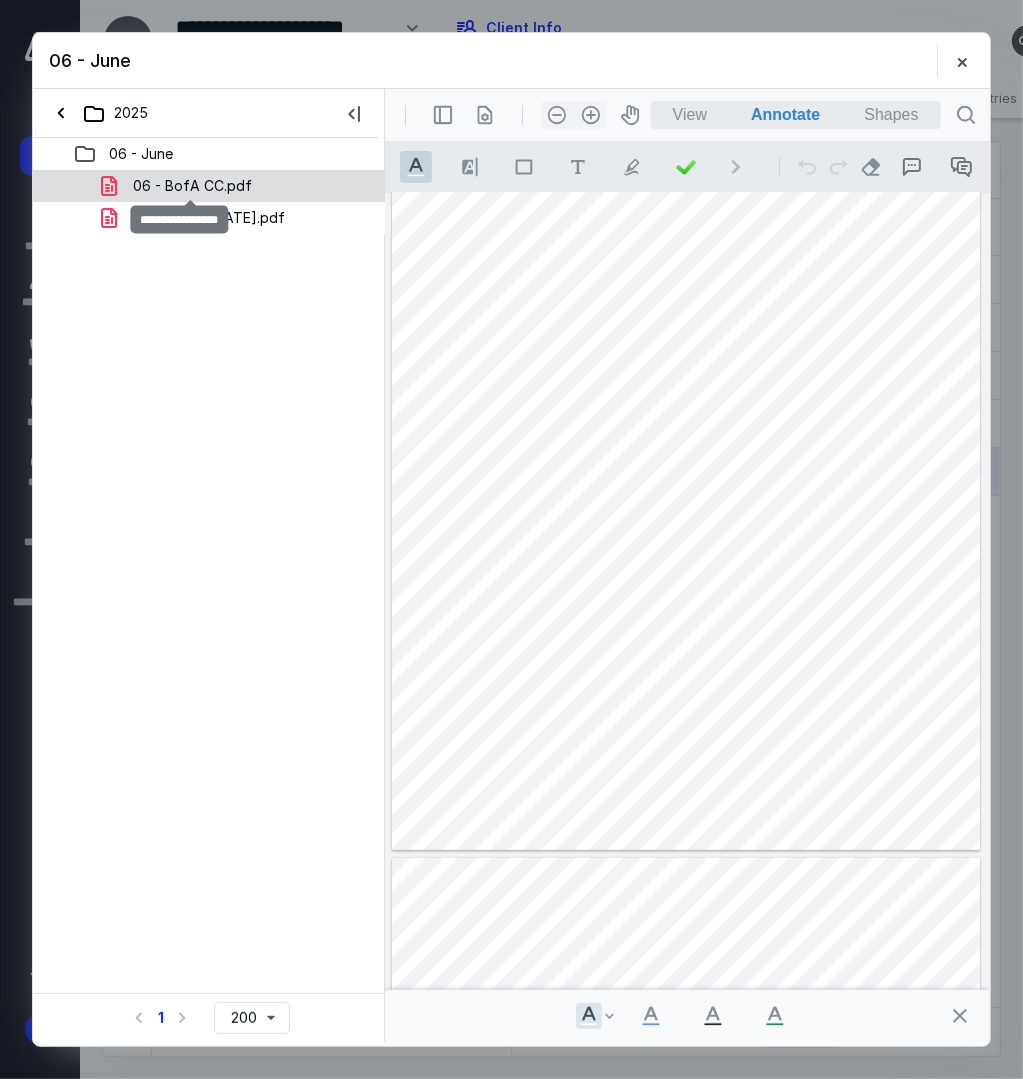 click on "06 - BofA CC.pdf" at bounding box center [192, 186] 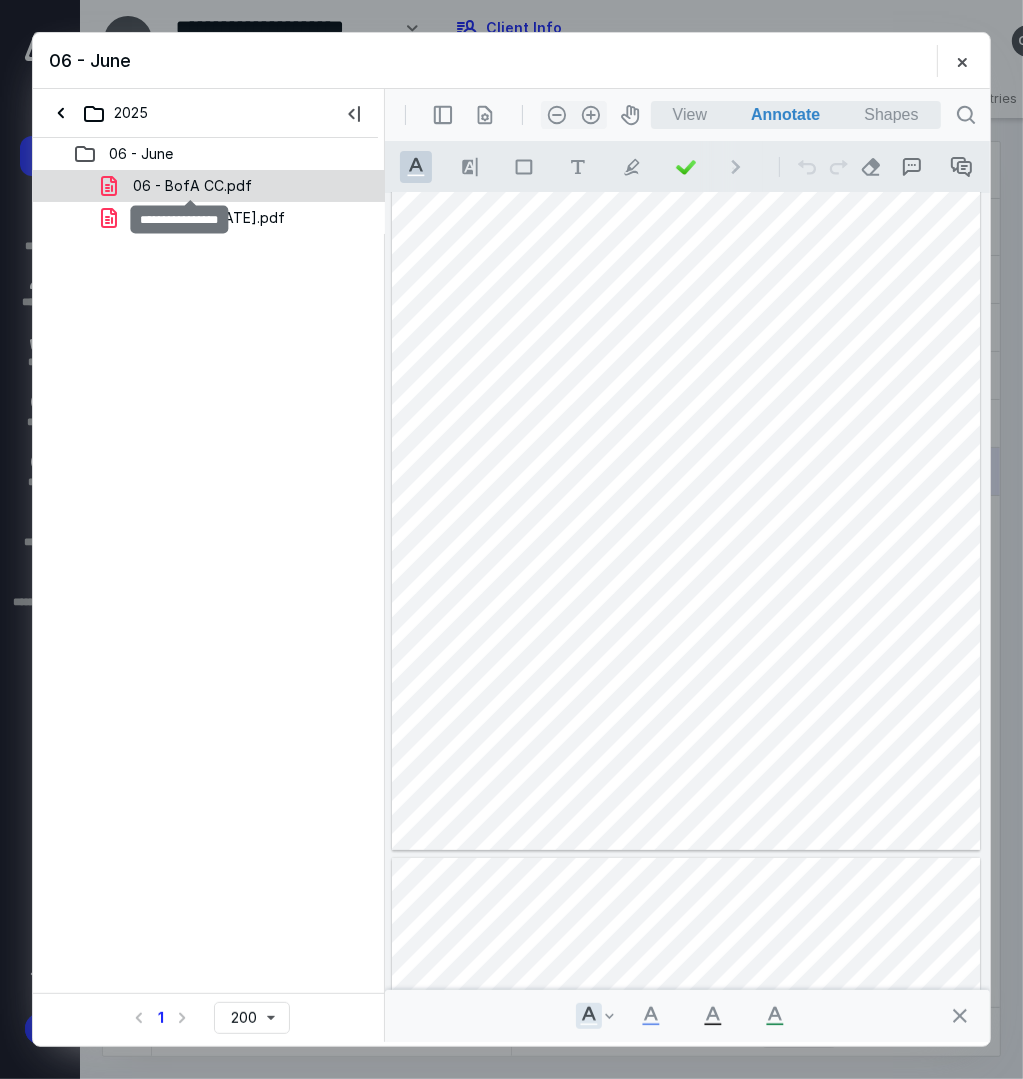 click on "06 - BofA CC.pdf Statement_[DATE].pdf" at bounding box center (209, 202) 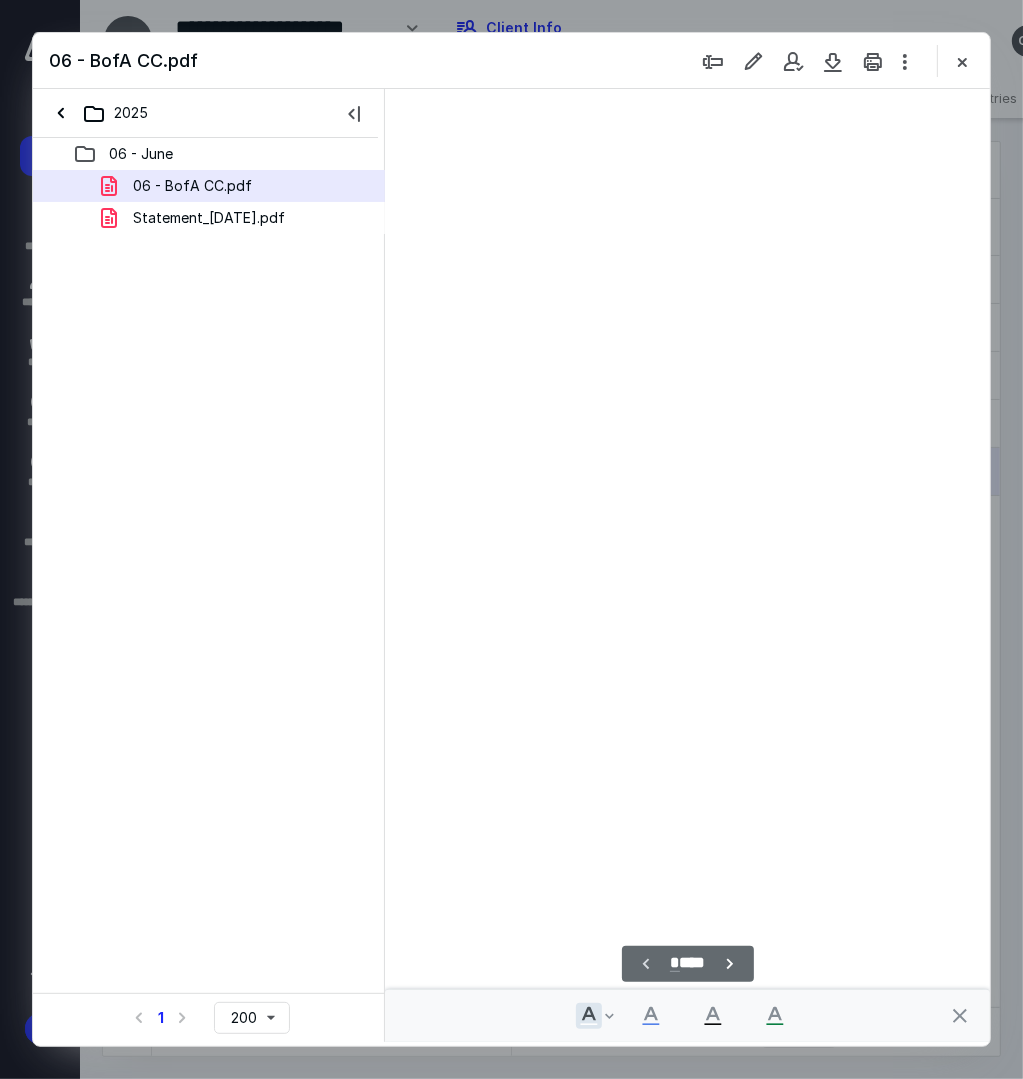 scroll, scrollTop: 108, scrollLeft: 0, axis: vertical 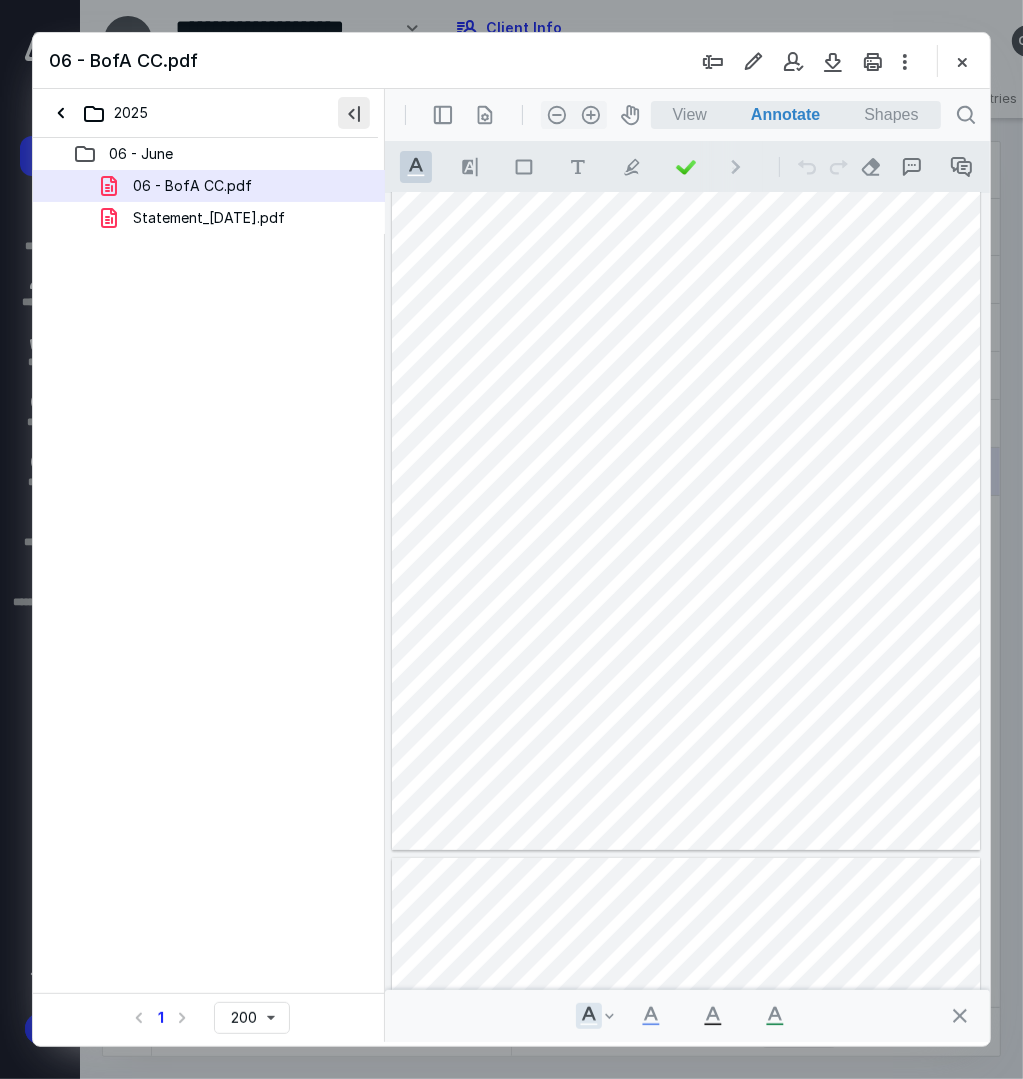click at bounding box center [354, 113] 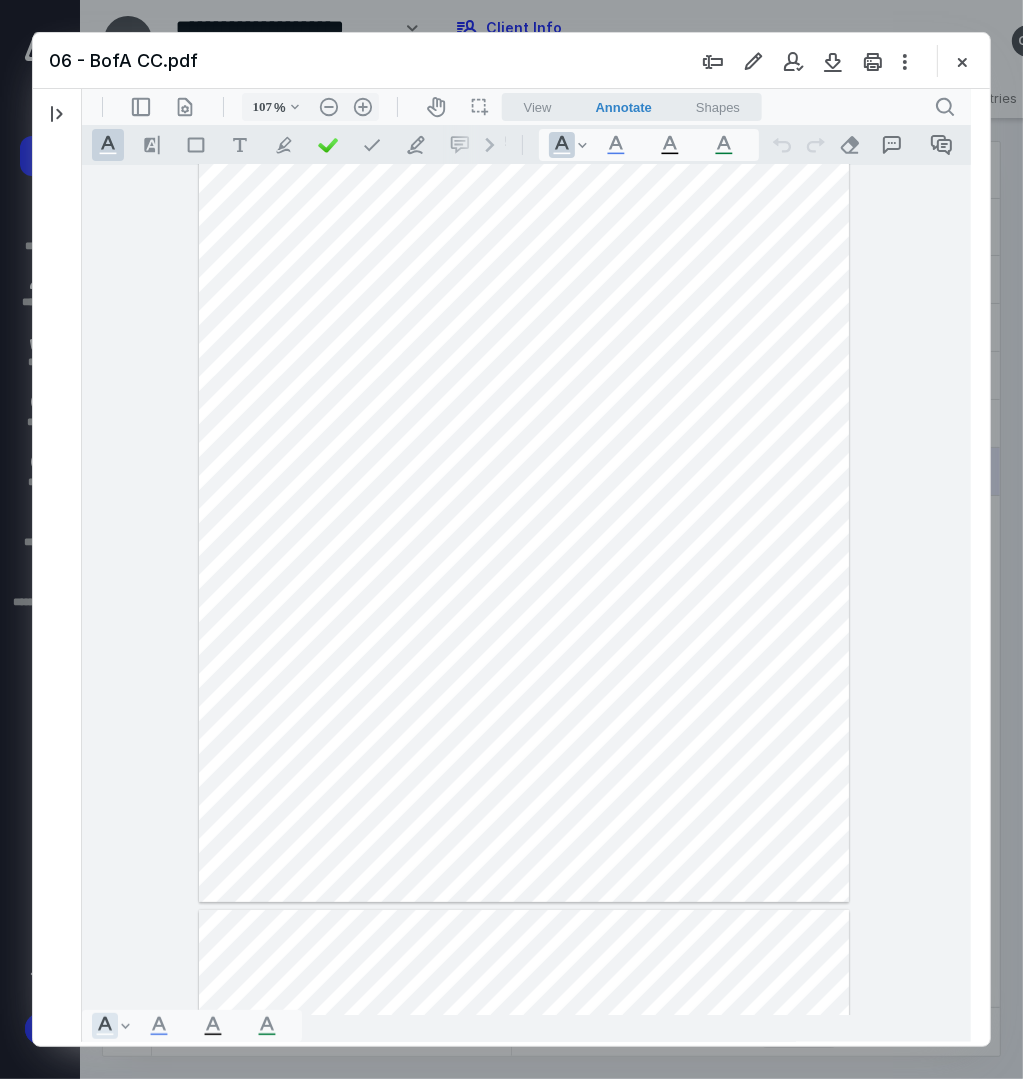 type on "110" 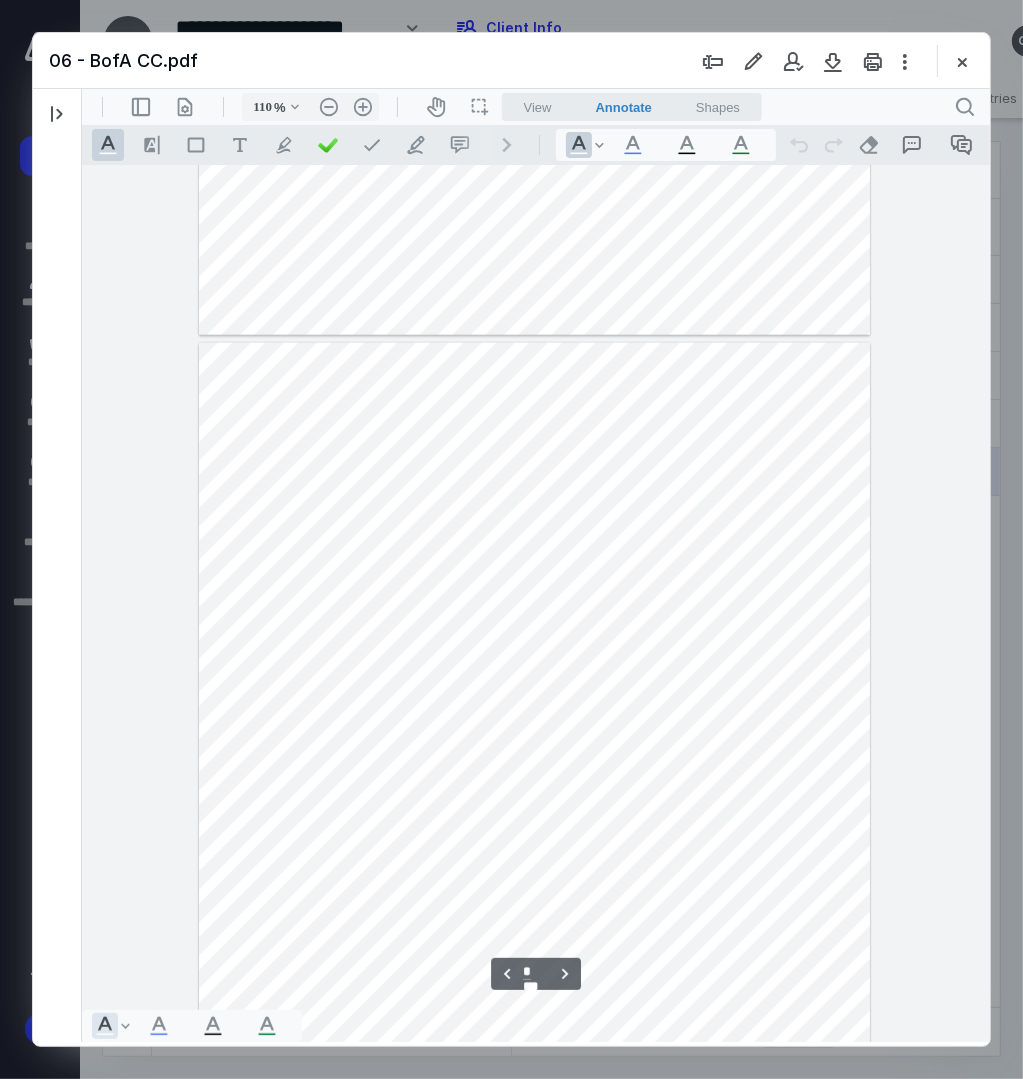 scroll, scrollTop: 1680, scrollLeft: 0, axis: vertical 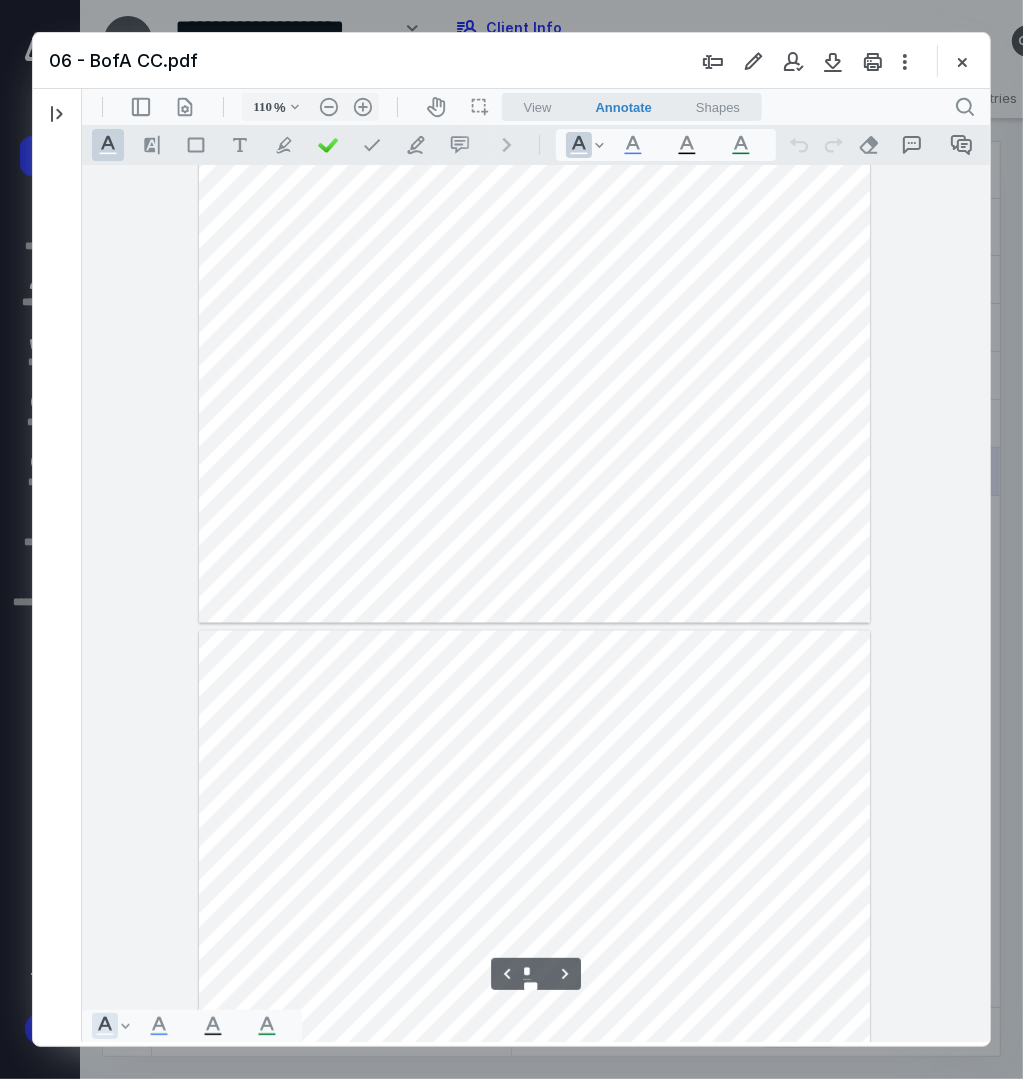type on "*" 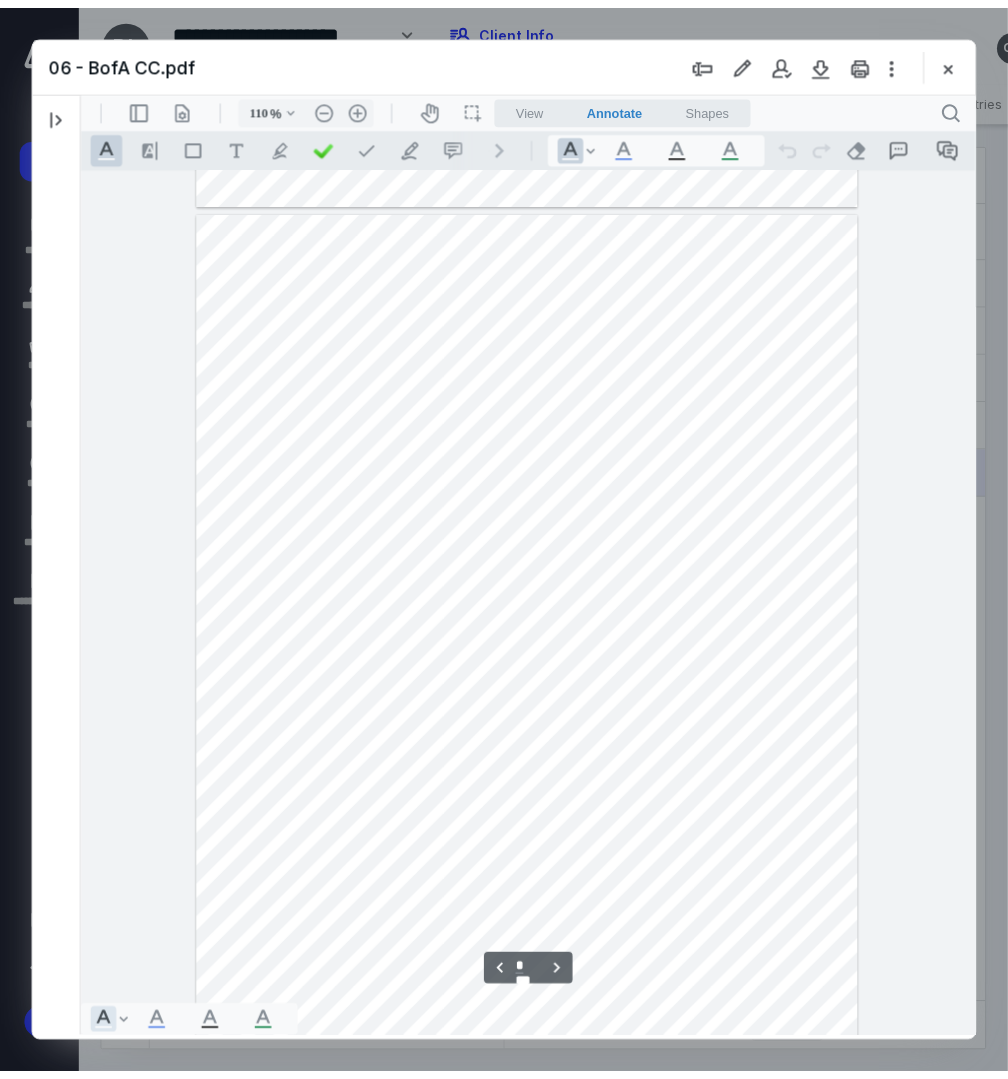 scroll, scrollTop: 1680, scrollLeft: 0, axis: vertical 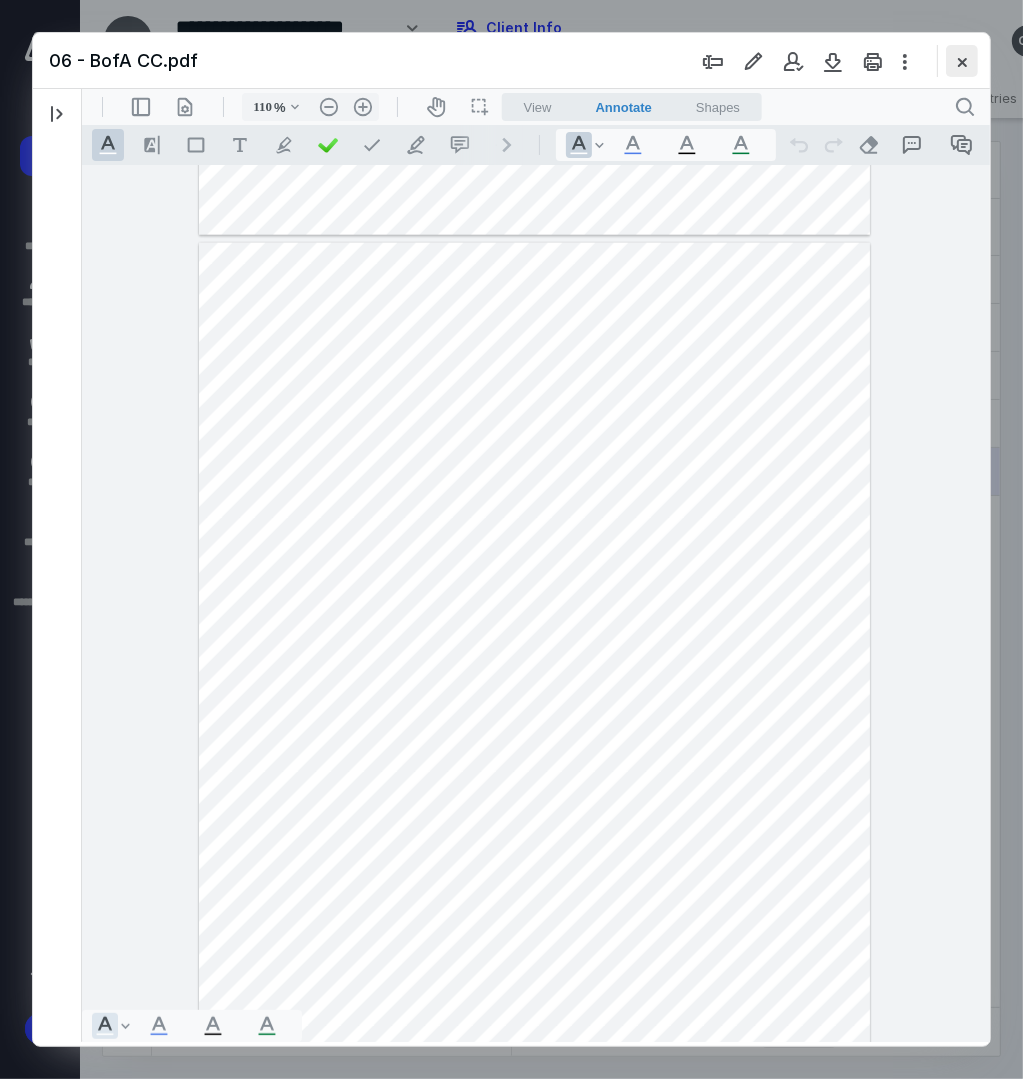 click at bounding box center (962, 61) 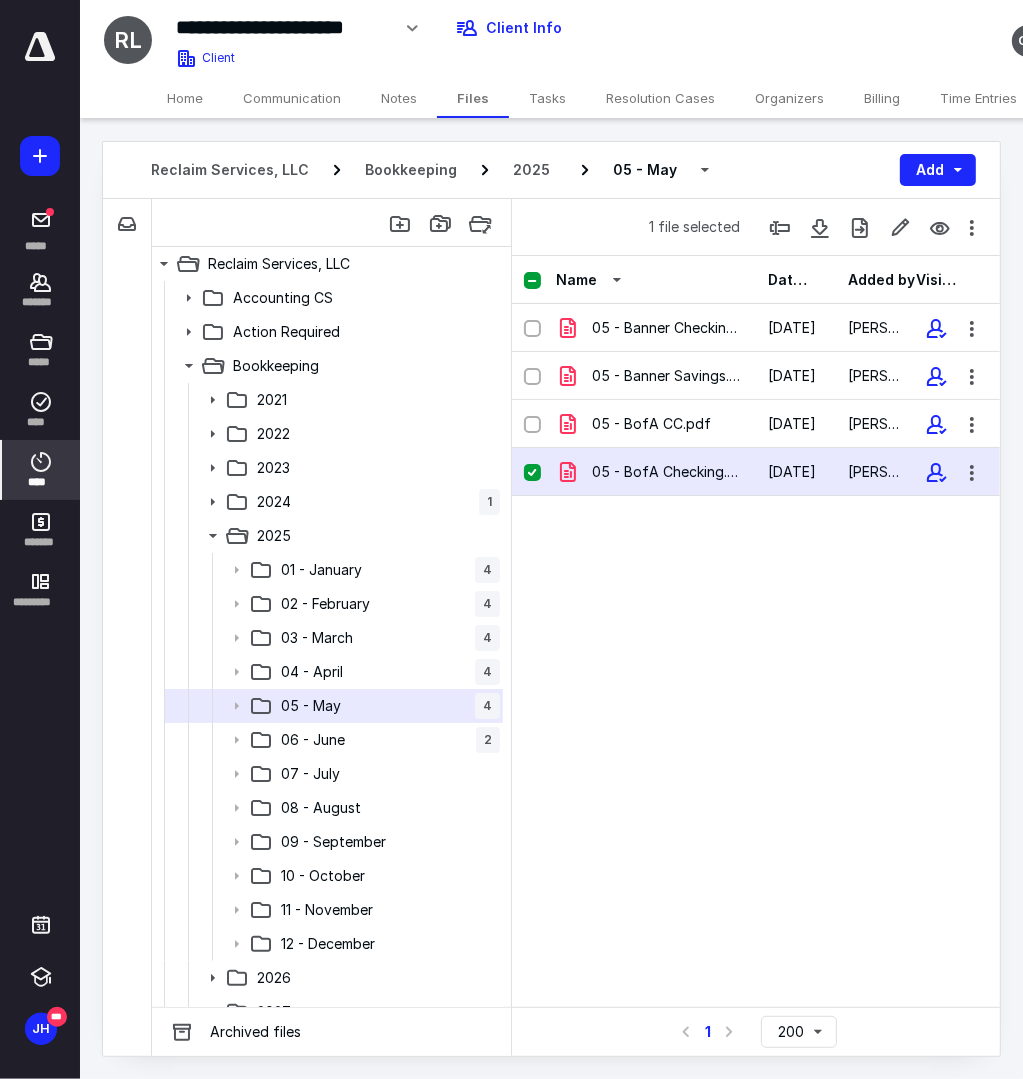 click 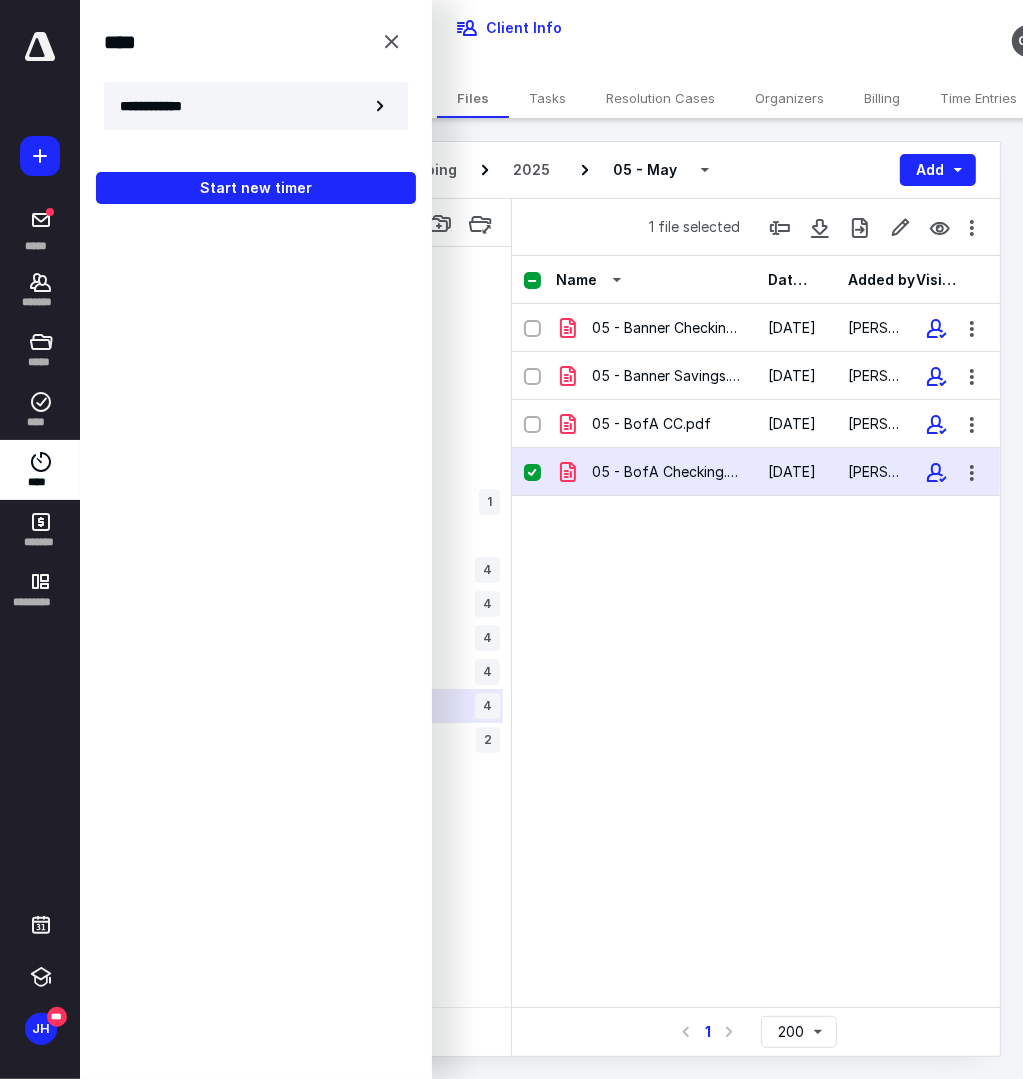 click on "**********" at bounding box center [256, 106] 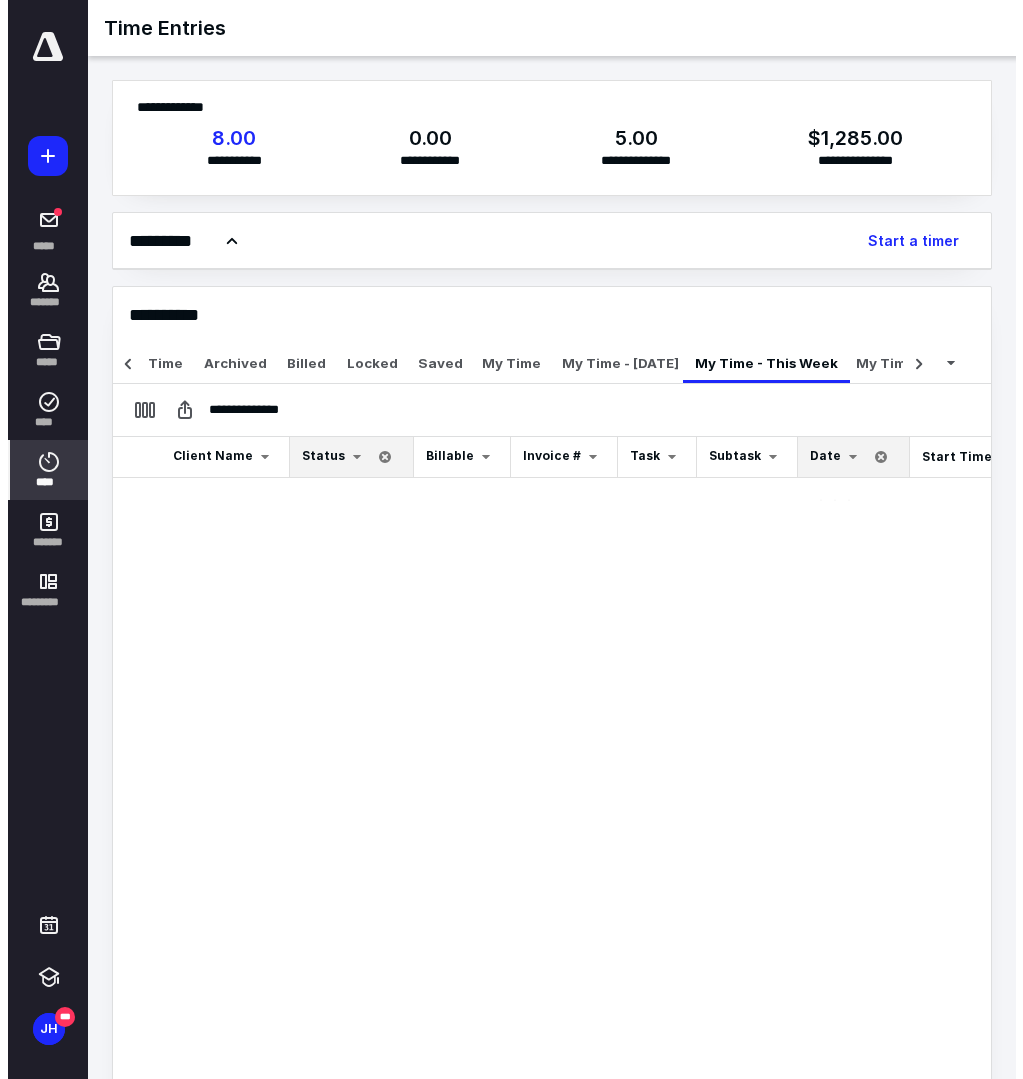scroll, scrollTop: 0, scrollLeft: 30, axis: horizontal 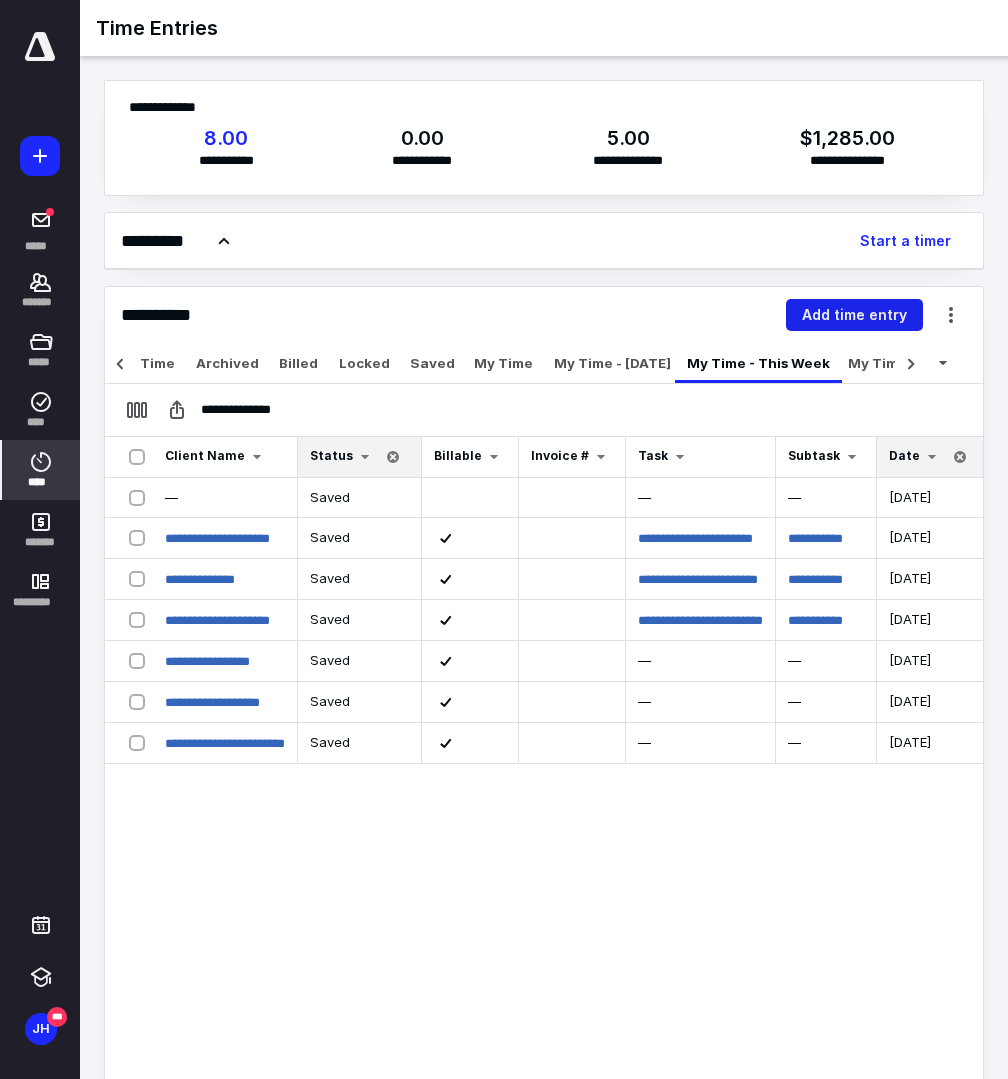 click on "Add time entry" at bounding box center (854, 315) 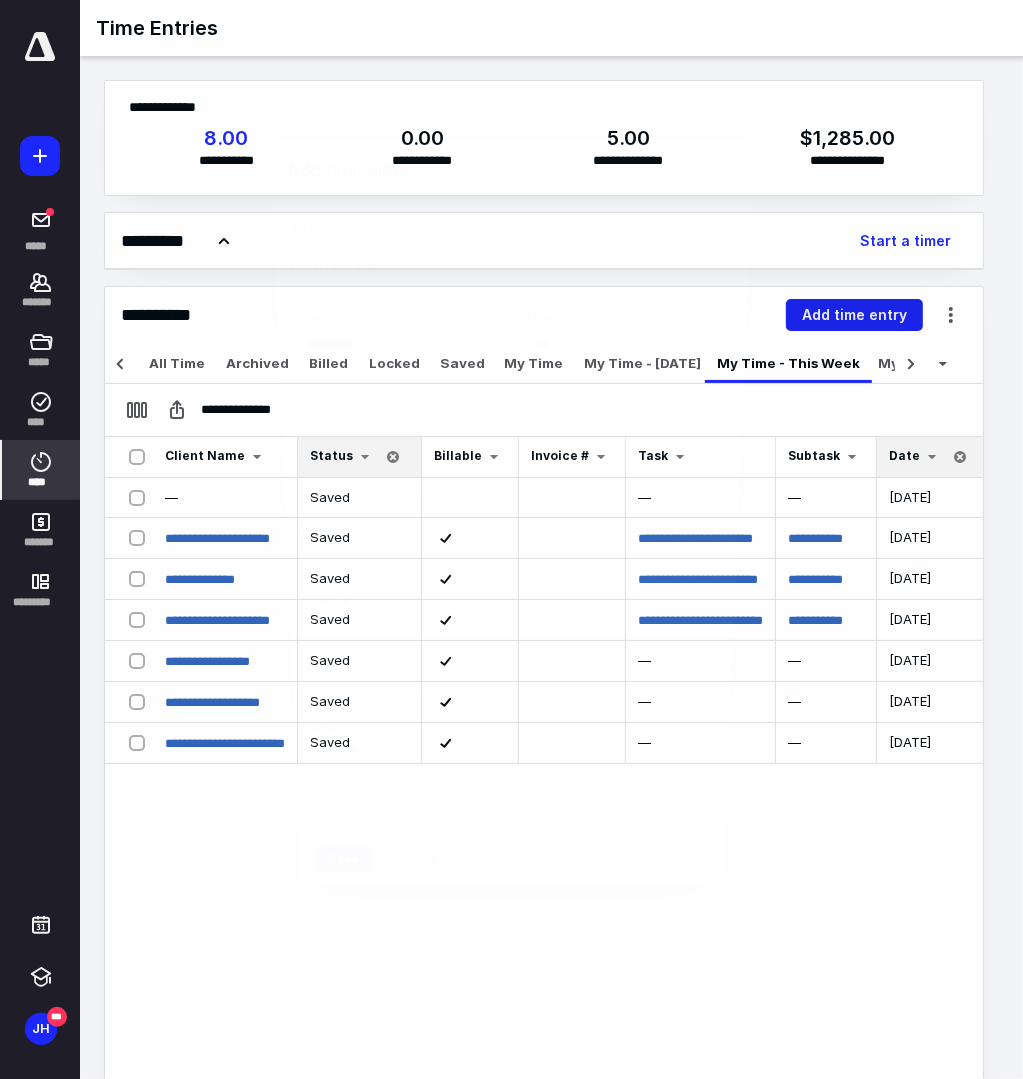 scroll, scrollTop: 0, scrollLeft: 30, axis: horizontal 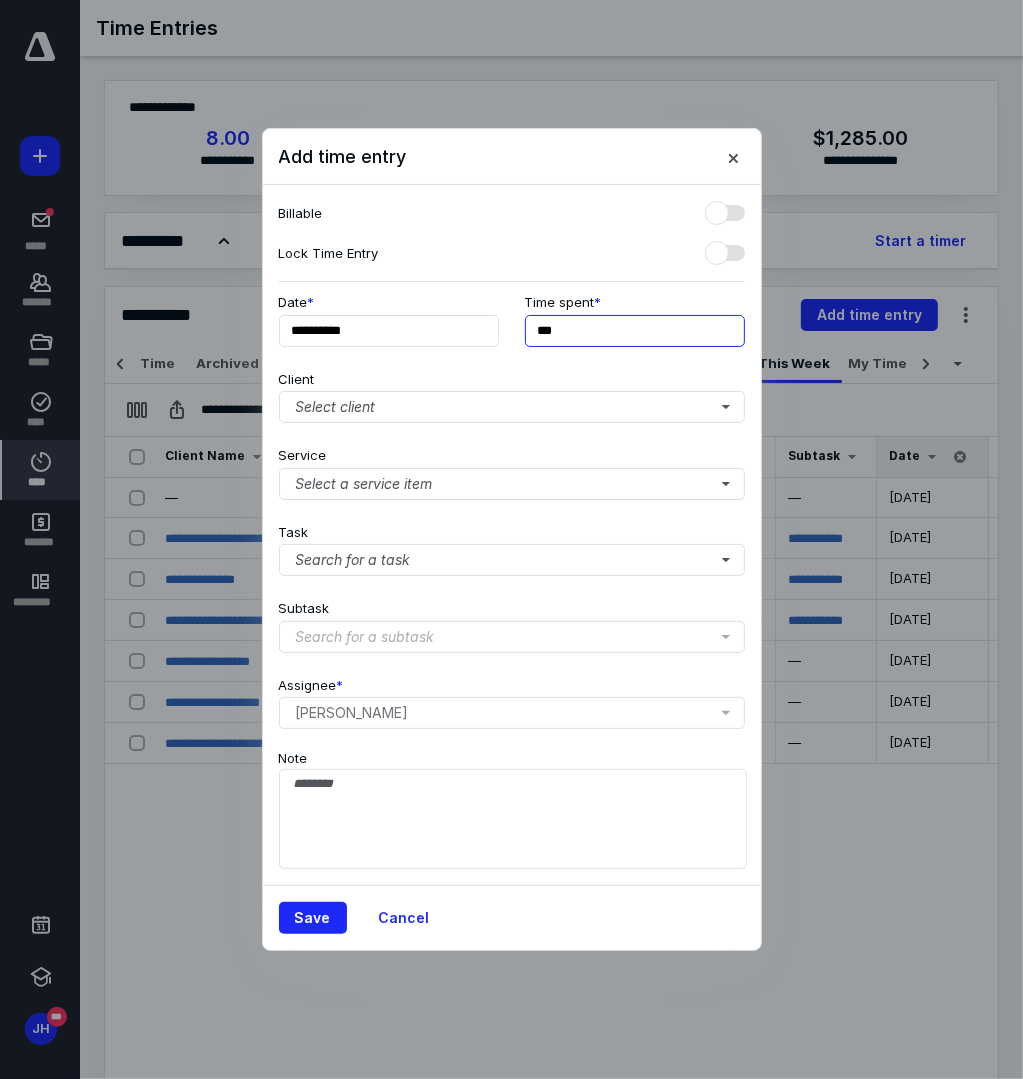 drag, startPoint x: 572, startPoint y: 325, endPoint x: 502, endPoint y: 337, distance: 71.021126 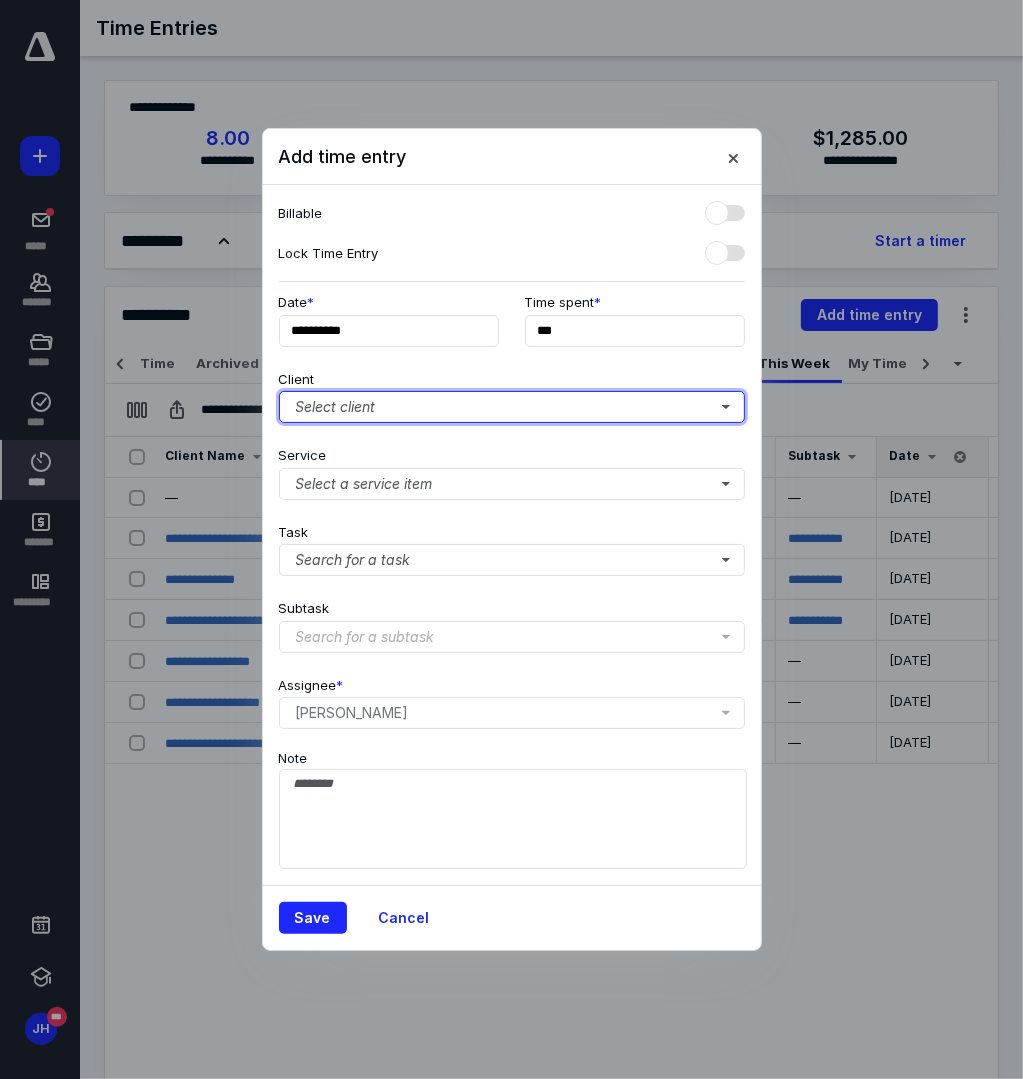 type on "******" 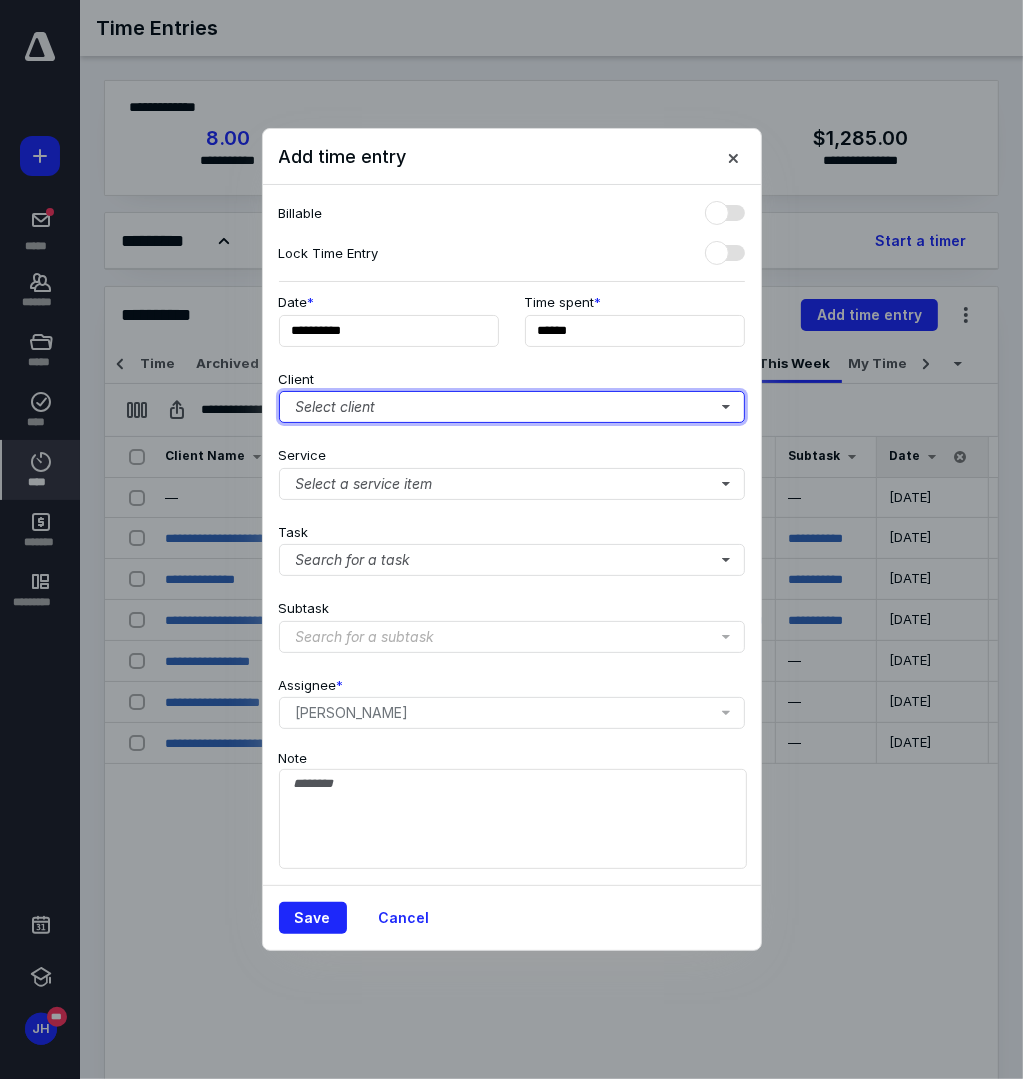 type 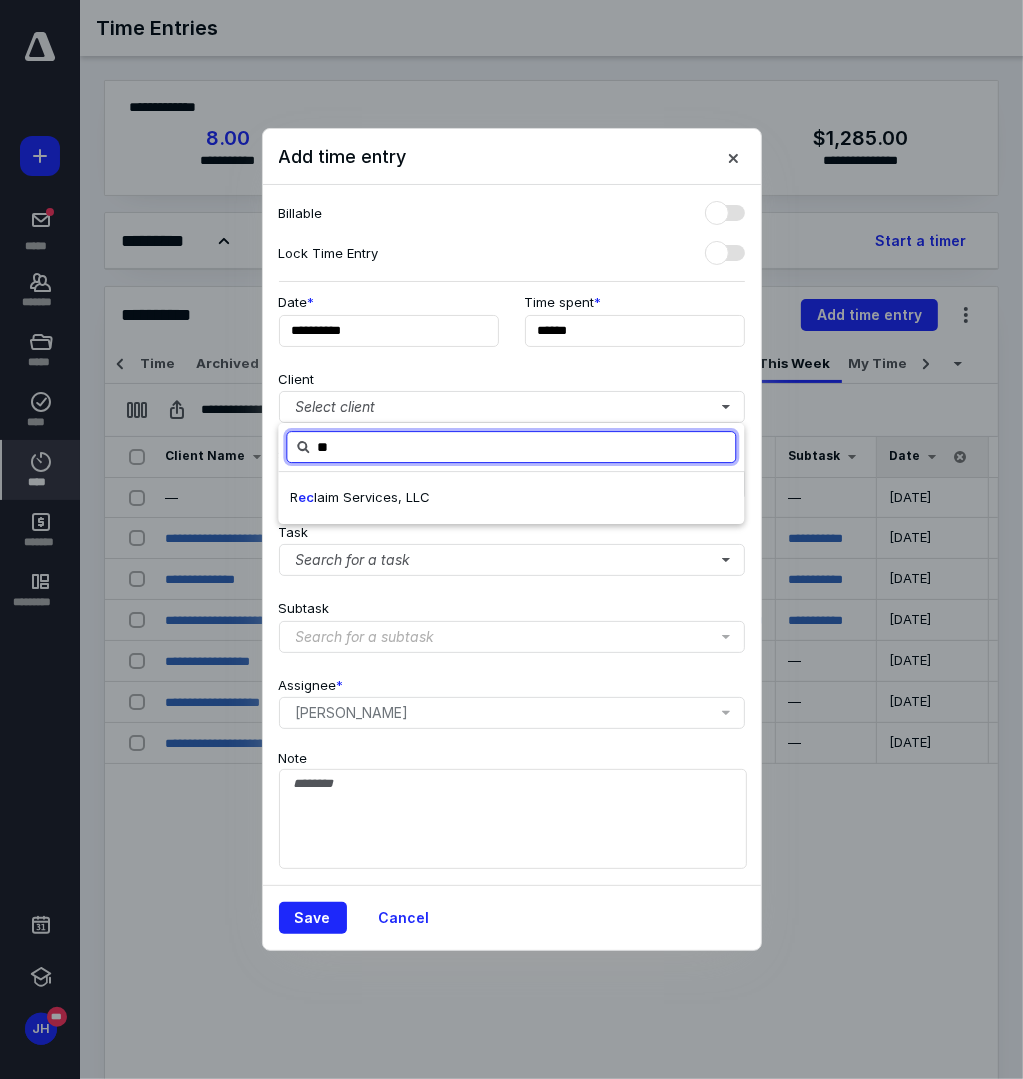 type on "*" 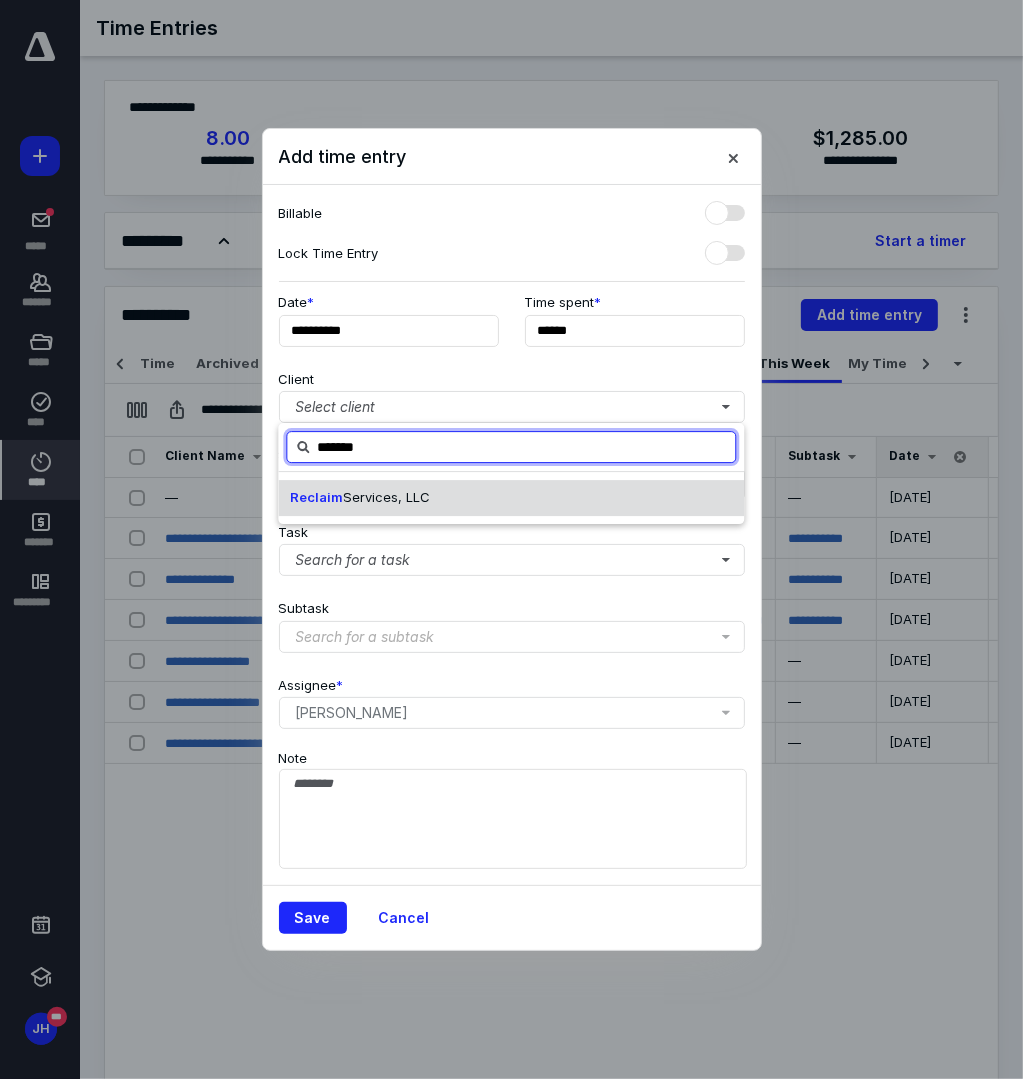 click on "Services, LLC" at bounding box center (386, 497) 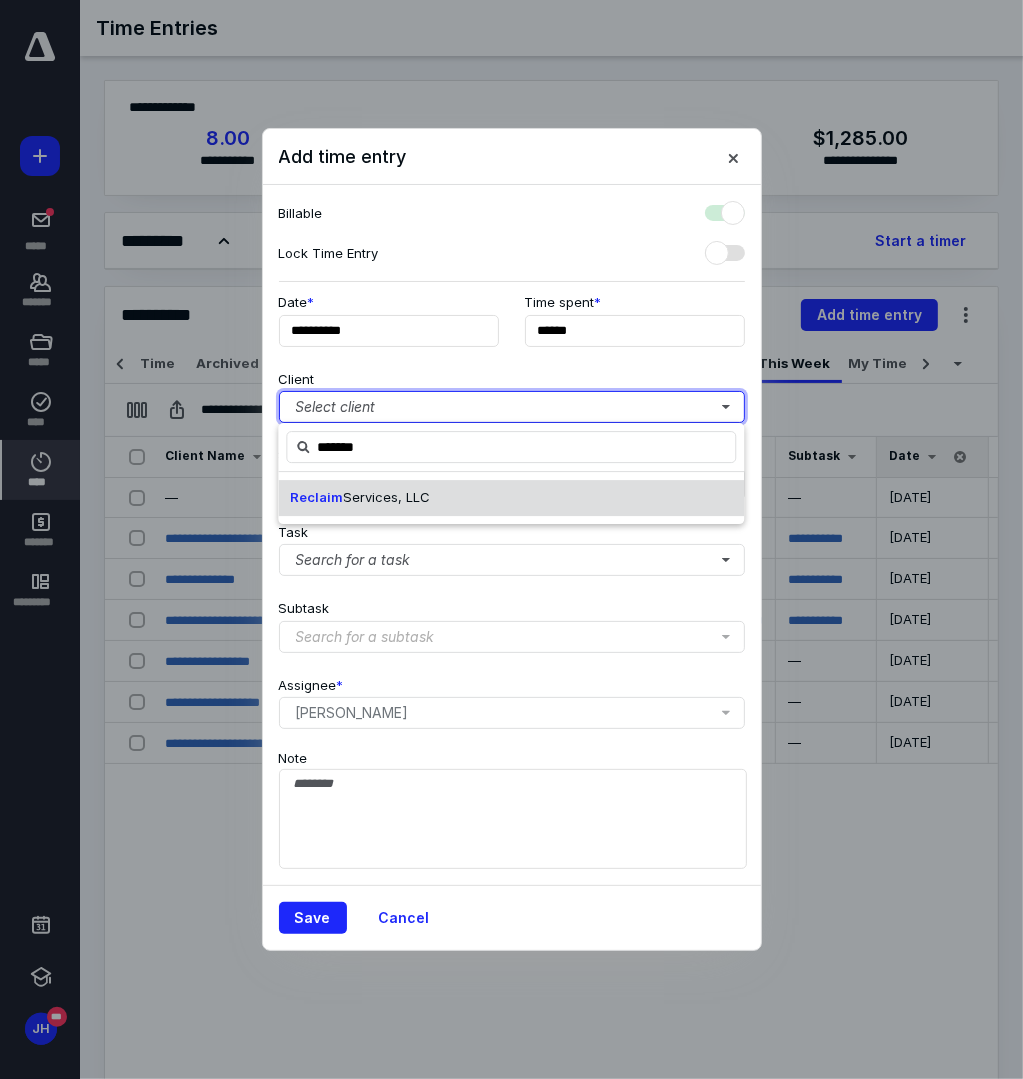checkbox on "true" 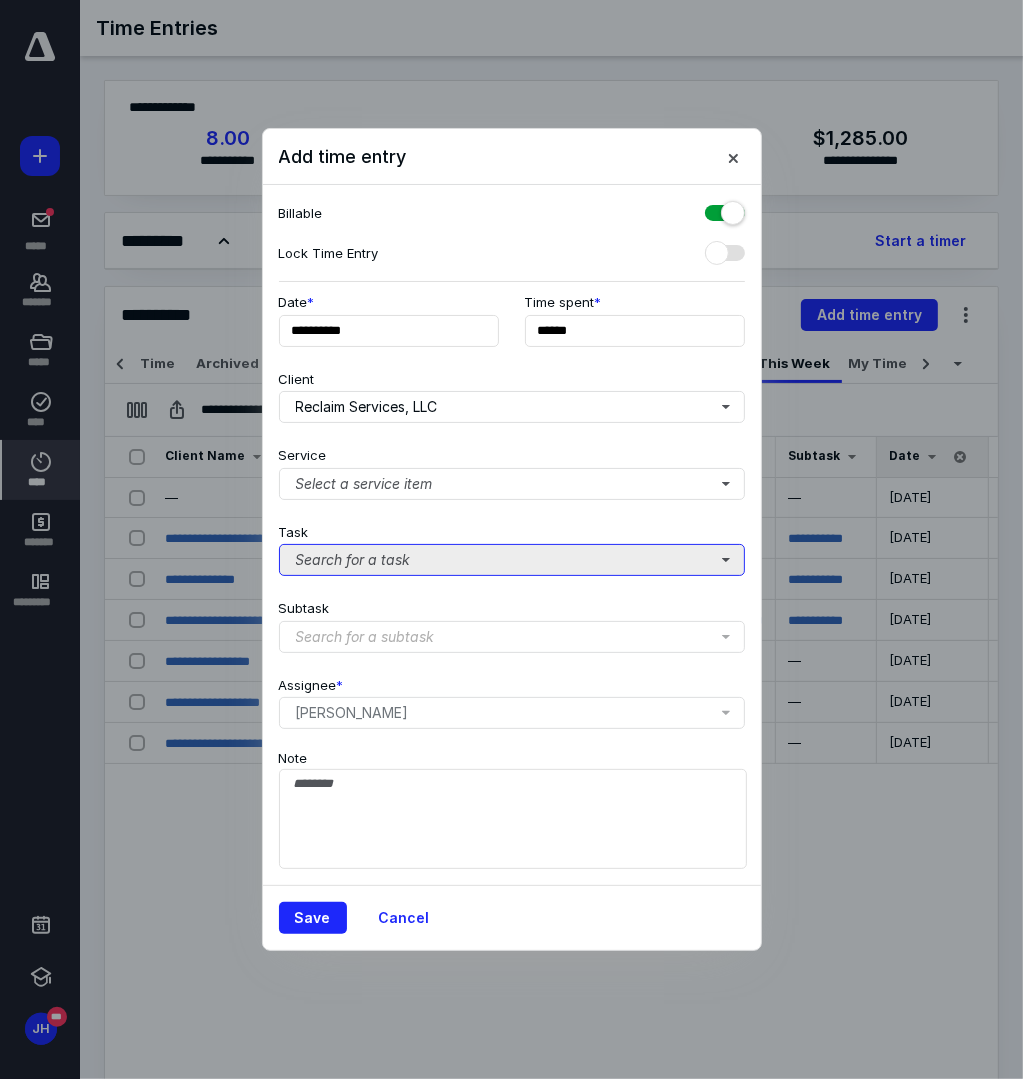 click on "Search for a task" at bounding box center (512, 560) 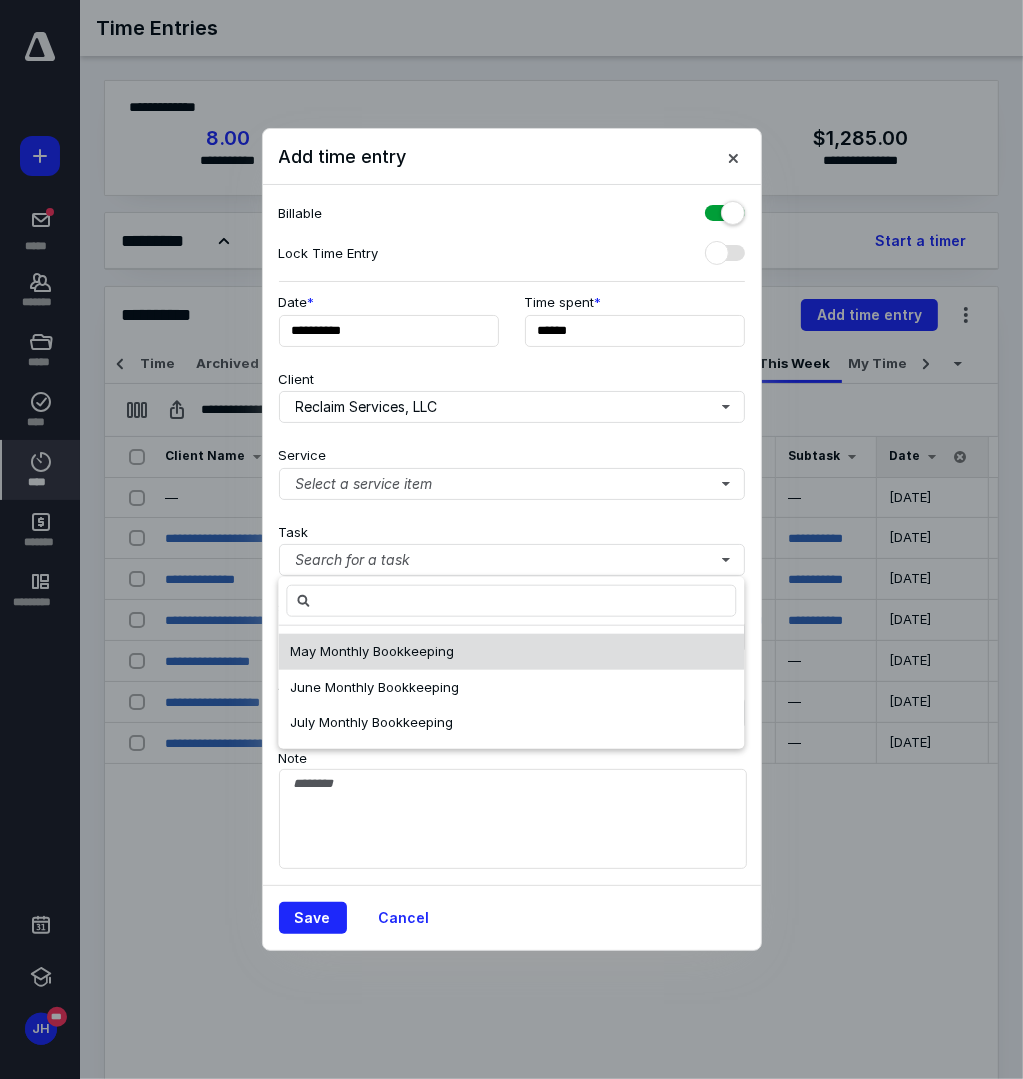 click on "May Monthly Bookkeeping" at bounding box center [372, 651] 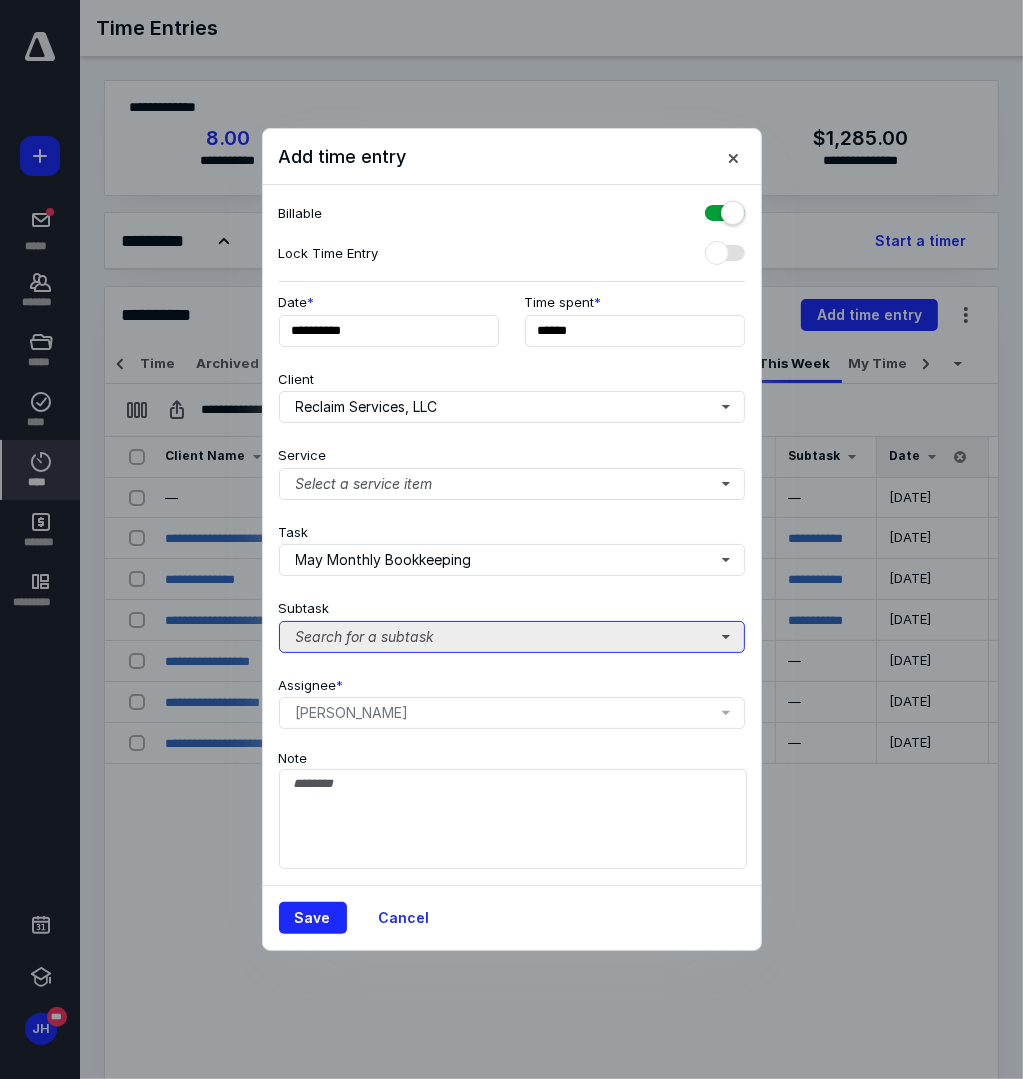click on "Search for a subtask" at bounding box center (512, 637) 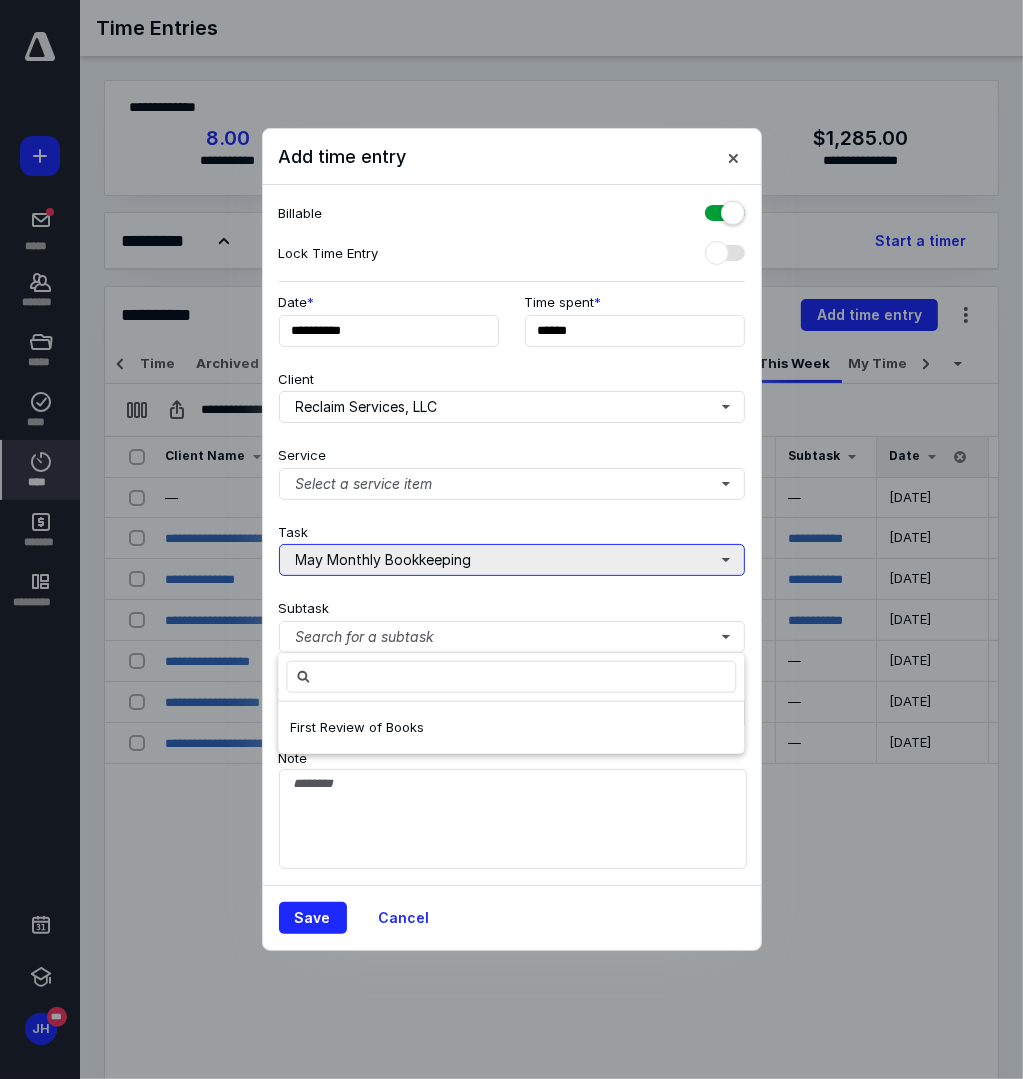 click on "May Monthly Bookkeeping" at bounding box center (512, 560) 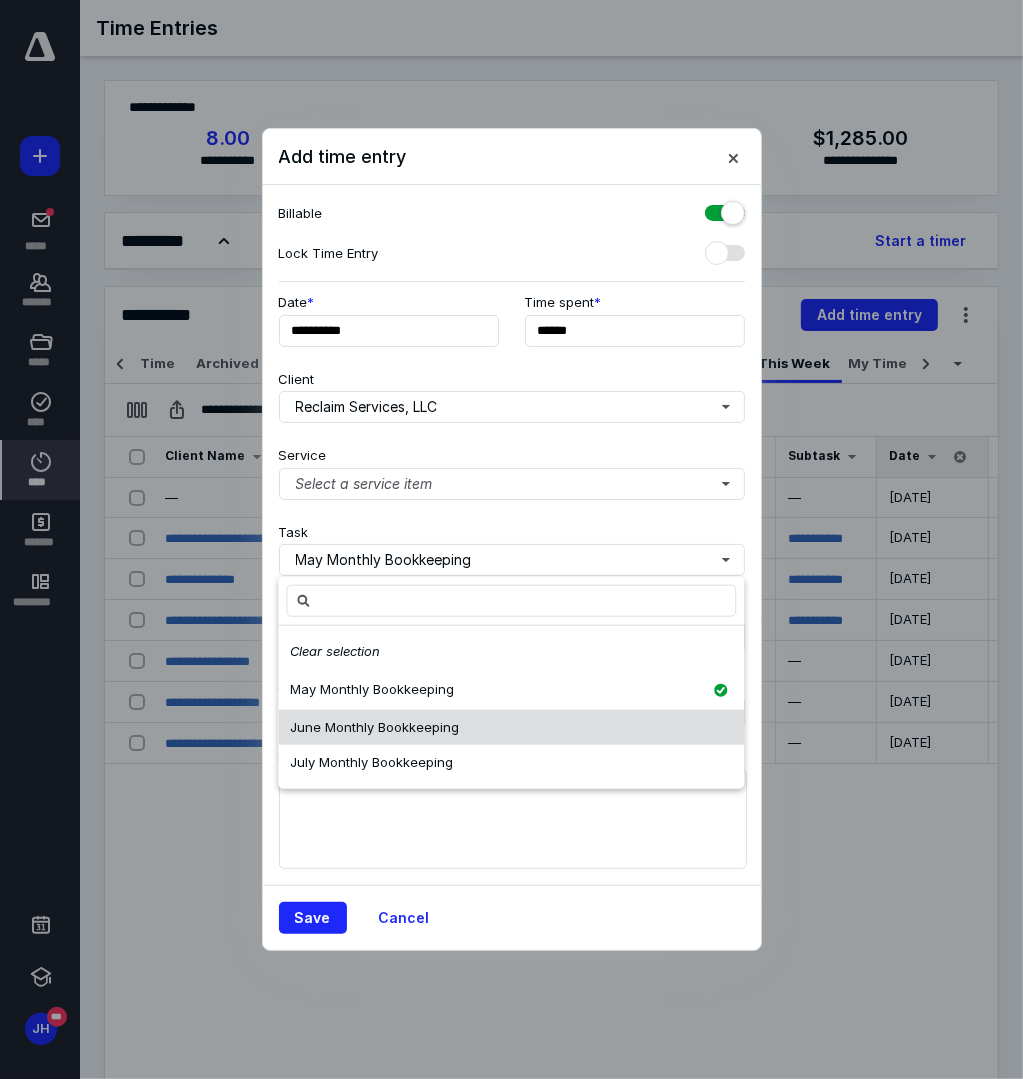 click on "June Monthly Bookkeeping" at bounding box center [511, 727] 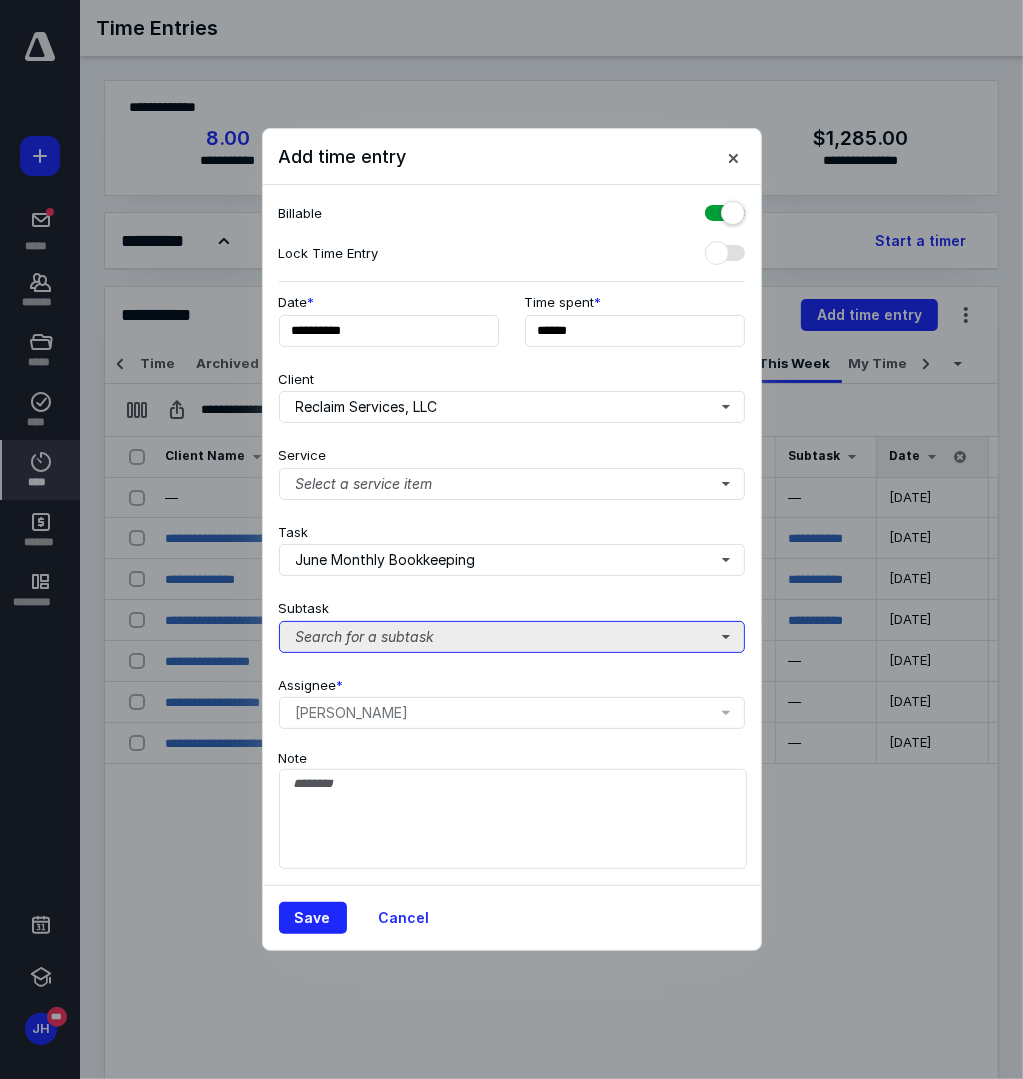 click on "Search for a subtask" at bounding box center (512, 637) 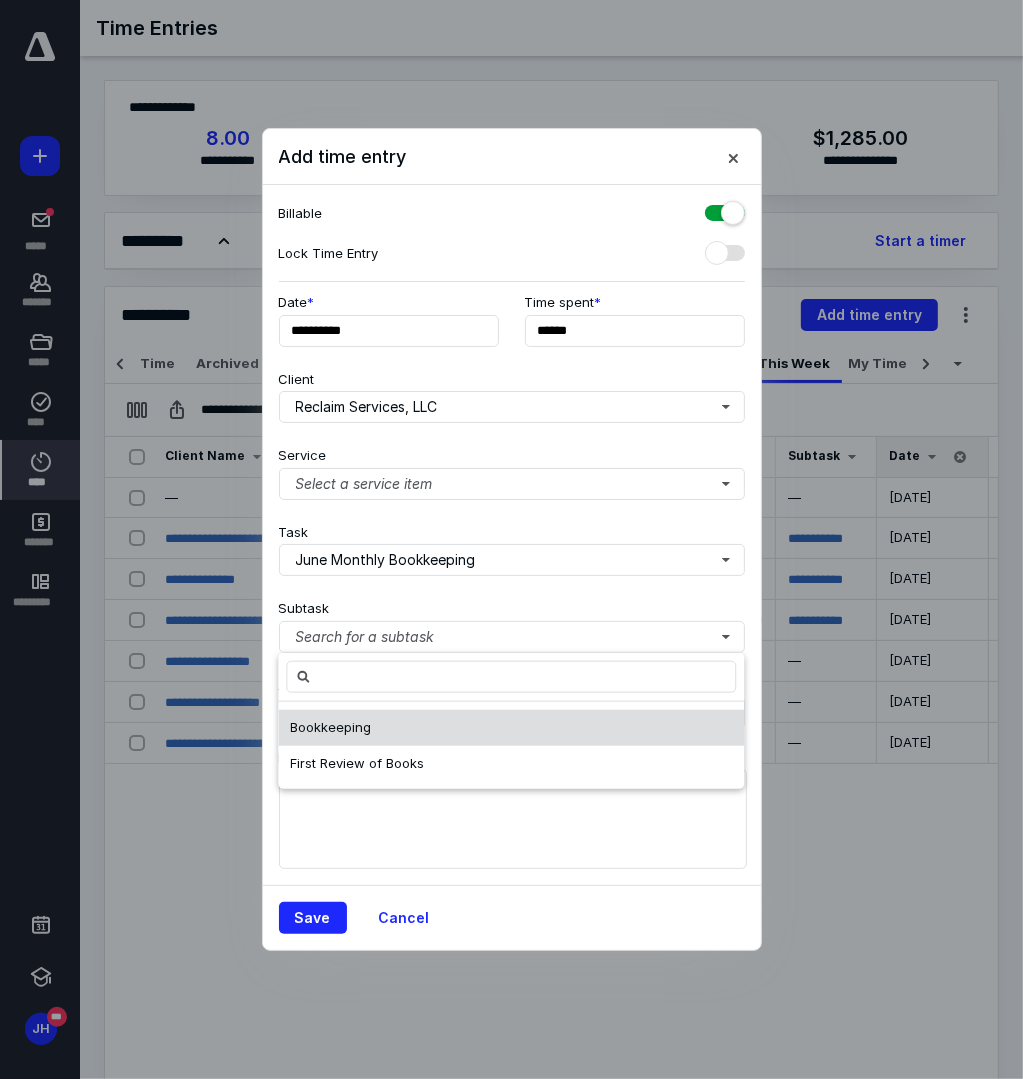 click on "Bookkeeping" at bounding box center (511, 728) 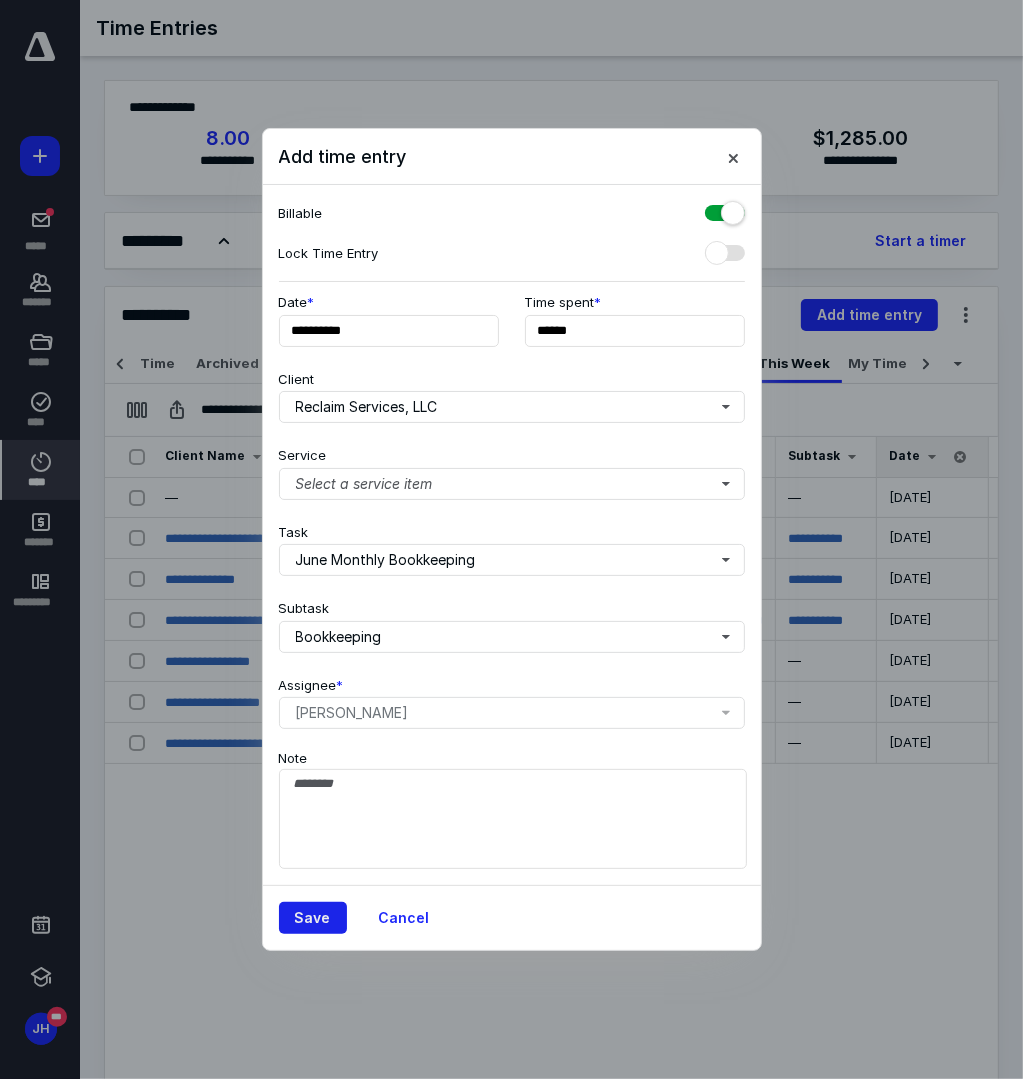 click on "Save" at bounding box center (313, 918) 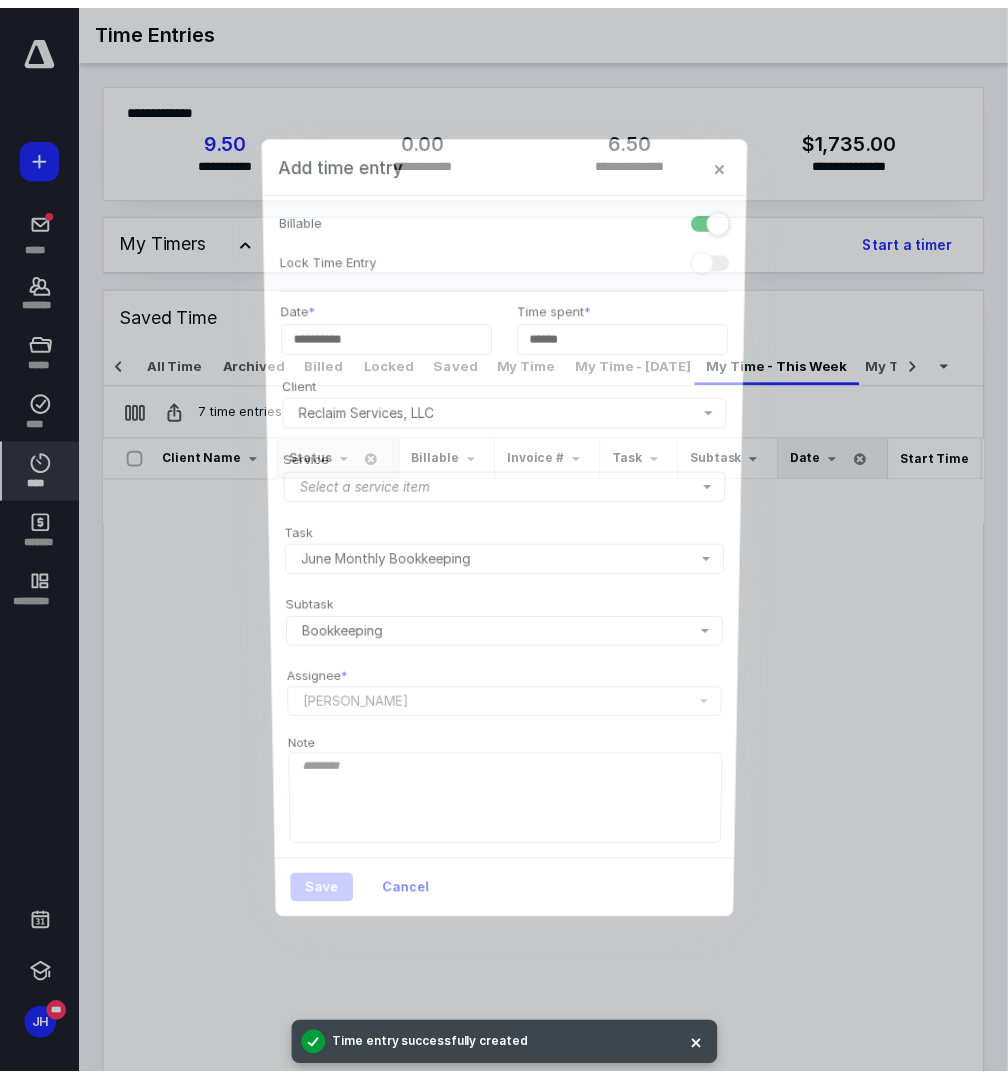 scroll, scrollTop: 0, scrollLeft: 30, axis: horizontal 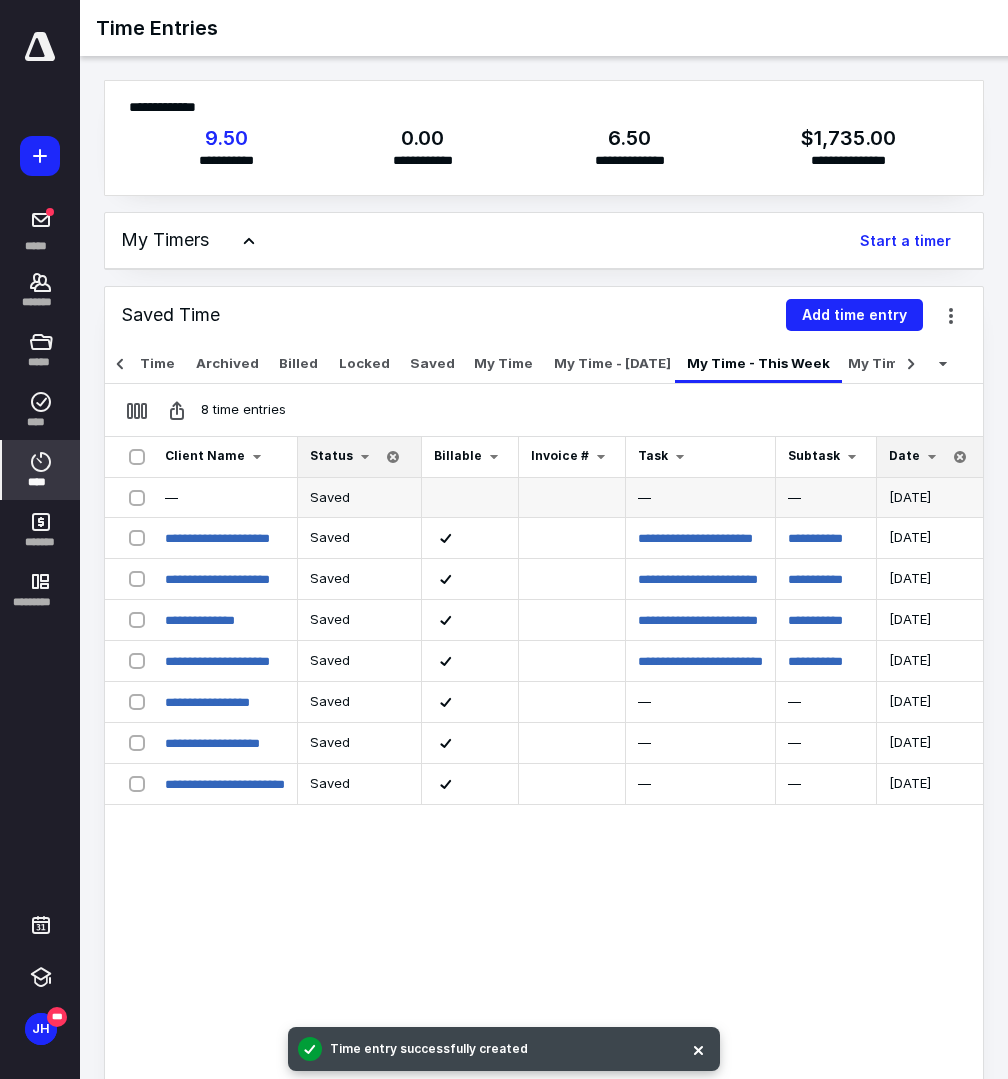 click on "[DATE]" at bounding box center [910, 497] 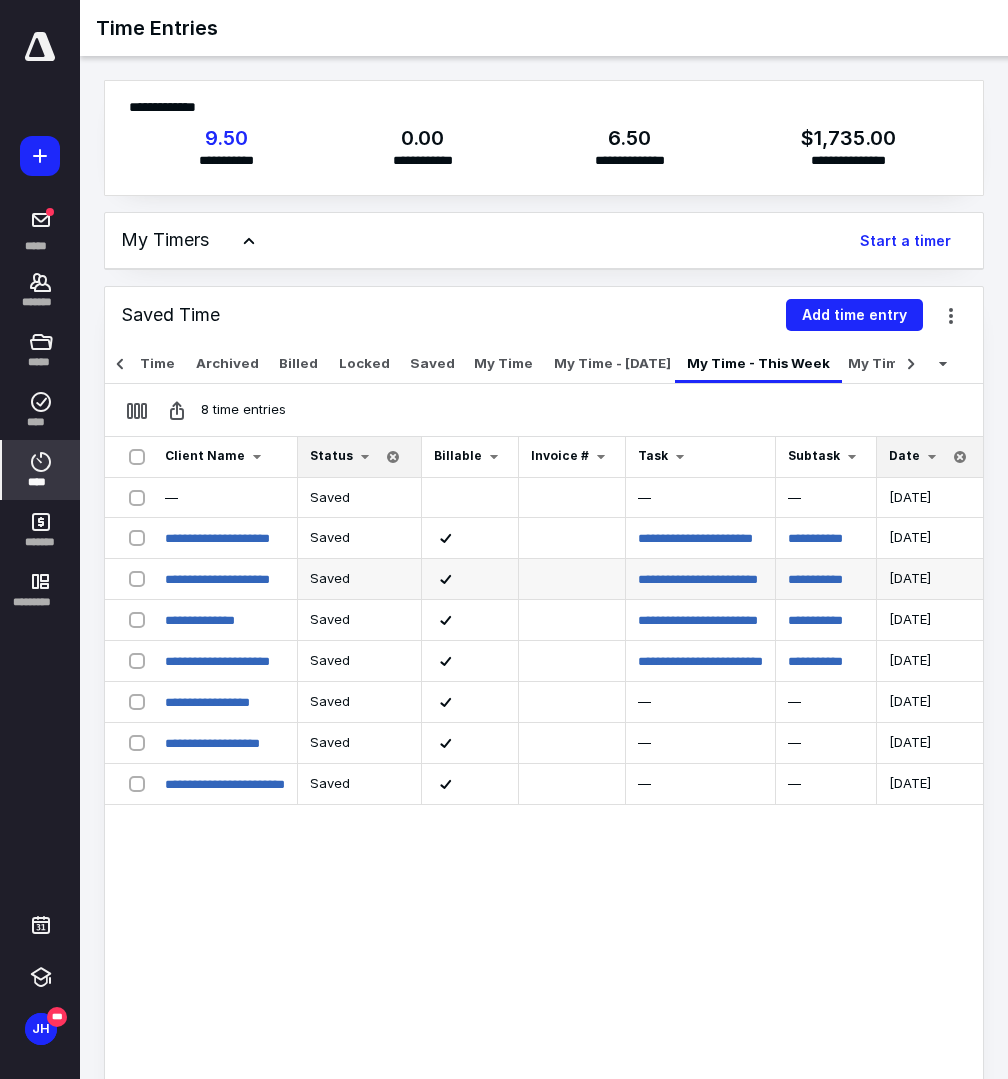 click on "[DATE]" at bounding box center [910, 578] 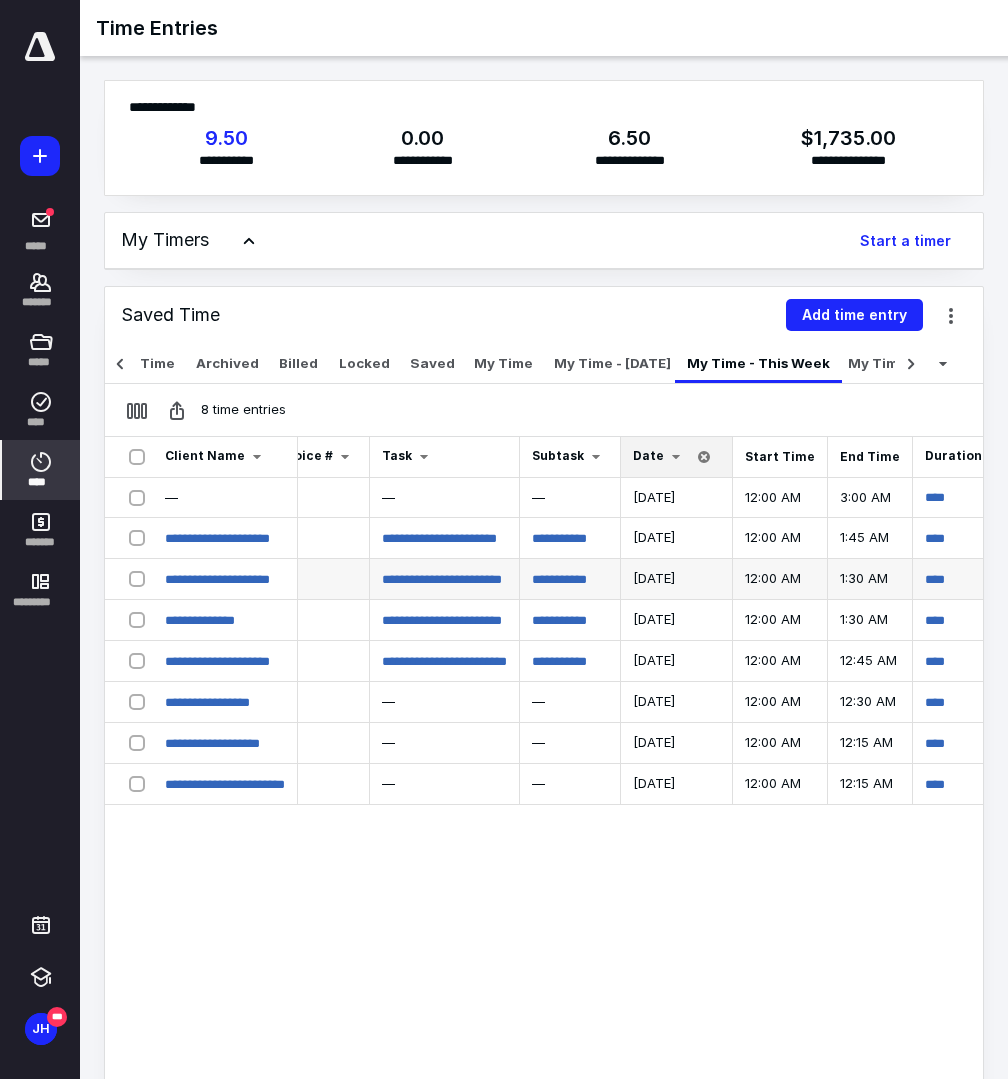 scroll, scrollTop: 0, scrollLeft: 300, axis: horizontal 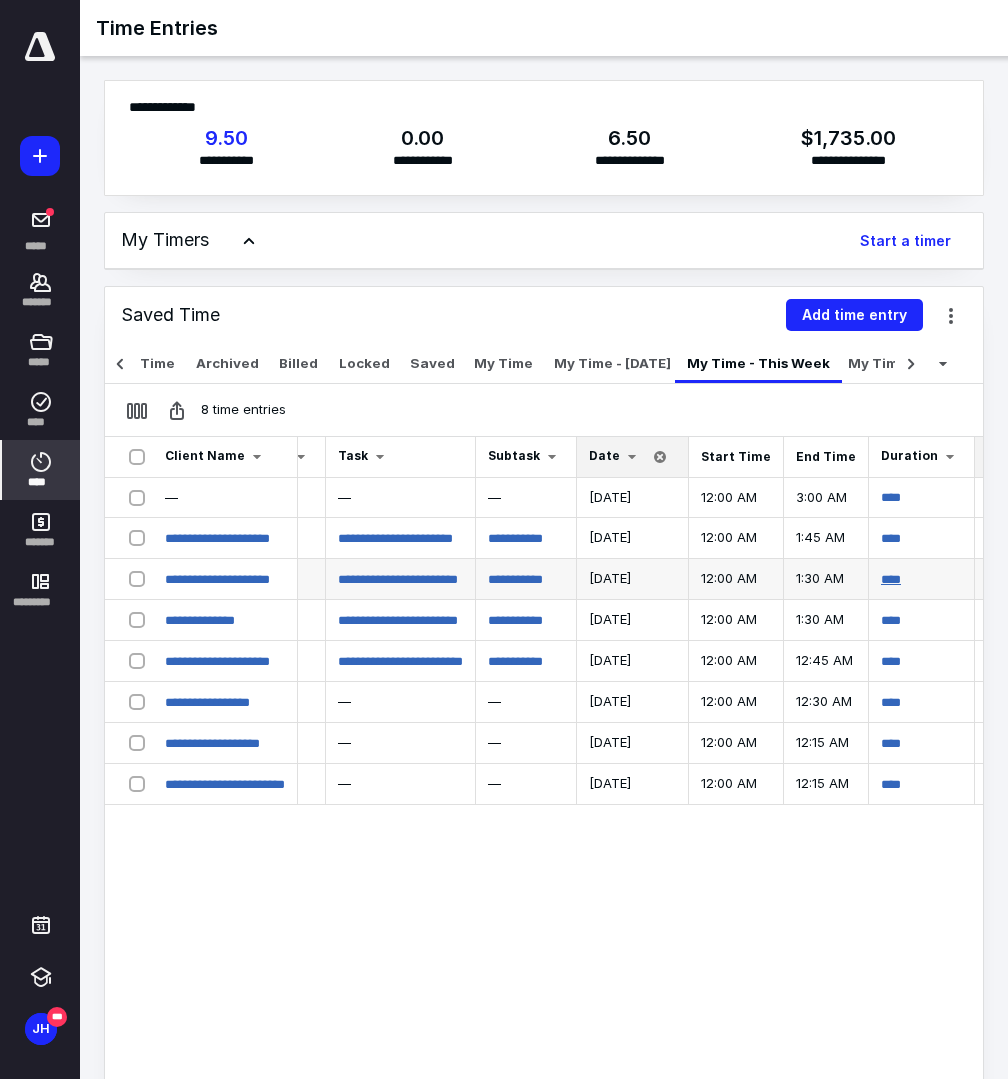 click on "****" at bounding box center (891, 579) 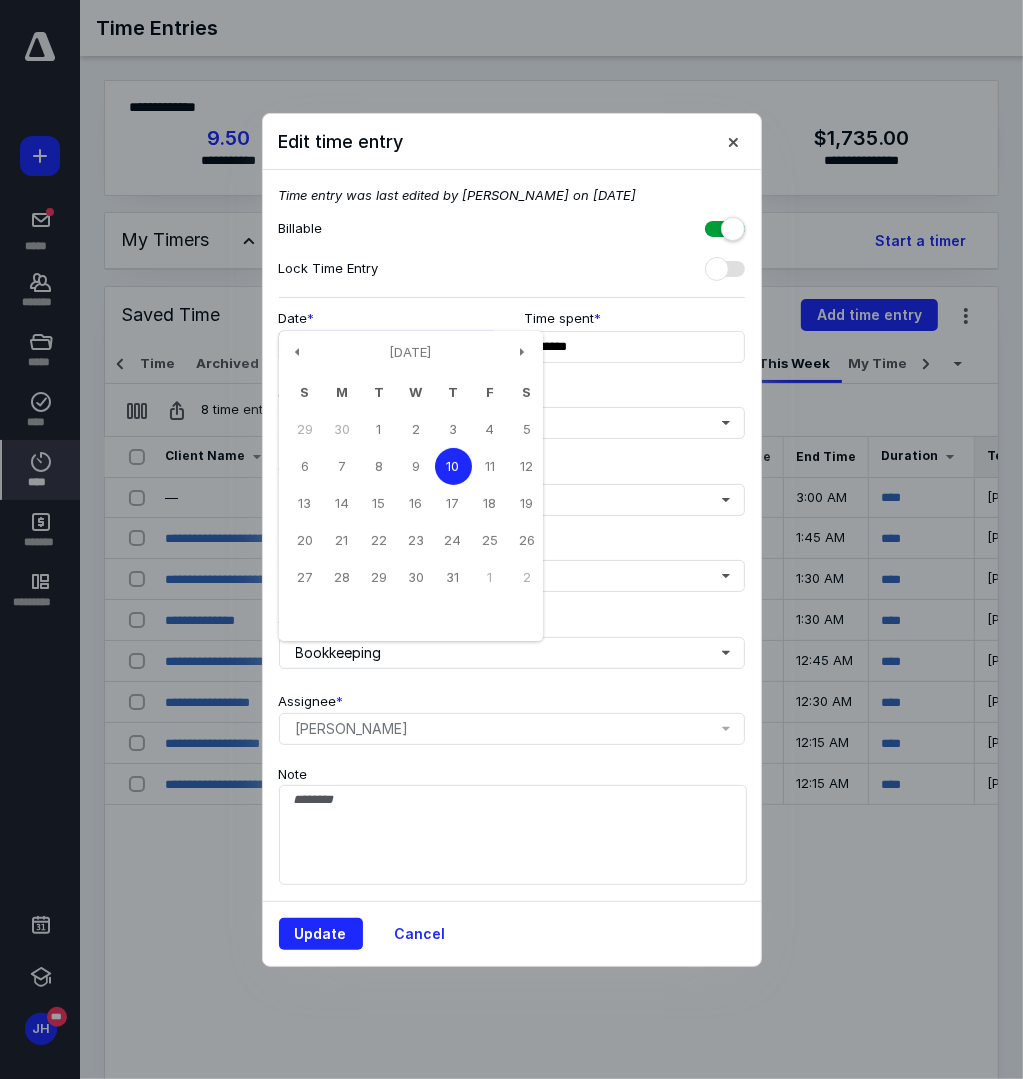 click on "**********" at bounding box center [389, 347] 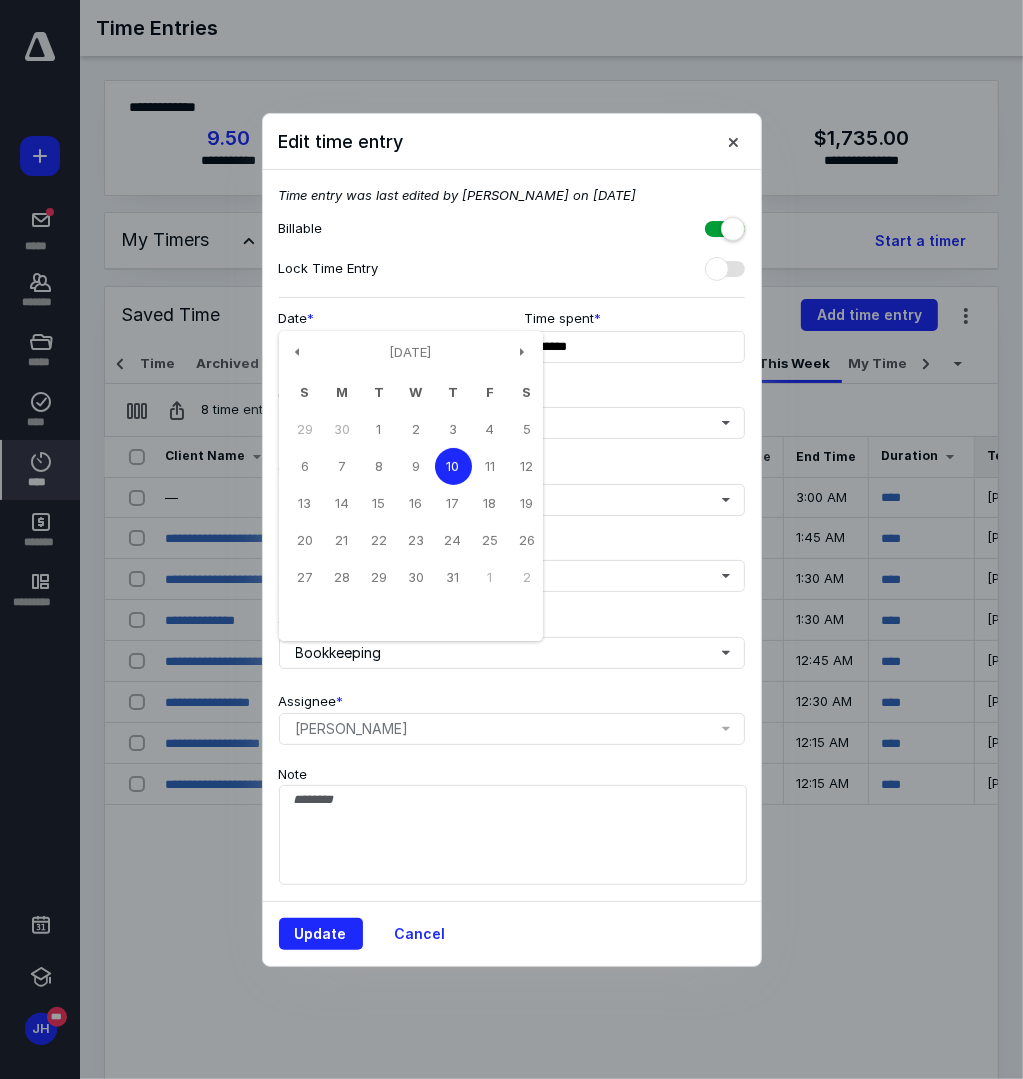 click at bounding box center (511, 539) 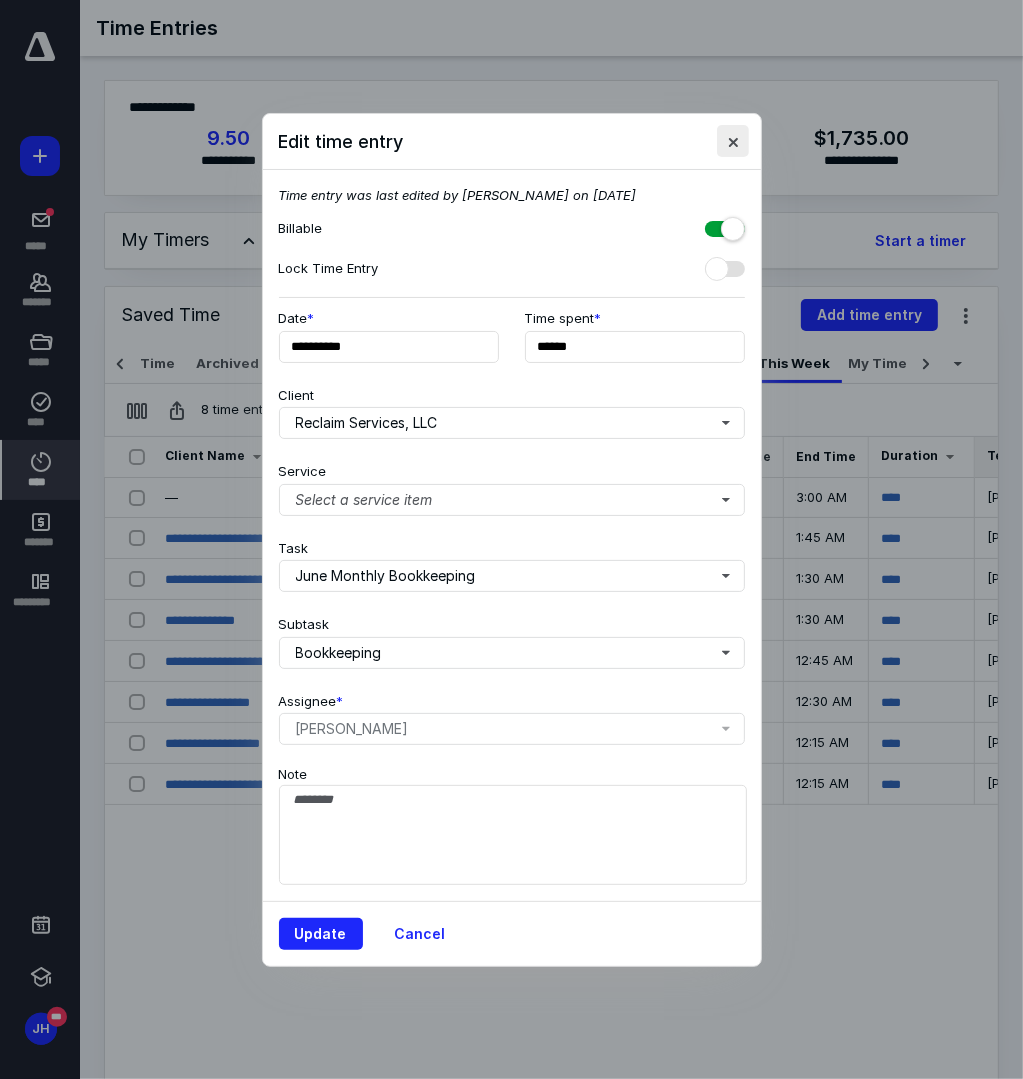 click at bounding box center (733, 141) 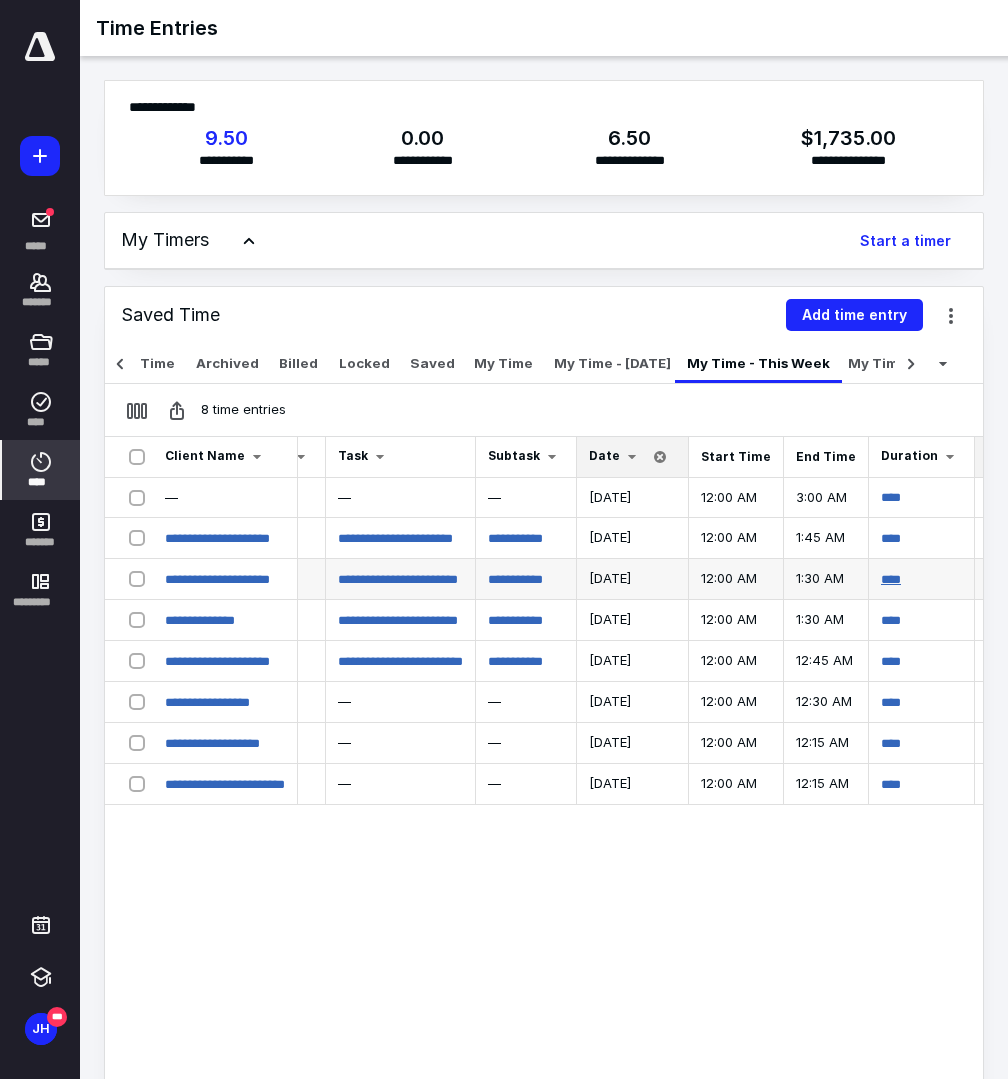 click on "****" at bounding box center [891, 579] 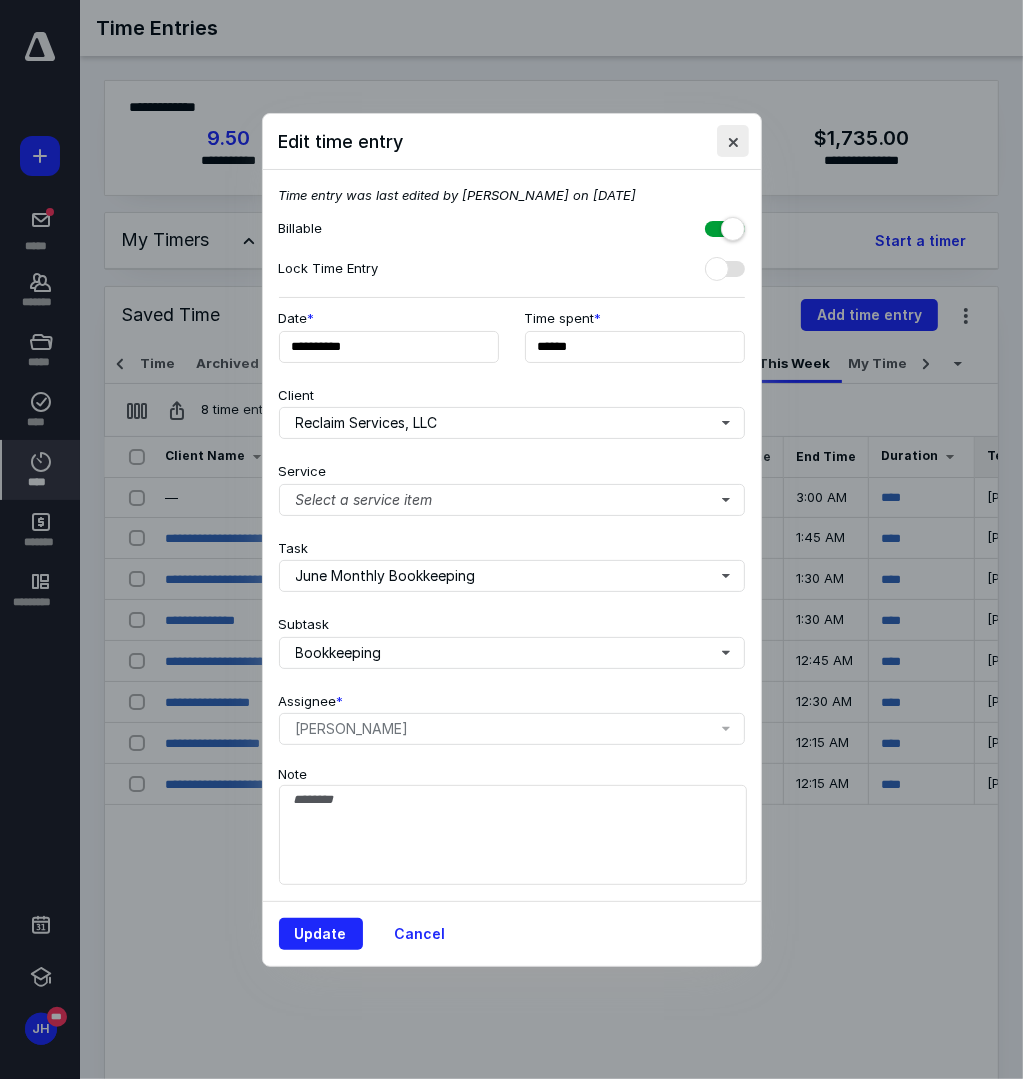 click at bounding box center [733, 141] 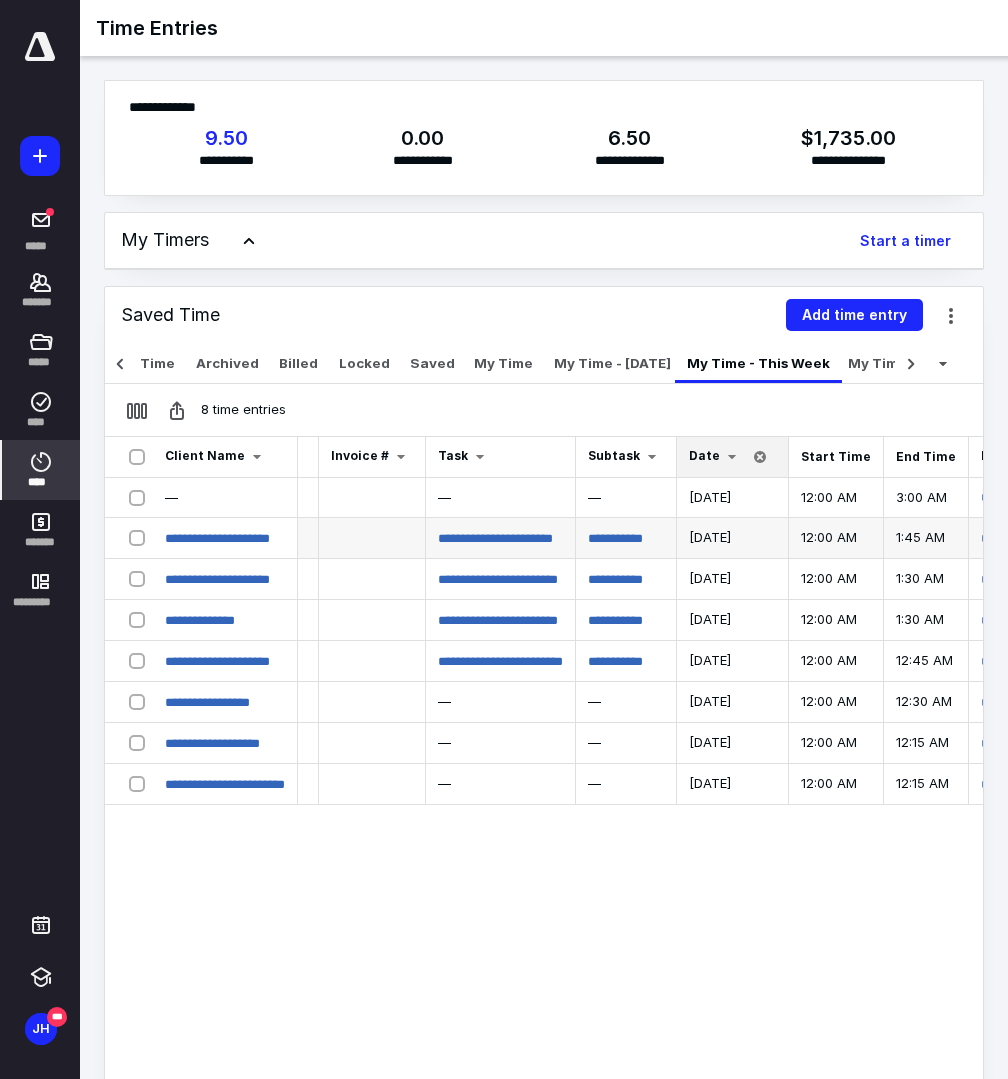 scroll, scrollTop: 0, scrollLeft: 300, axis: horizontal 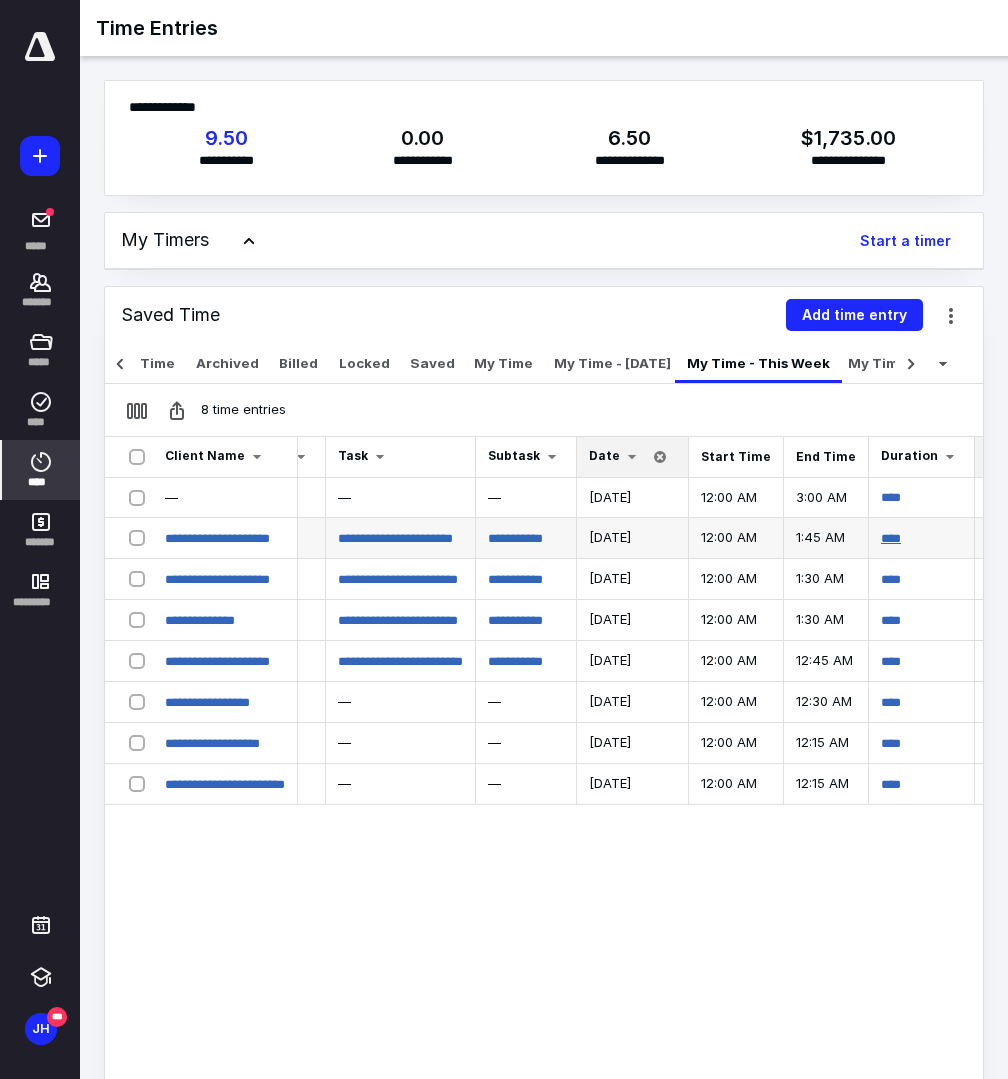 click on "****" at bounding box center [891, 538] 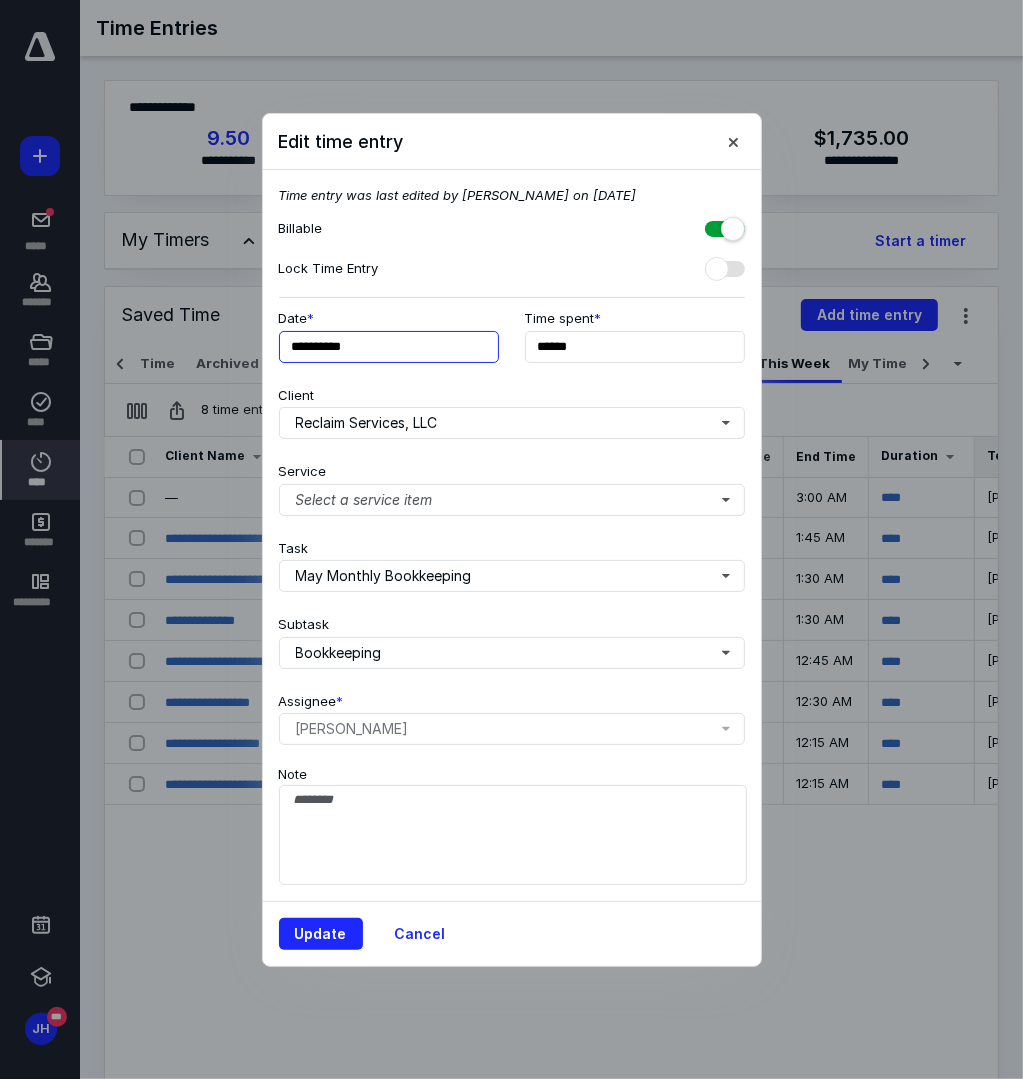 click on "**********" at bounding box center (389, 347) 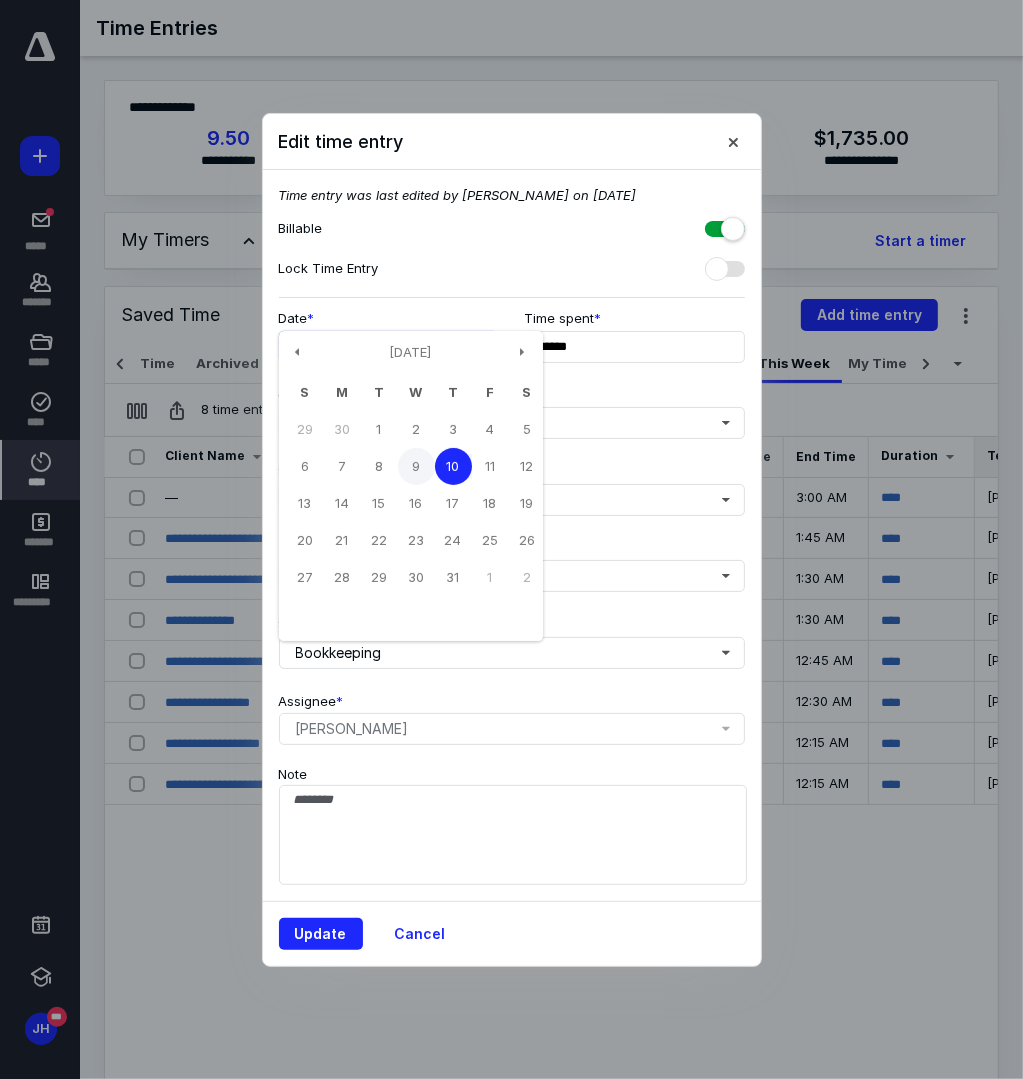 click on "9" at bounding box center [416, 466] 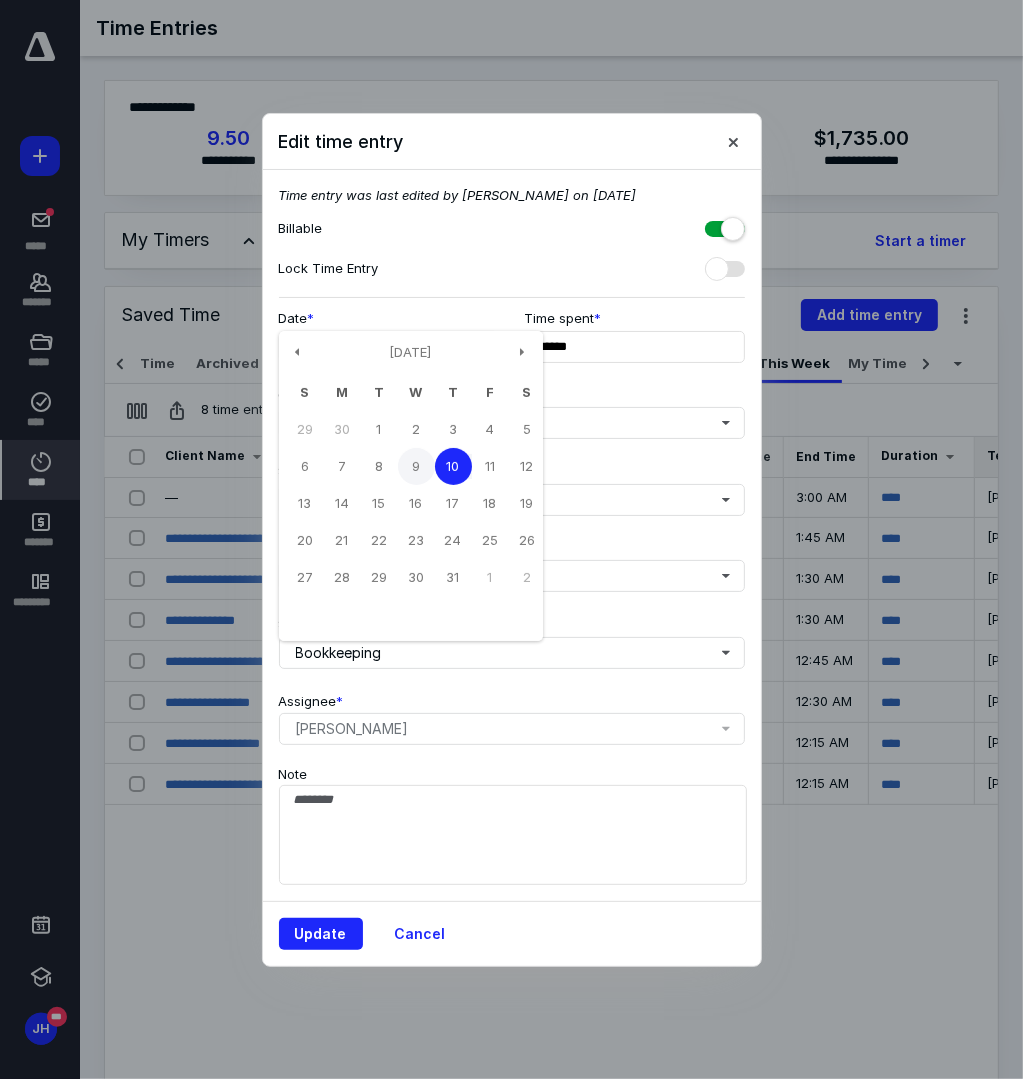 type on "**********" 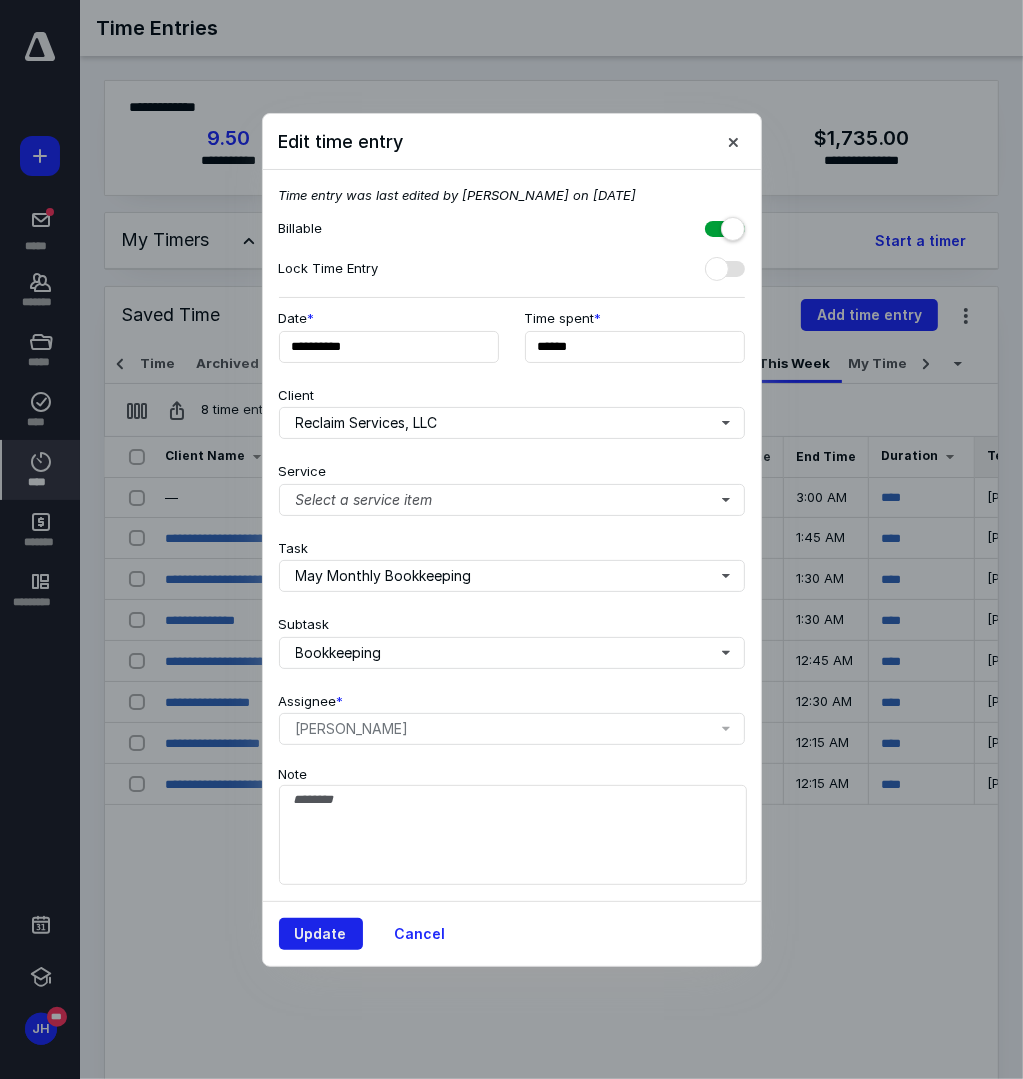 click on "Update" at bounding box center [321, 934] 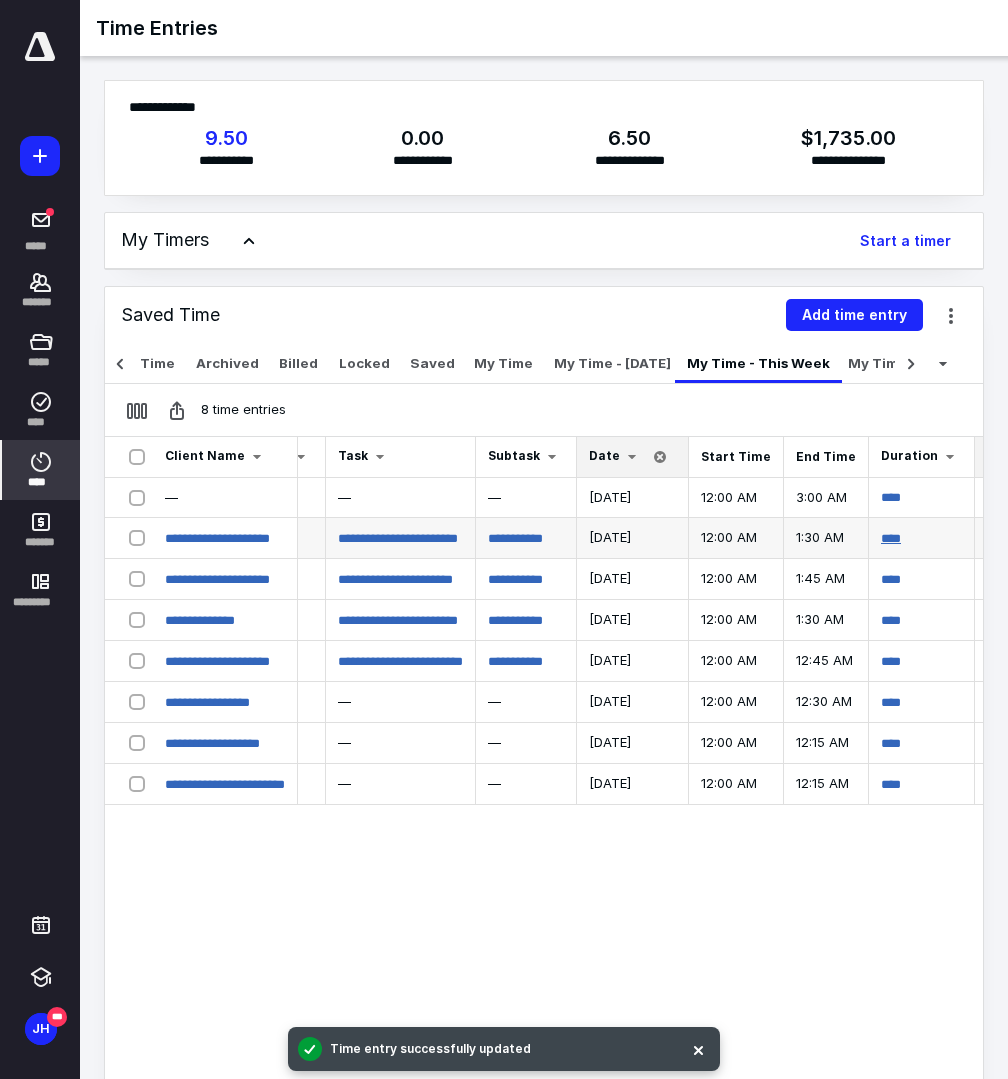 click on "****" at bounding box center [891, 538] 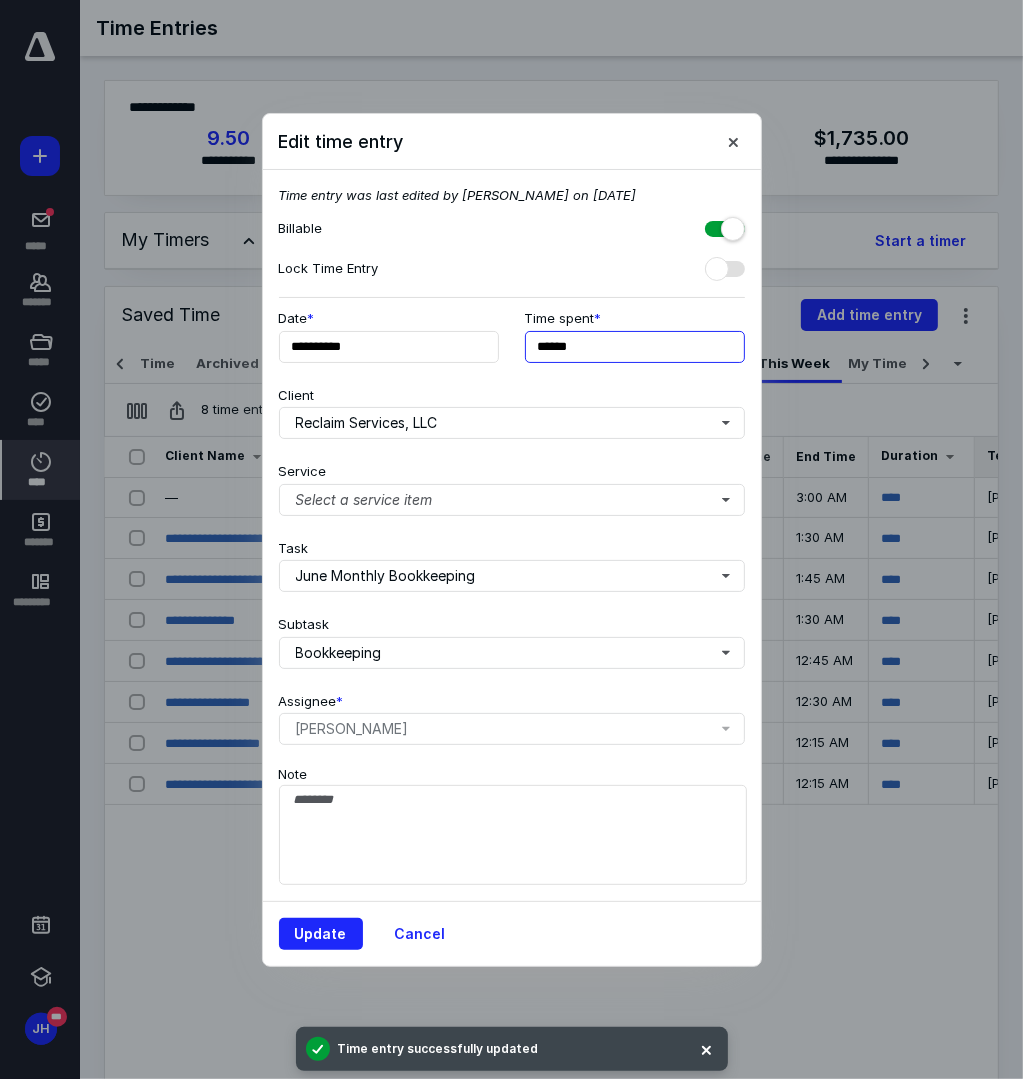 drag, startPoint x: 586, startPoint y: 345, endPoint x: 505, endPoint y: 344, distance: 81.00617 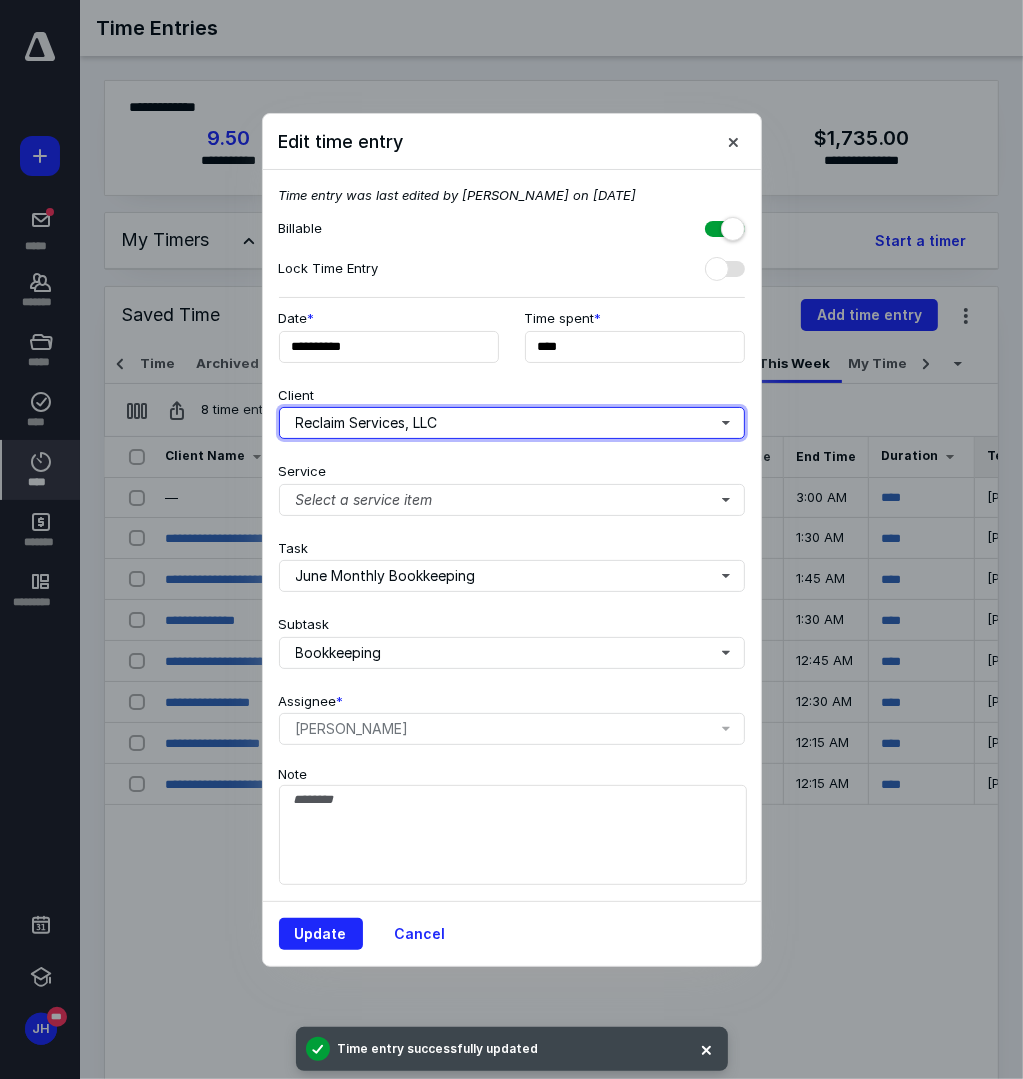 type on "******" 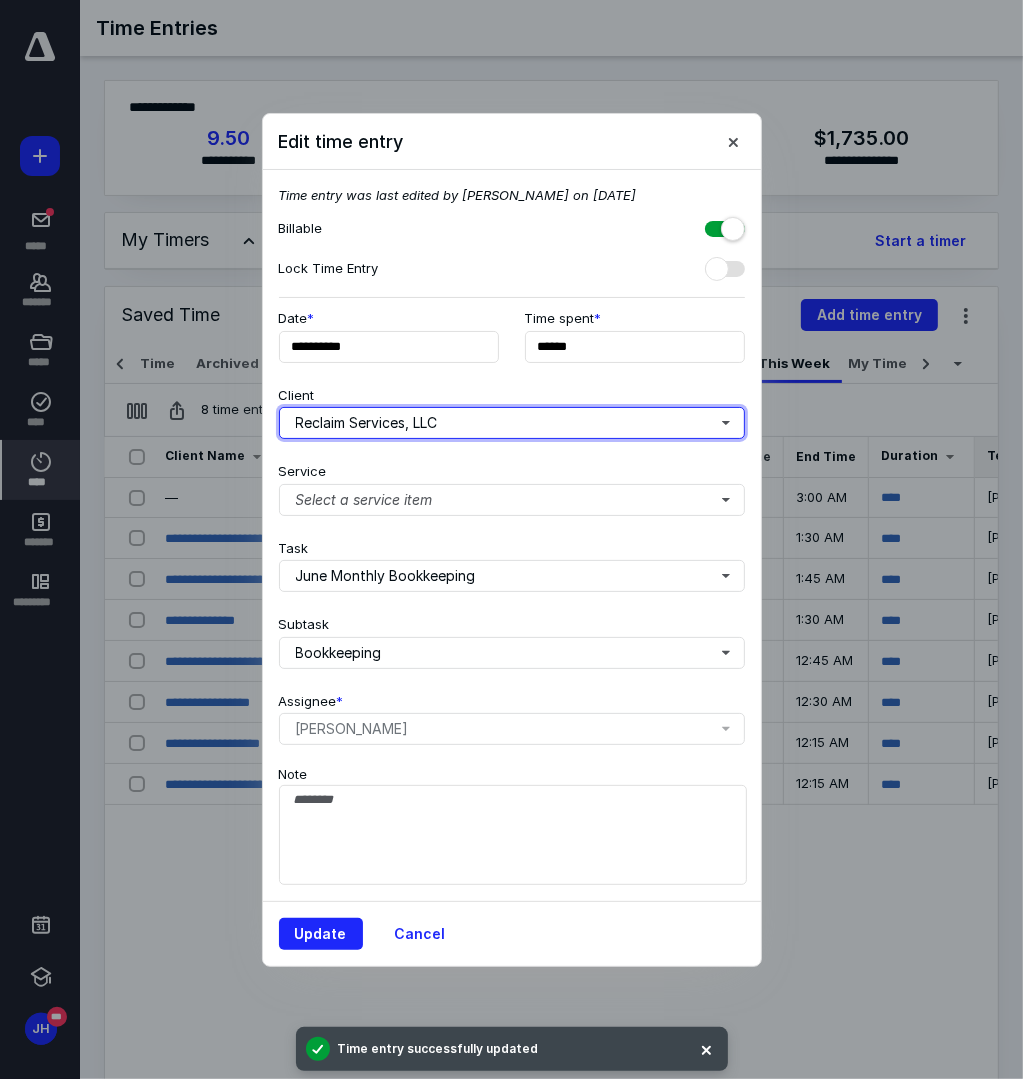 type 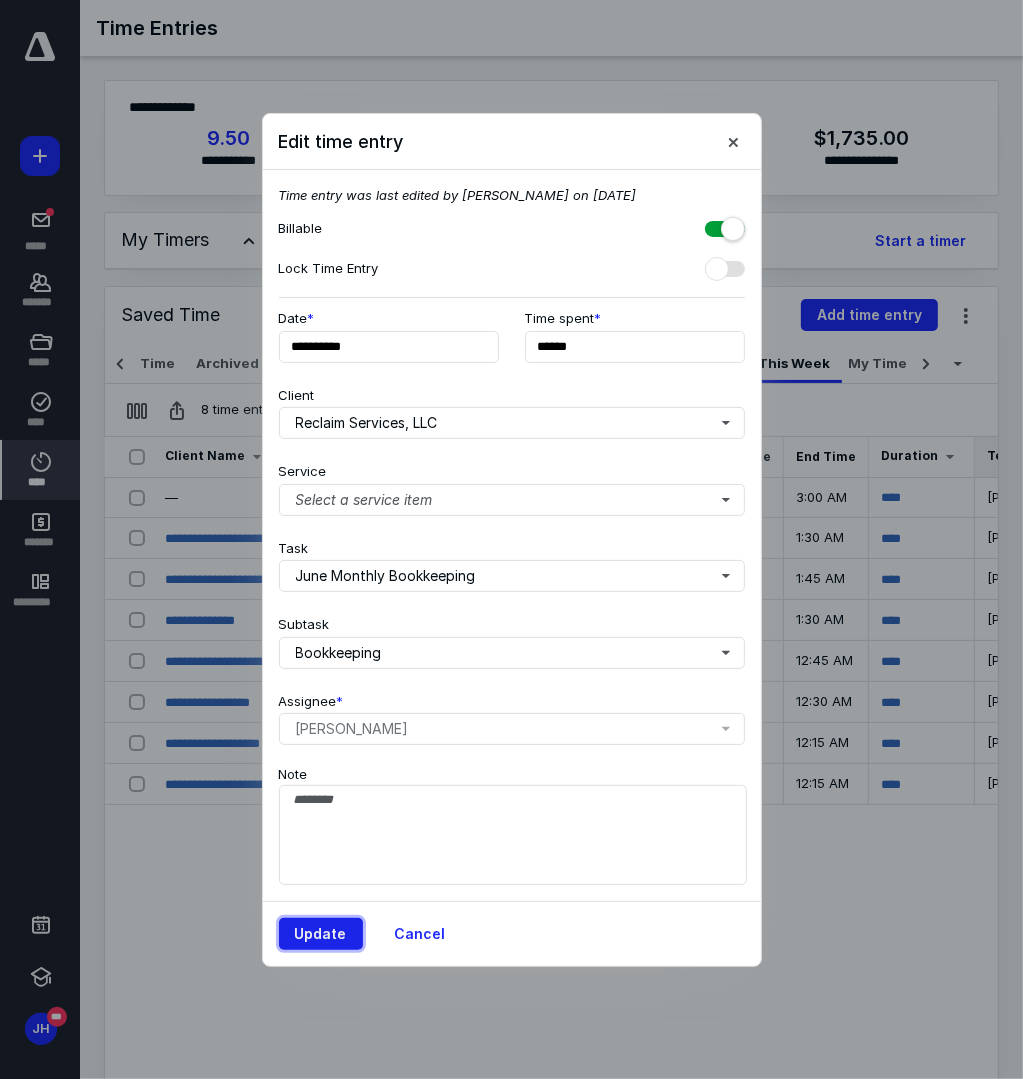 click on "Update" at bounding box center [321, 934] 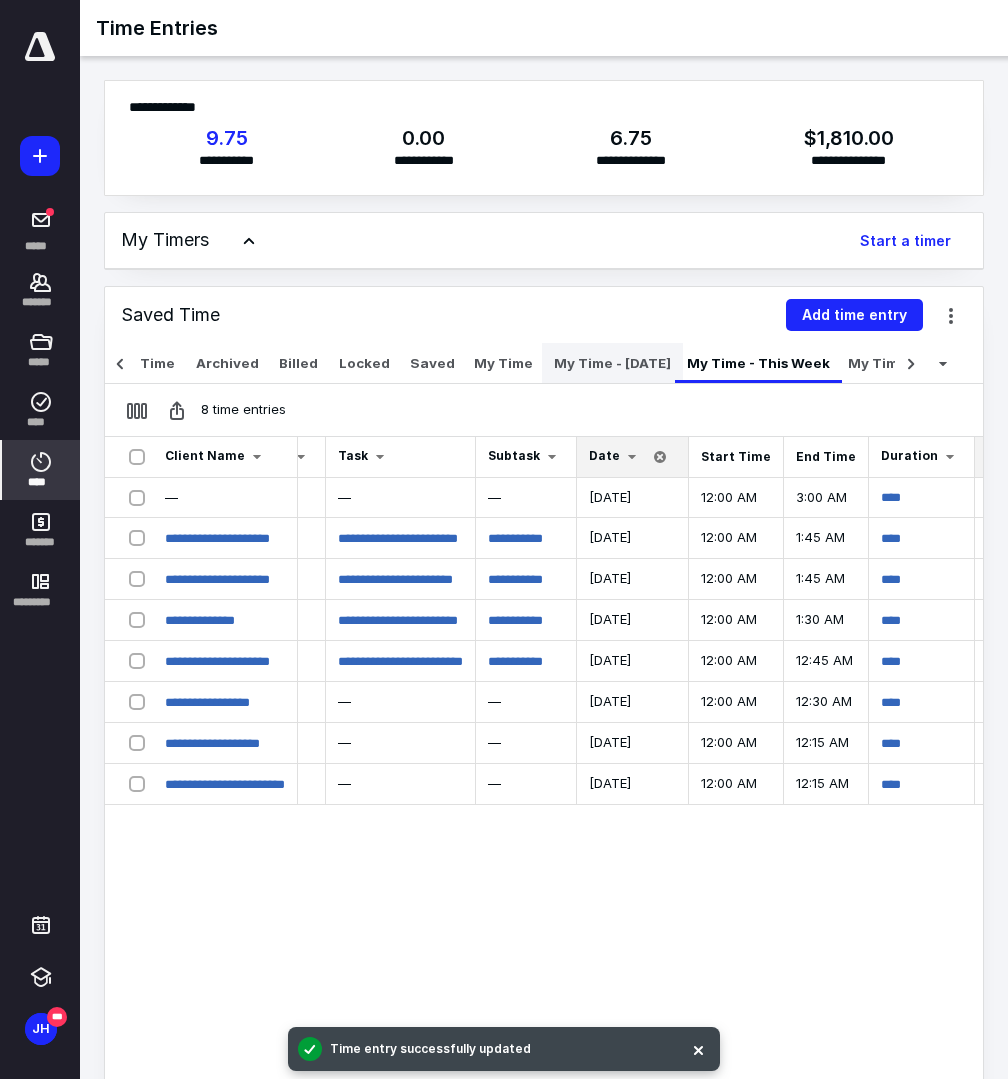 click on "My Time - [DATE]" at bounding box center (612, 363) 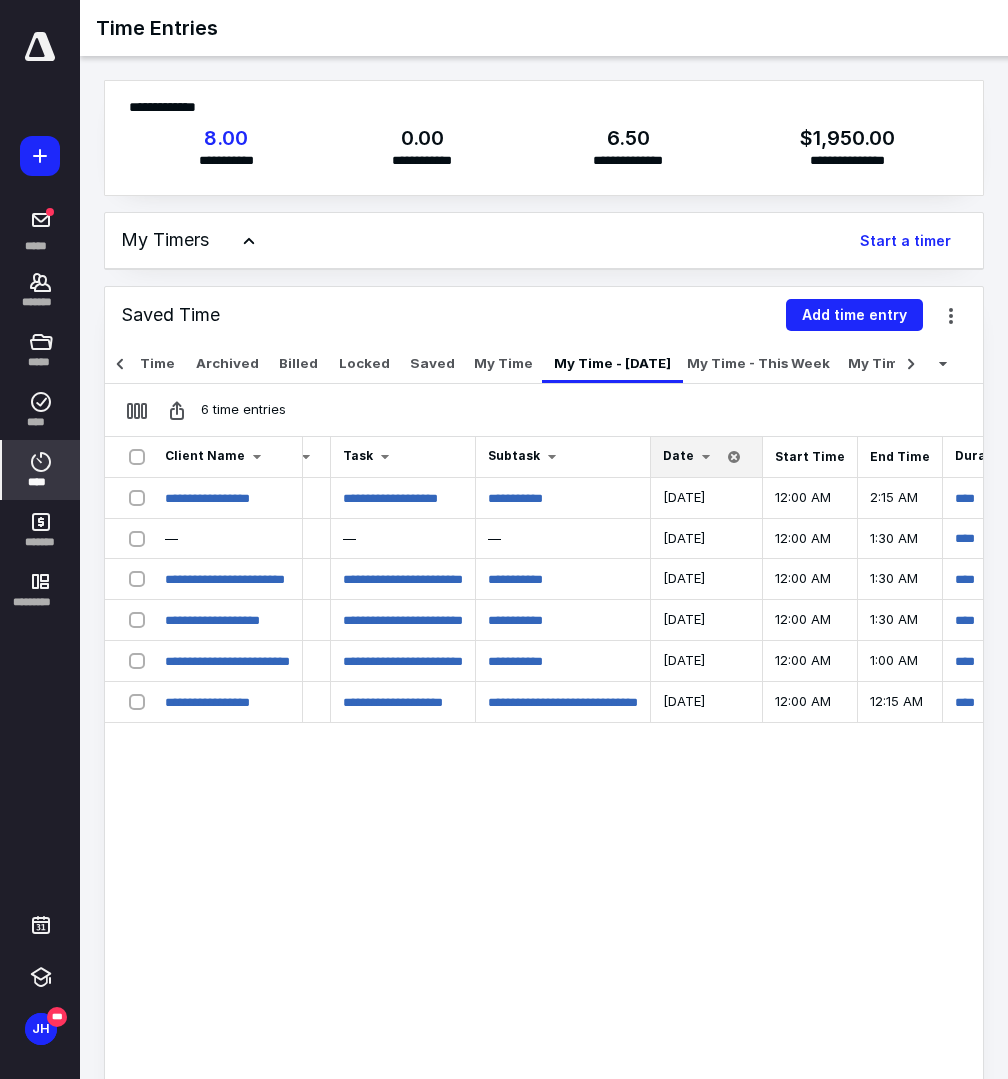 click at bounding box center (706, 457) 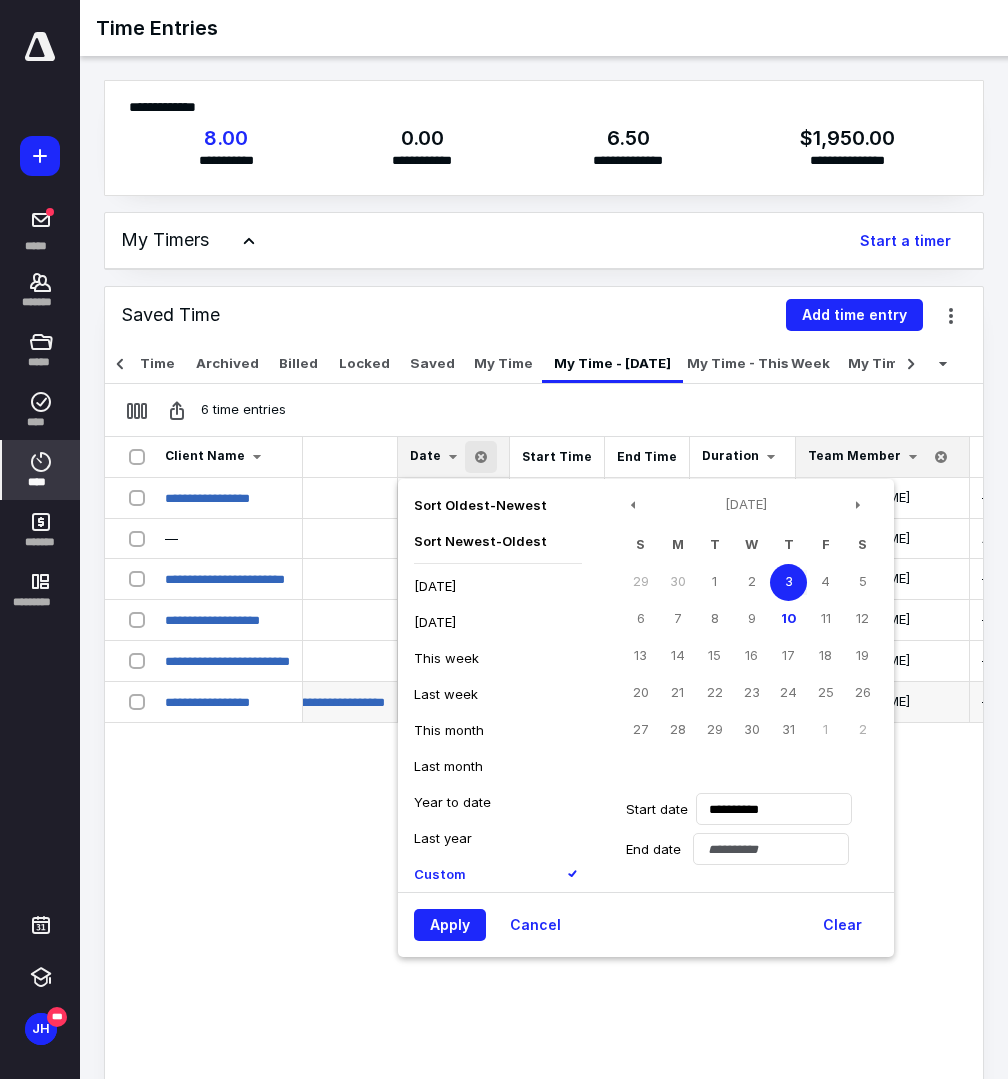 scroll, scrollTop: 0, scrollLeft: 760, axis: horizontal 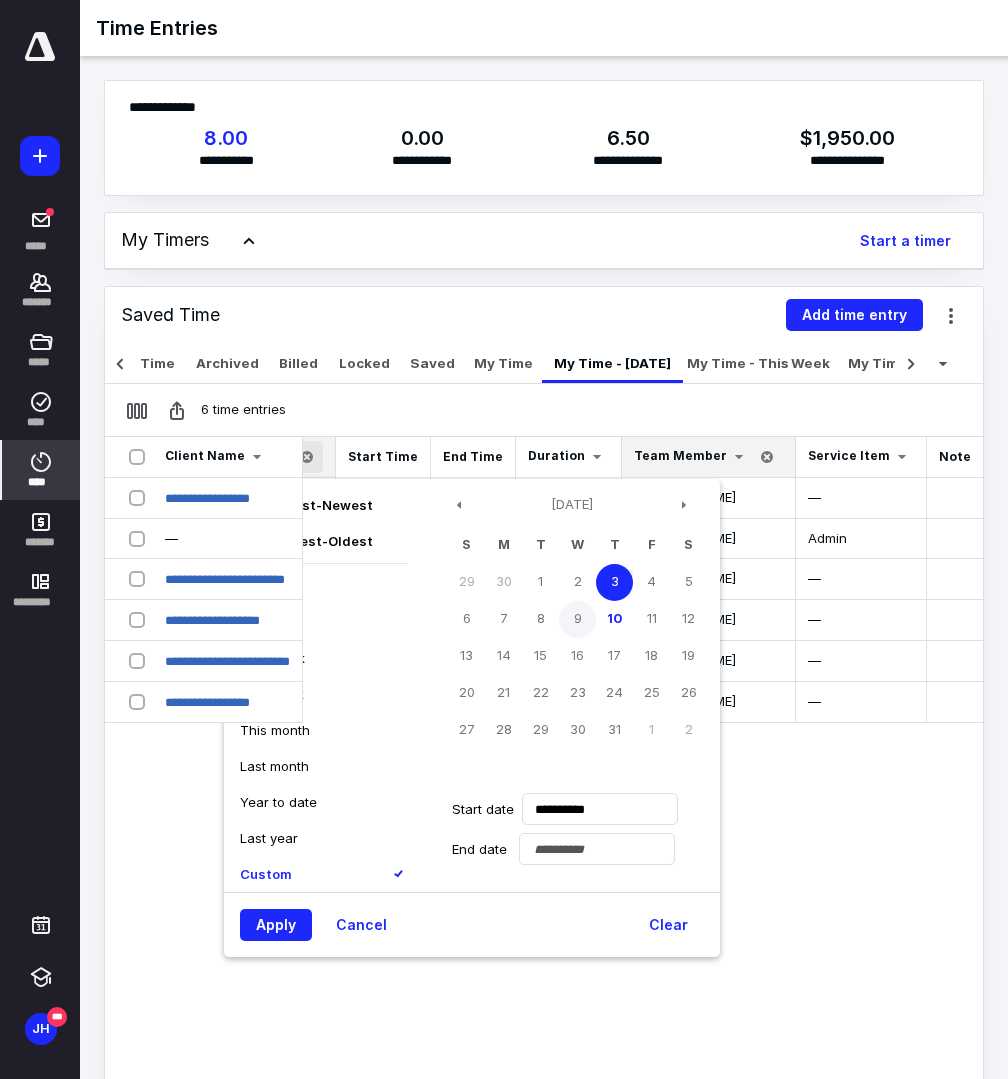 click on "9" at bounding box center (577, 619) 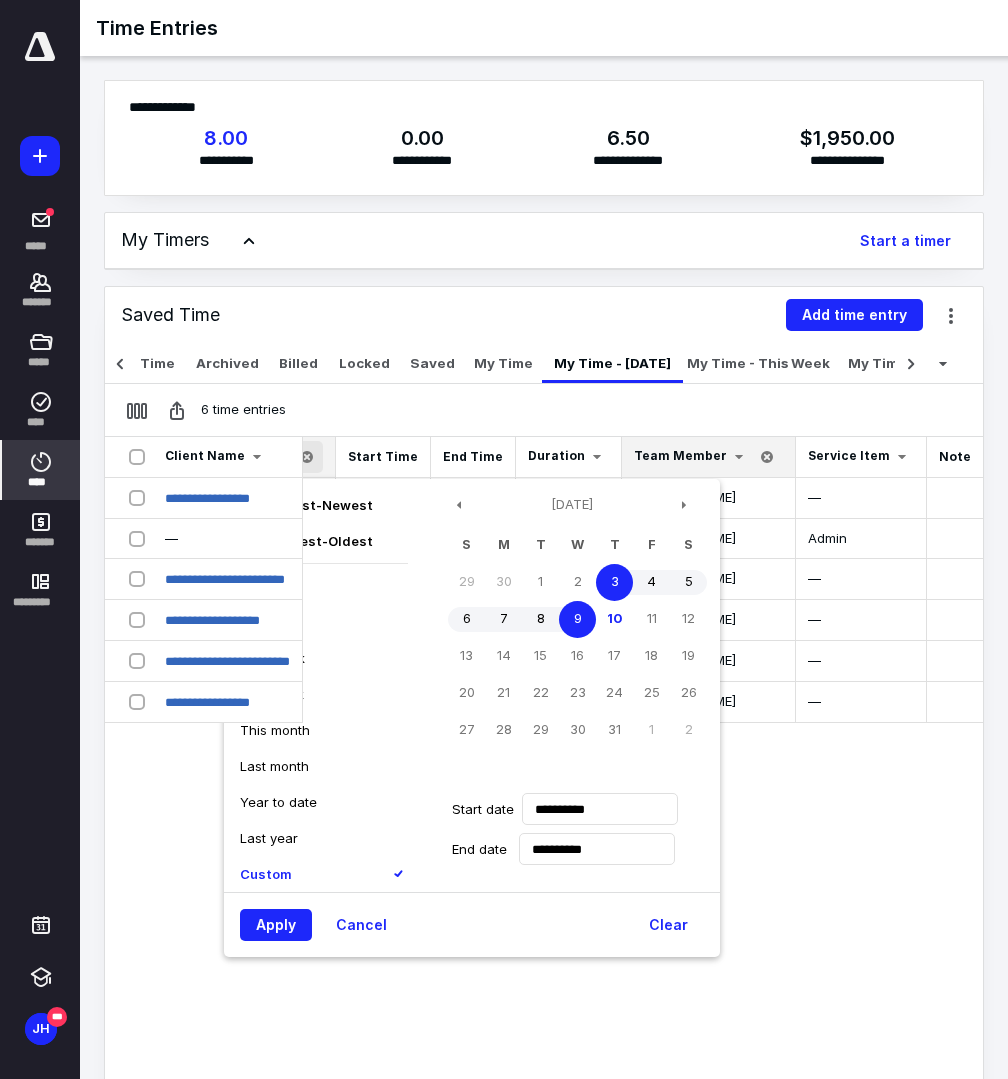 click on "9" at bounding box center (577, 619) 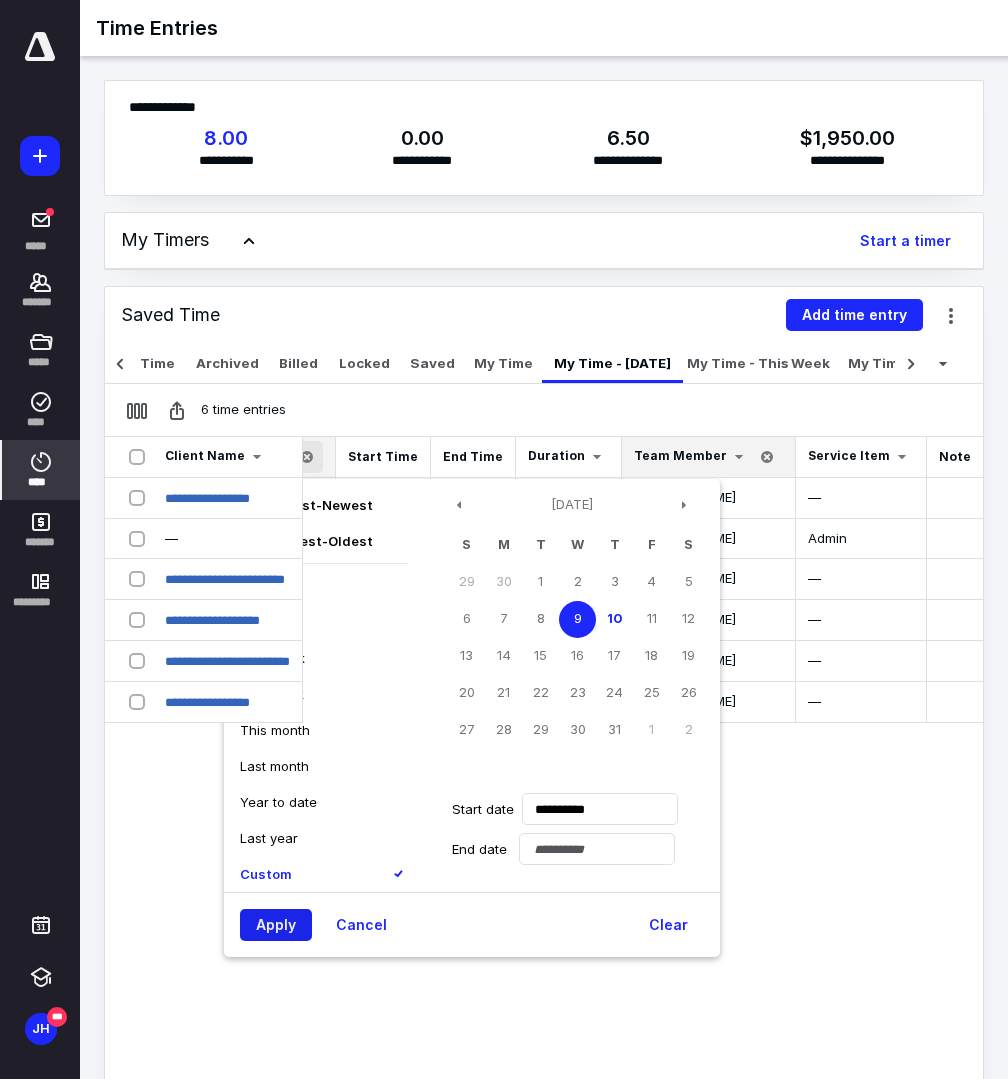 click on "Apply" at bounding box center (276, 925) 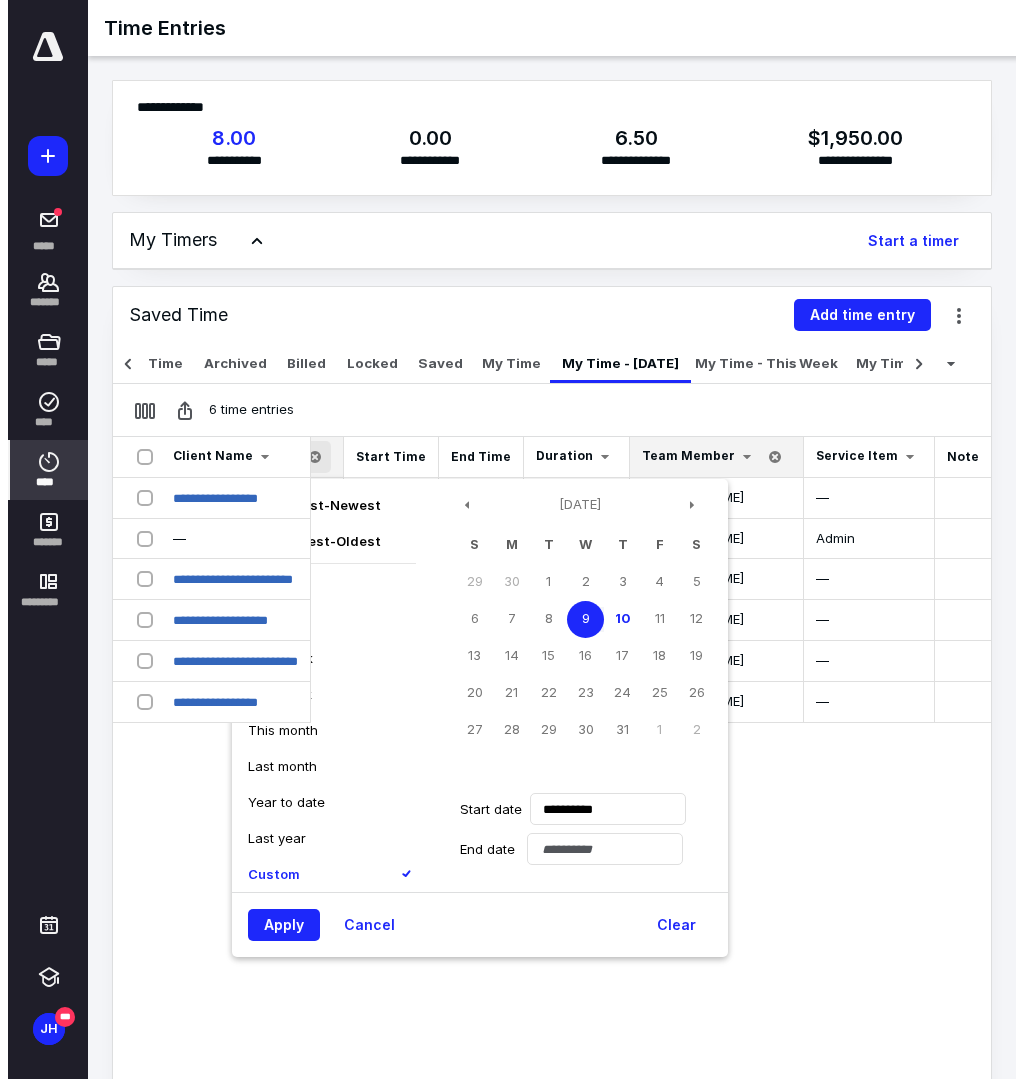 scroll, scrollTop: 0, scrollLeft: 486, axis: horizontal 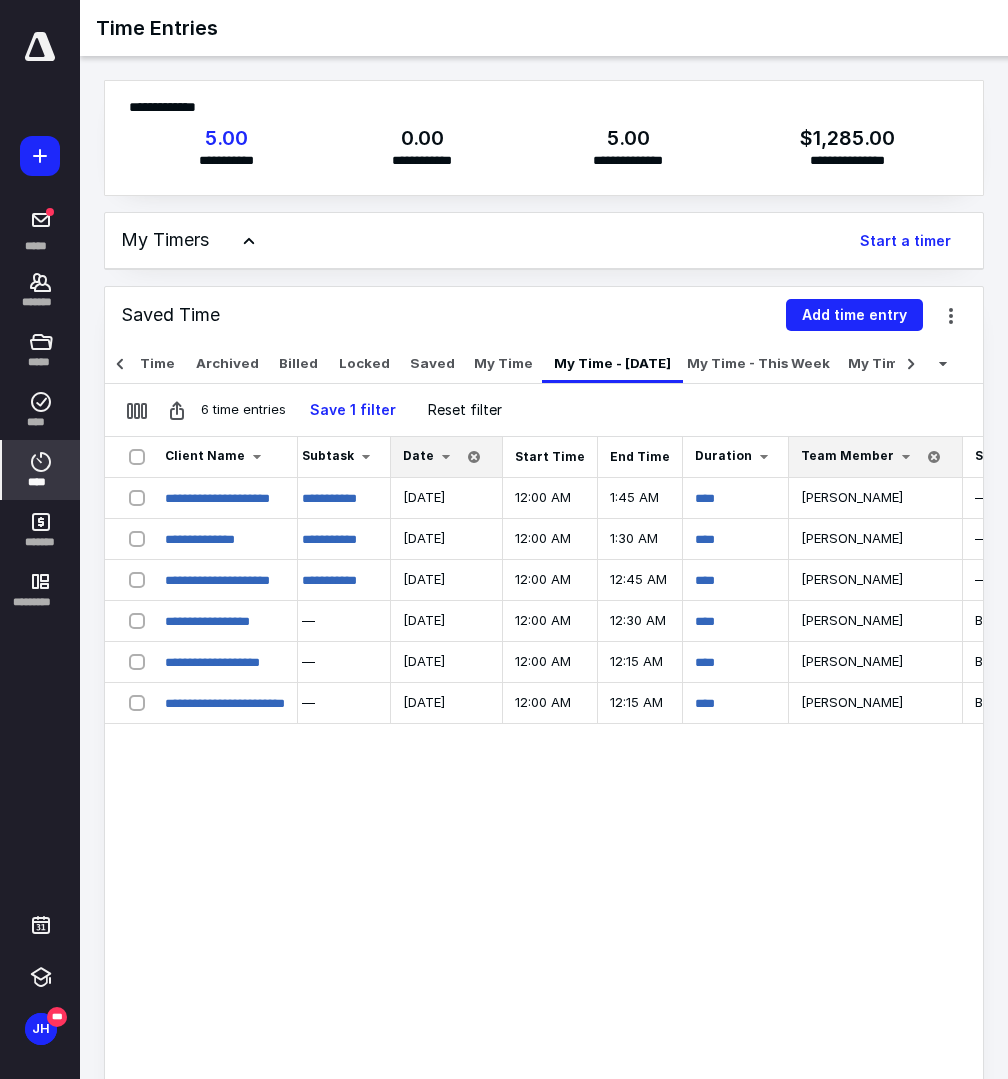 click at bounding box center (446, 457) 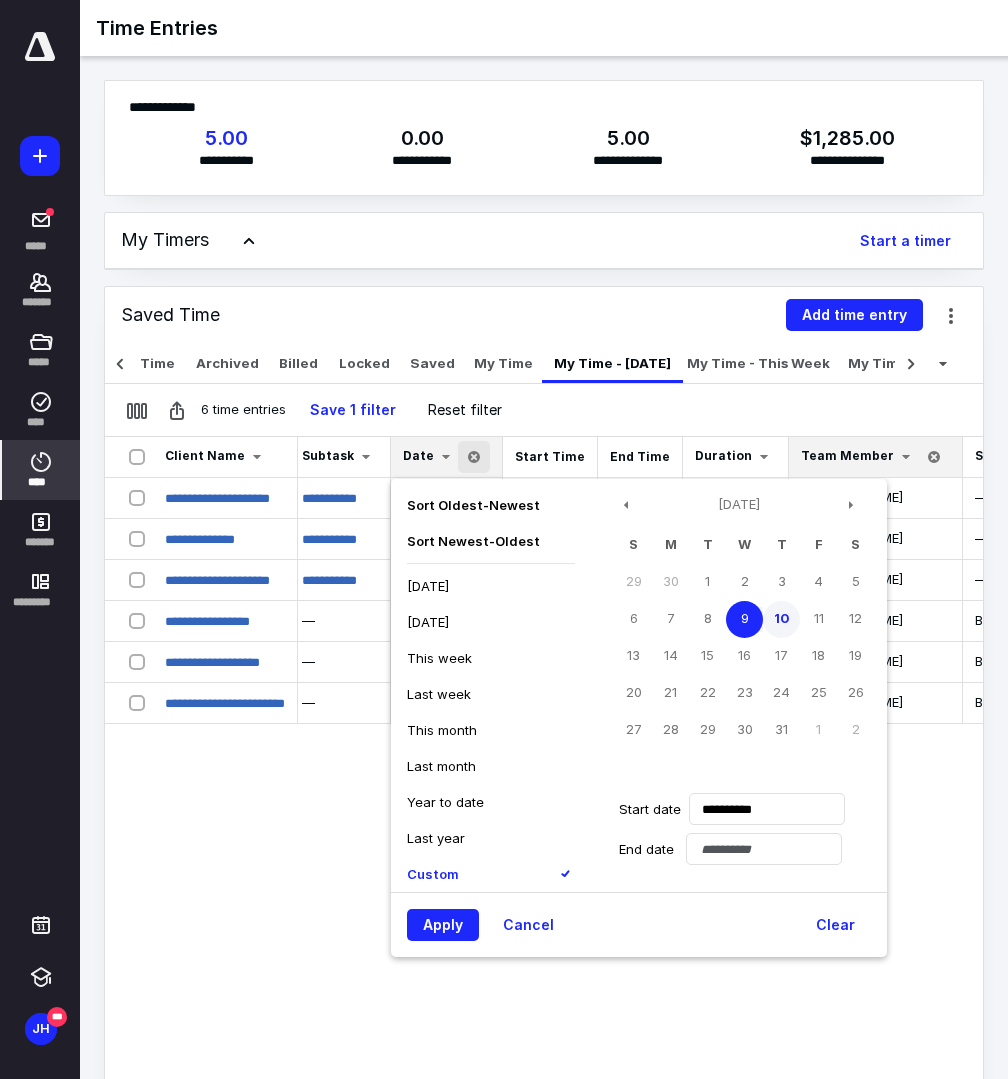 click on "10" at bounding box center [781, 619] 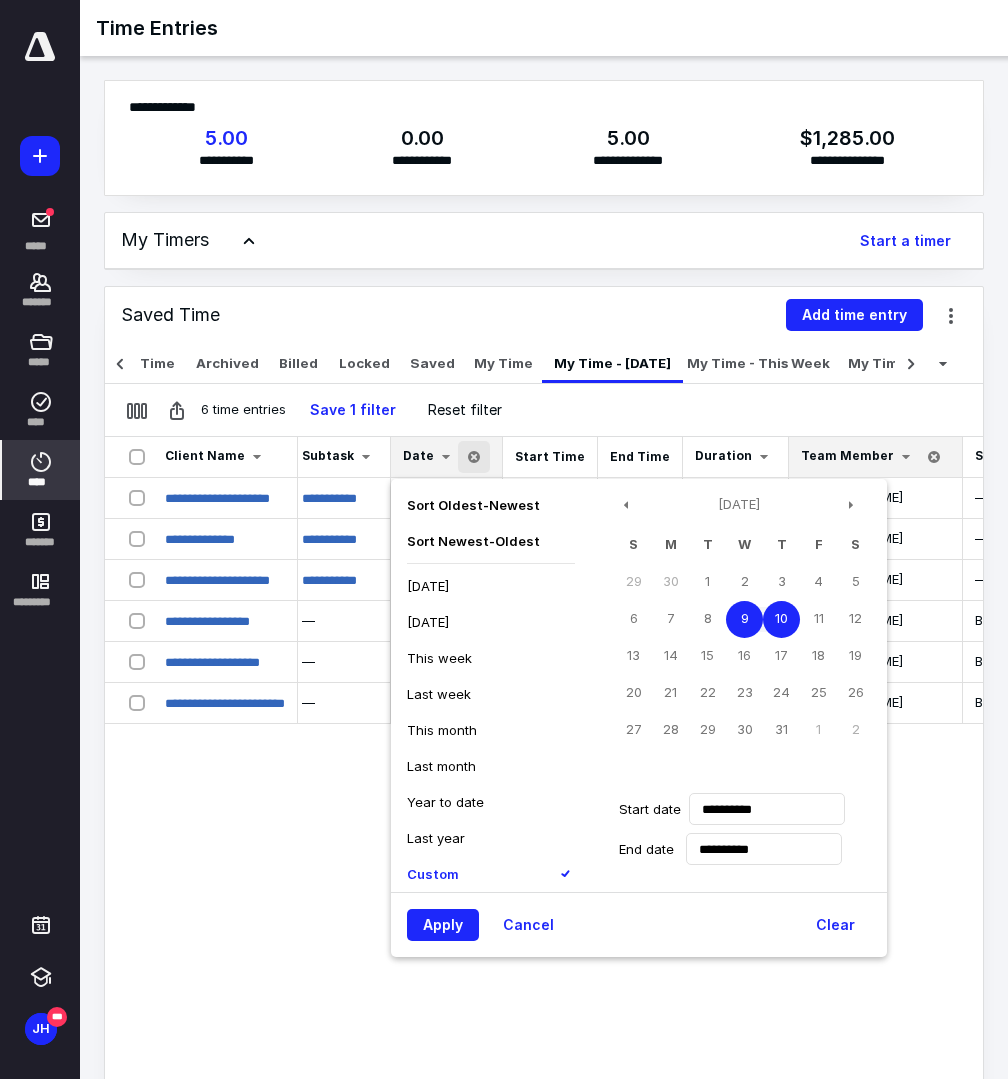 click on "10" at bounding box center [781, 619] 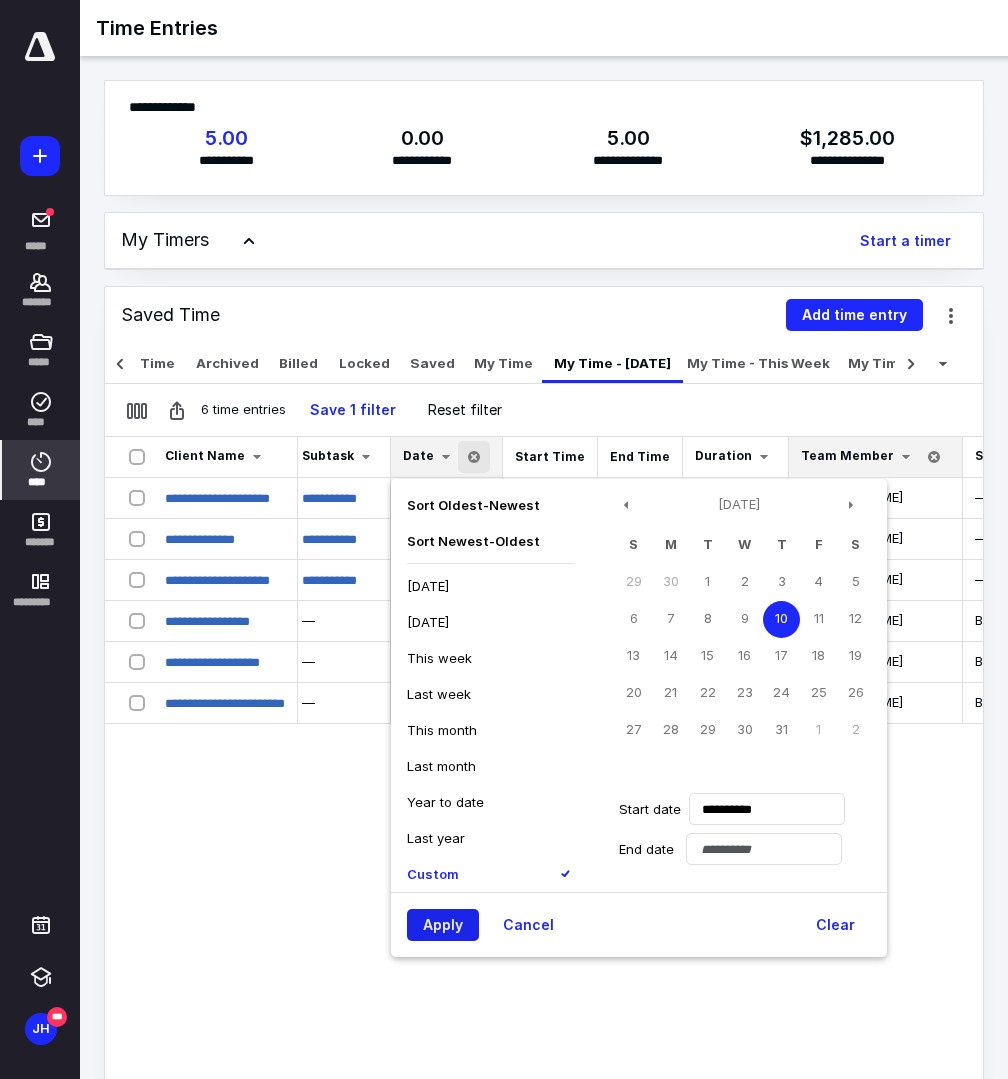 click on "Apply" at bounding box center [443, 925] 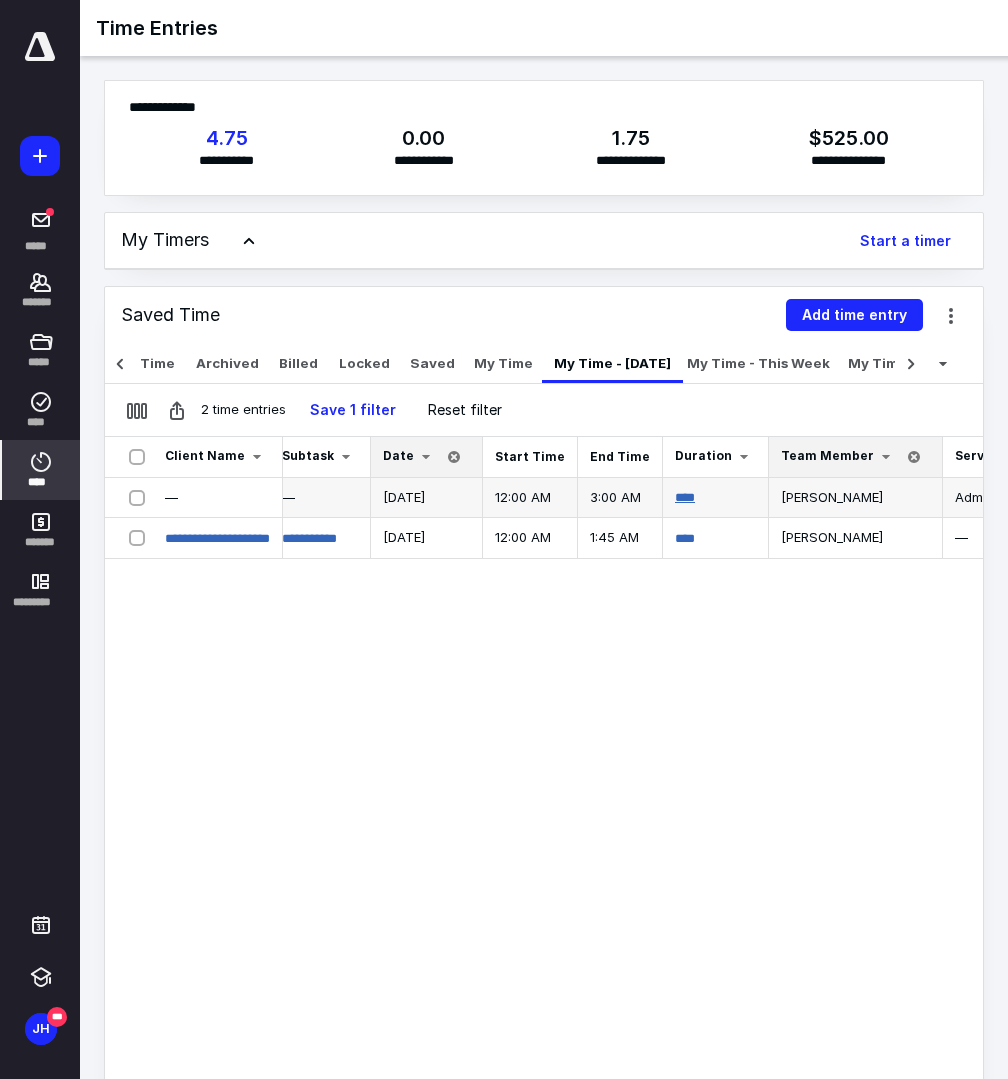 click on "****" at bounding box center [685, 497] 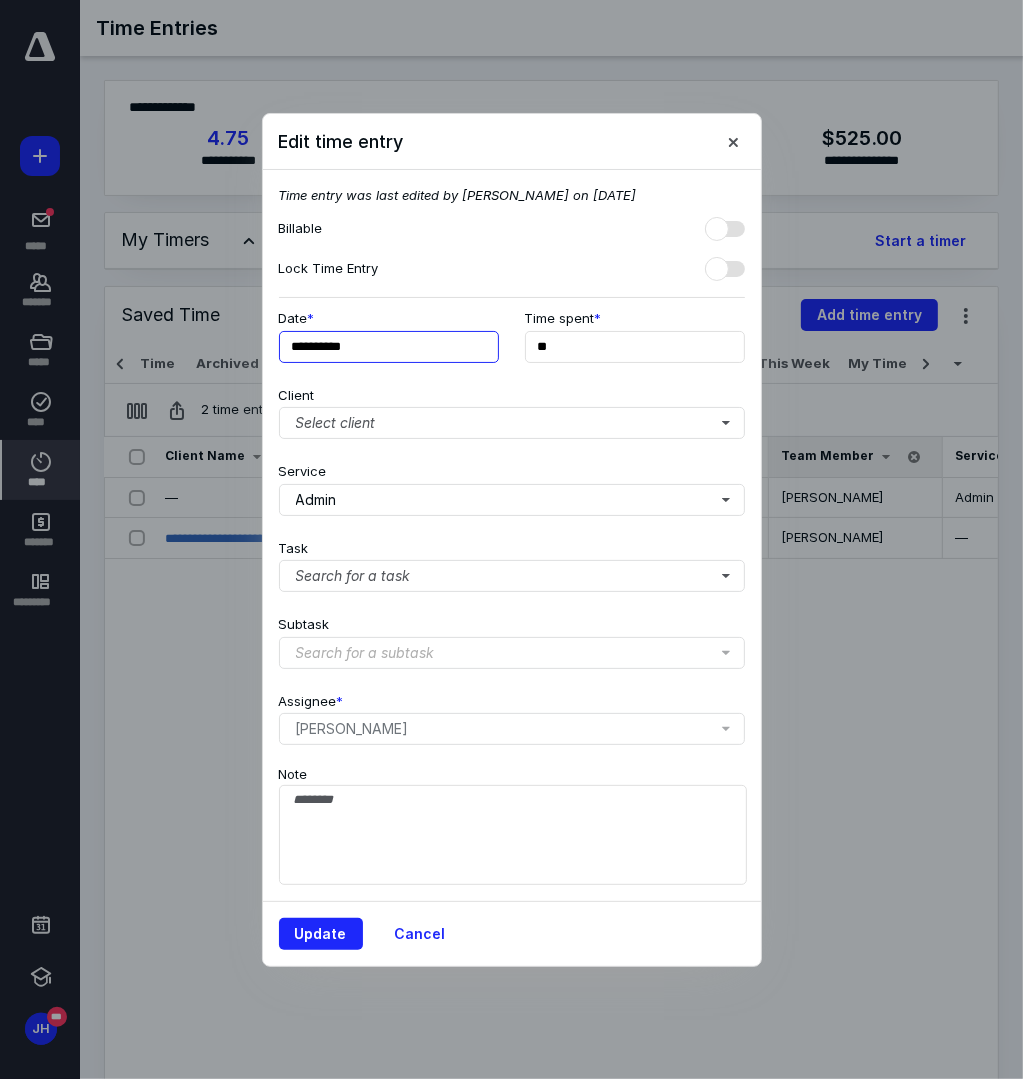 click on "**********" at bounding box center (389, 347) 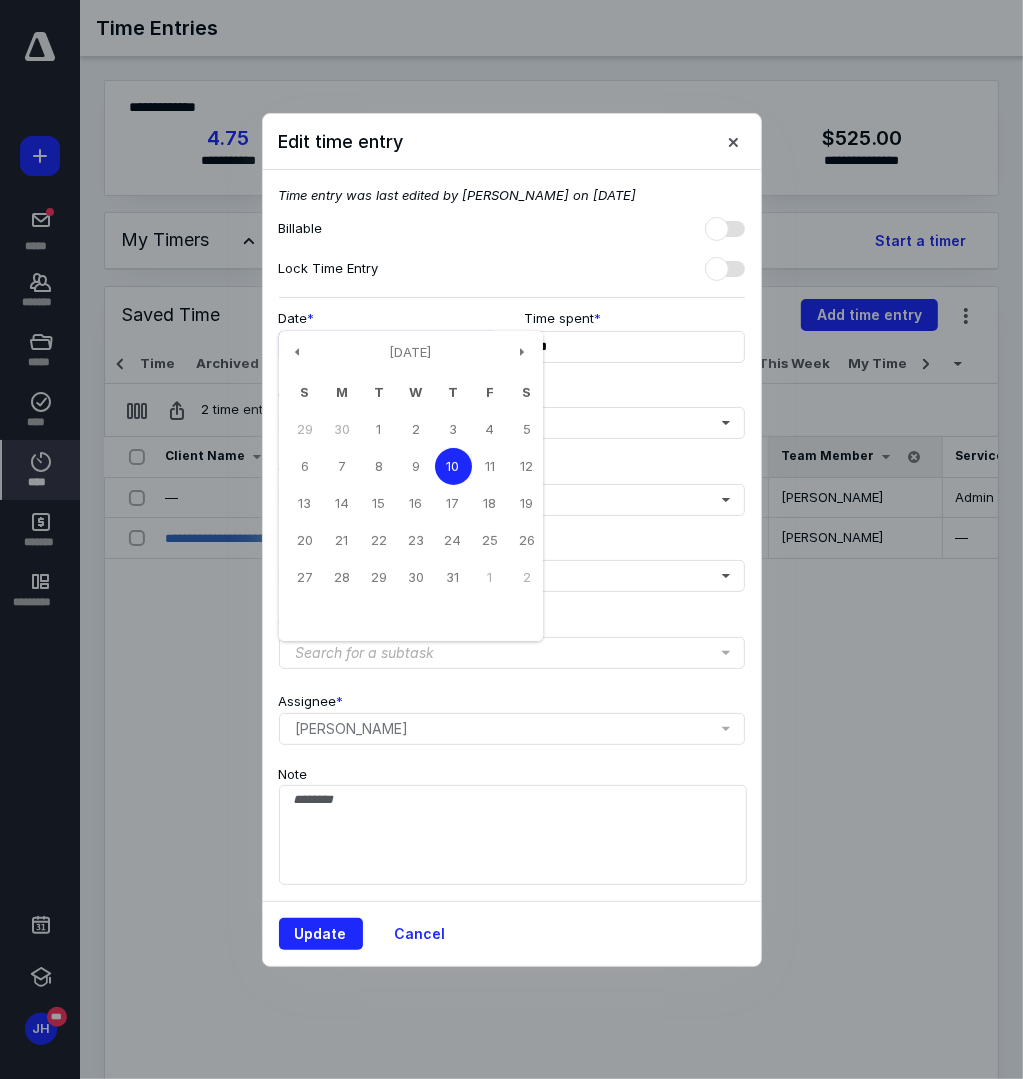 click on "9" at bounding box center [416, 466] 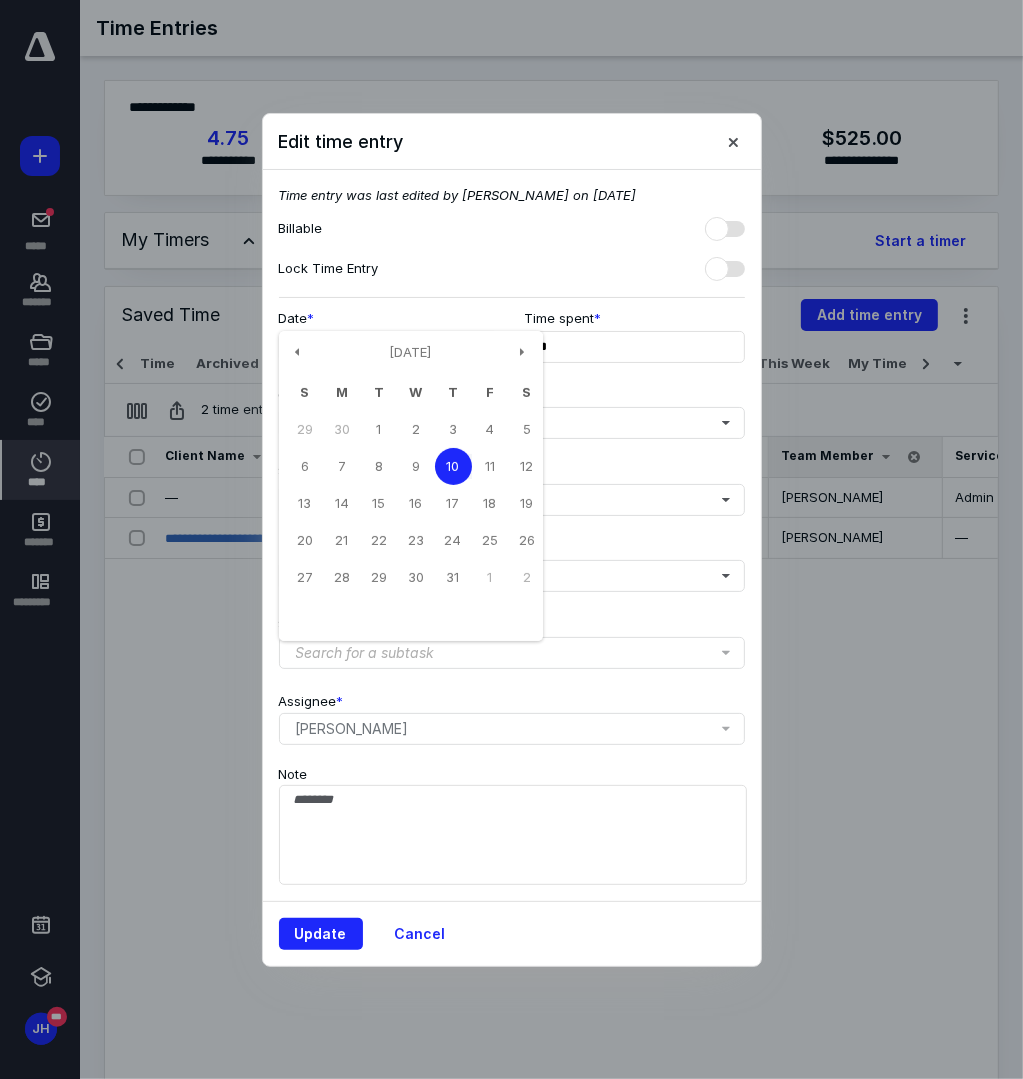type on "**********" 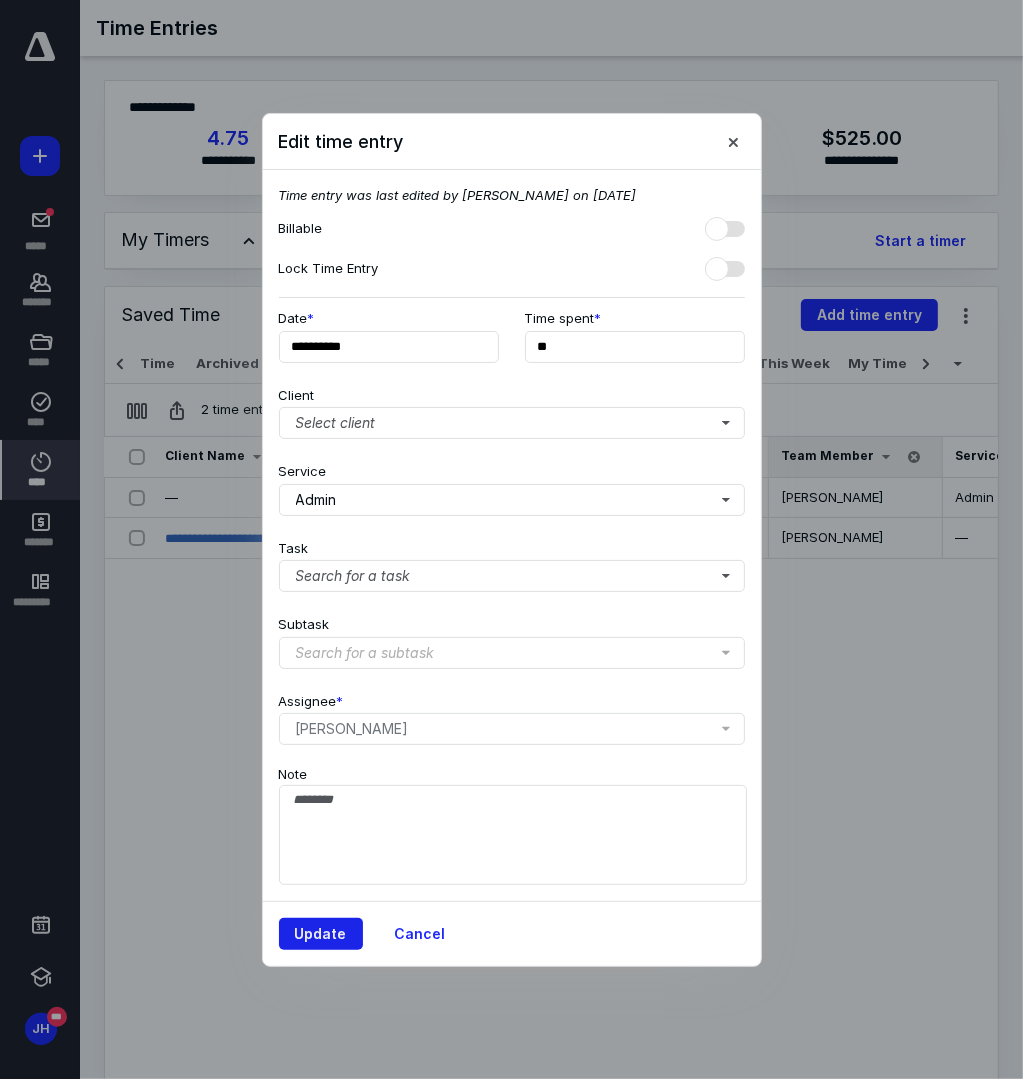 click on "Update" at bounding box center [321, 934] 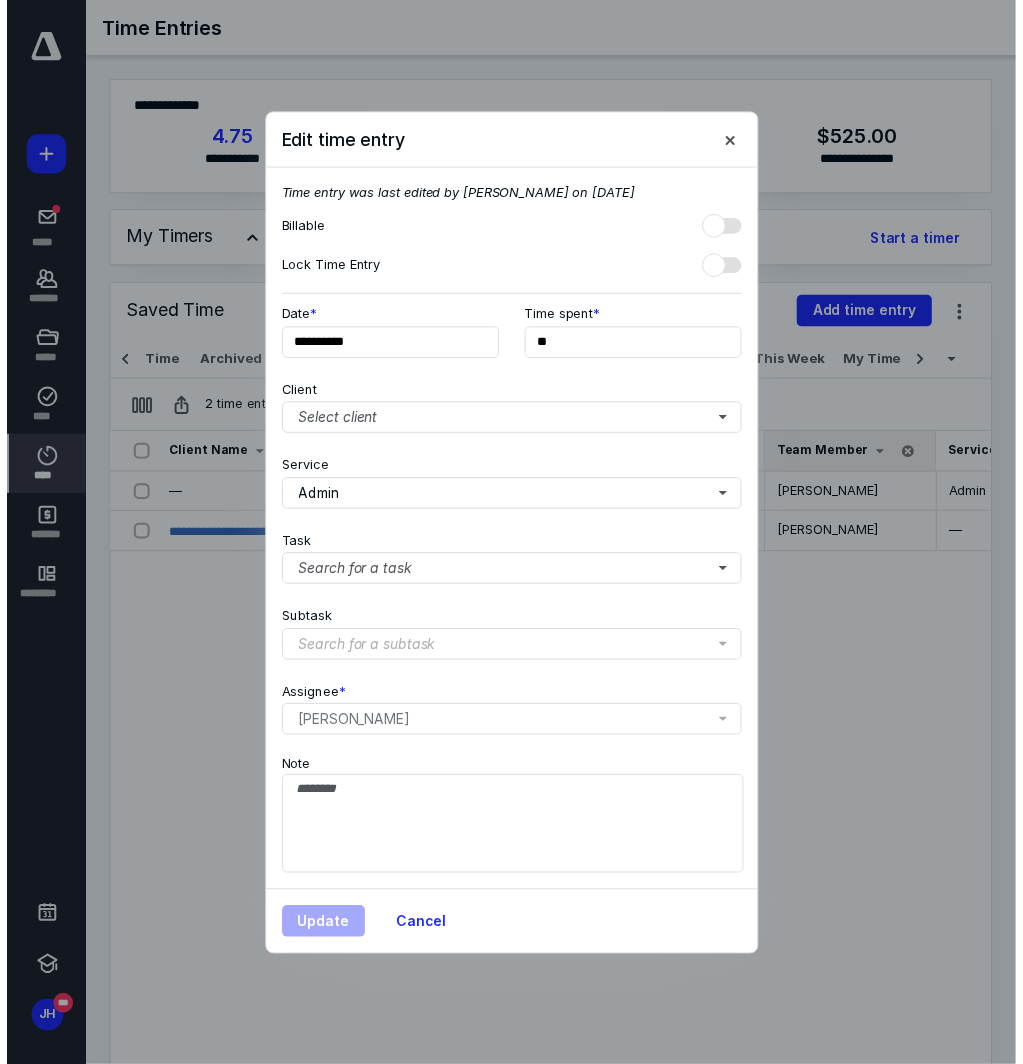 scroll, scrollTop: 0, scrollLeft: 471, axis: horizontal 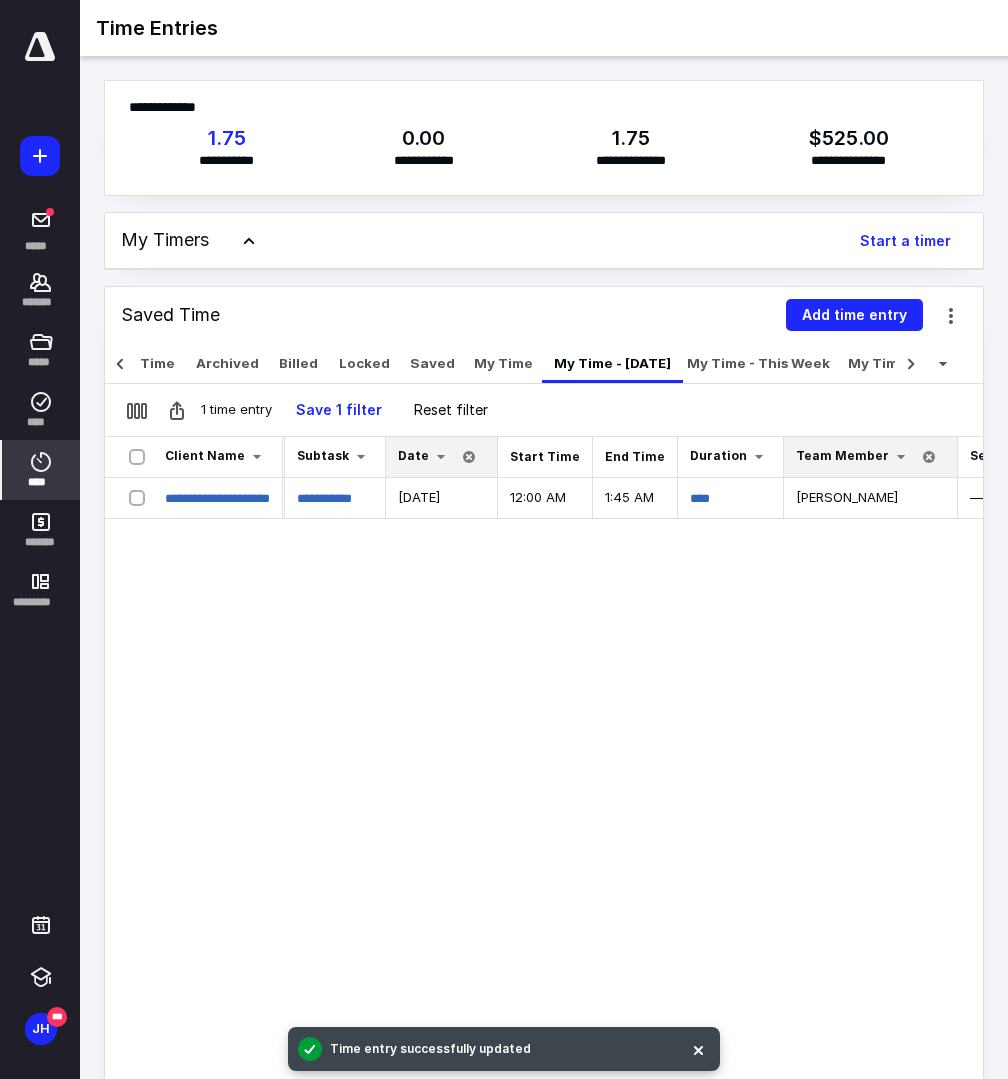 click at bounding box center (441, 457) 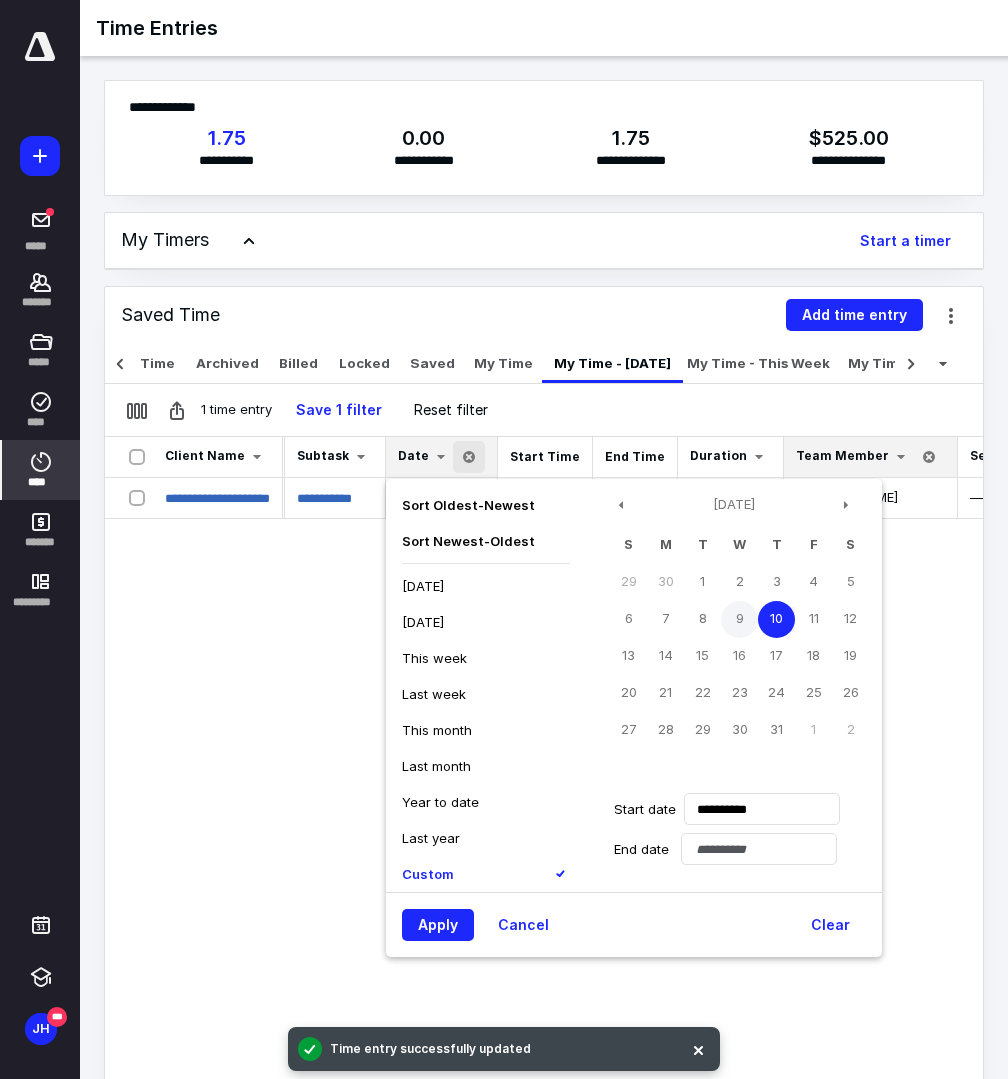 click on "9" at bounding box center [739, 619] 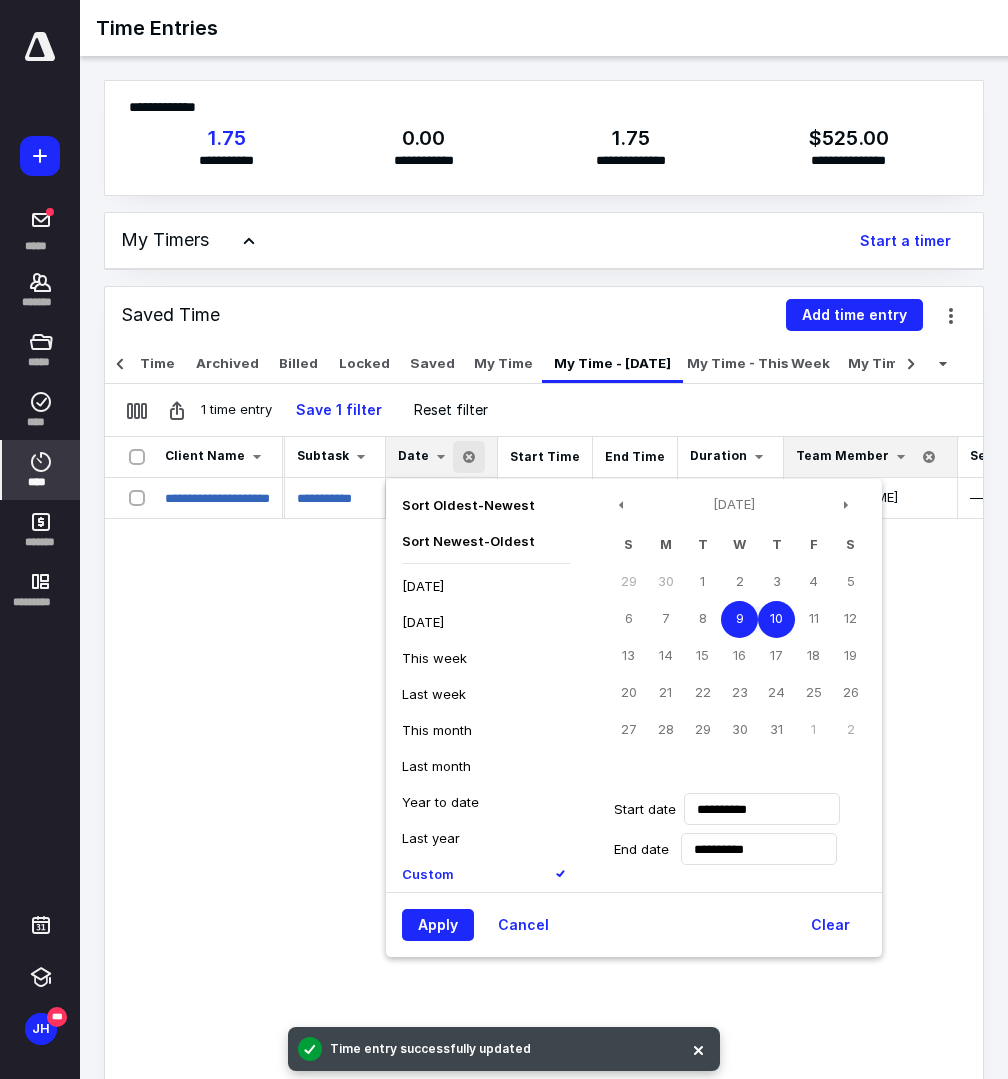 click on "9" at bounding box center [739, 619] 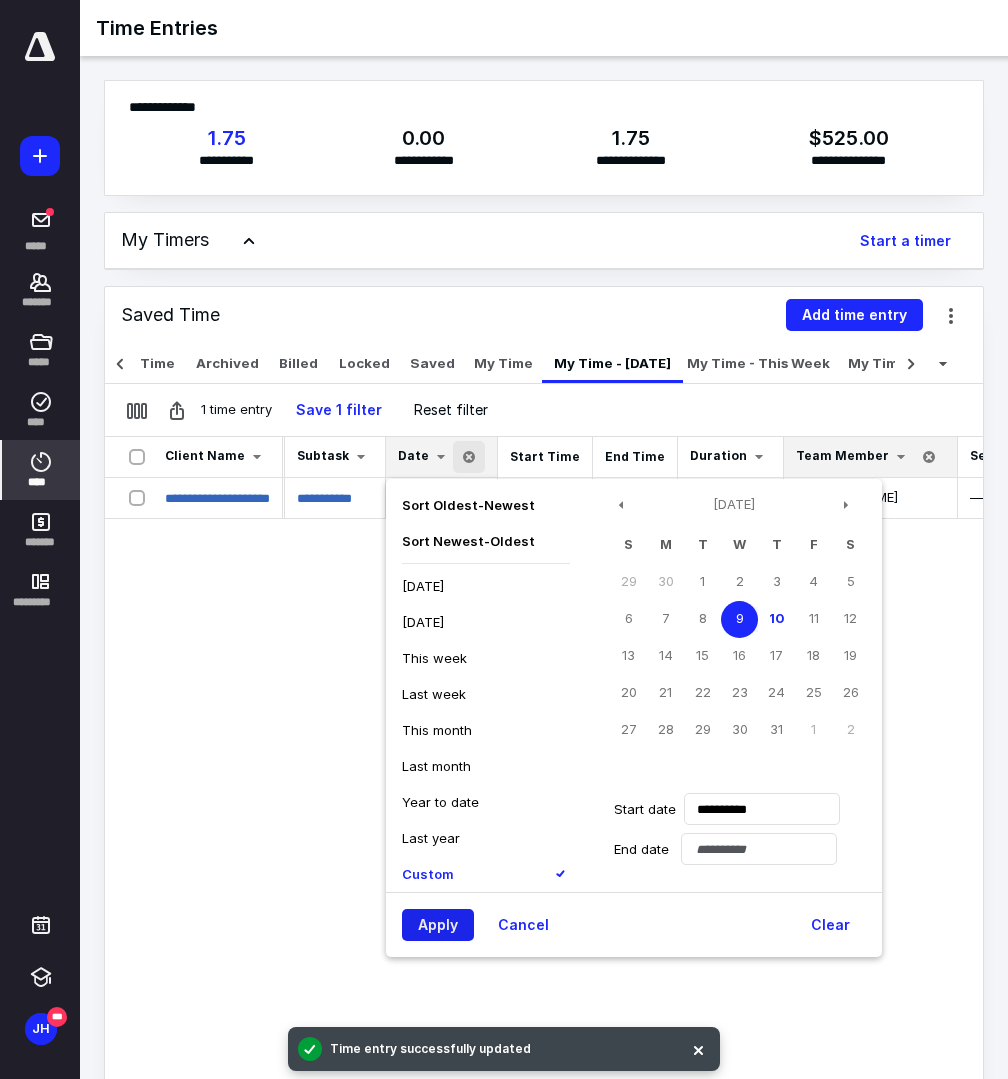 click on "Apply" at bounding box center (438, 925) 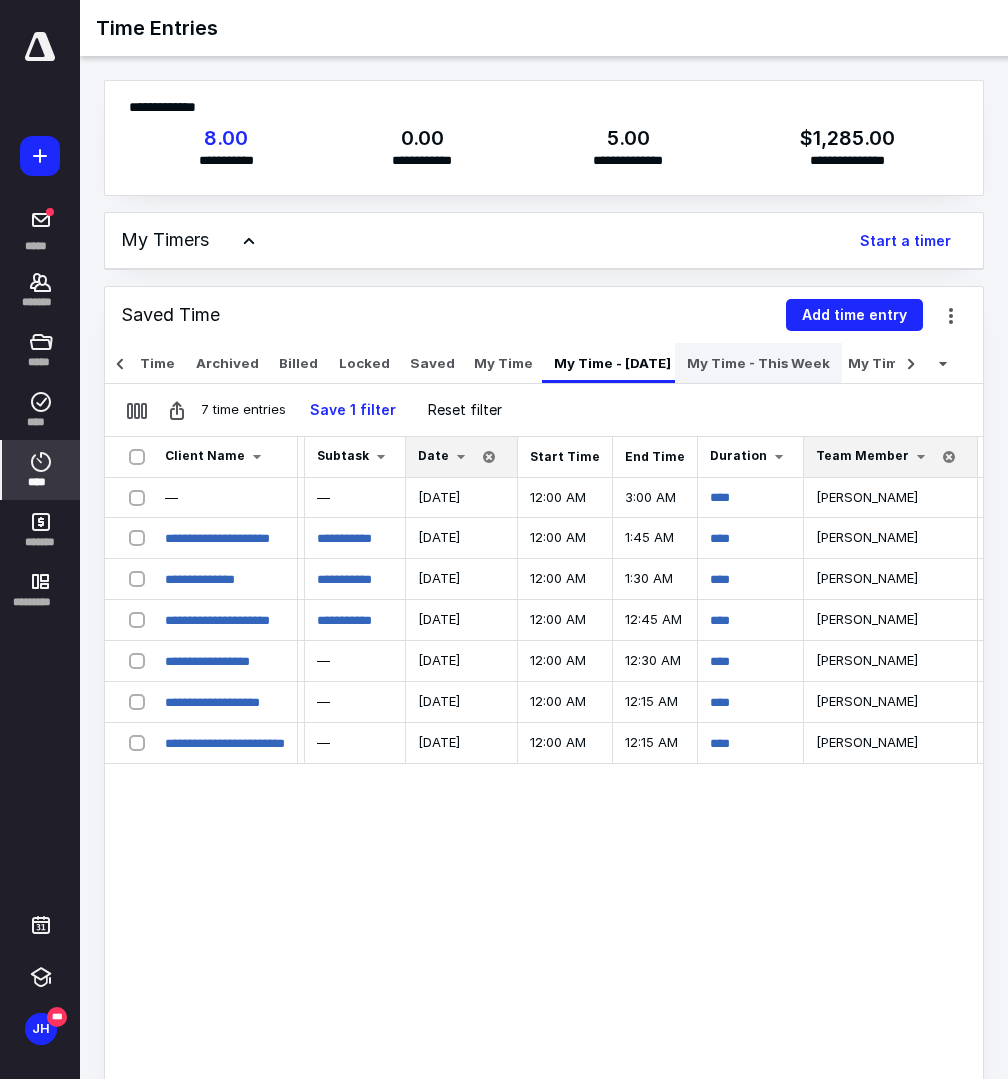 click on "My Time - This Week" at bounding box center (758, 363) 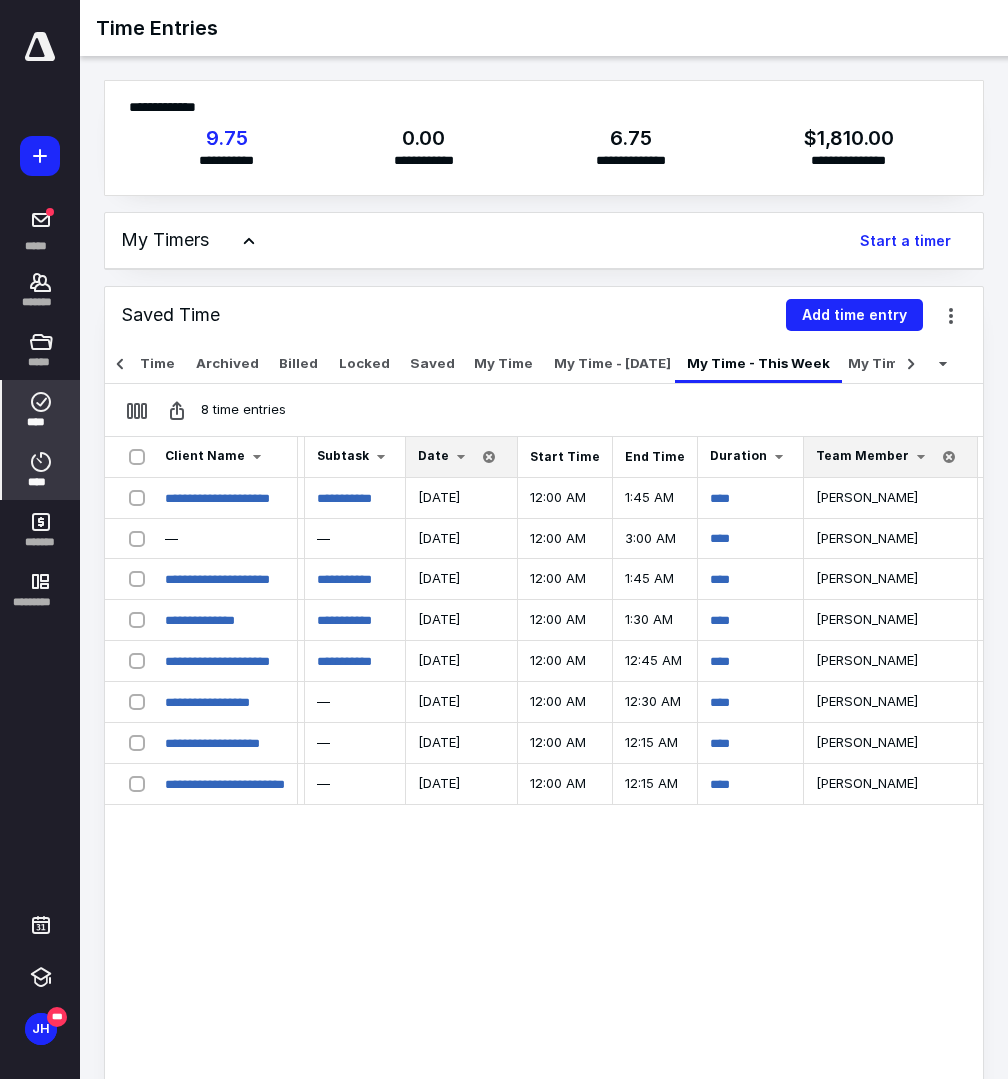 click 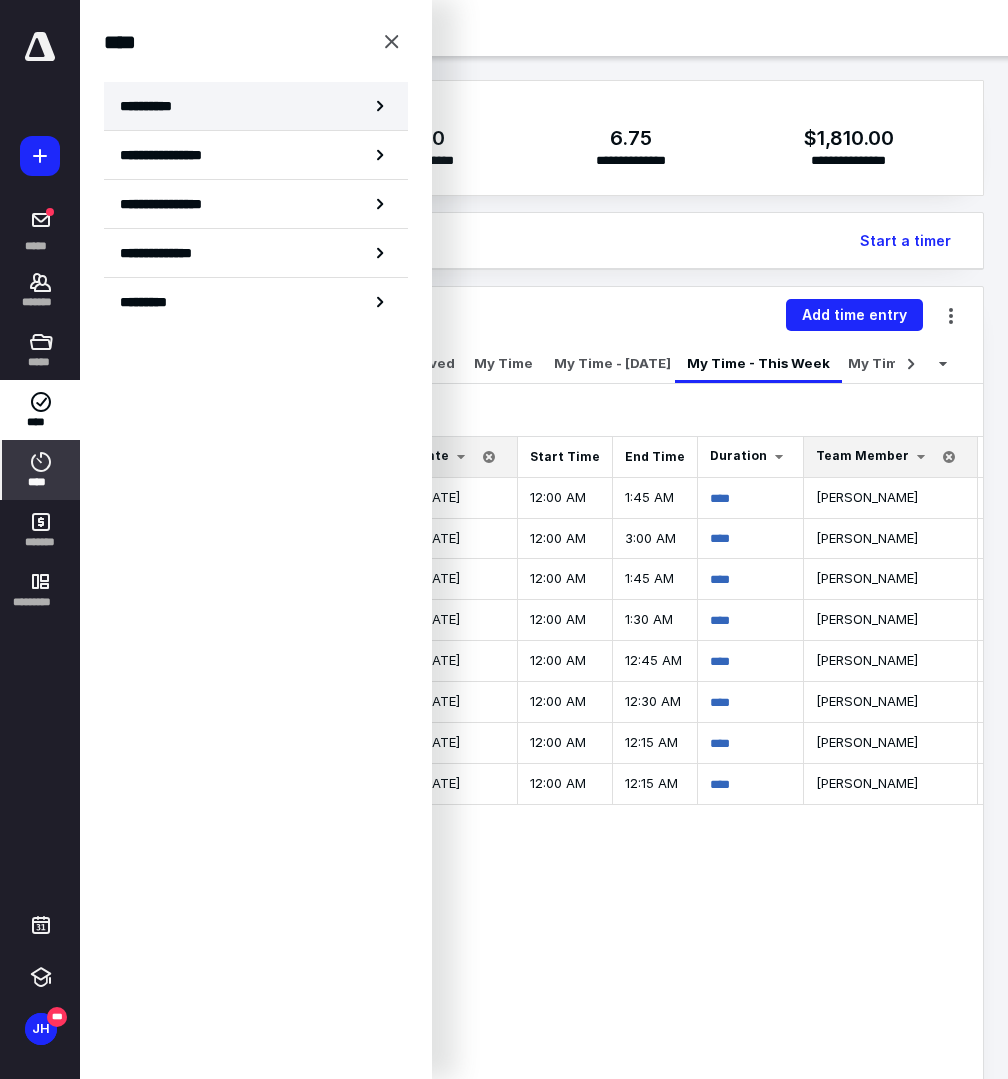 click on "**********" at bounding box center (256, 106) 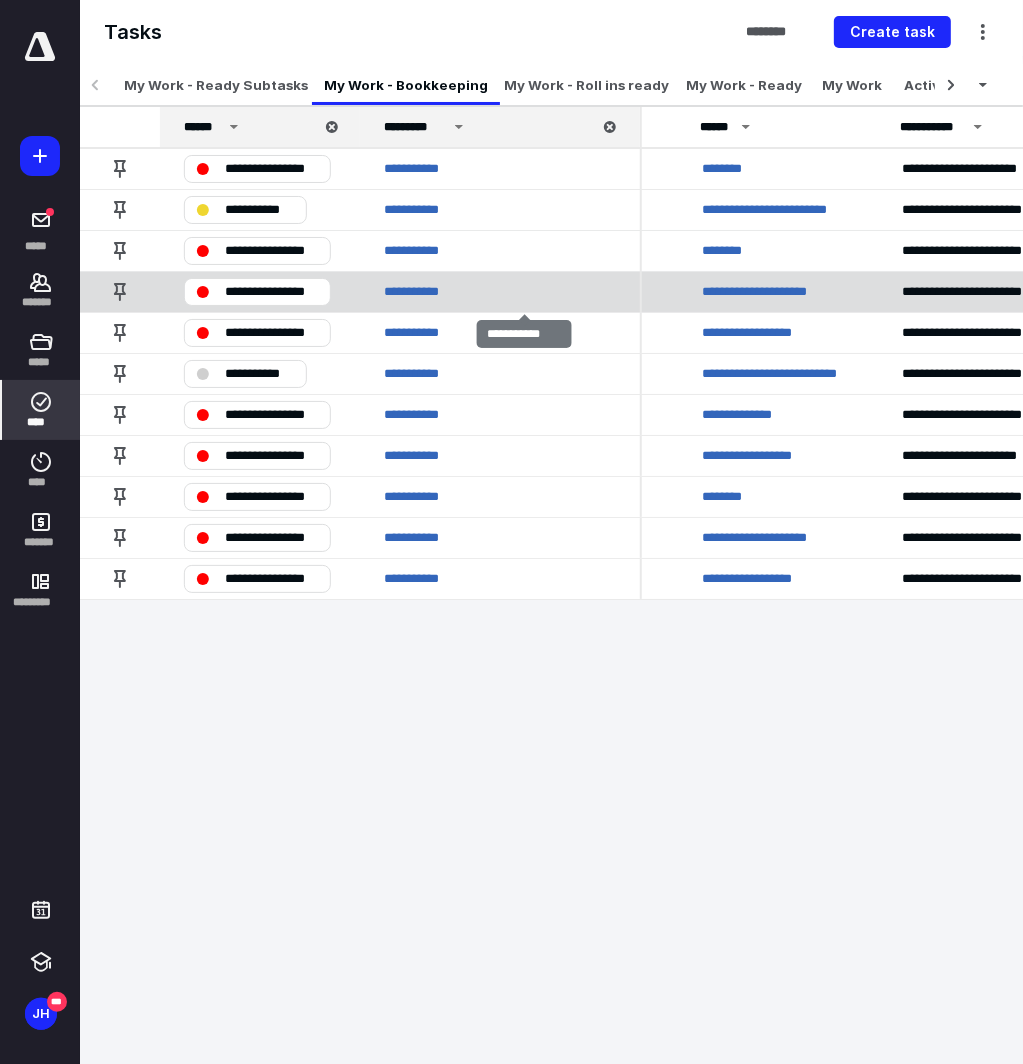 scroll, scrollTop: 0, scrollLeft: 600, axis: horizontal 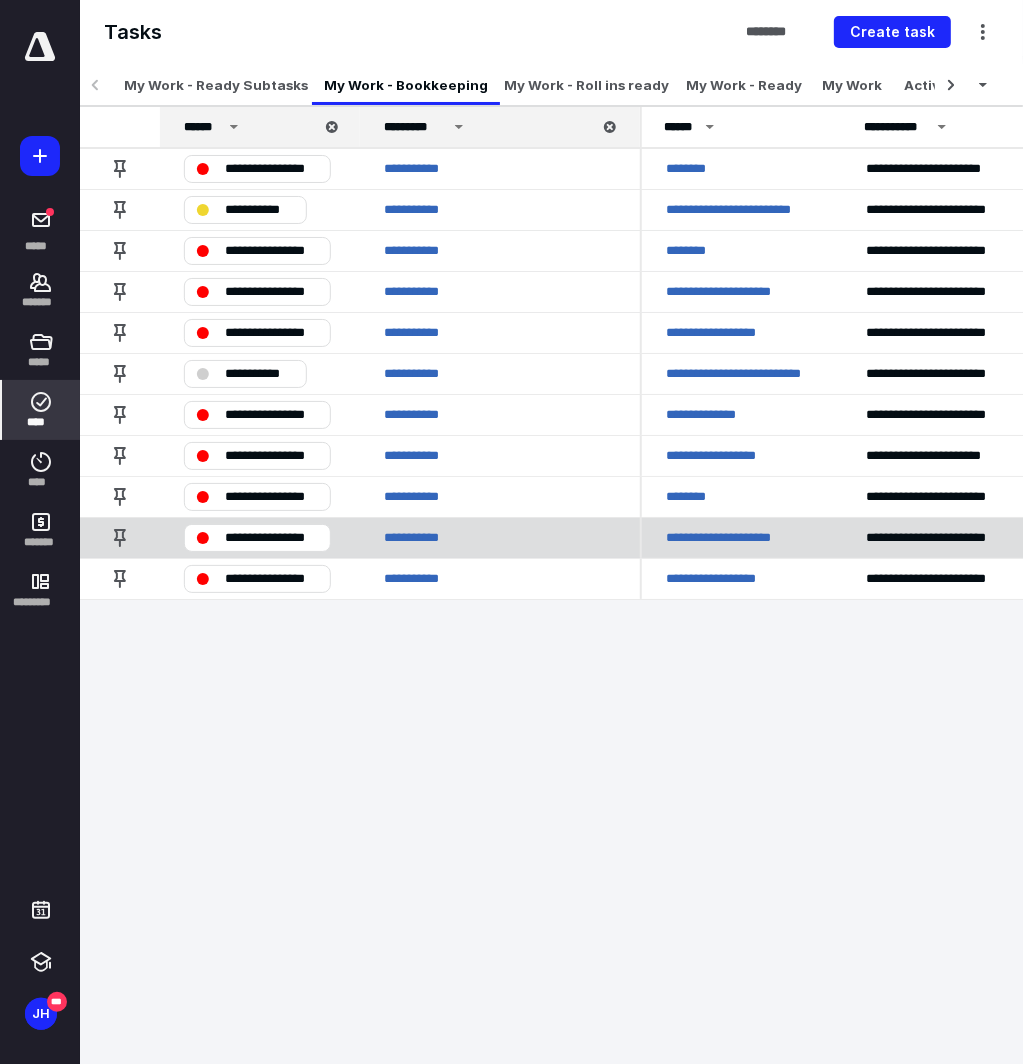 click on "**********" at bounding box center (271, 538) 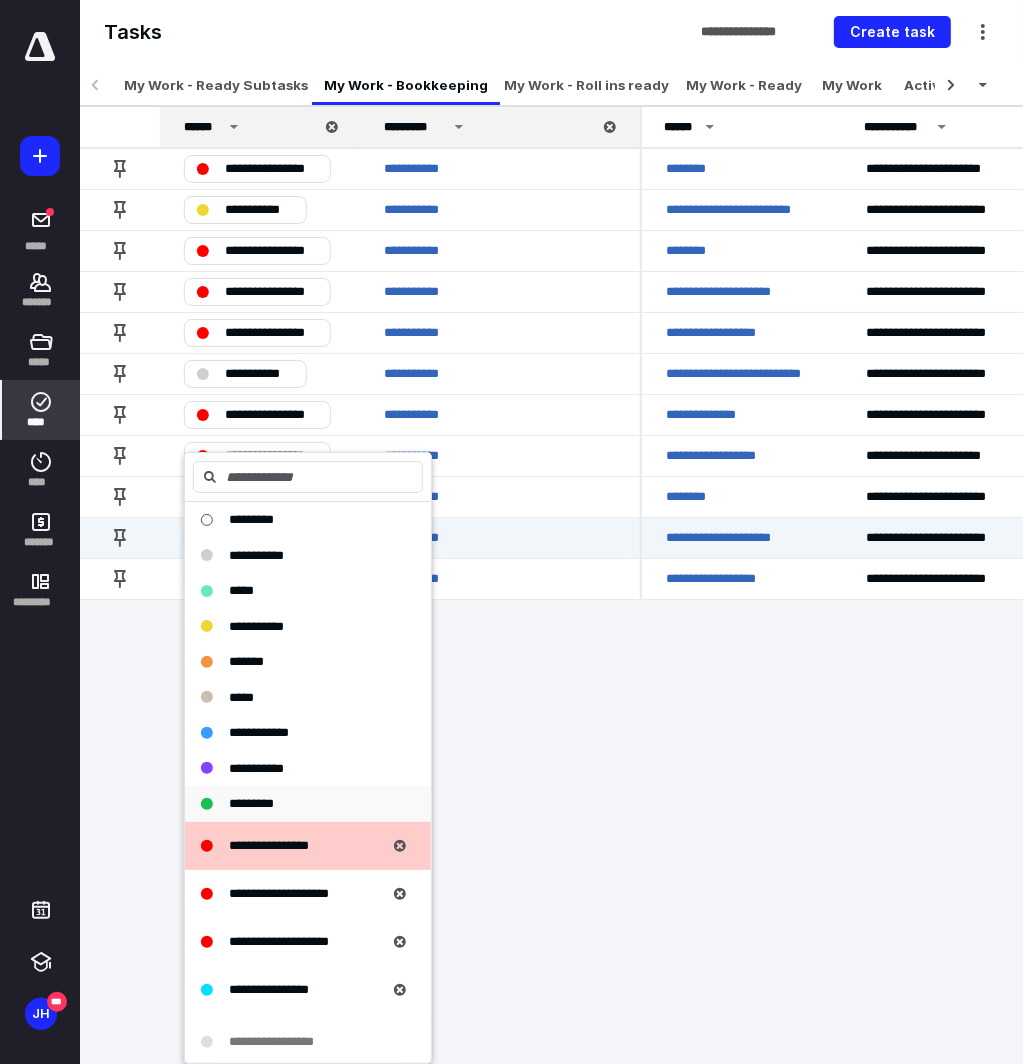click on "*********" at bounding box center (251, 803) 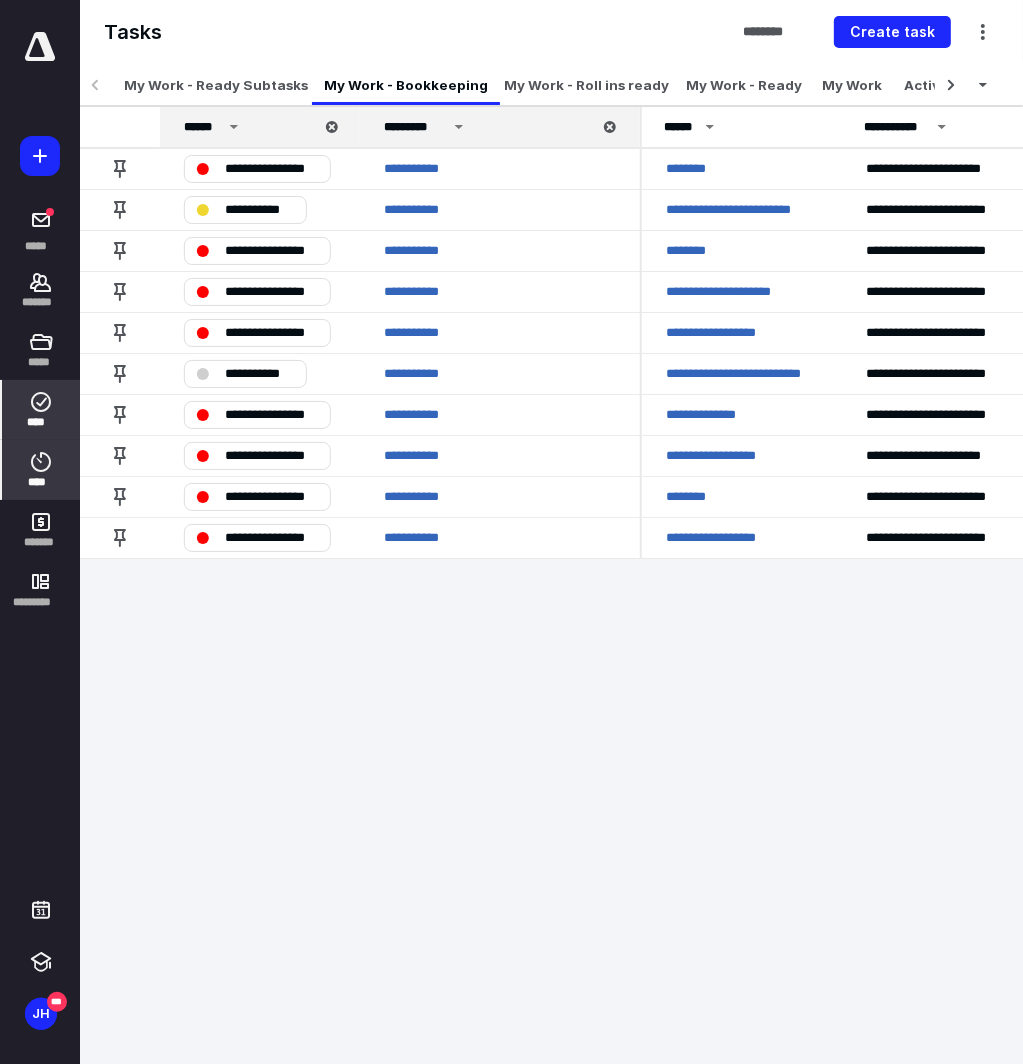 click 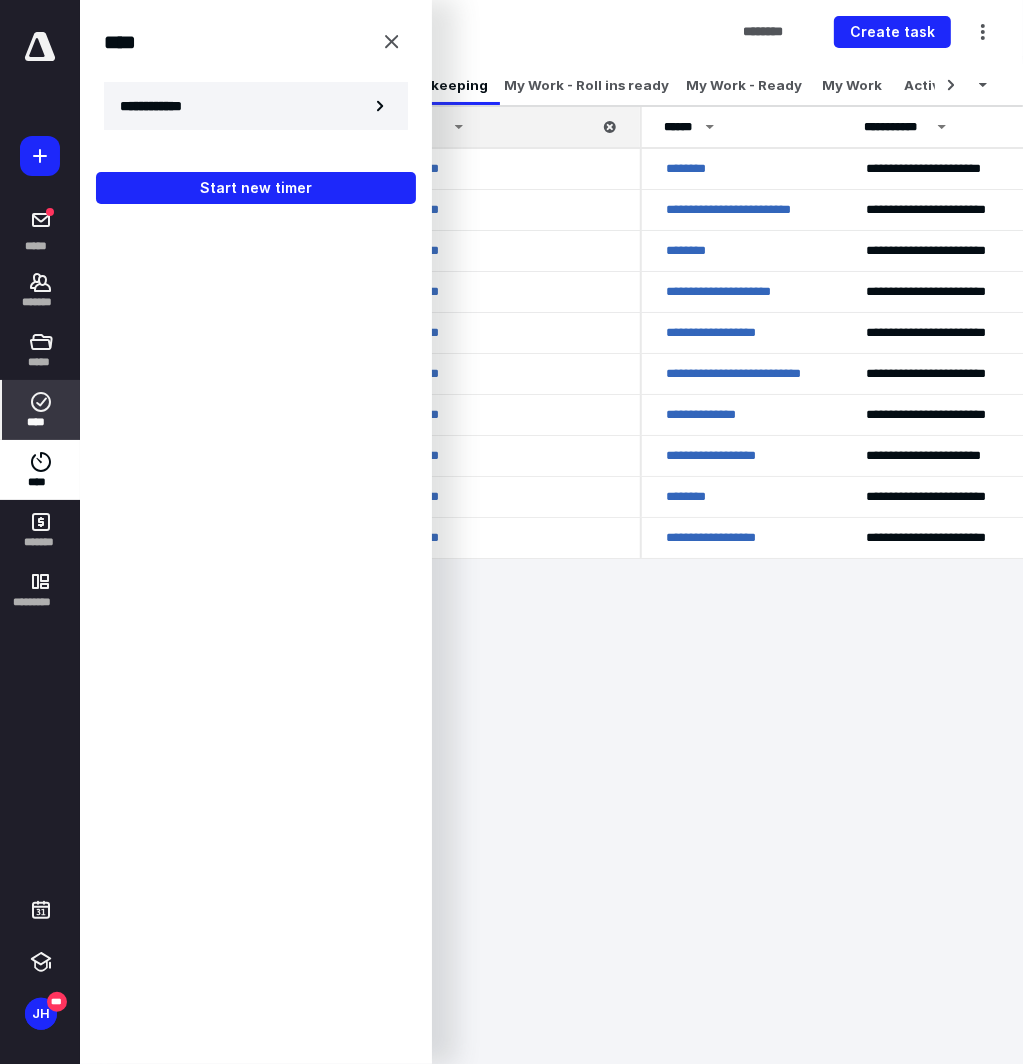 click on "**********" at bounding box center [256, 106] 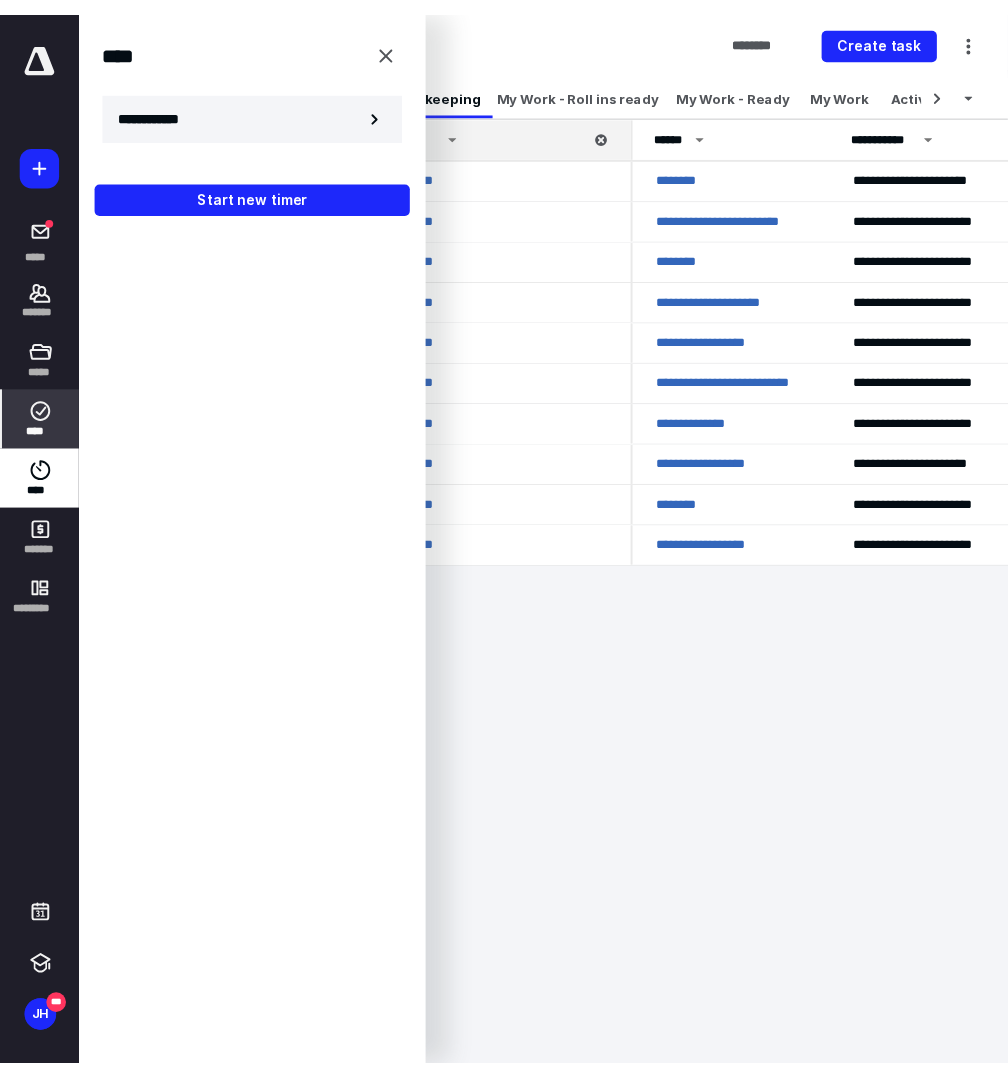 scroll, scrollTop: 0, scrollLeft: 0, axis: both 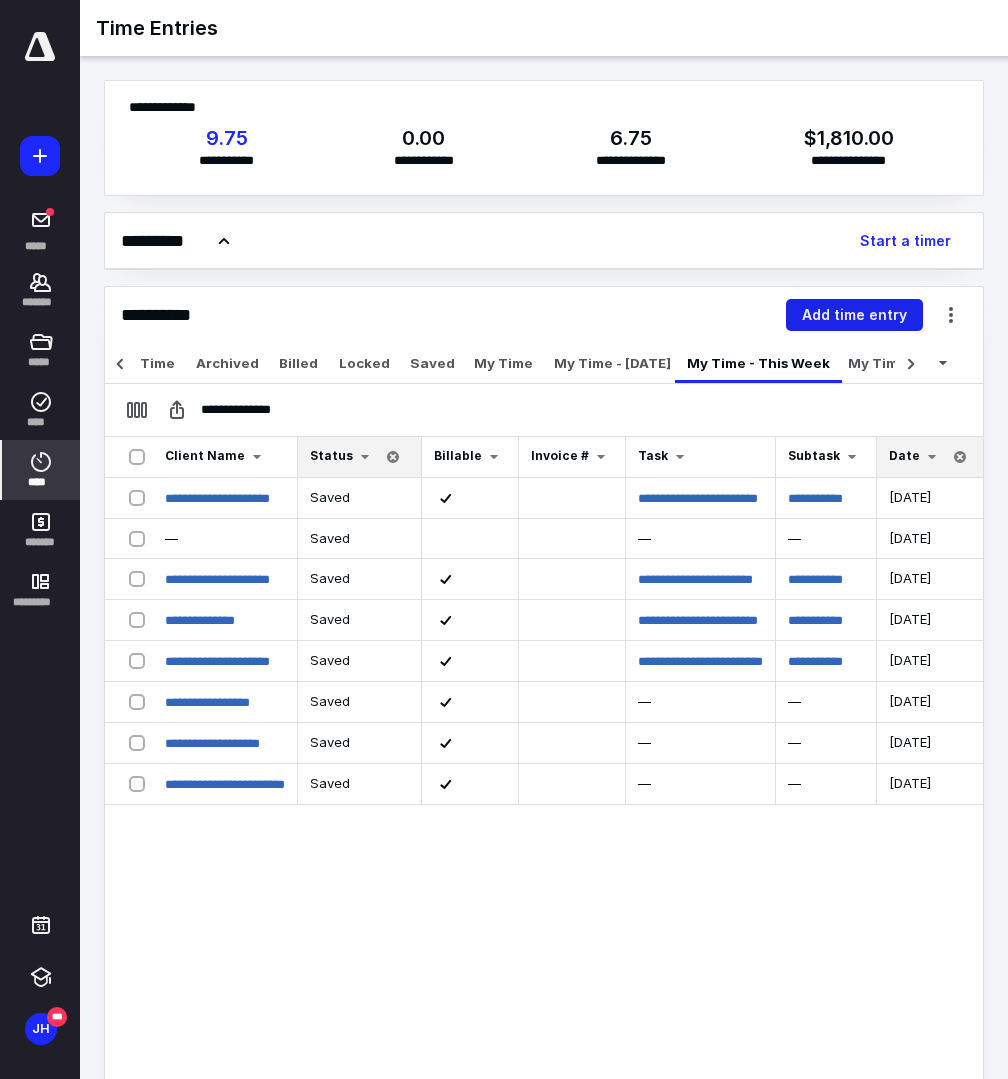 click on "Add time entry" at bounding box center [854, 315] 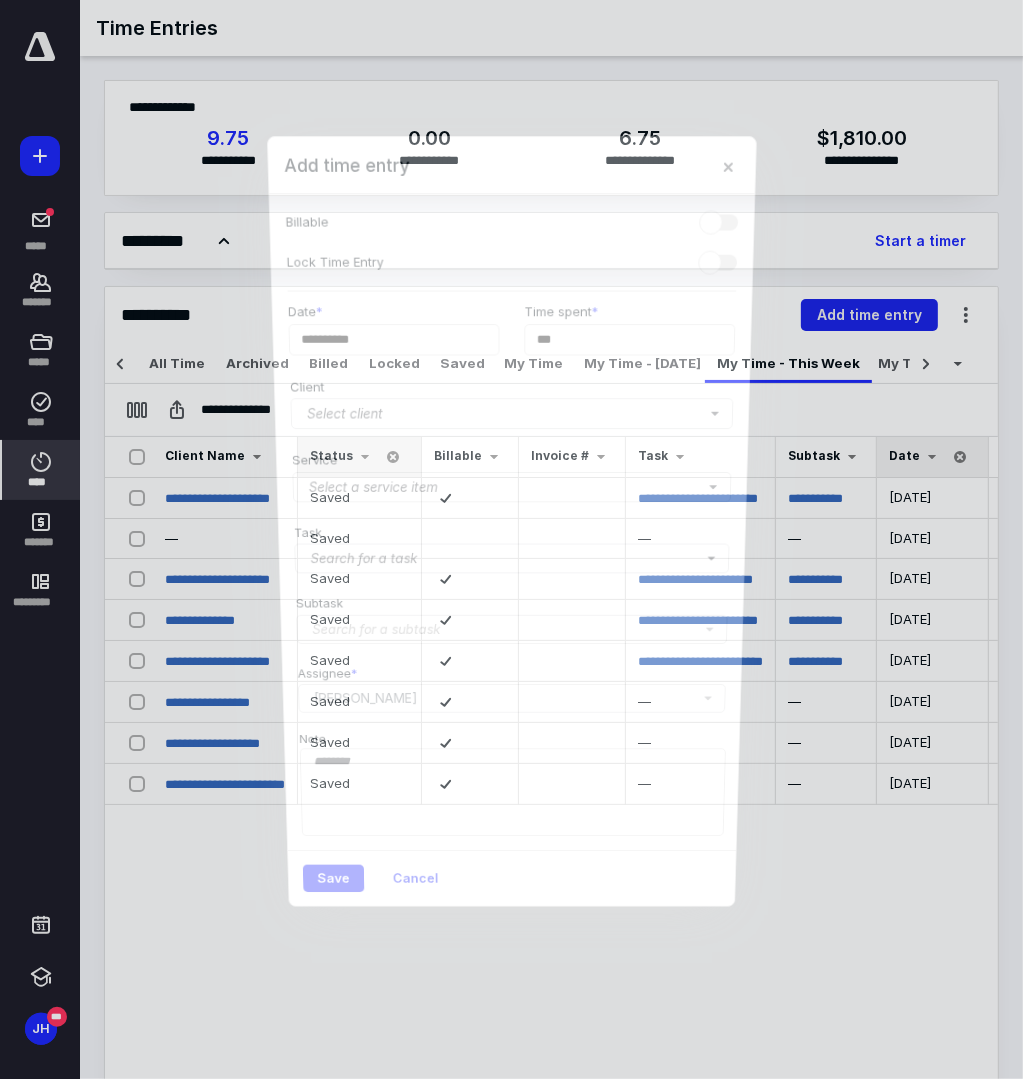 scroll, scrollTop: 0, scrollLeft: 30, axis: horizontal 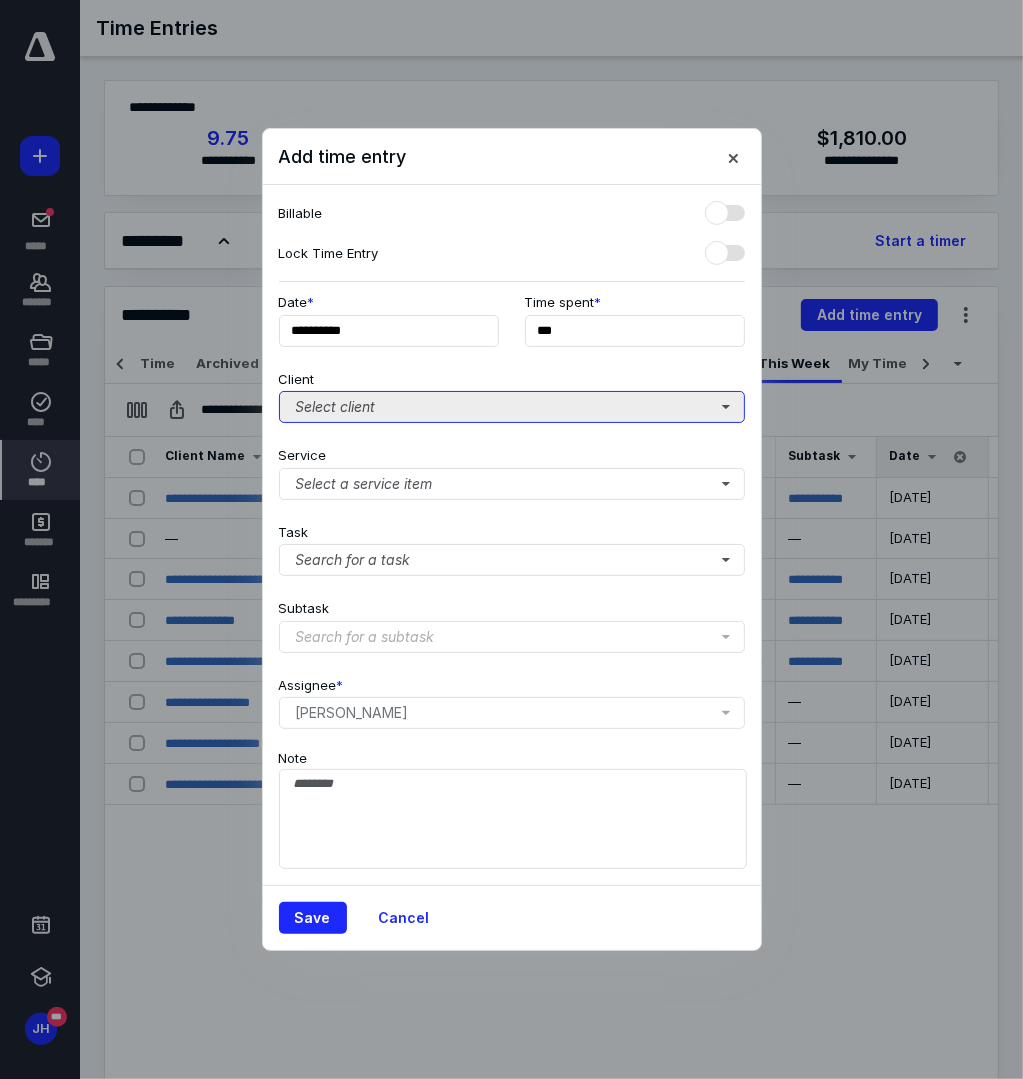 click on "Select client" at bounding box center [512, 407] 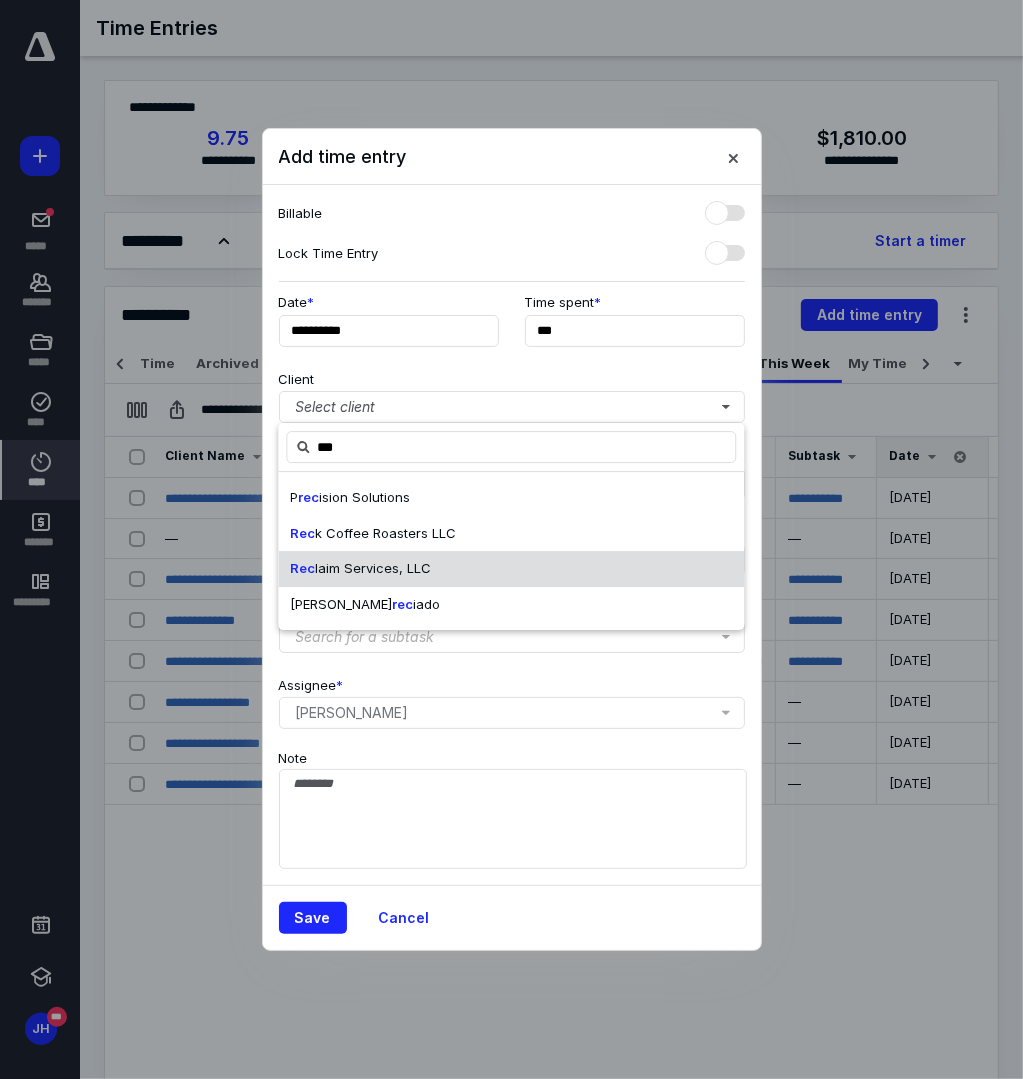 click on "Rec laim Services, LLC" at bounding box center (511, 569) 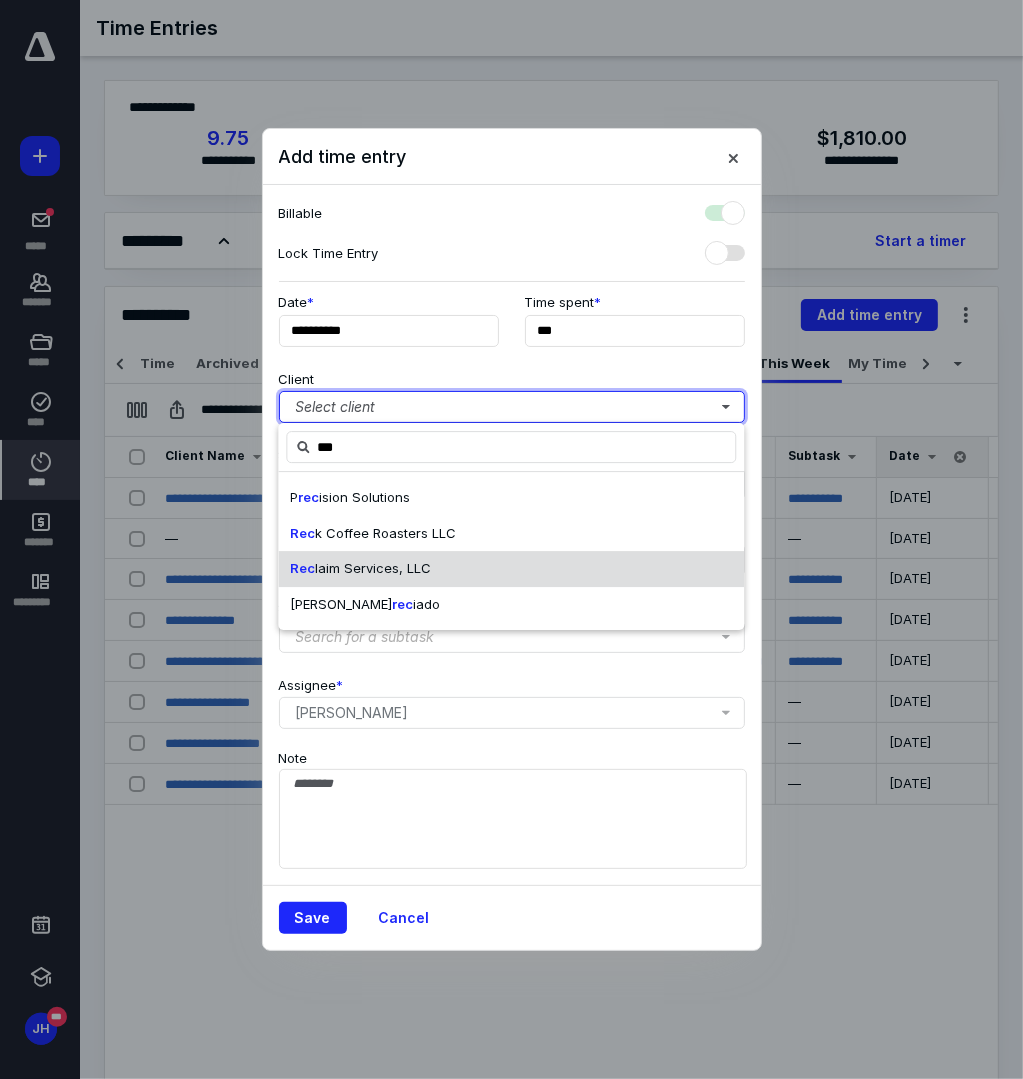 checkbox on "true" 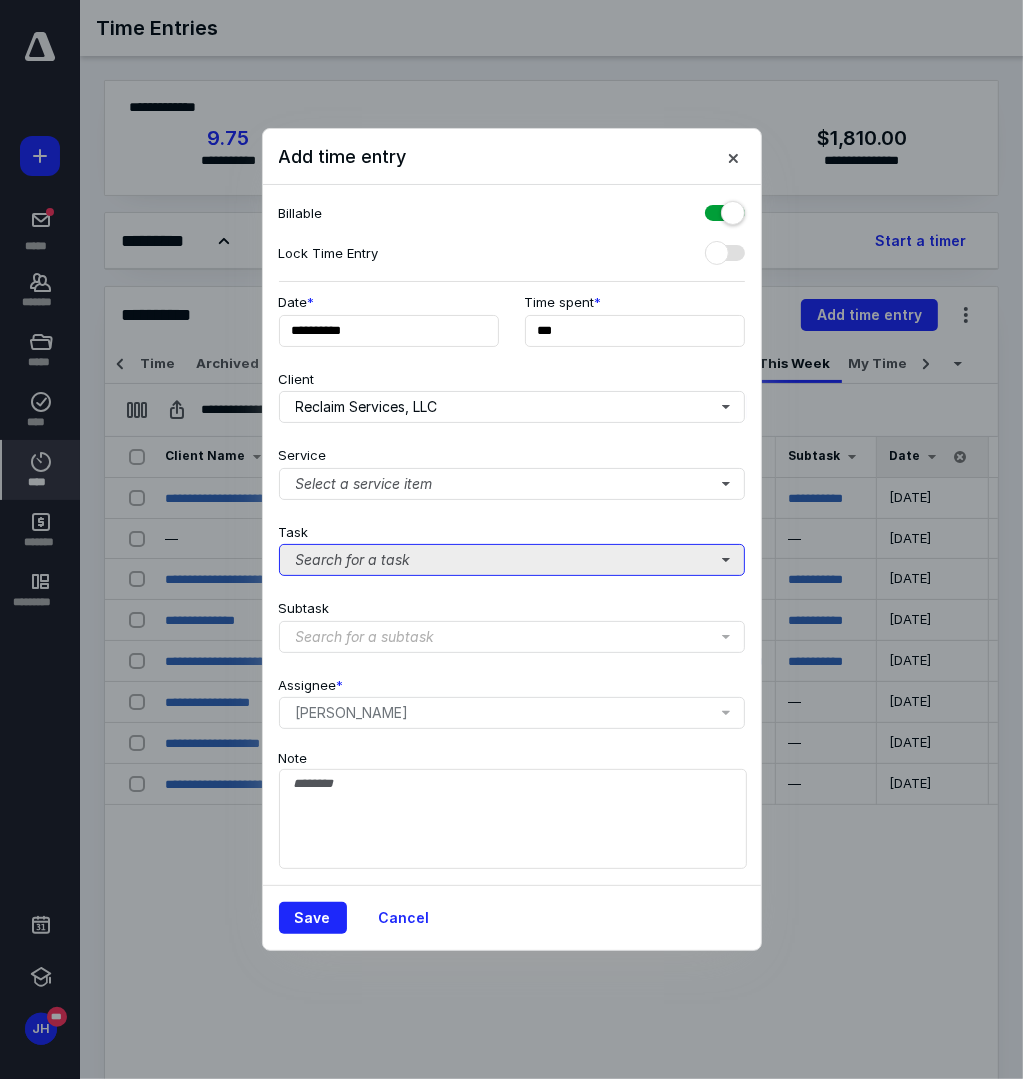 click on "Search for a task" at bounding box center (512, 560) 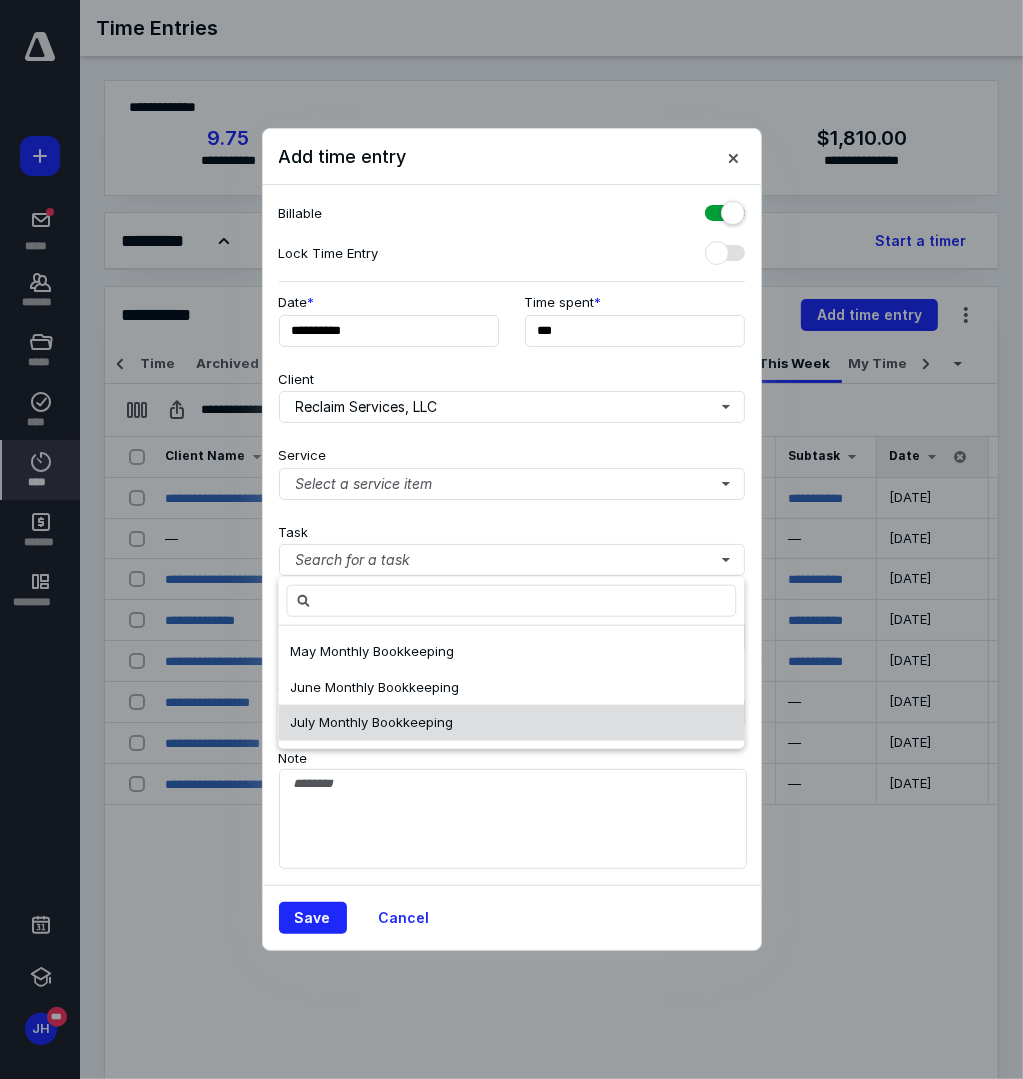 click on "July Monthly Bookkeeping" at bounding box center (371, 722) 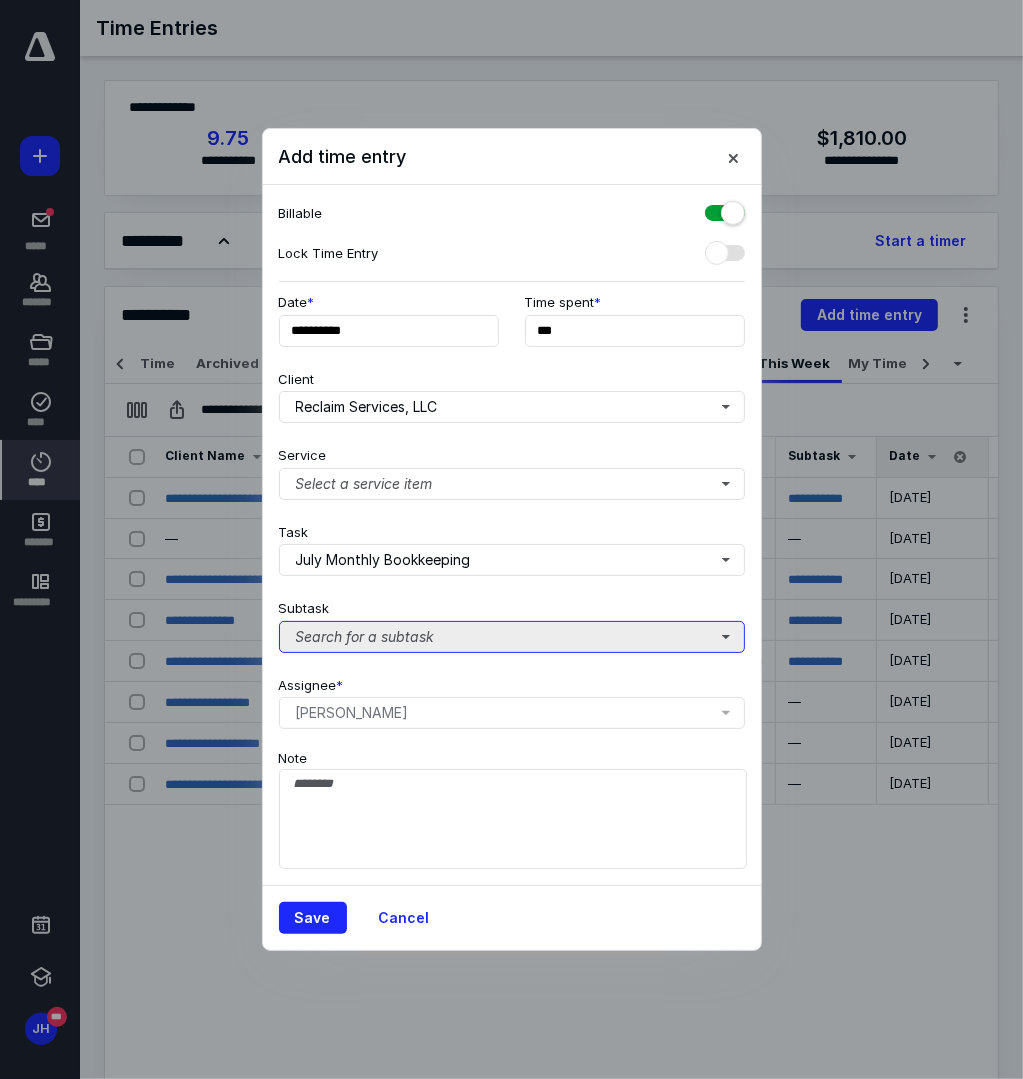 click on "Search for a subtask" at bounding box center [512, 637] 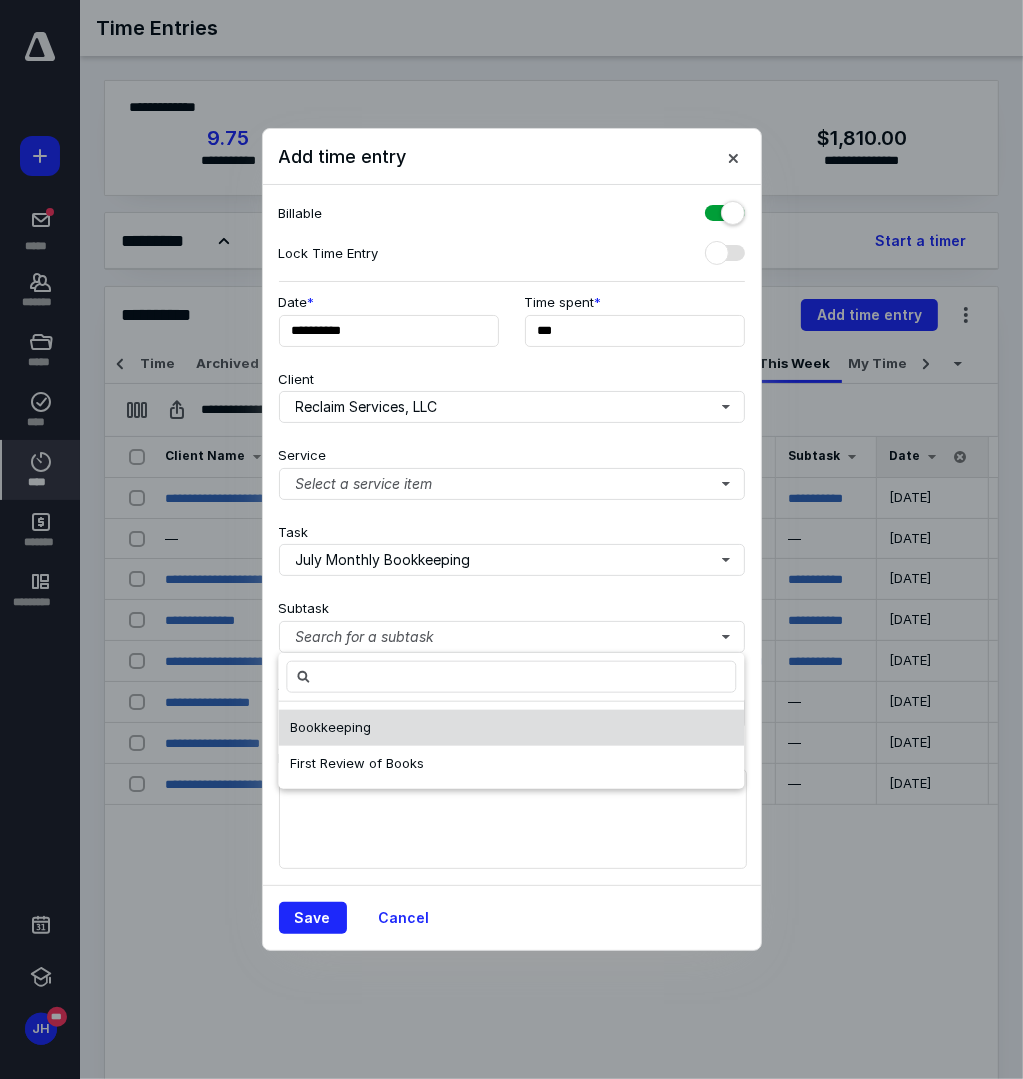click on "Bookkeeping" at bounding box center [511, 728] 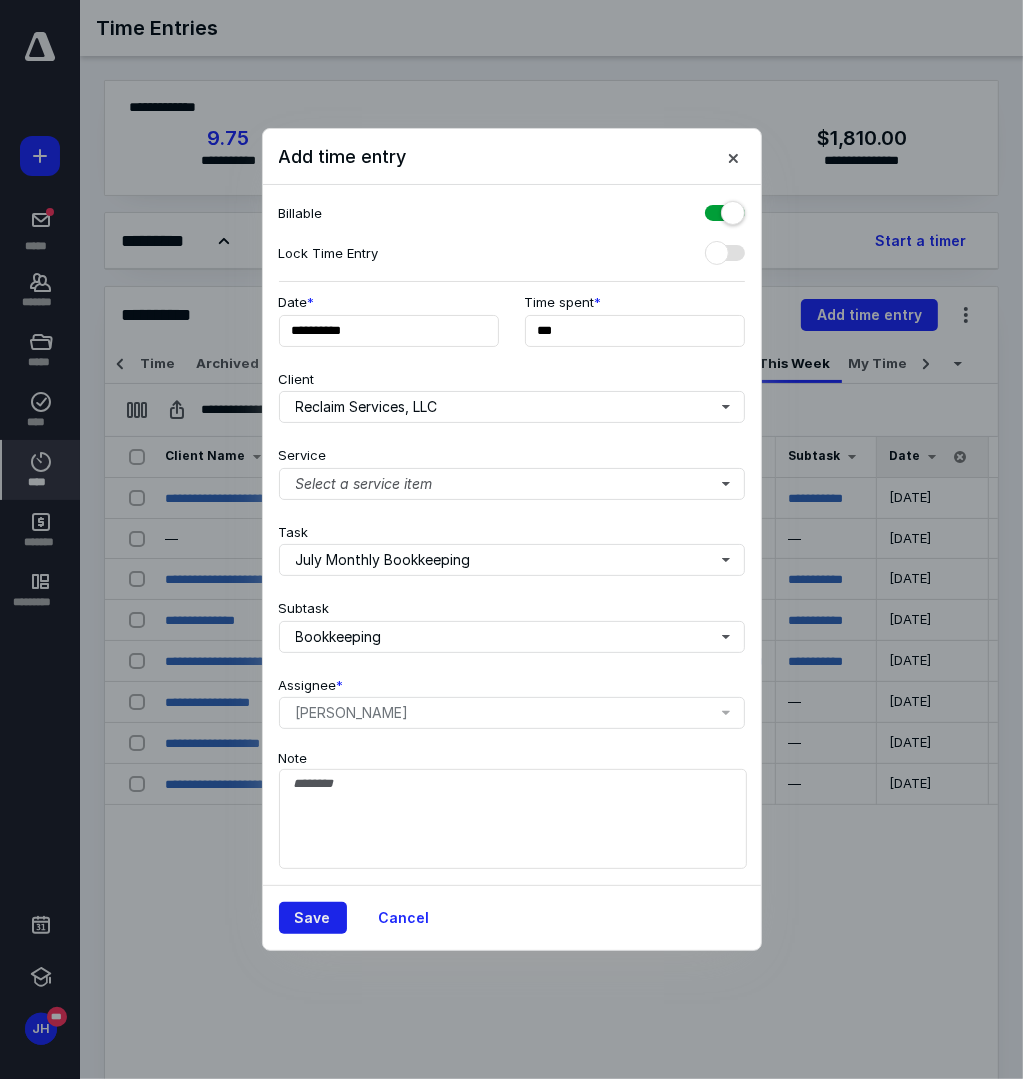 click on "Save" at bounding box center (313, 918) 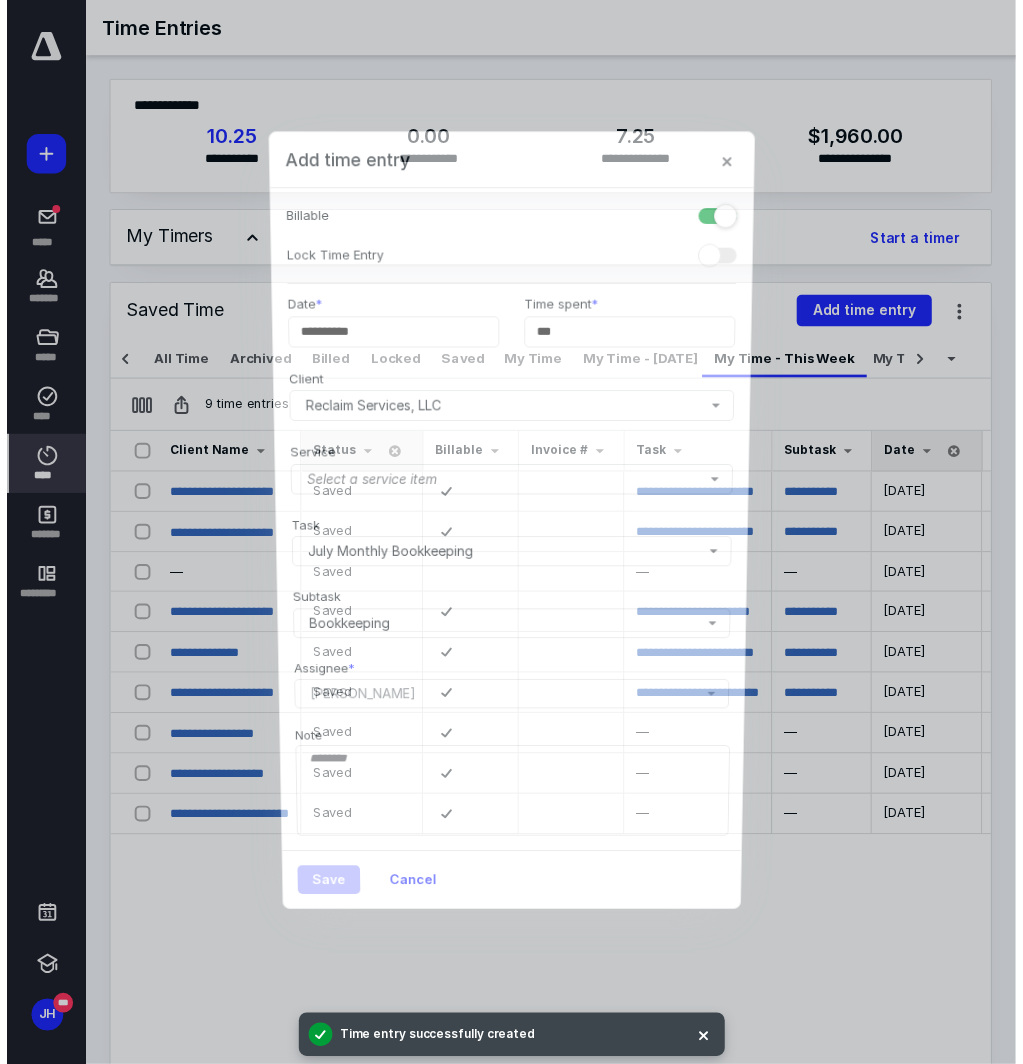 scroll, scrollTop: 0, scrollLeft: 30, axis: horizontal 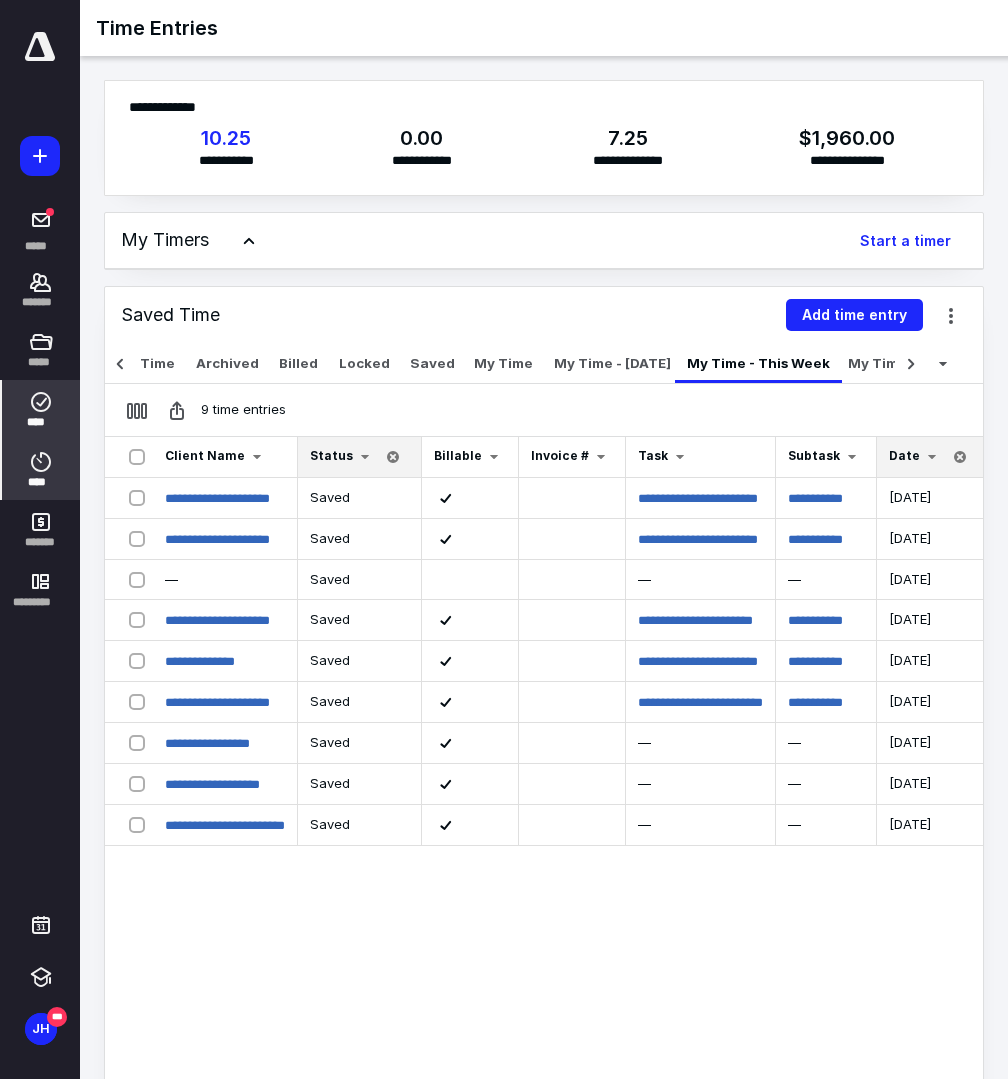 click 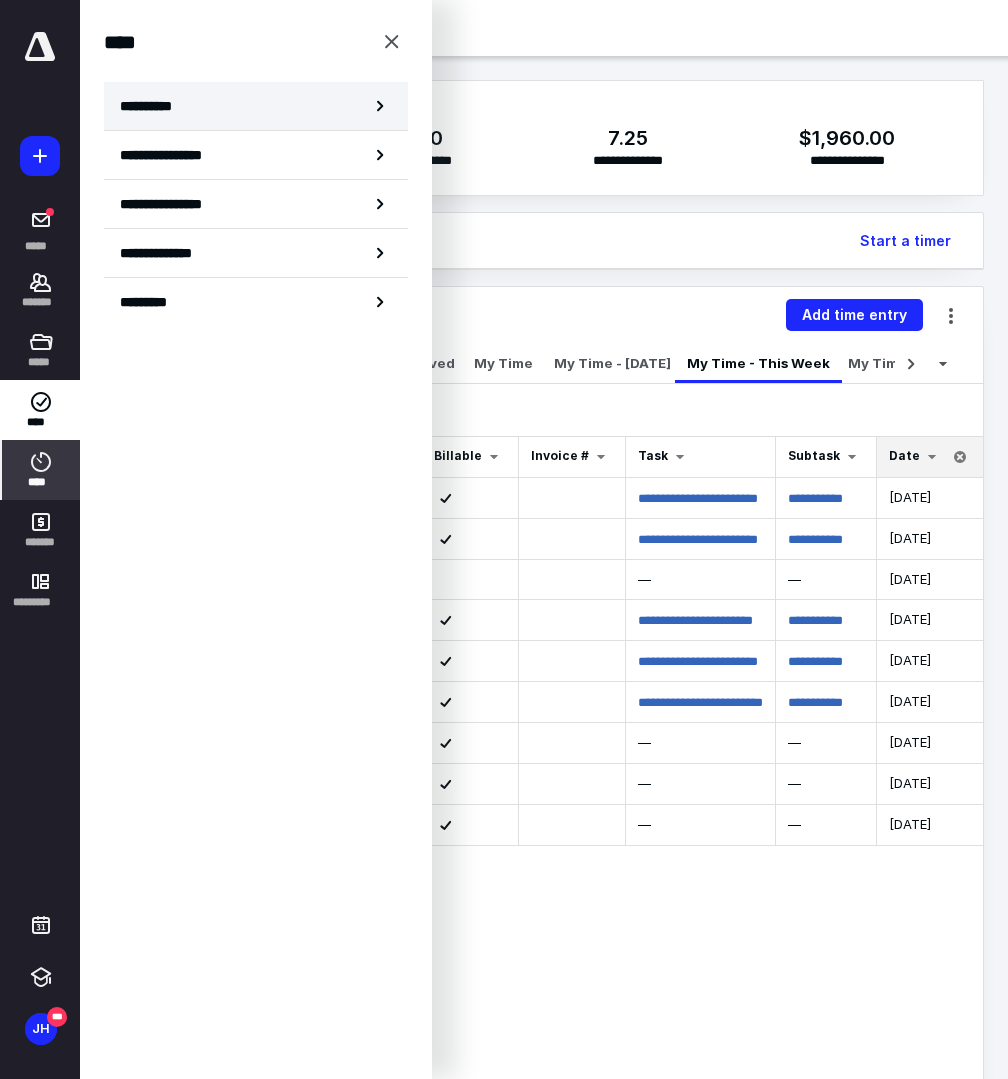 click on "**********" at bounding box center [256, 106] 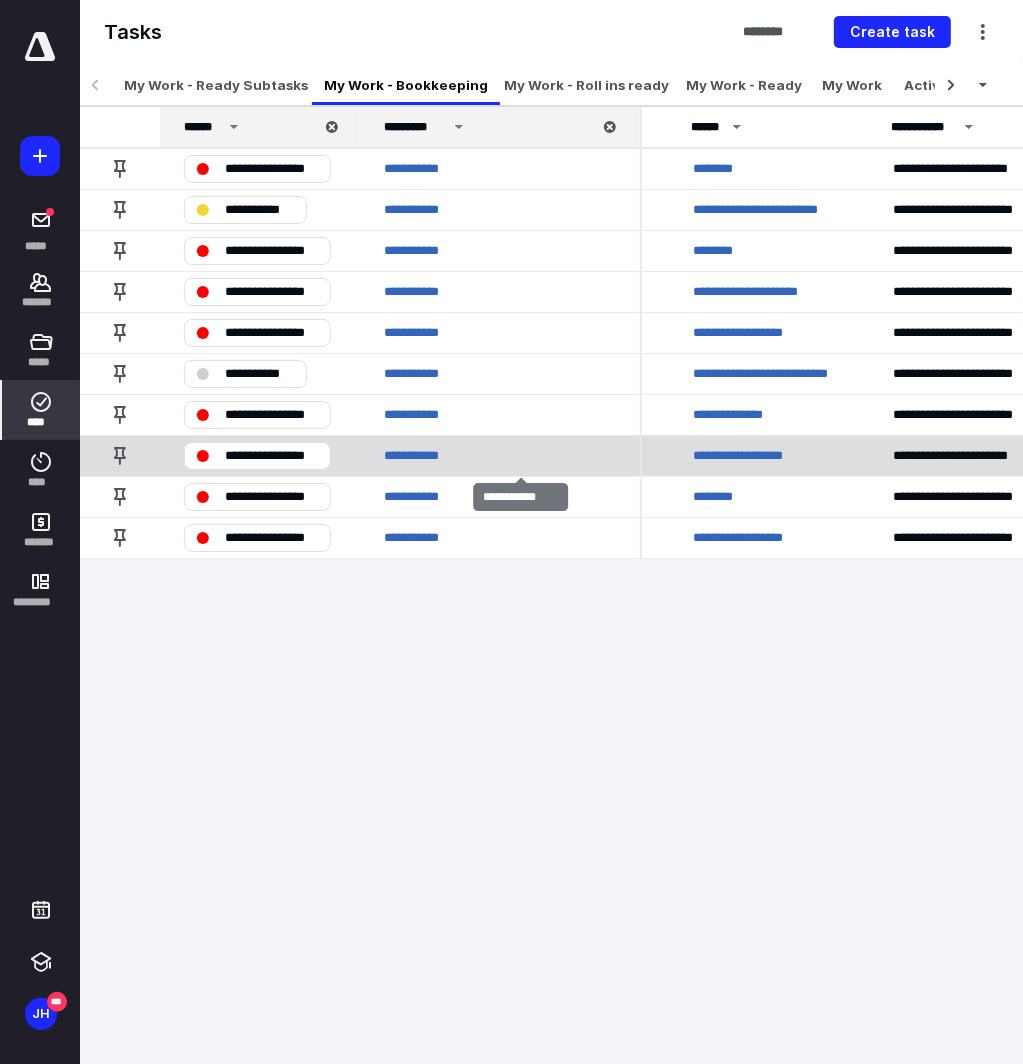 scroll, scrollTop: 0, scrollLeft: 600, axis: horizontal 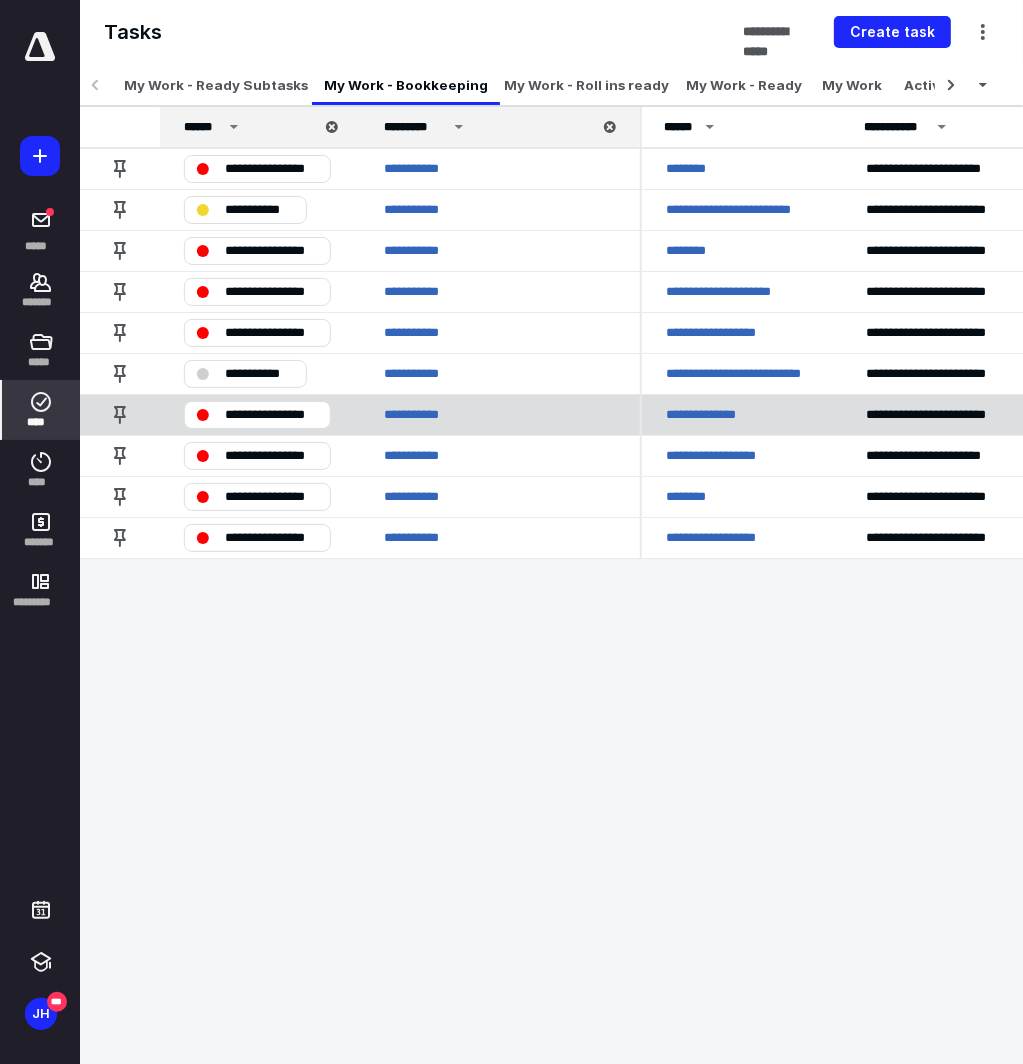 click on "**********" at bounding box center (710, 415) 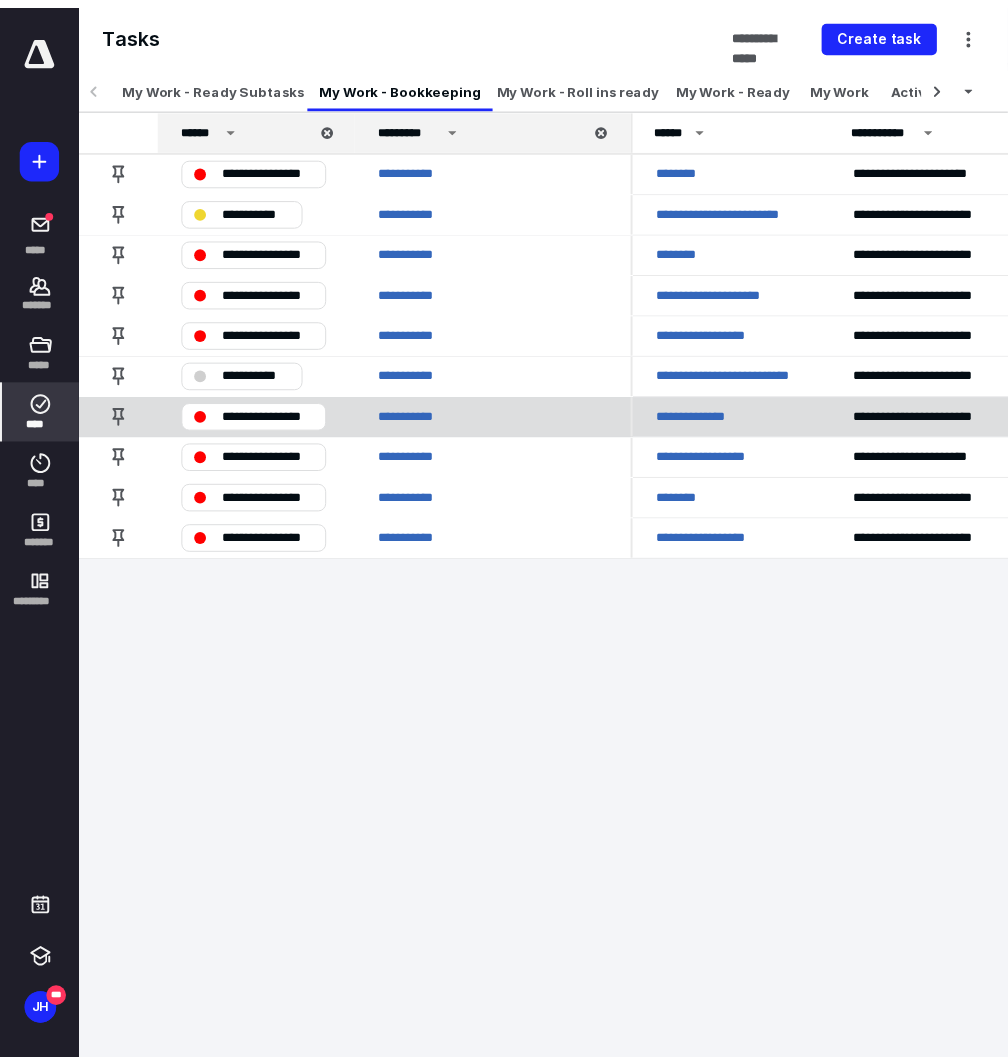 scroll, scrollTop: 0, scrollLeft: 519, axis: horizontal 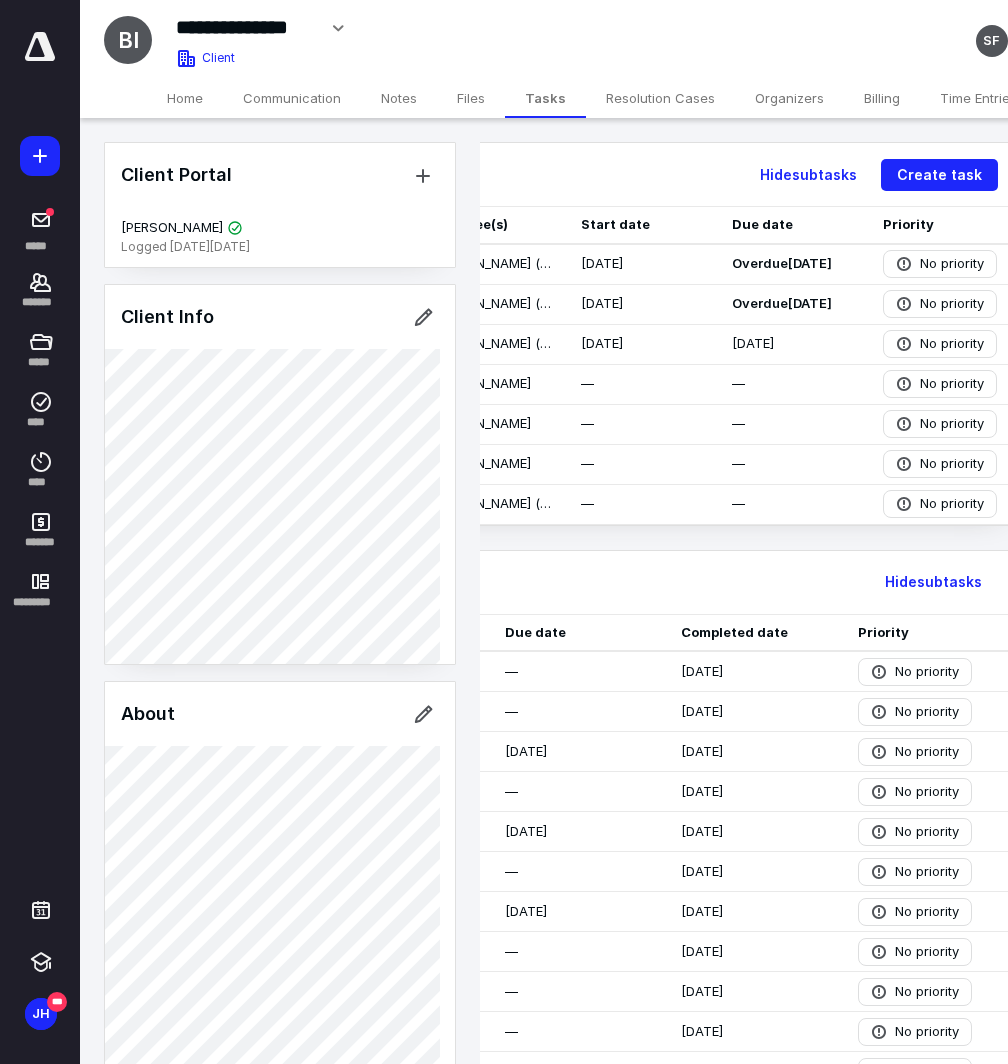 click on "Files" at bounding box center [471, 98] 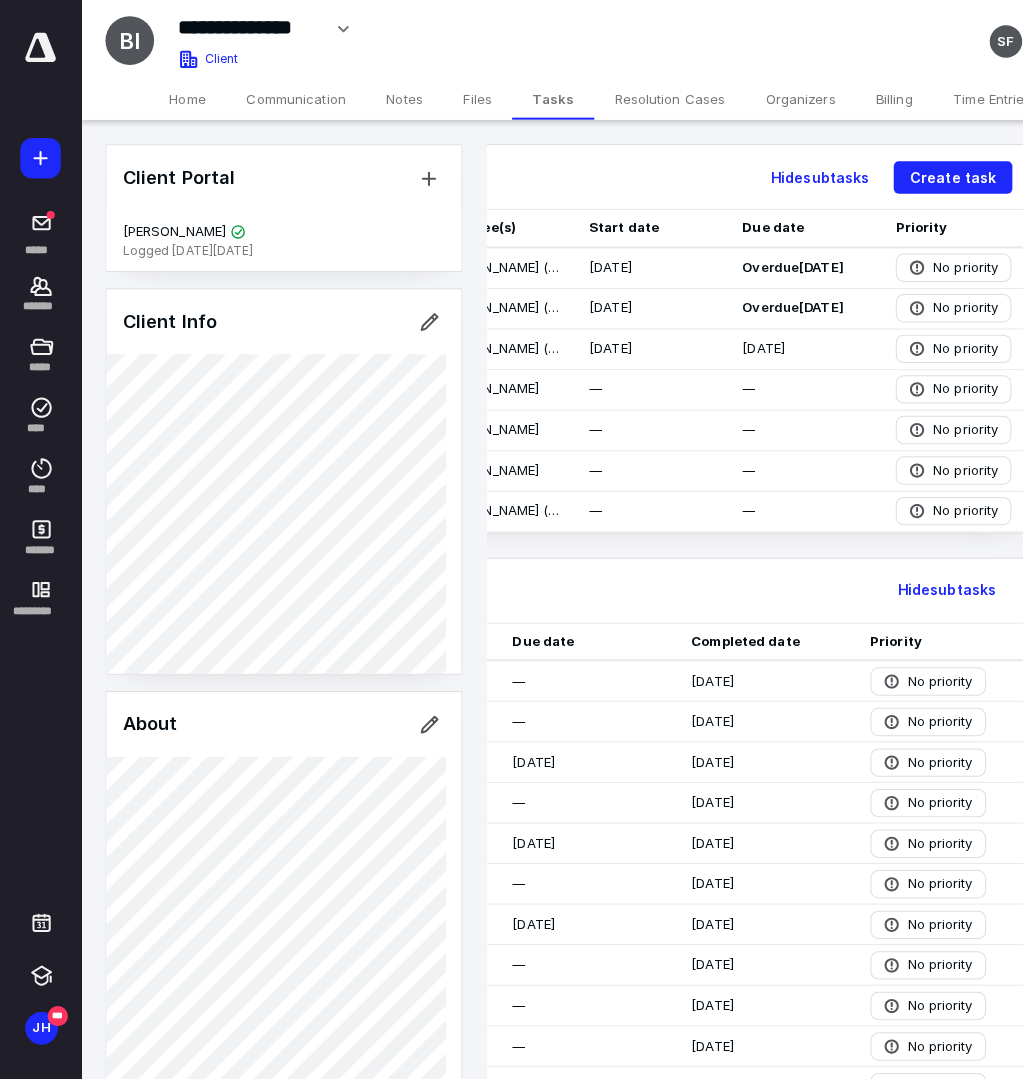 scroll, scrollTop: 0, scrollLeft: 0, axis: both 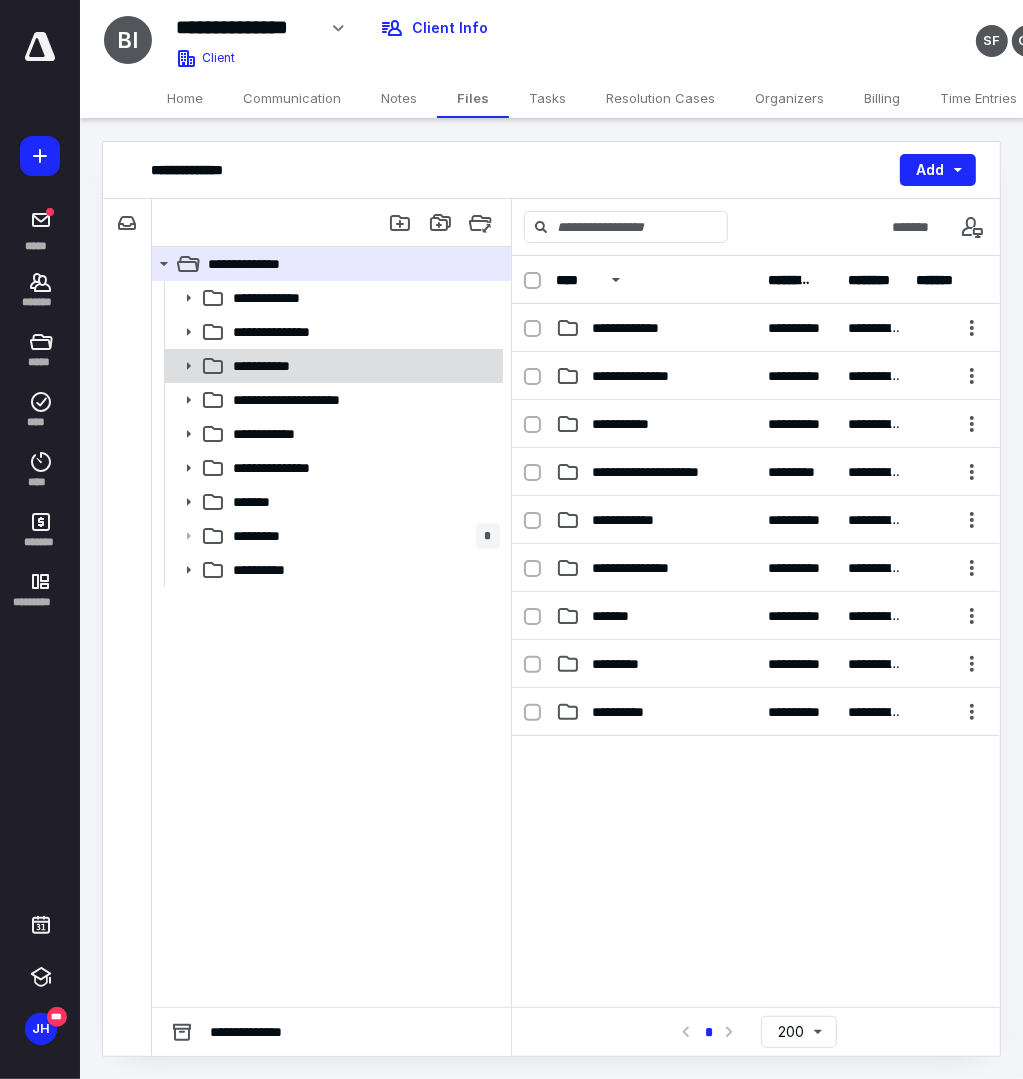 click on "**********" at bounding box center (276, 366) 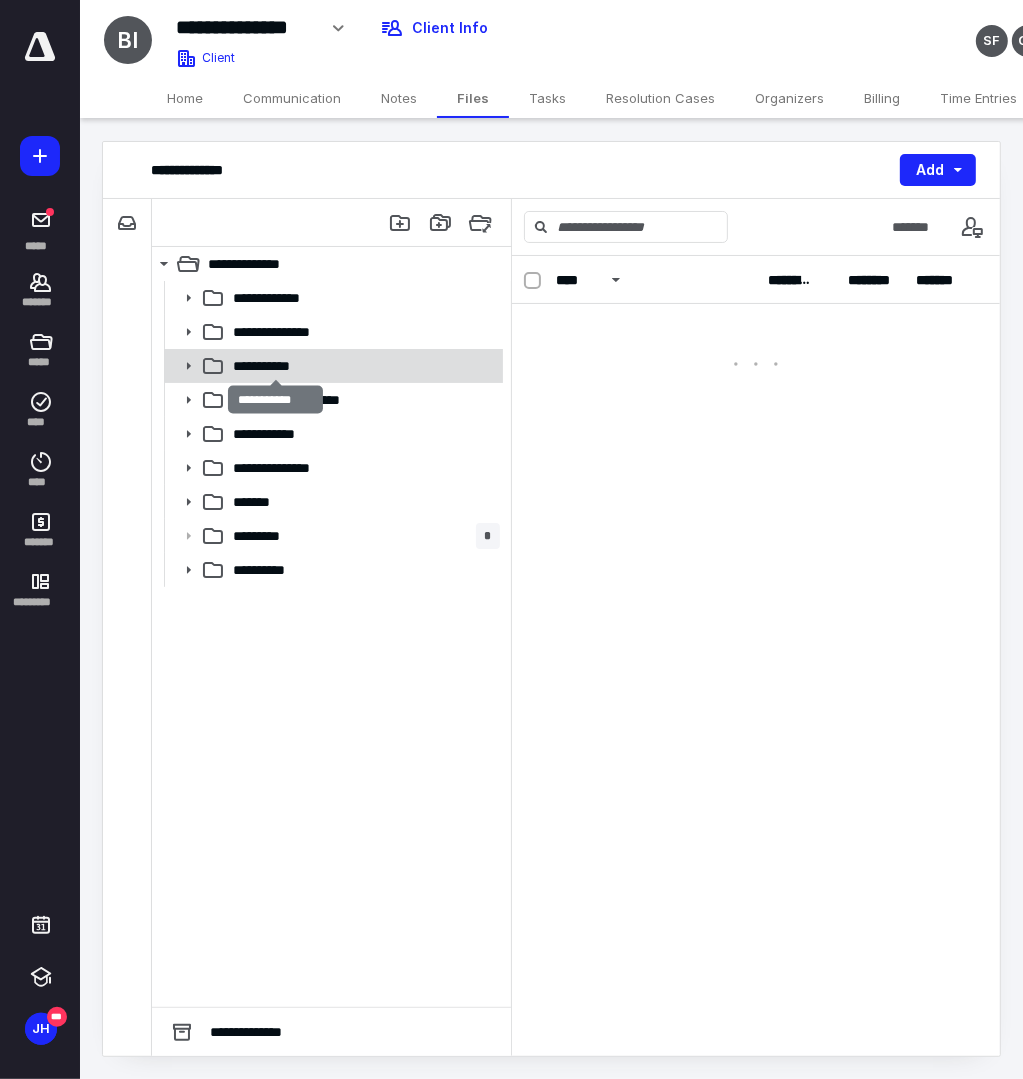 click on "**********" at bounding box center [276, 366] 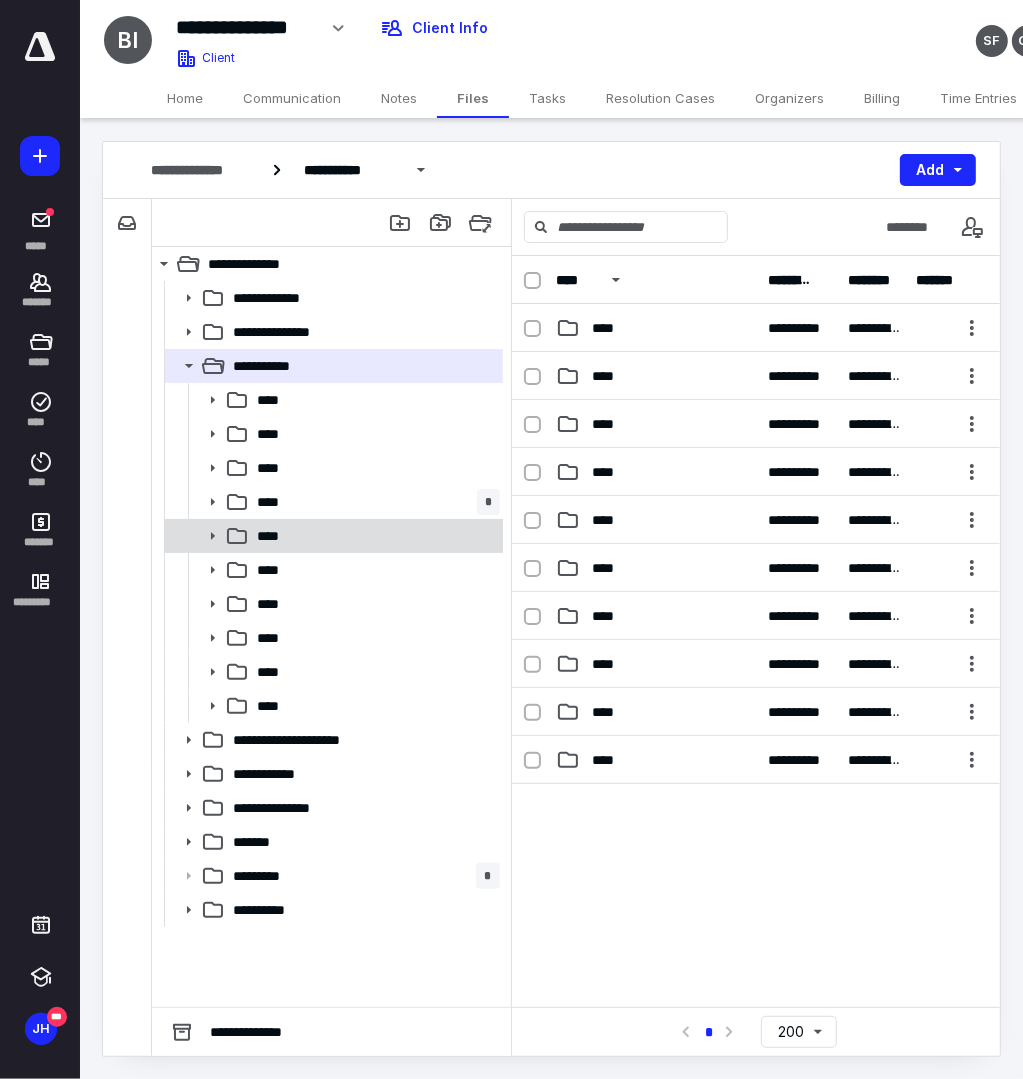 click on "****" at bounding box center [374, 536] 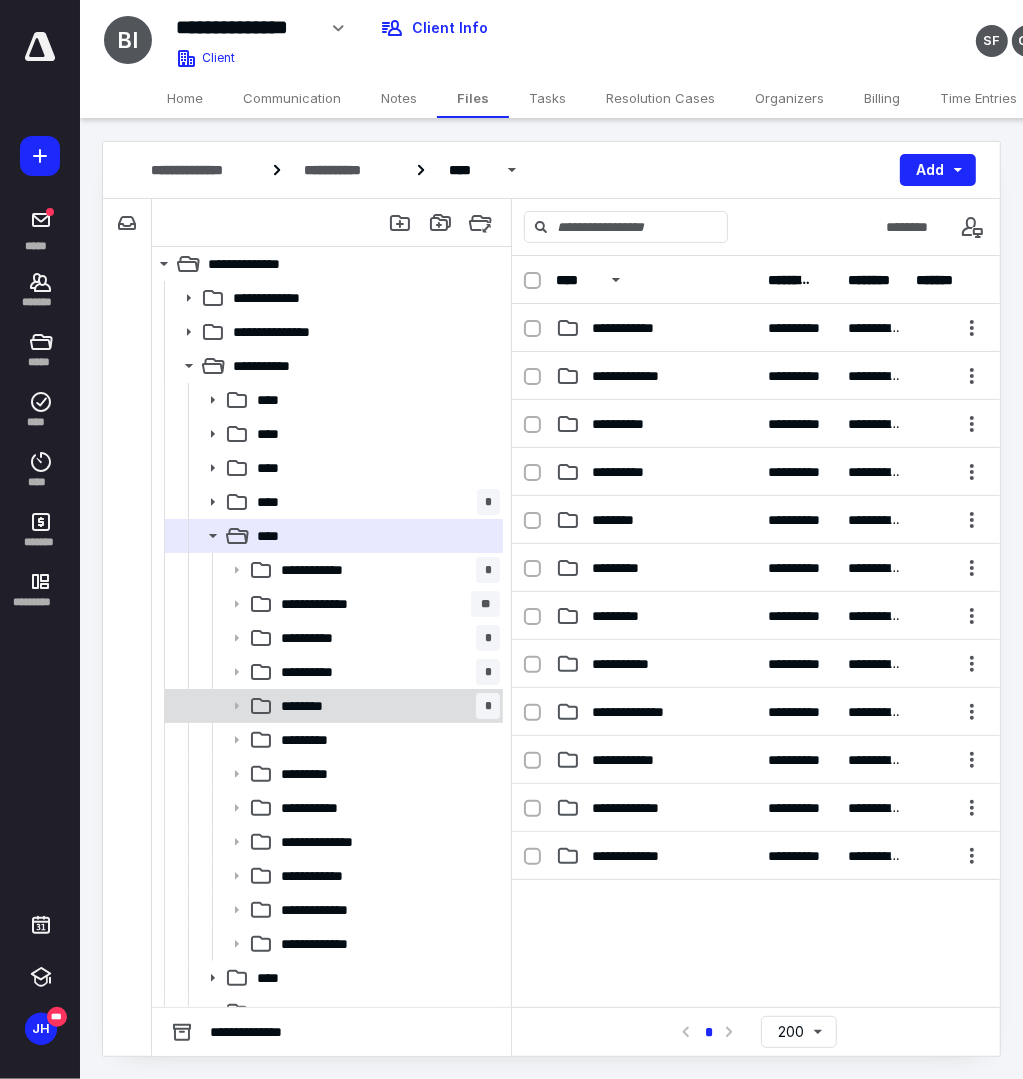 click on "******** *" at bounding box center [386, 706] 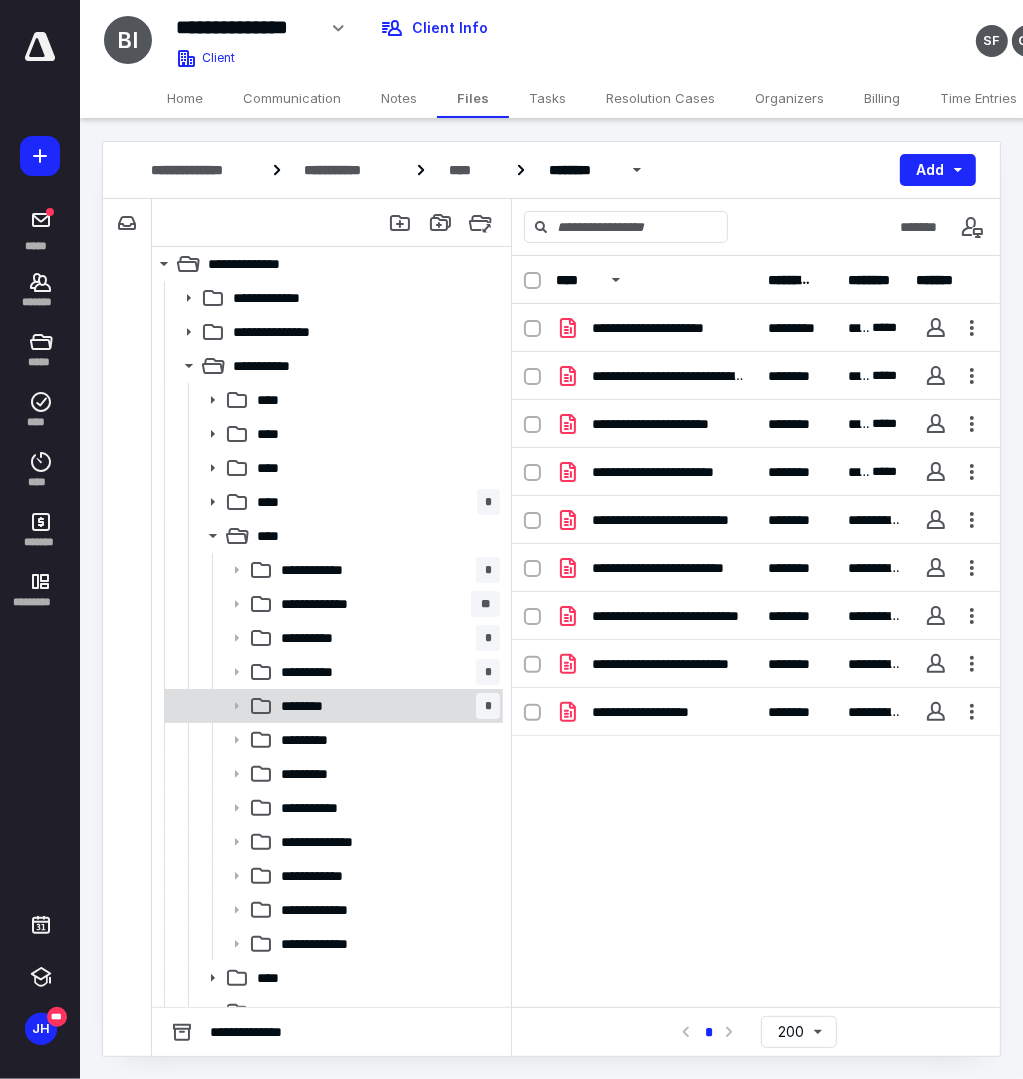 click on "******** *" at bounding box center [386, 706] 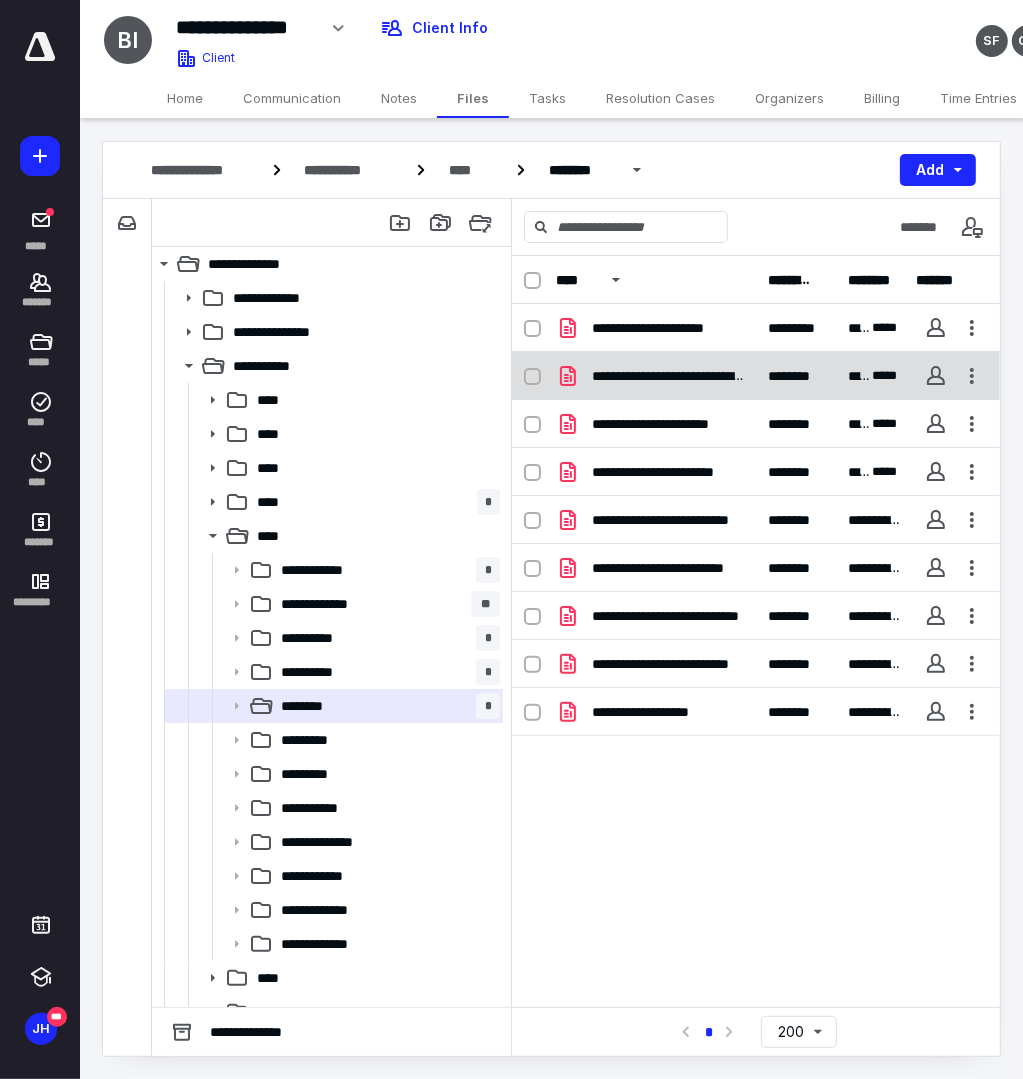 click on "**********" at bounding box center [668, 376] 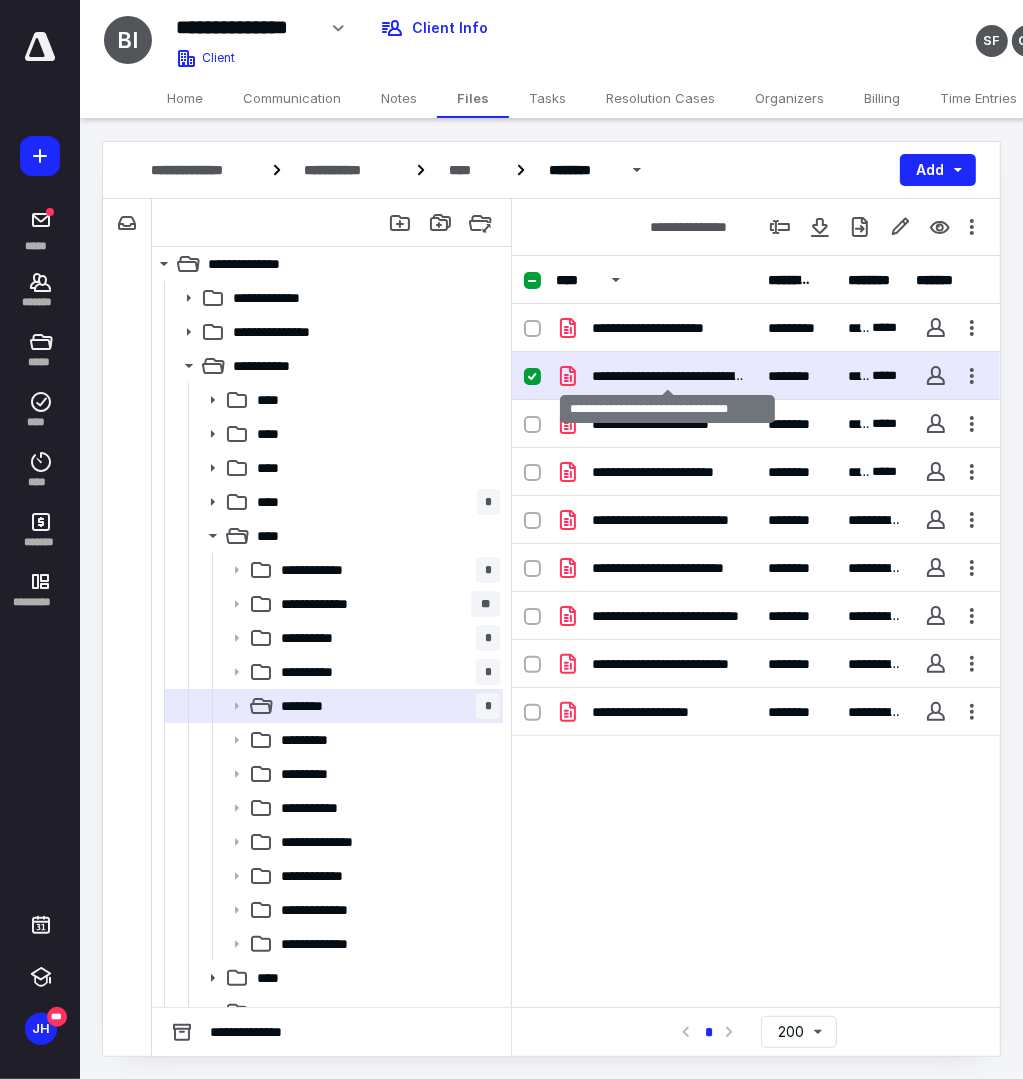 click on "**********" at bounding box center (668, 376) 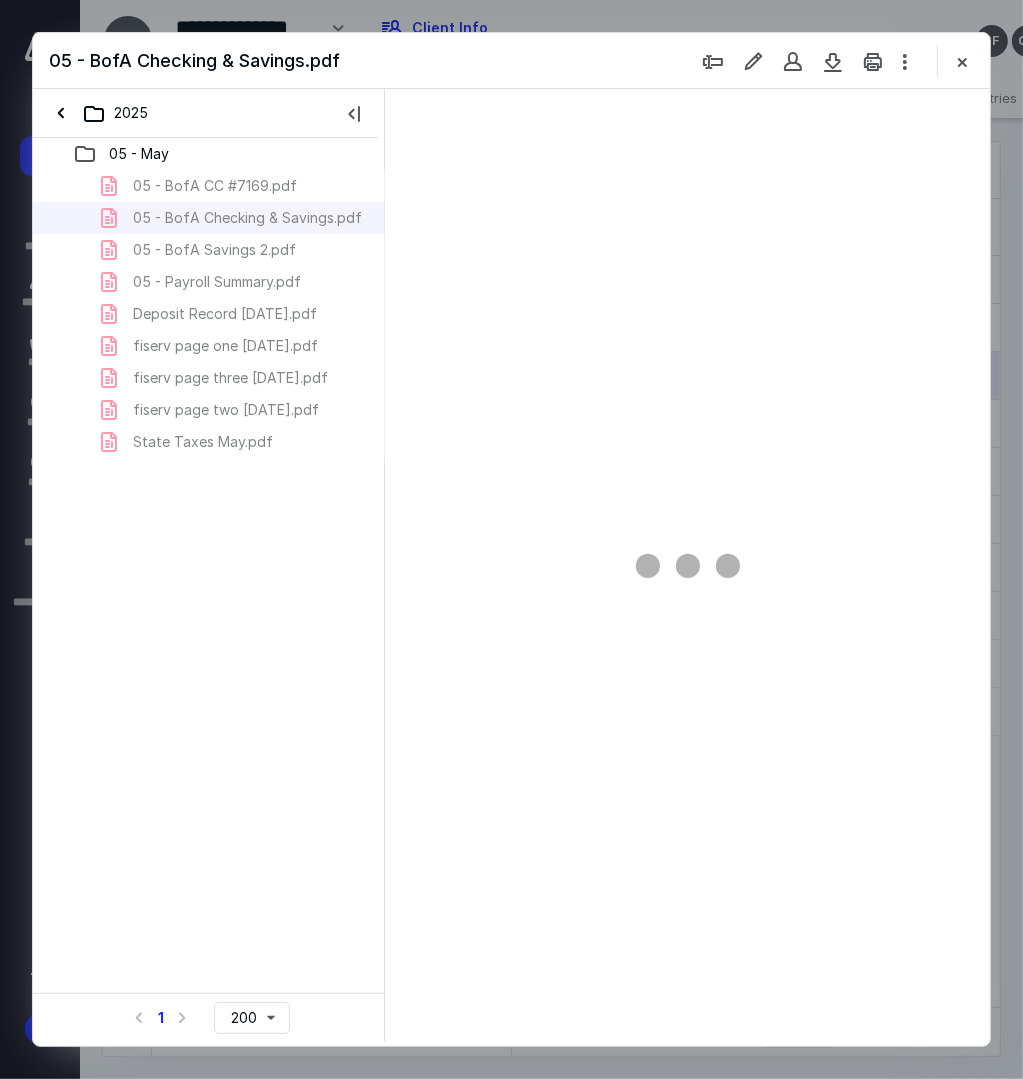 scroll, scrollTop: 0, scrollLeft: 0, axis: both 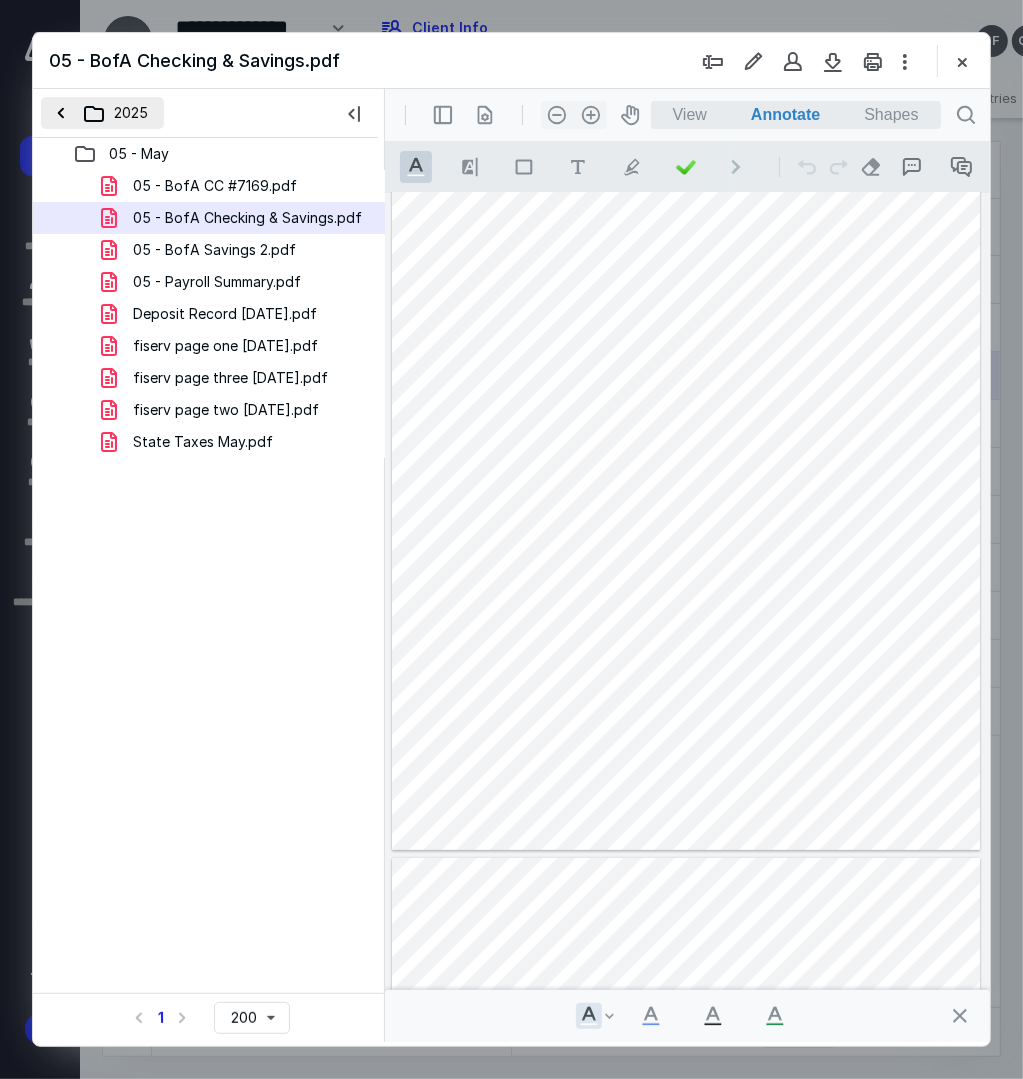 click on "2025" at bounding box center [102, 113] 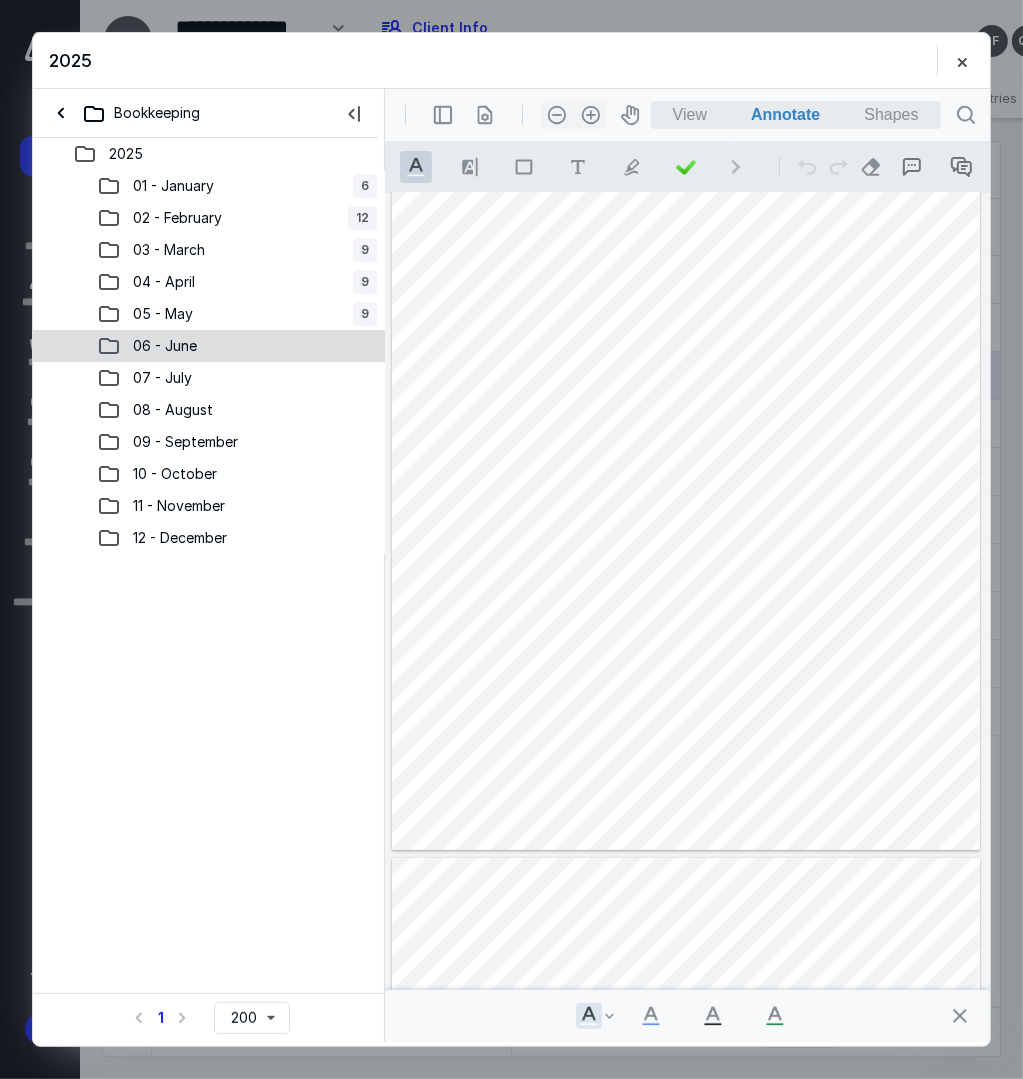 click on "06 - June" at bounding box center (165, 346) 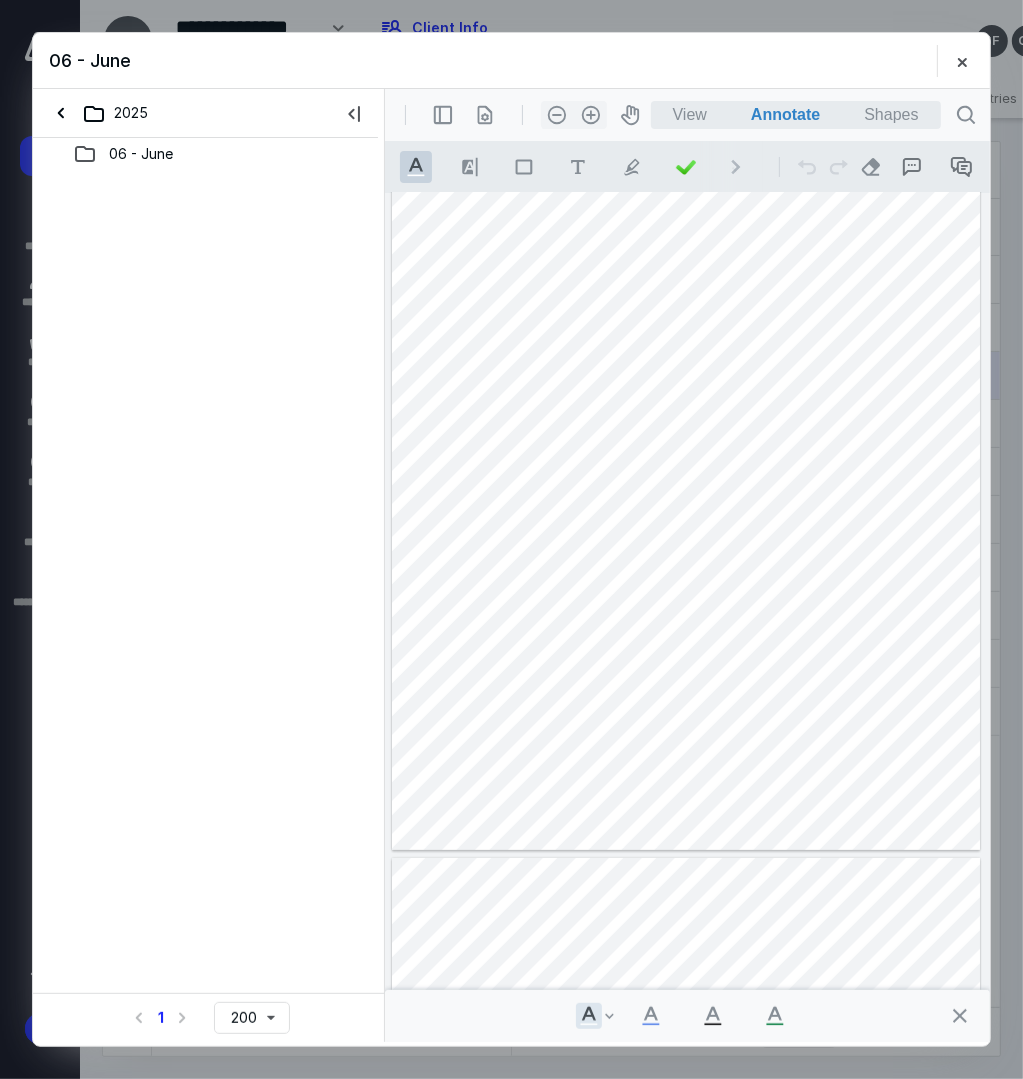 click on "06 - June" at bounding box center (141, 154) 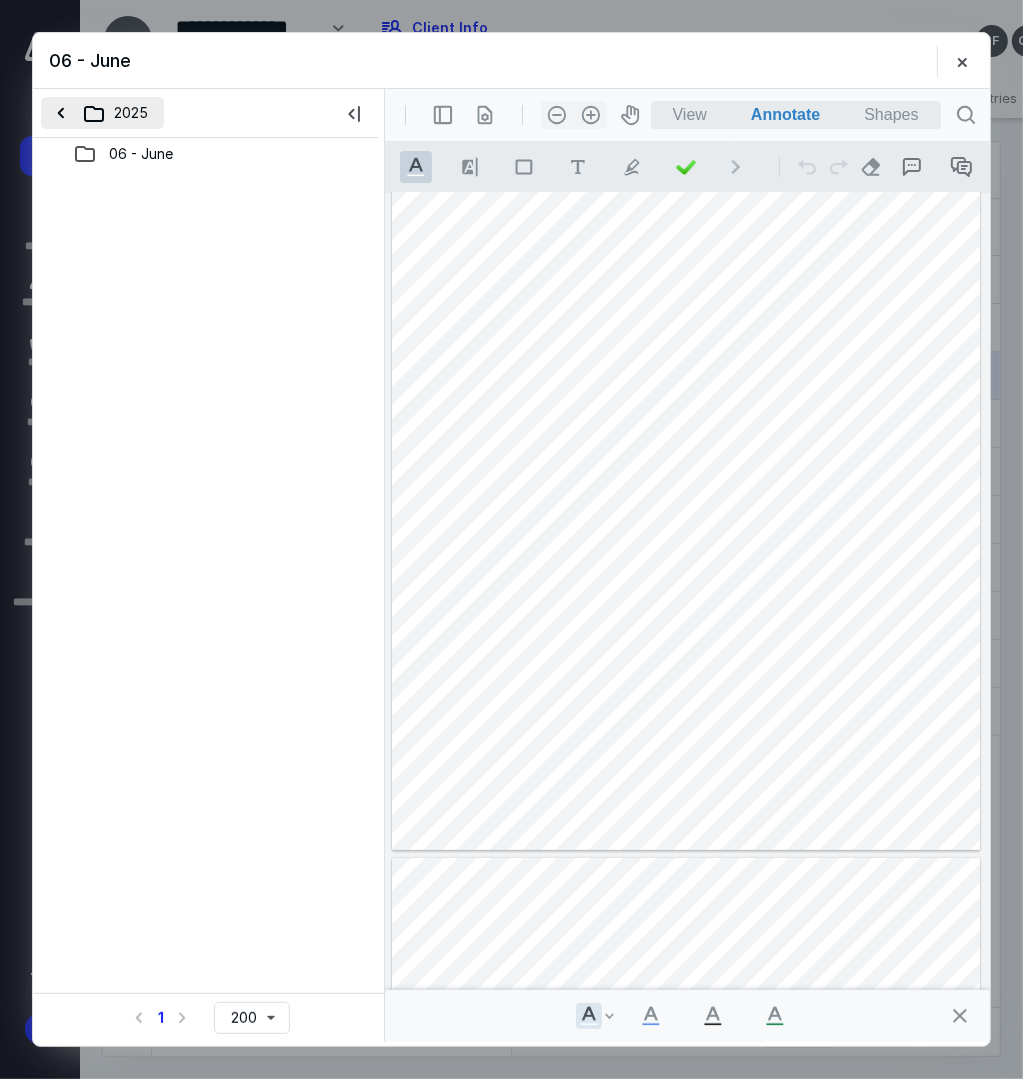 click on "2025" at bounding box center (102, 113) 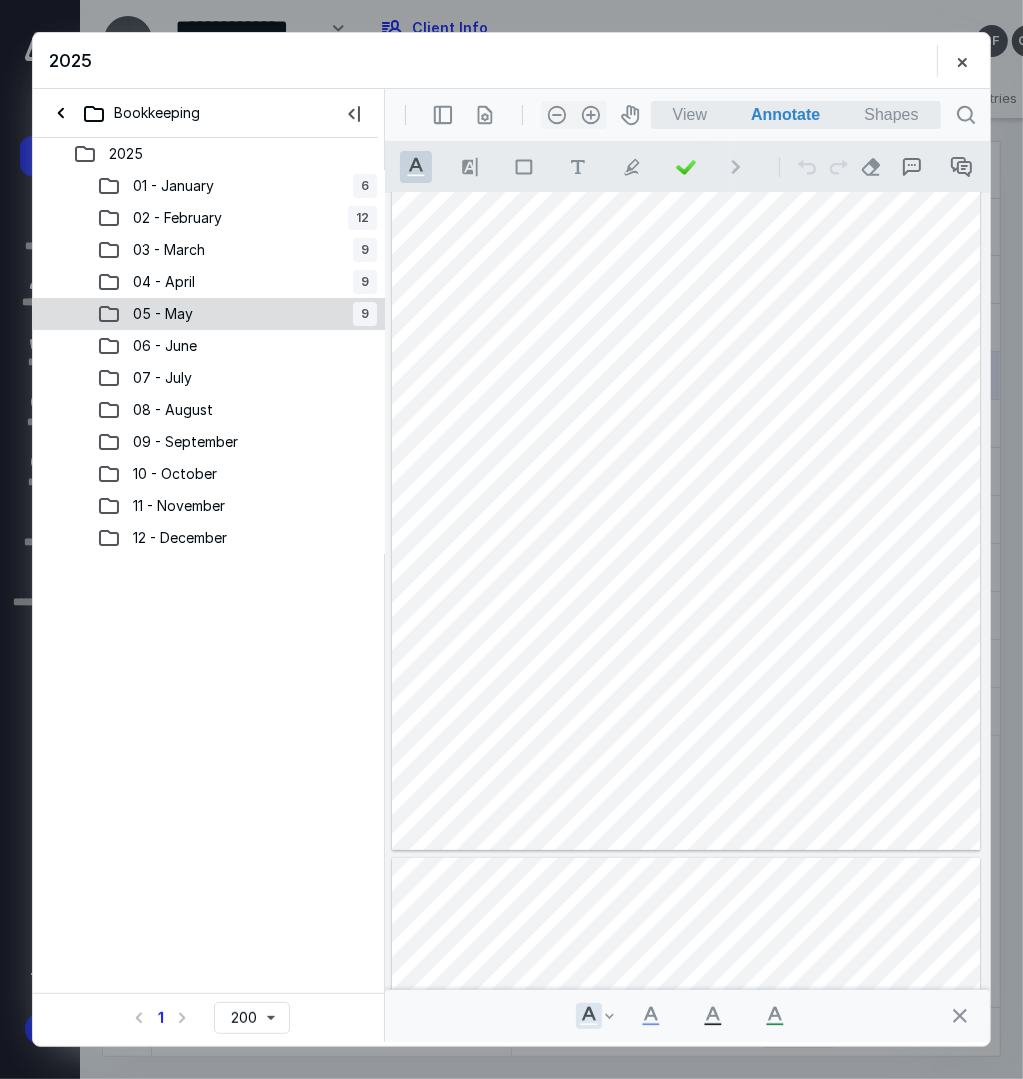click on "05 - May" at bounding box center (151, 314) 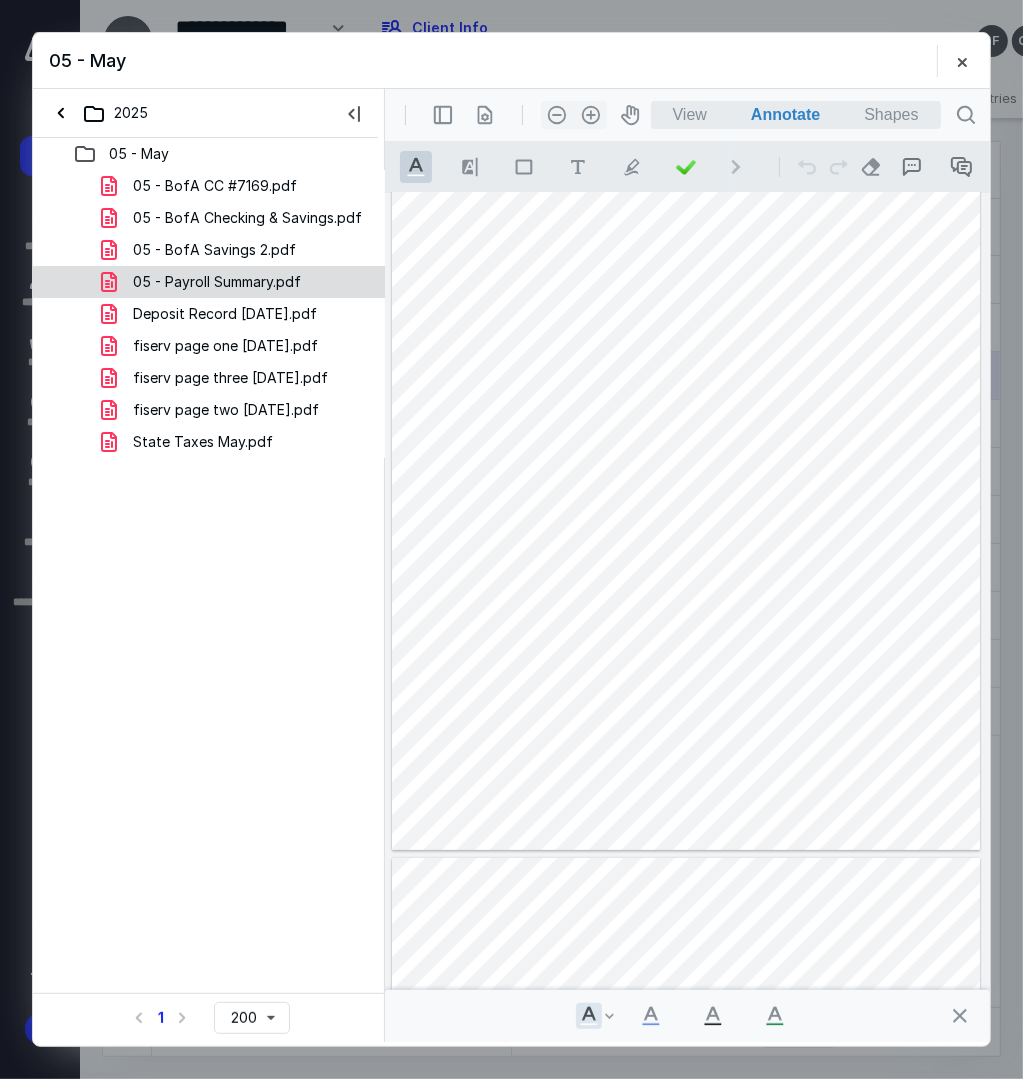 click on "05 - Payroll Summary.pdf" at bounding box center (217, 282) 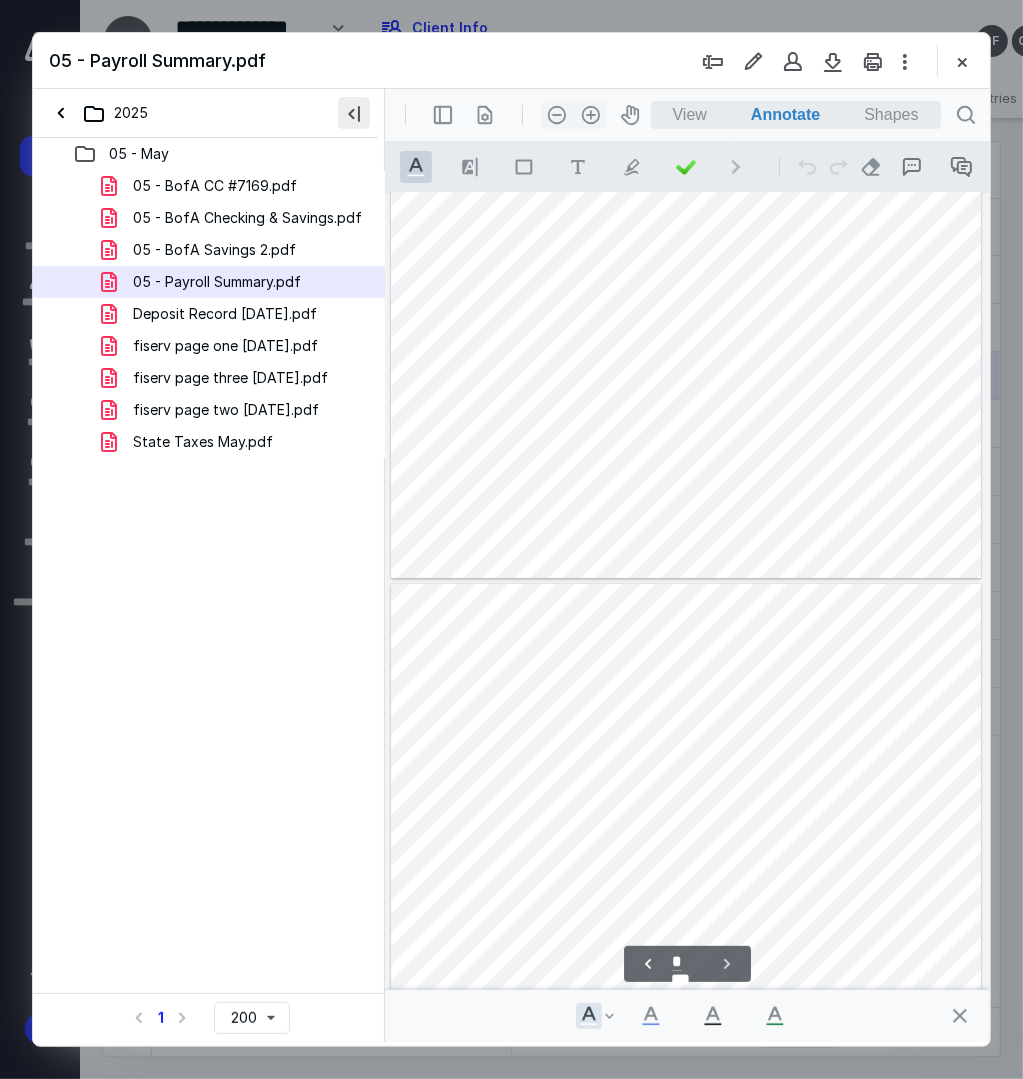 click at bounding box center [354, 113] 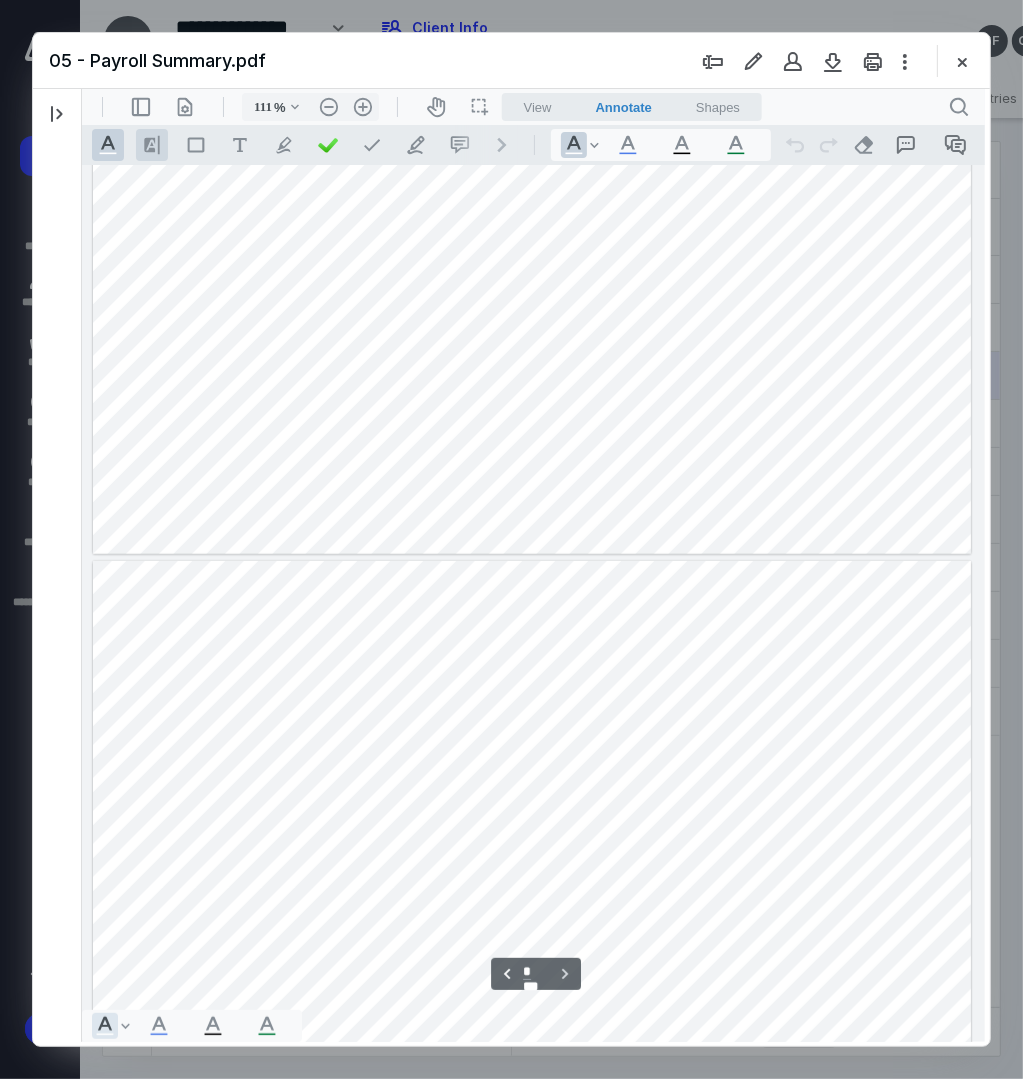 type on "112" 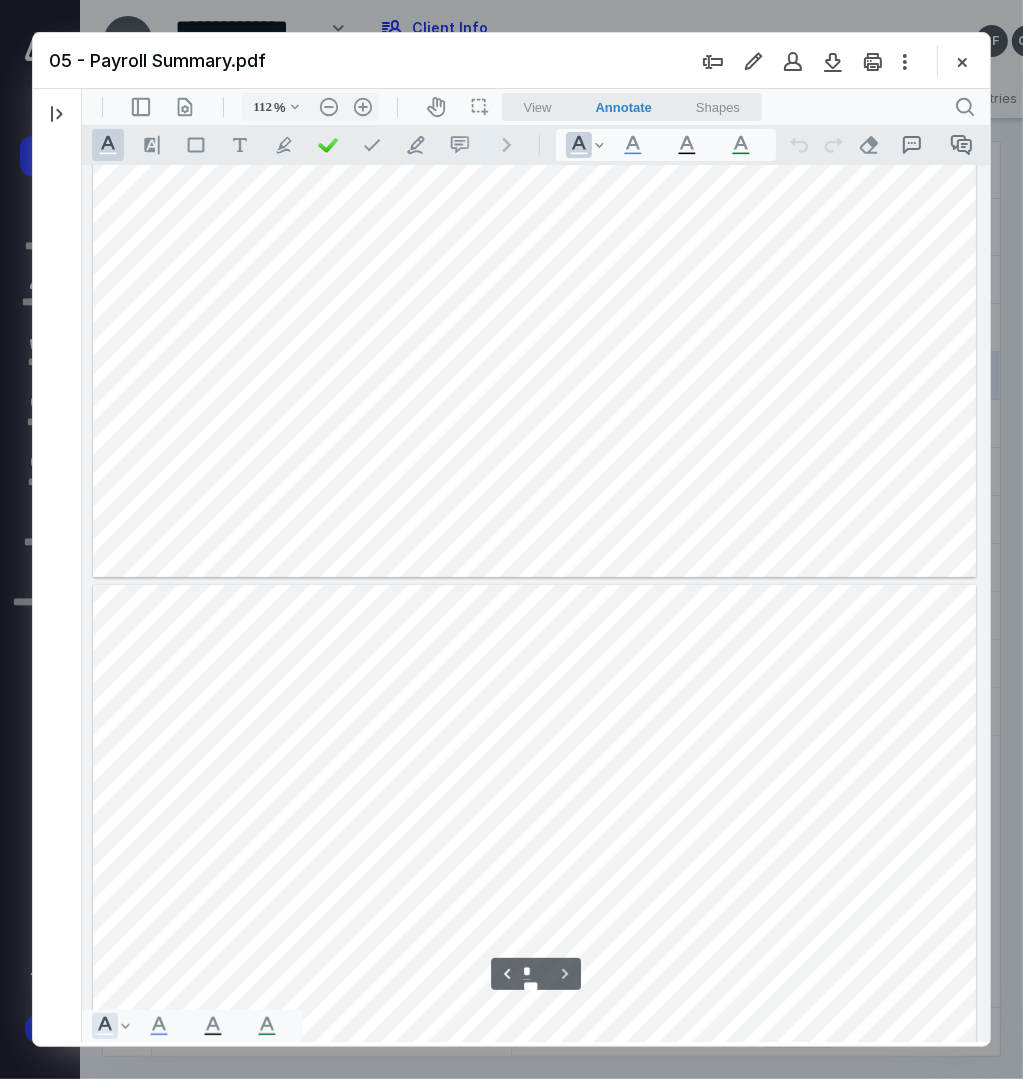 scroll, scrollTop: 375, scrollLeft: 0, axis: vertical 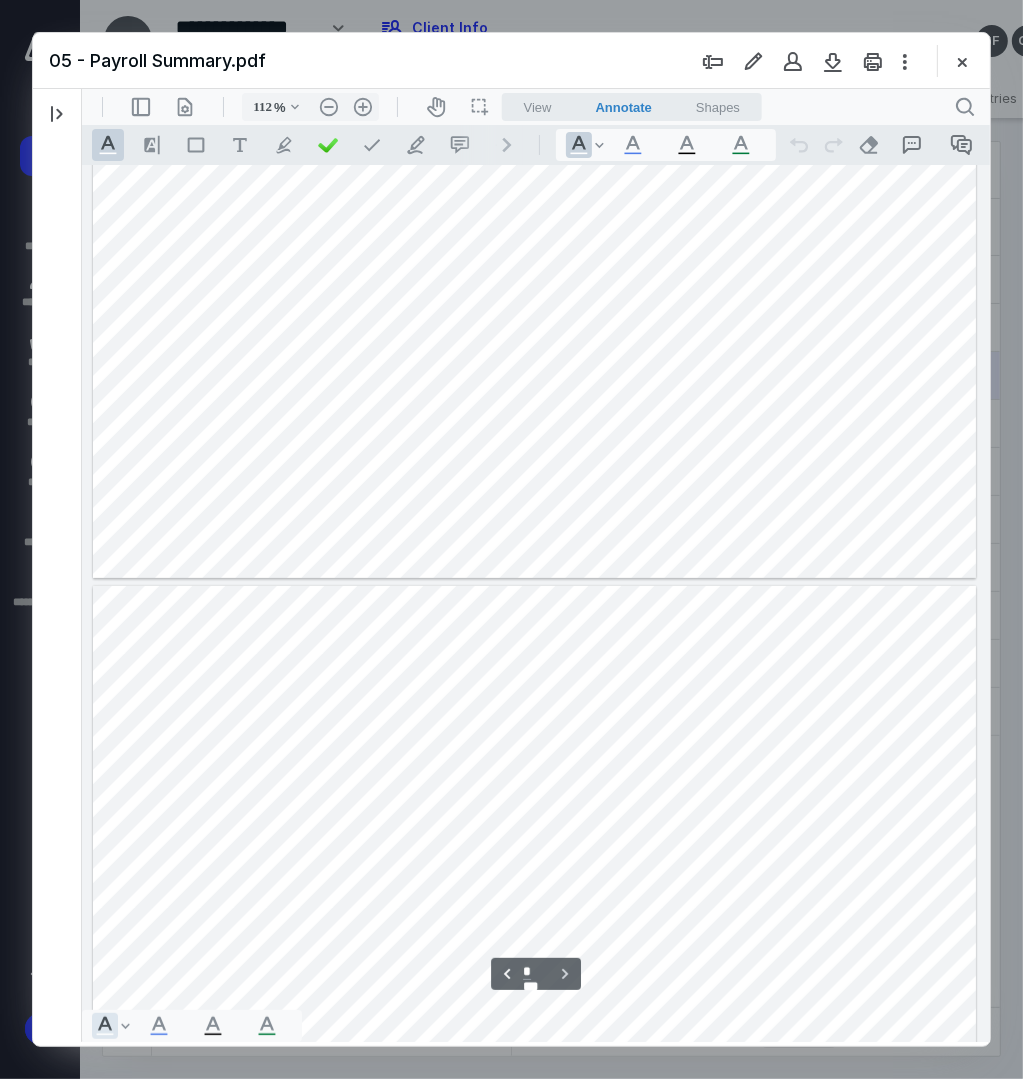 type on "*" 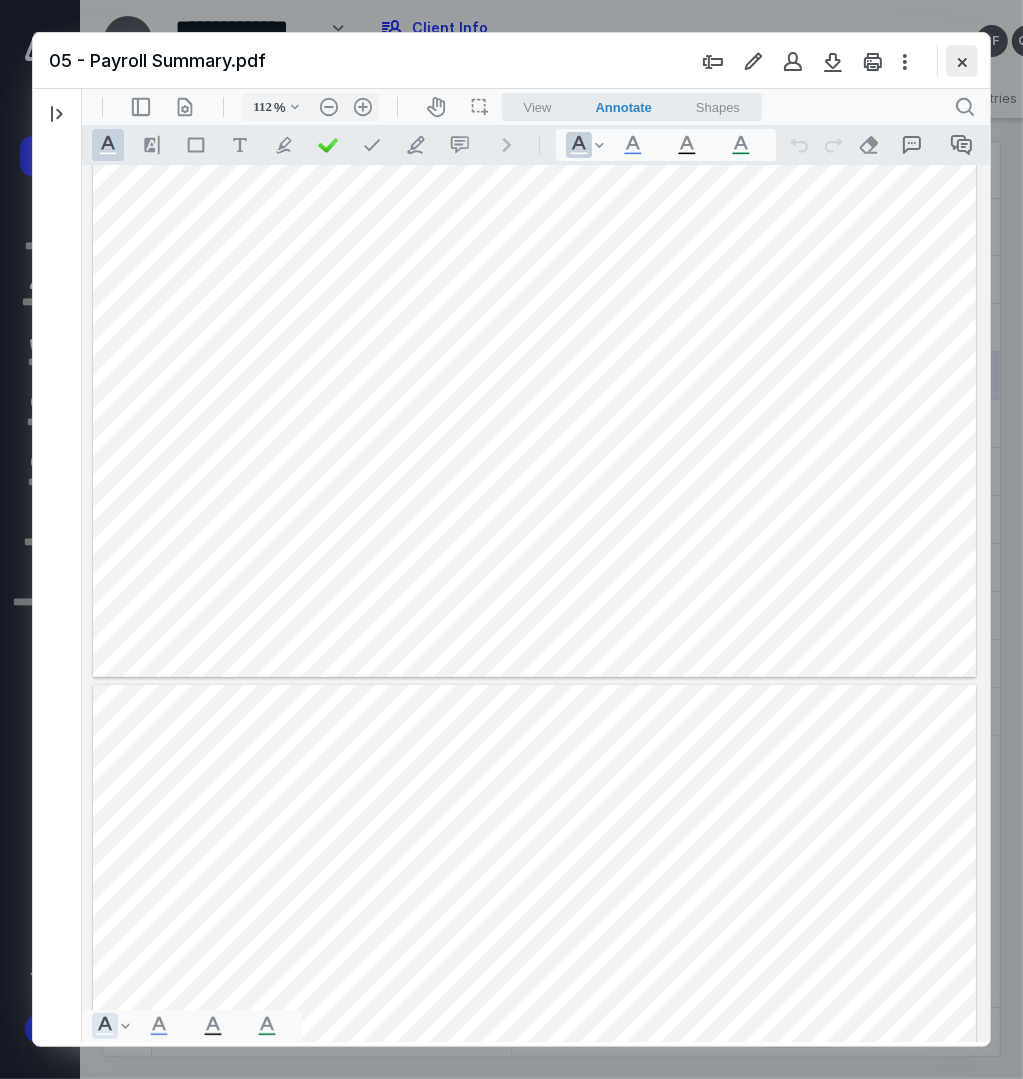 click at bounding box center [962, 61] 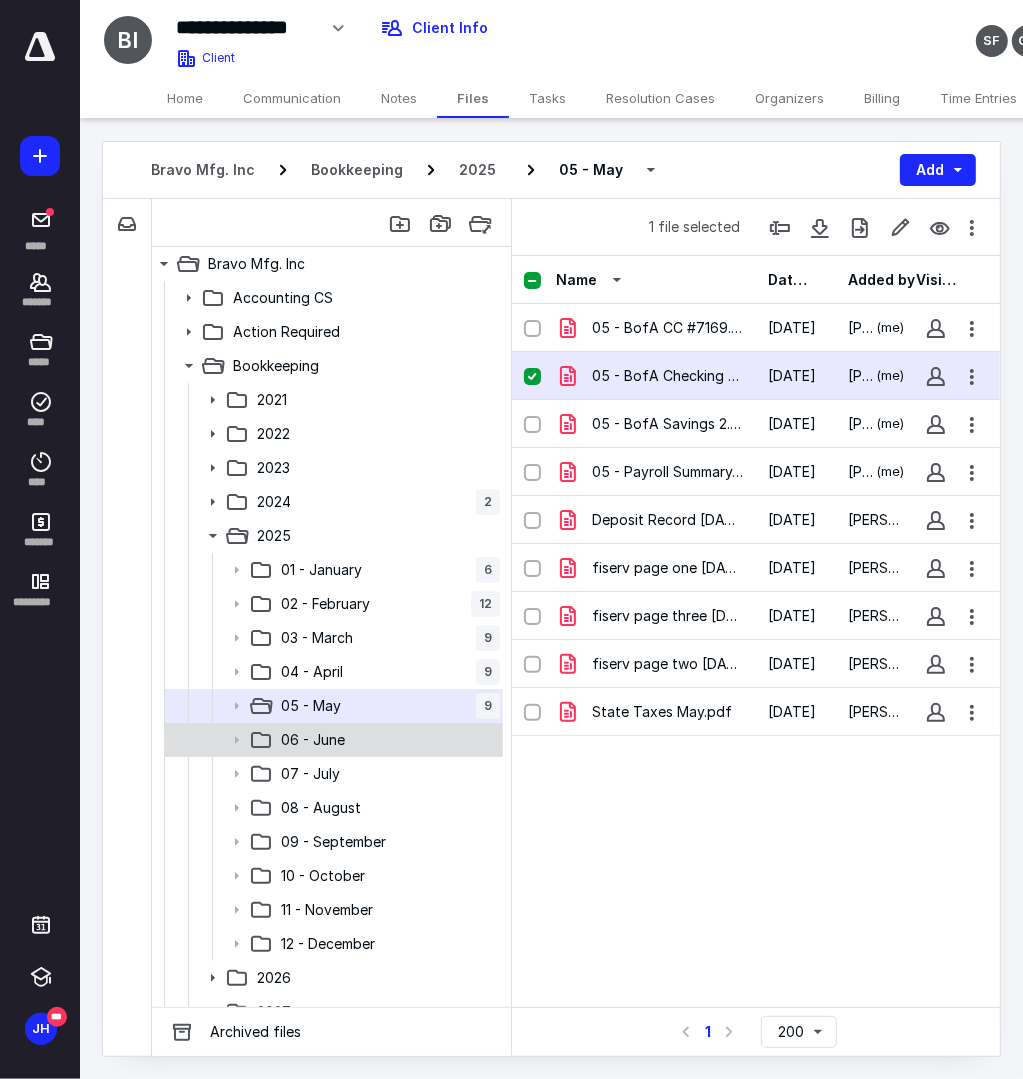 click on "06 - June" at bounding box center (386, 740) 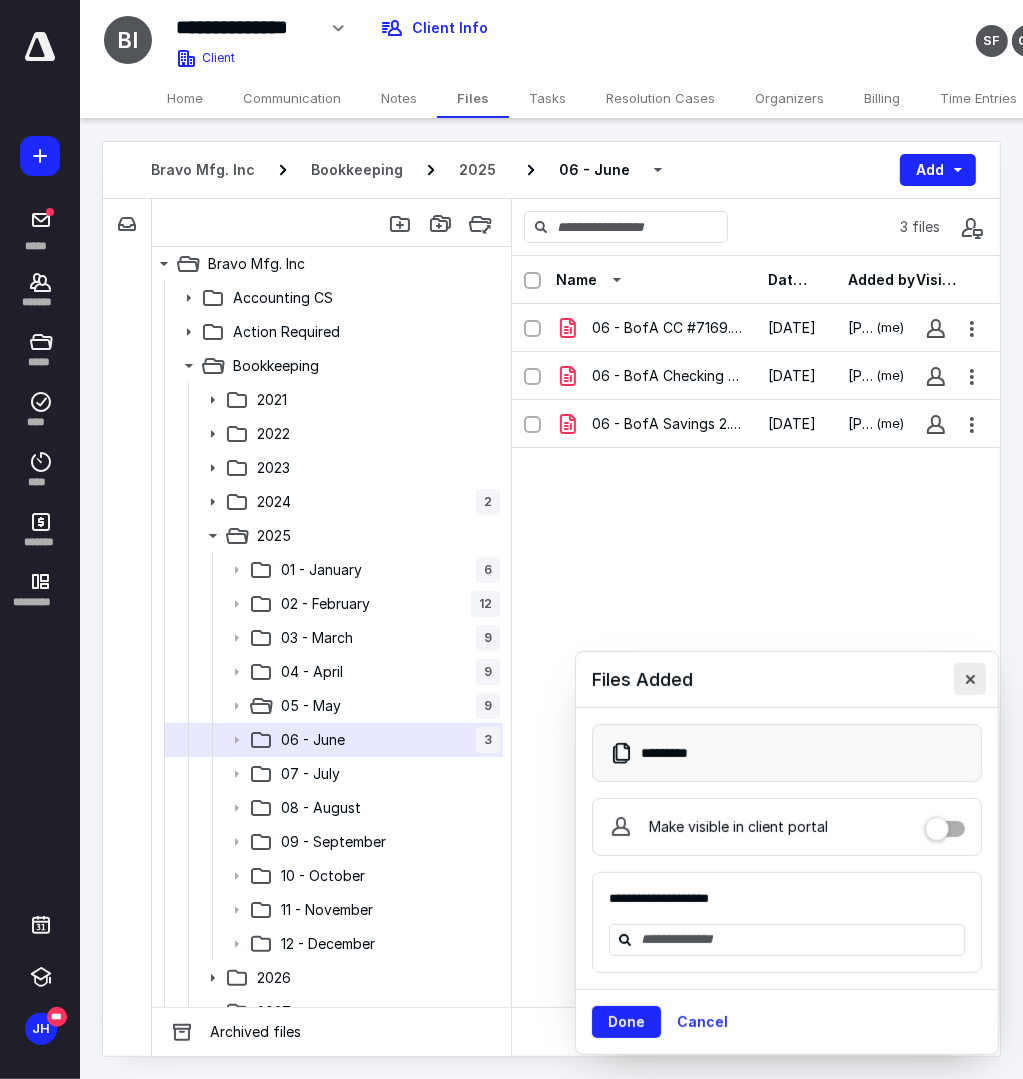 click at bounding box center [970, 679] 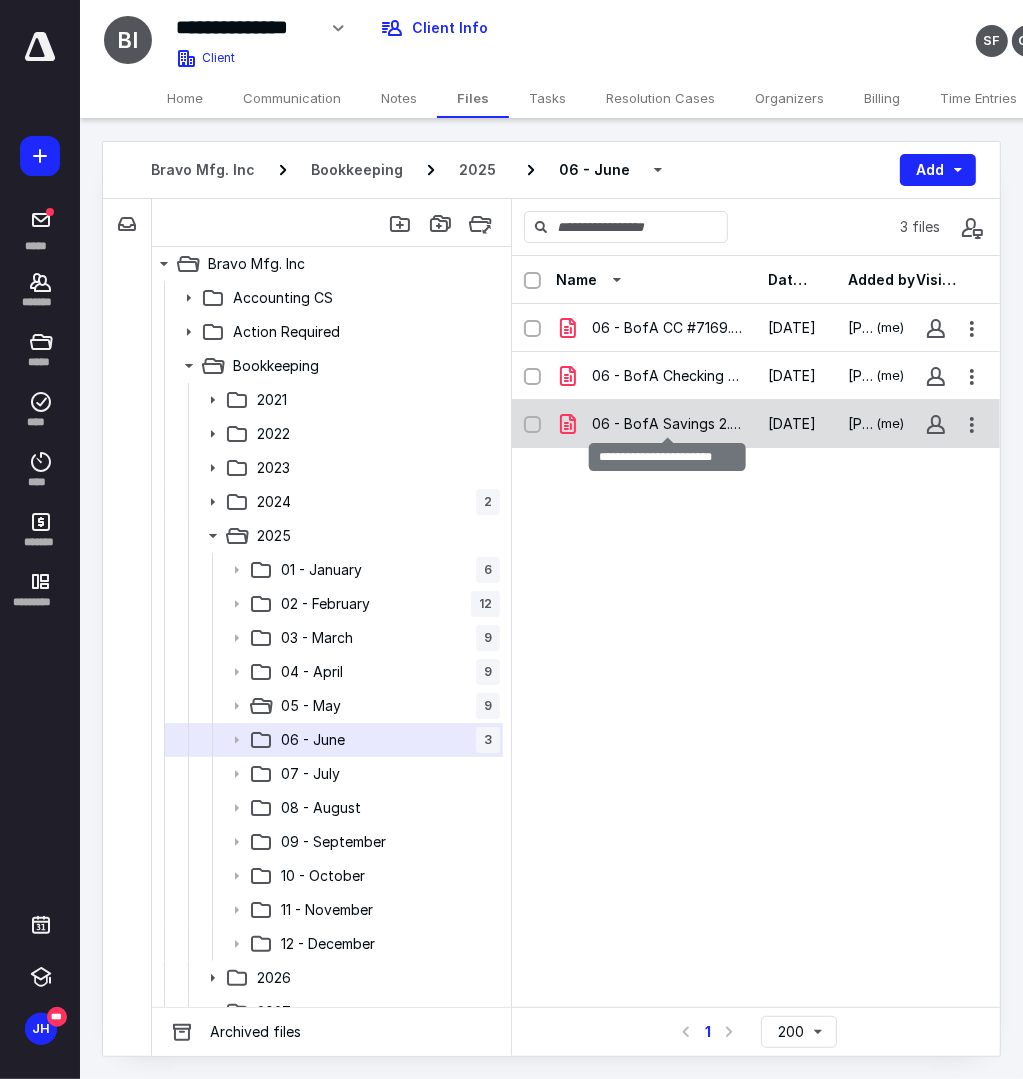 click on "06 - BofA Savings 2.pdf" at bounding box center [668, 424] 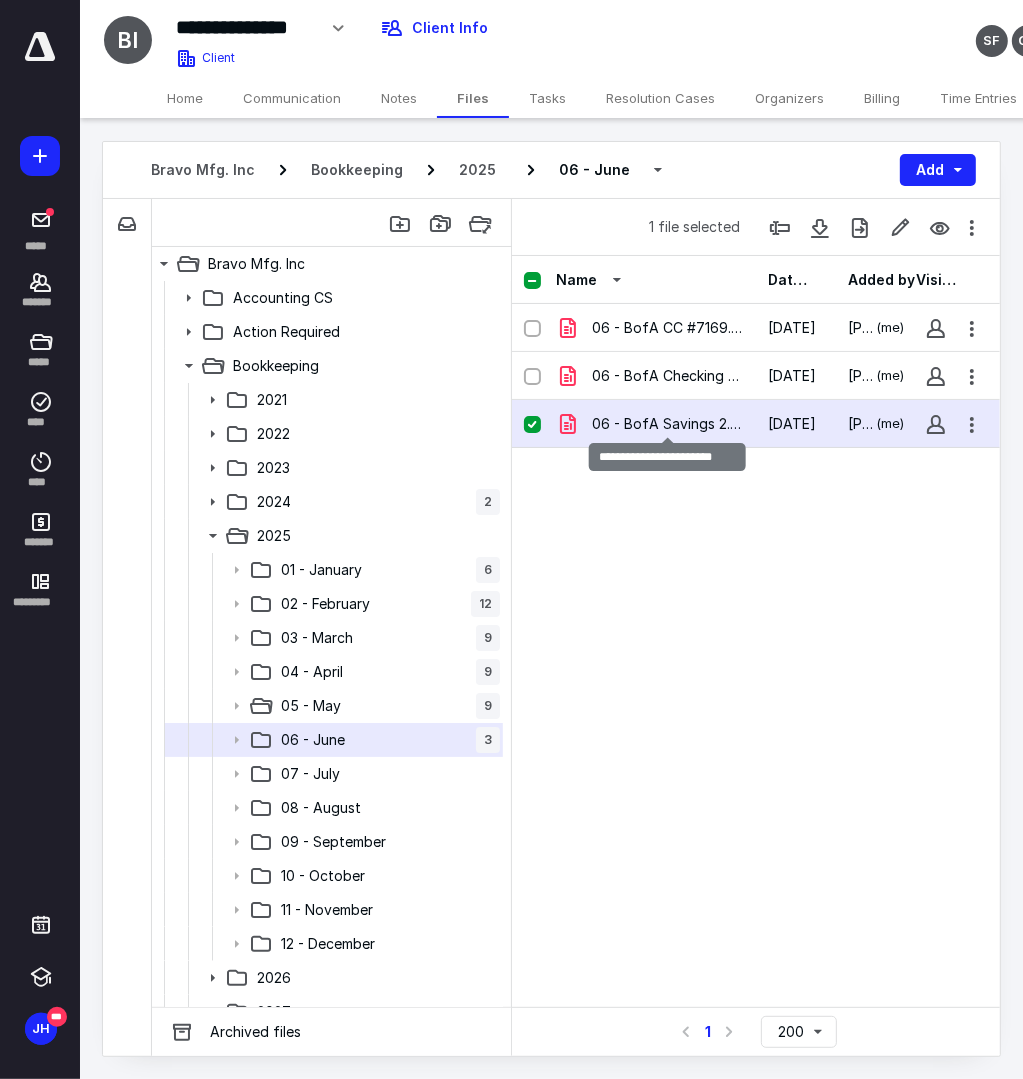 click on "06 - BofA Savings 2.pdf" at bounding box center (668, 424) 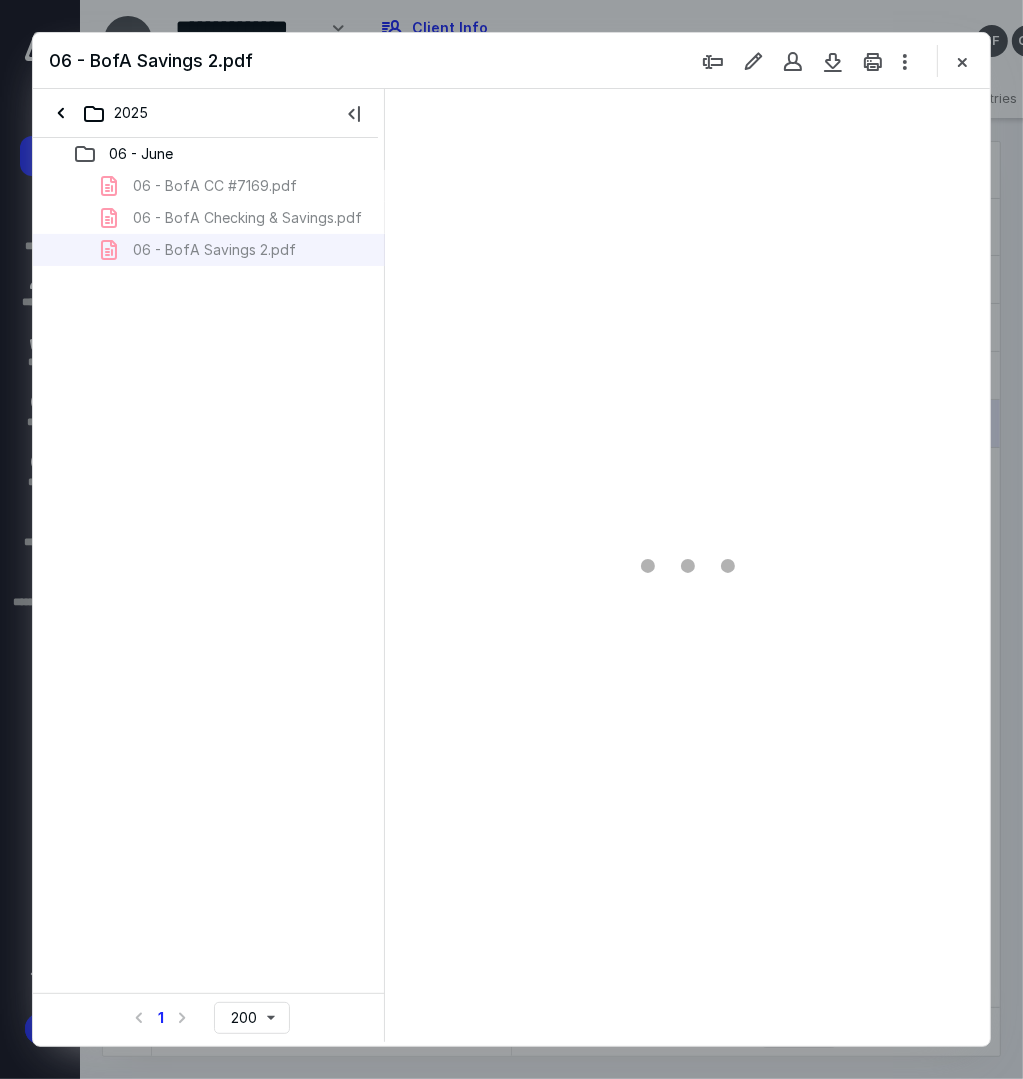 scroll, scrollTop: 0, scrollLeft: 0, axis: both 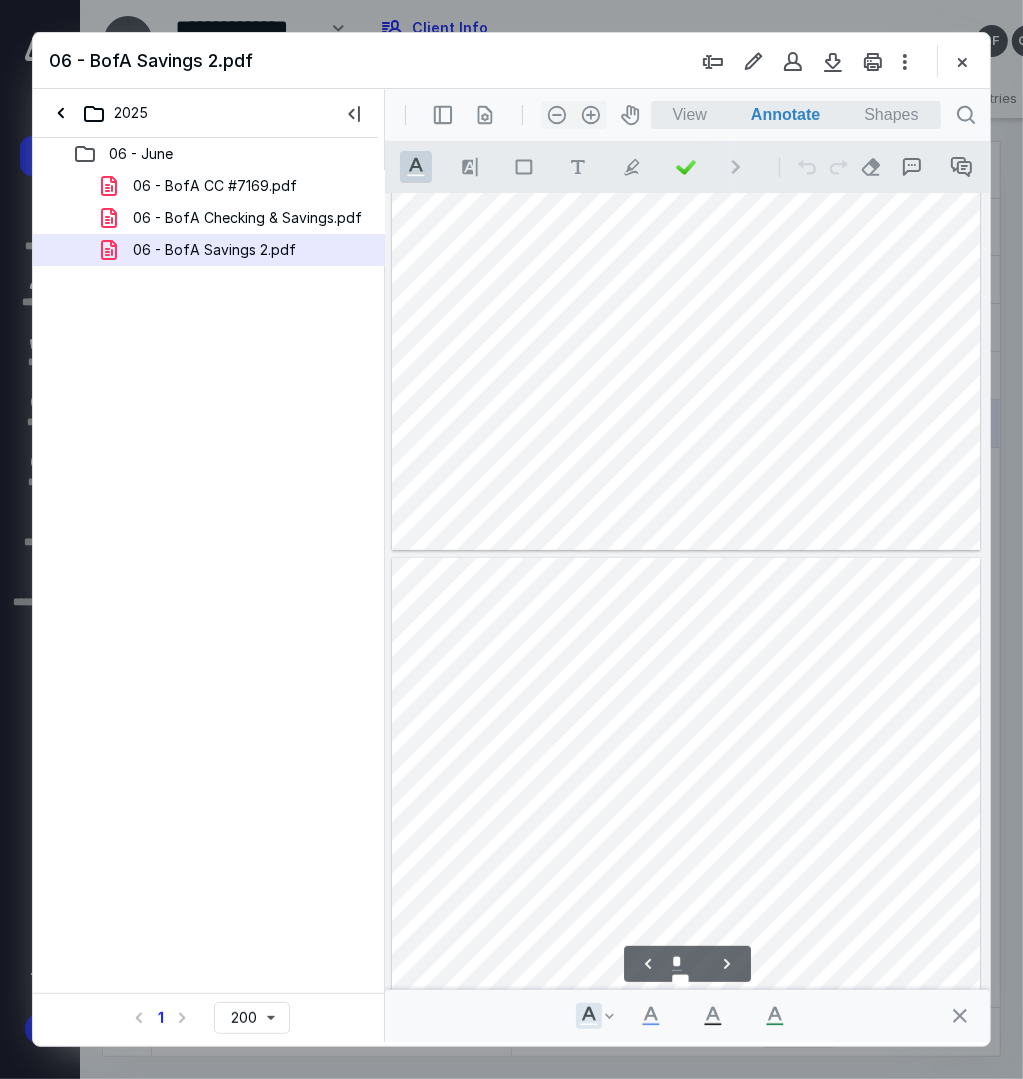 type on "*" 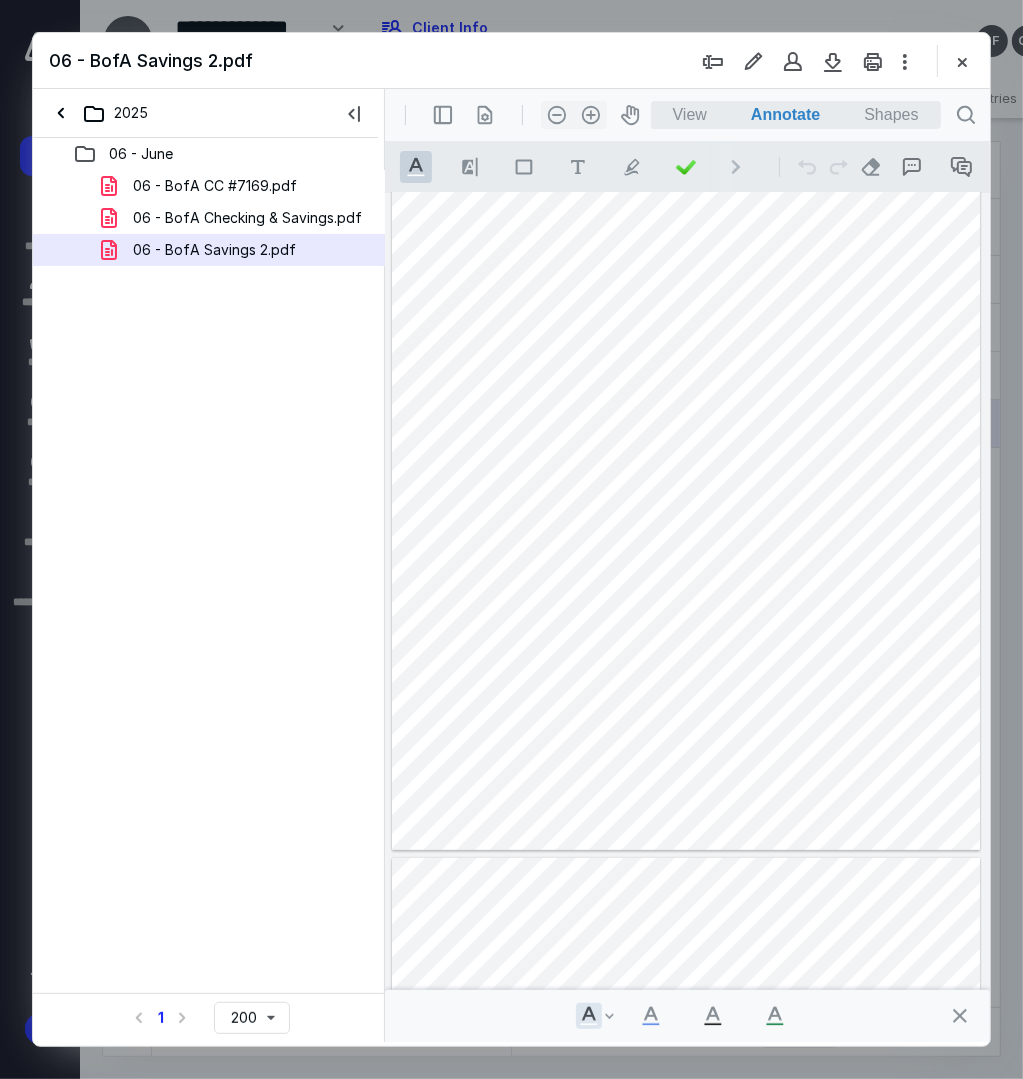 click on "06 - BofA Checking & Savings.pdf" at bounding box center (209, 218) 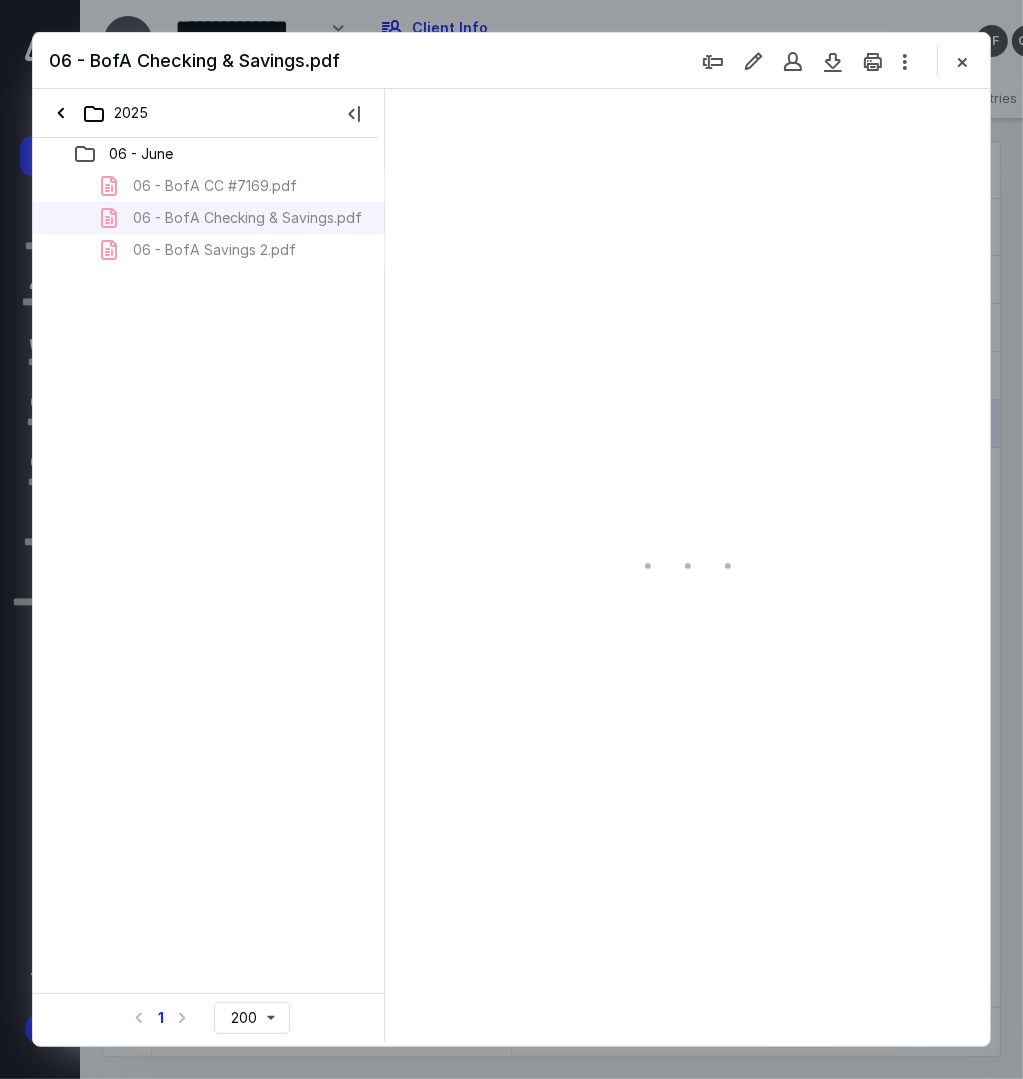 scroll, scrollTop: 108, scrollLeft: 0, axis: vertical 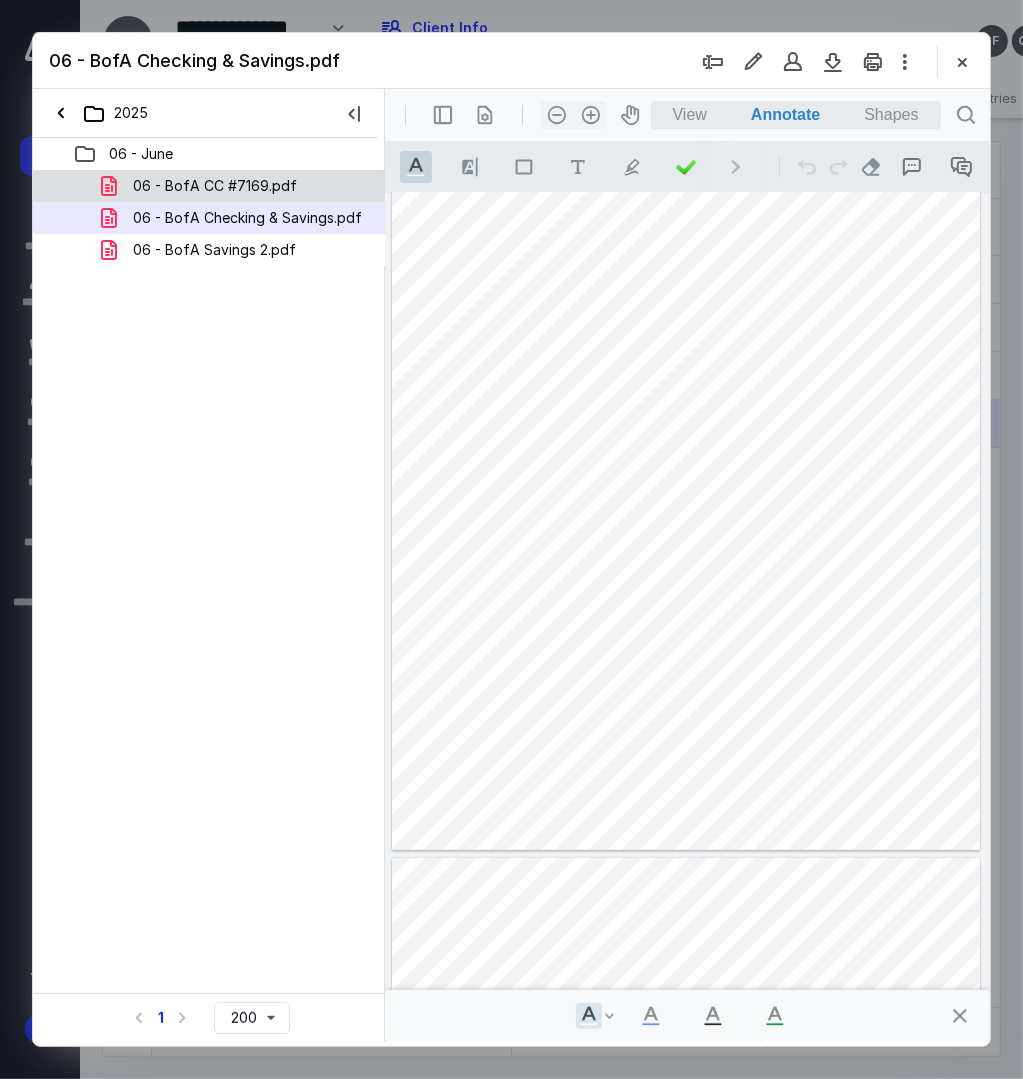 click on "06 - BofA CC #7169.pdf" at bounding box center (215, 186) 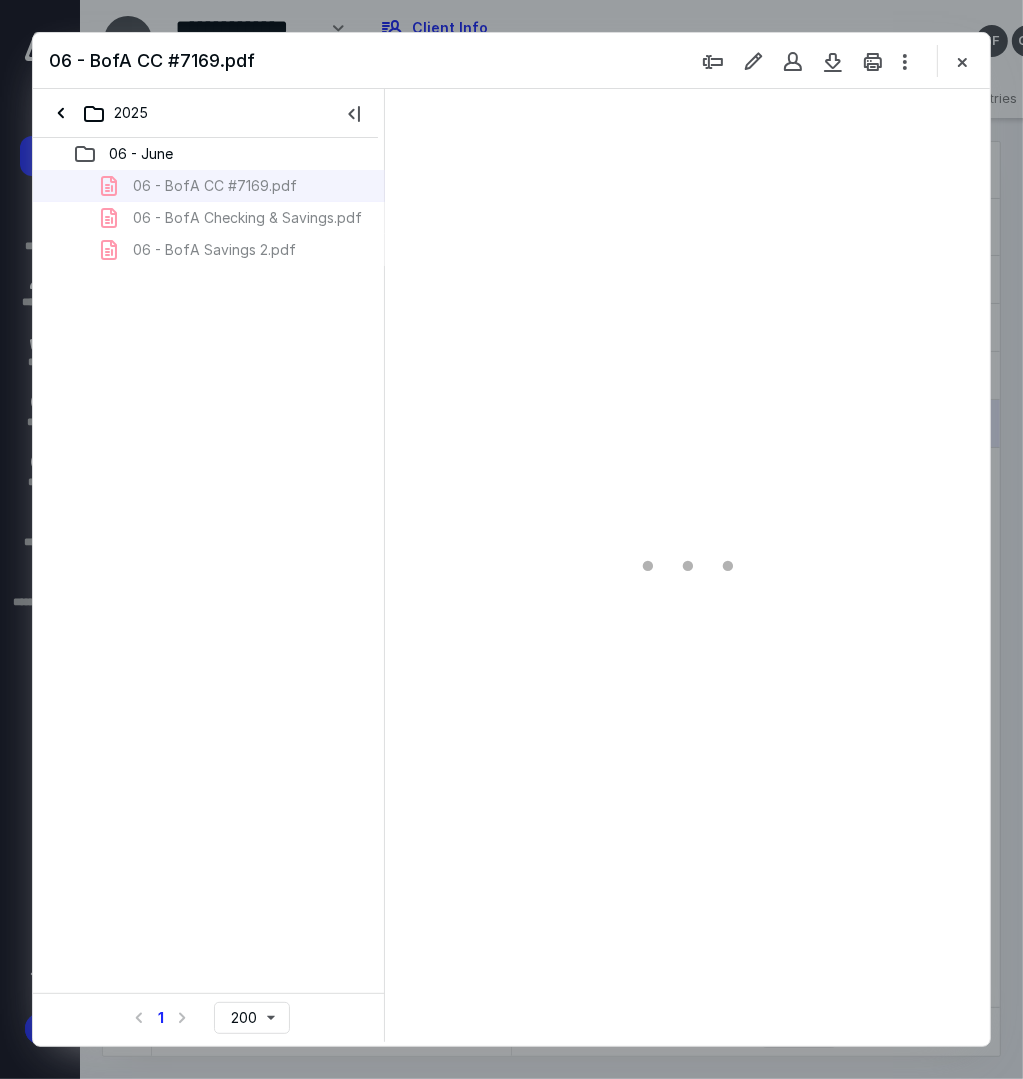scroll, scrollTop: 108, scrollLeft: 0, axis: vertical 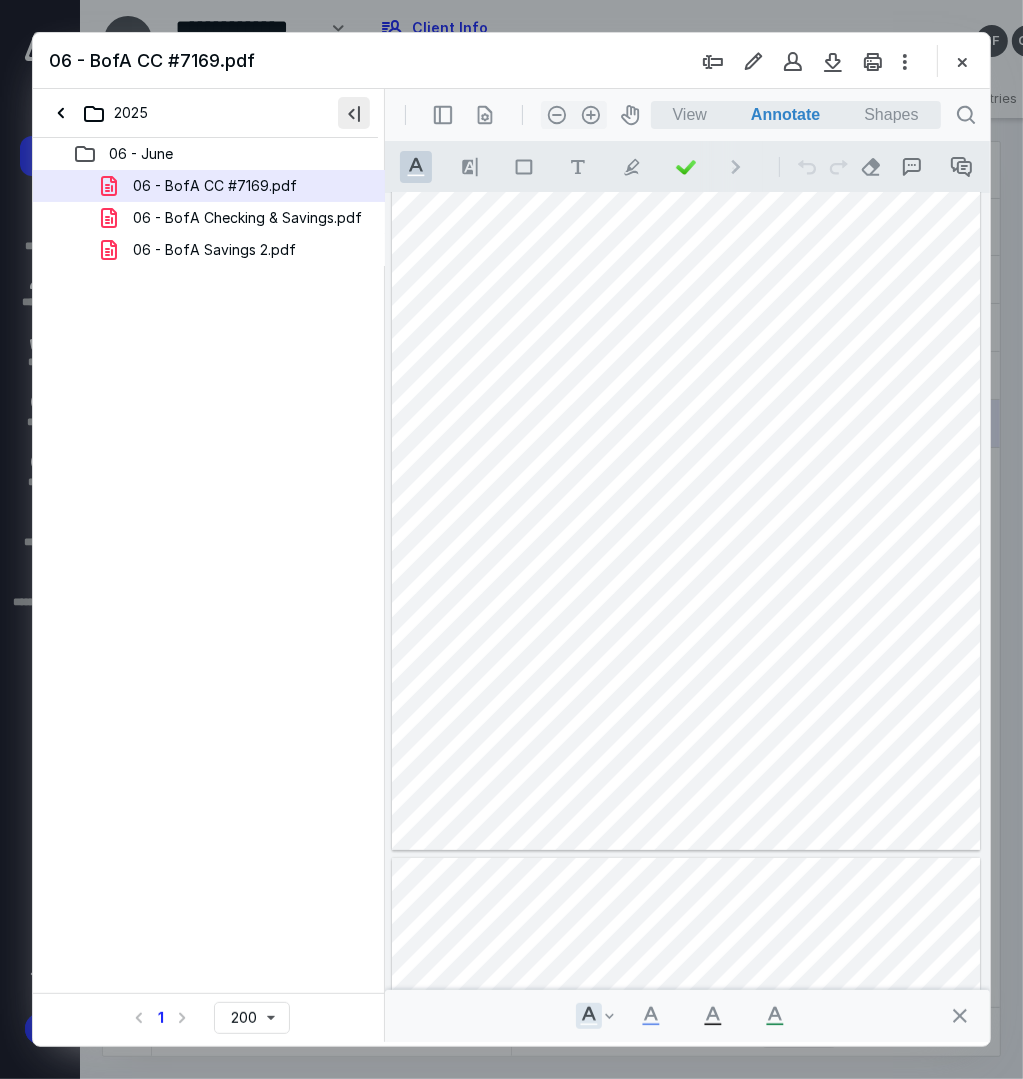 click at bounding box center [354, 113] 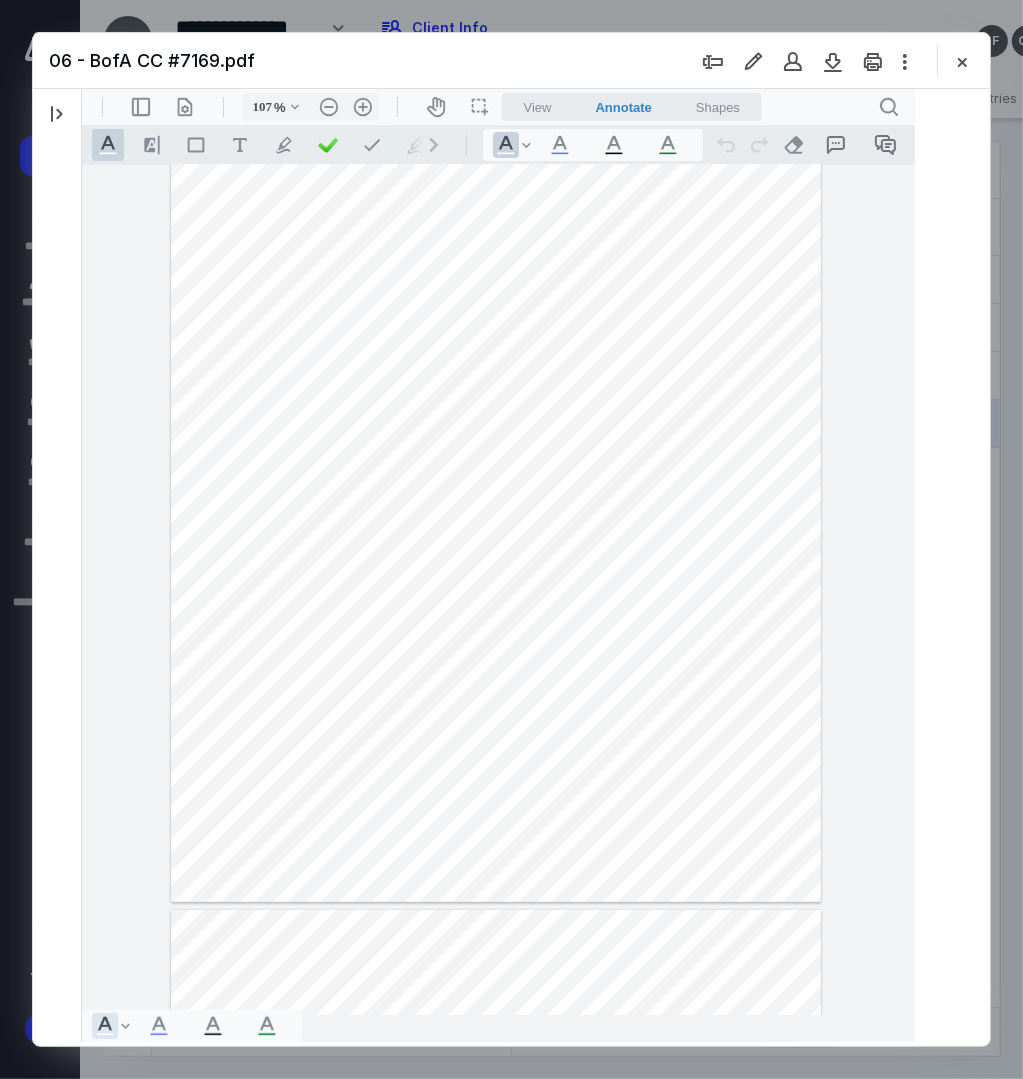 type on "110" 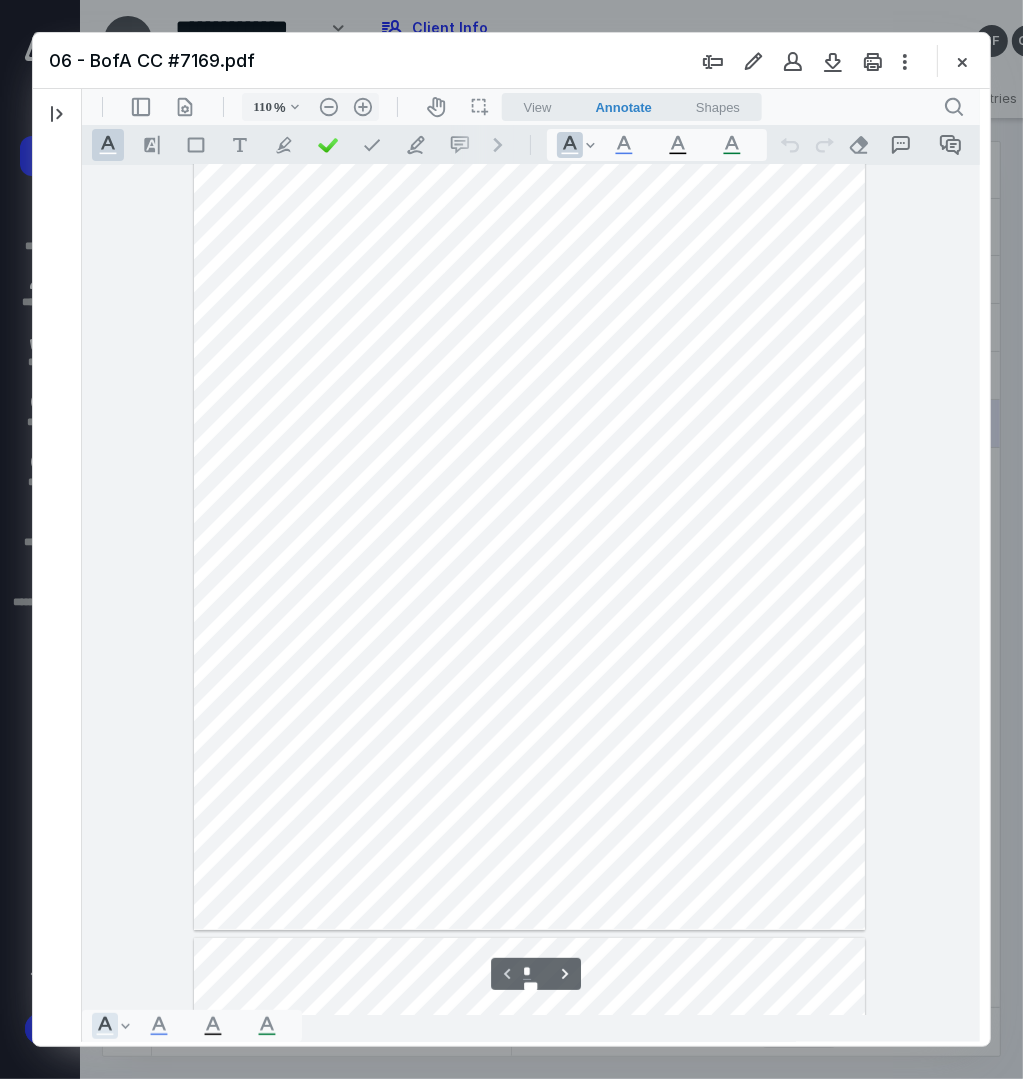 scroll, scrollTop: 80, scrollLeft: 0, axis: vertical 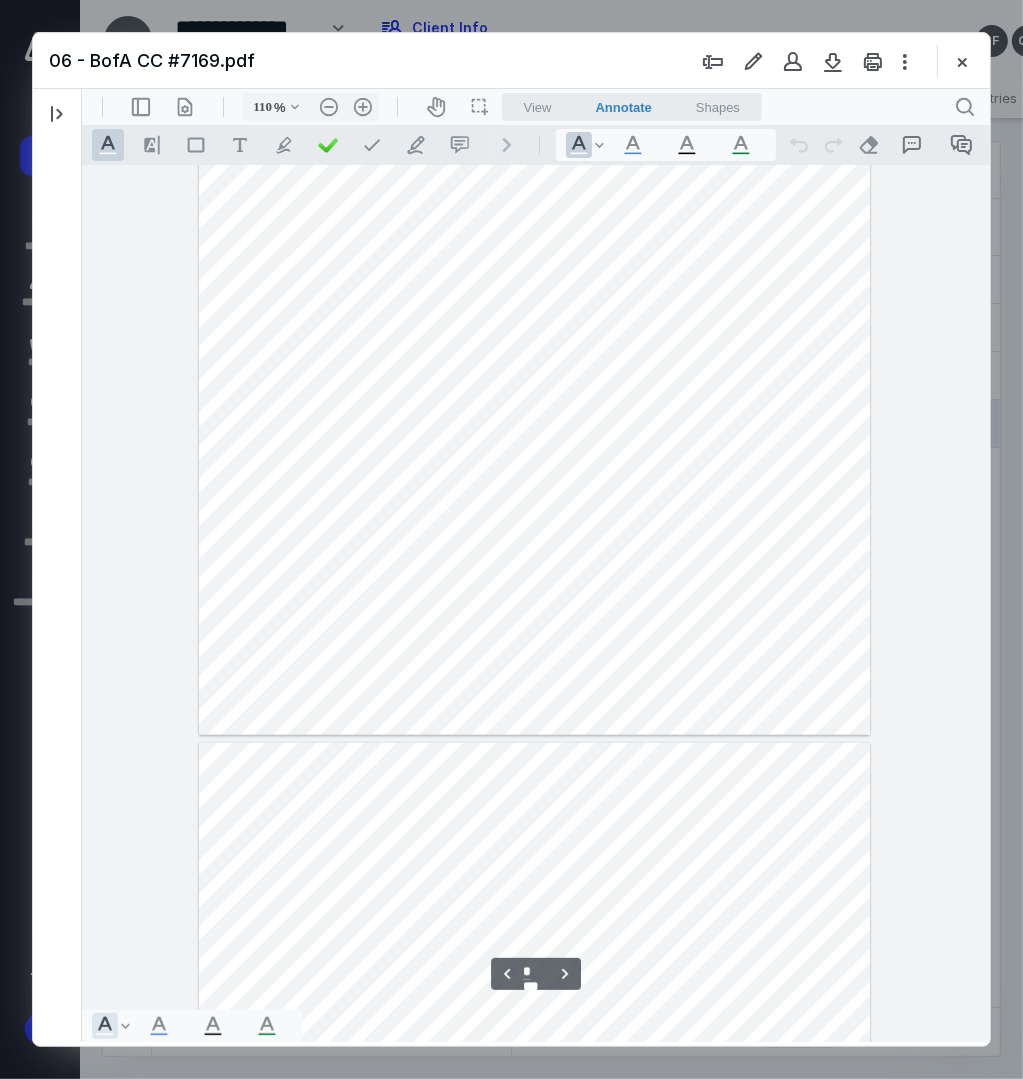 type on "*" 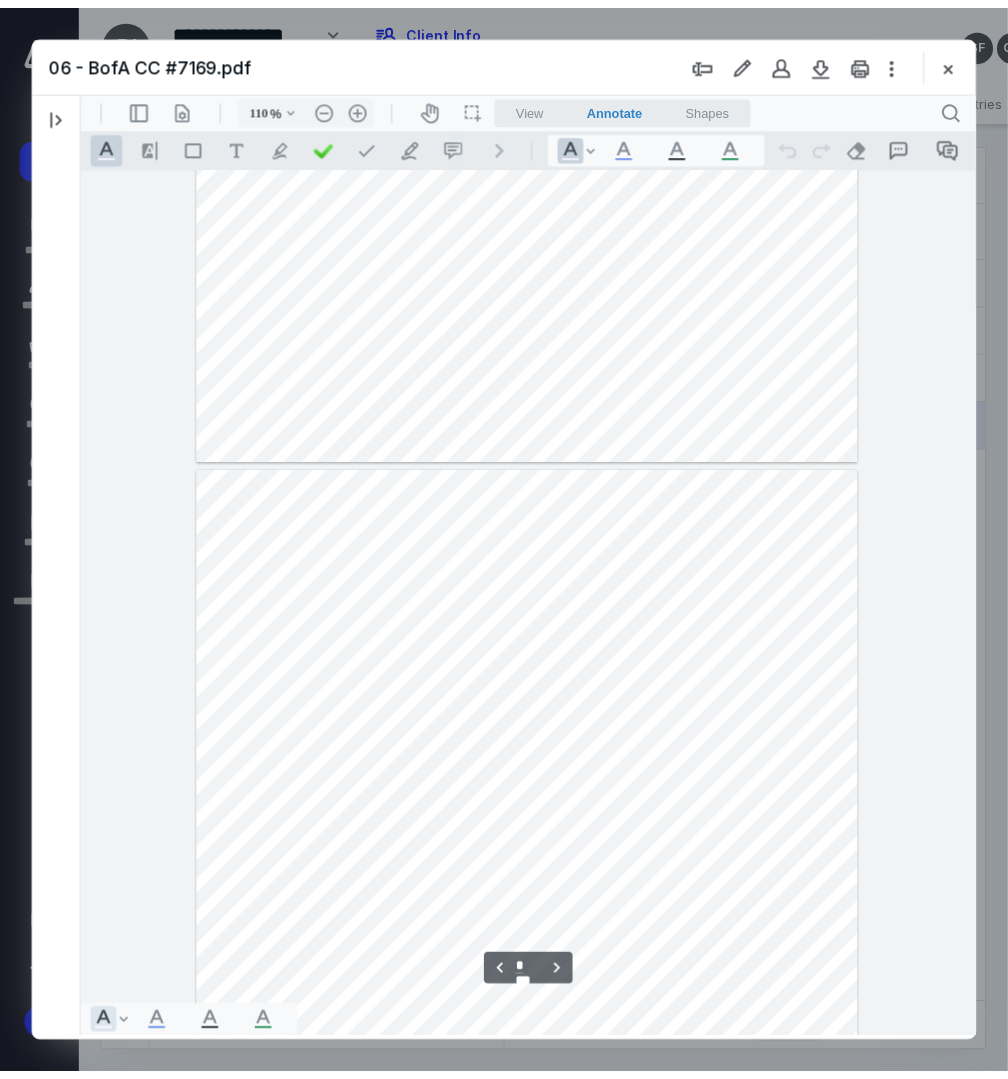 scroll, scrollTop: 1780, scrollLeft: 0, axis: vertical 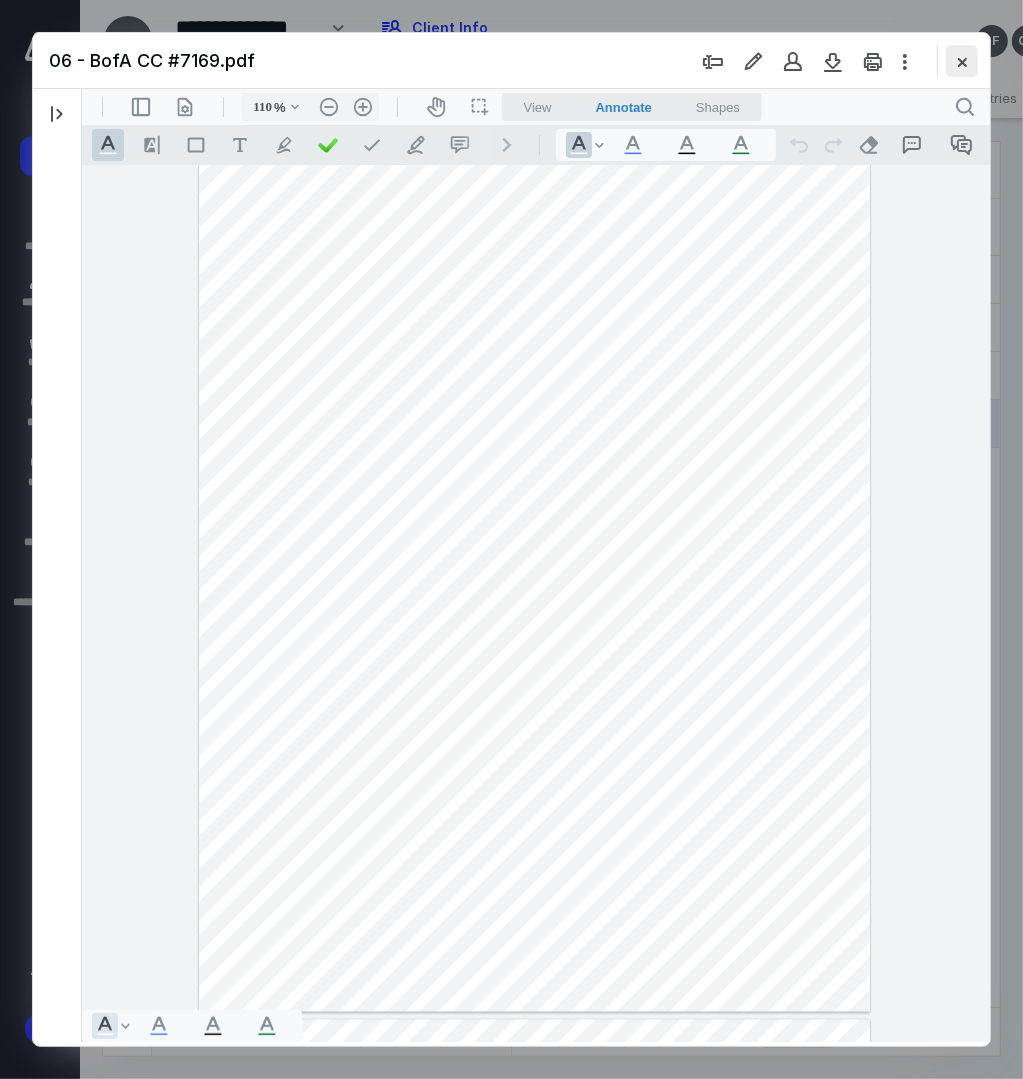 click at bounding box center [962, 61] 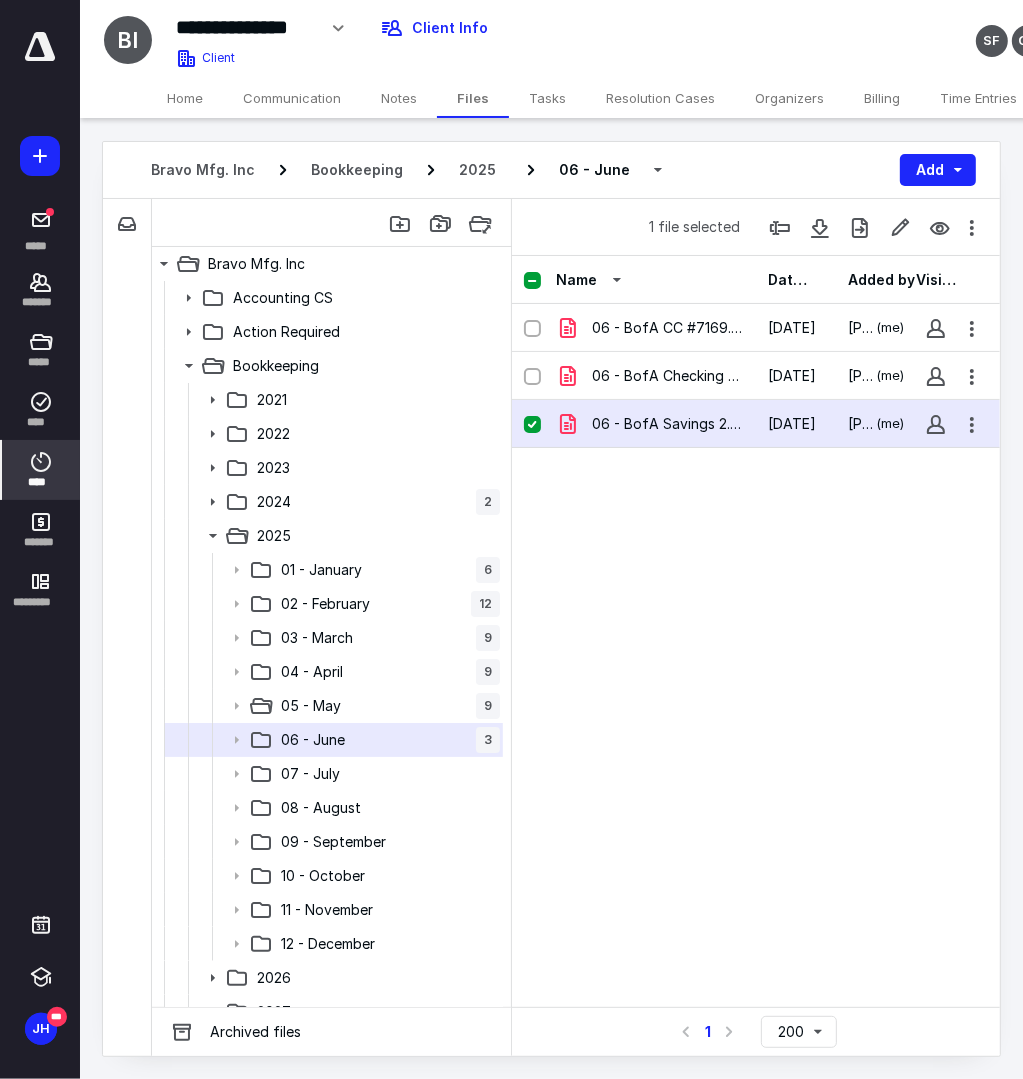 click on "****" at bounding box center [41, 470] 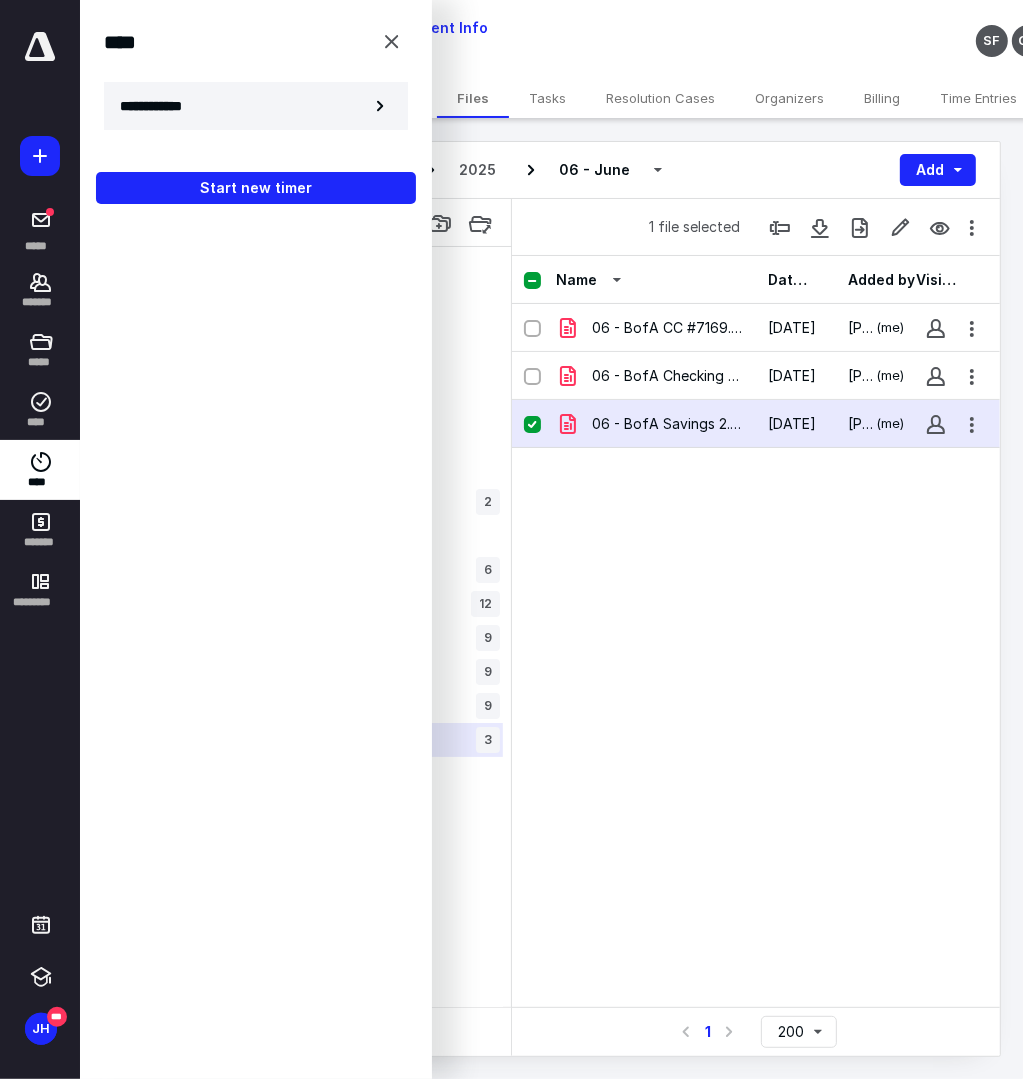 click on "**********" at bounding box center (256, 106) 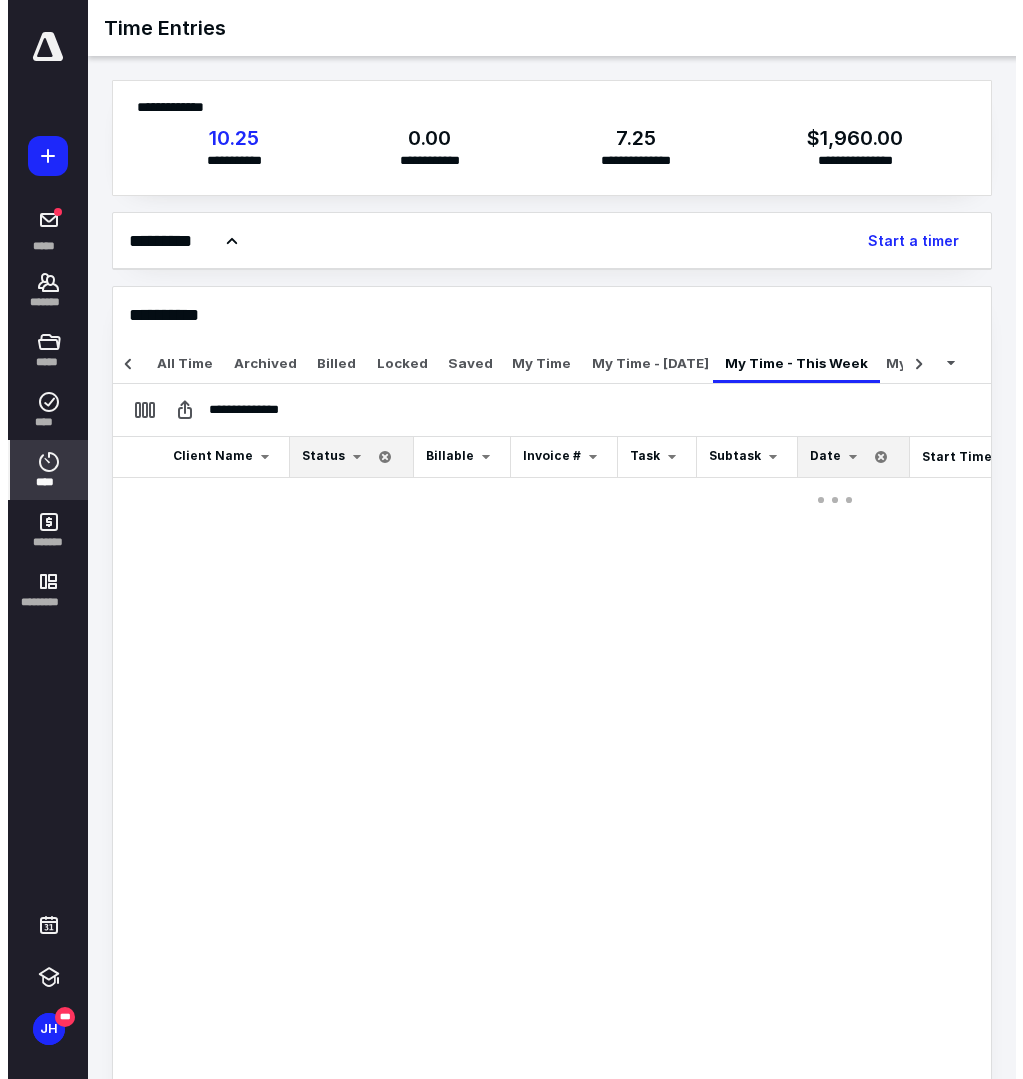 scroll, scrollTop: 0, scrollLeft: 30, axis: horizontal 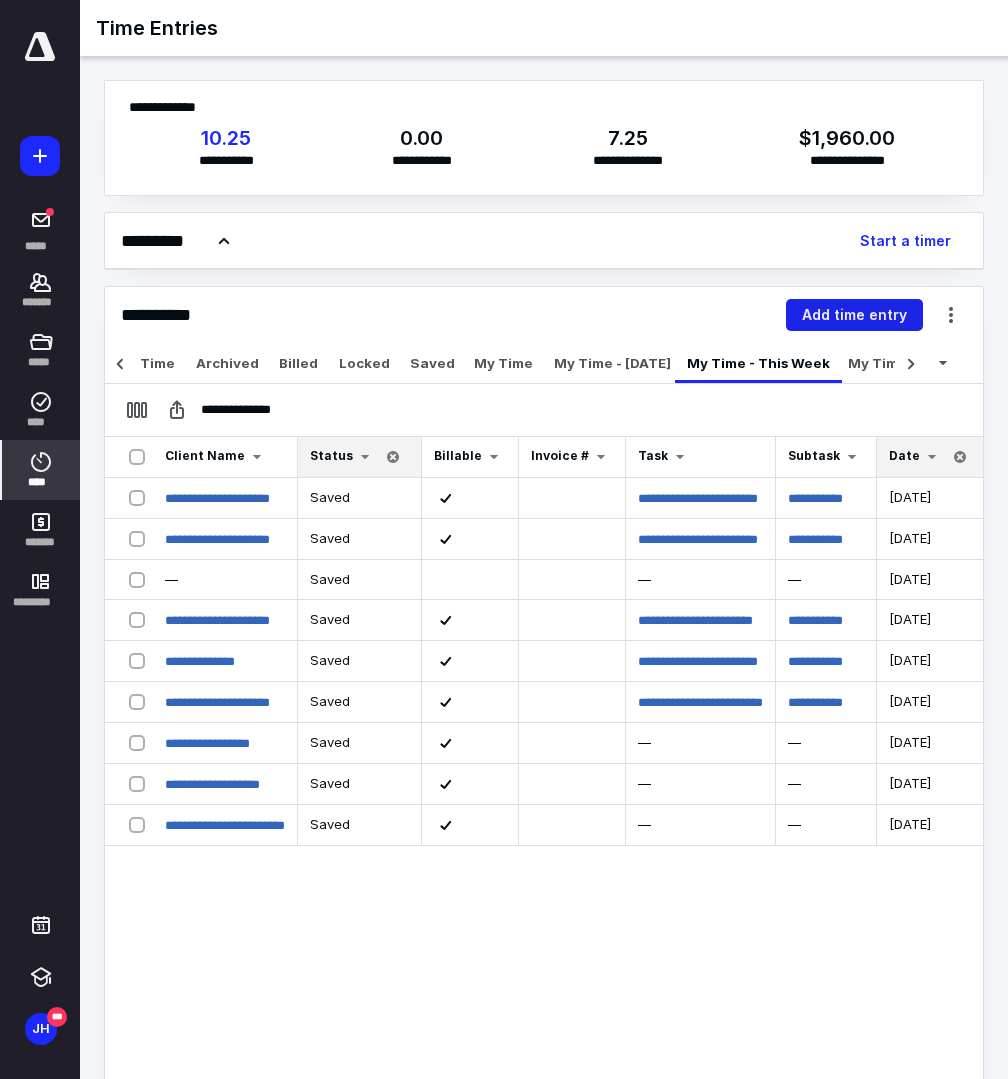 click on "Add time entry" at bounding box center [854, 315] 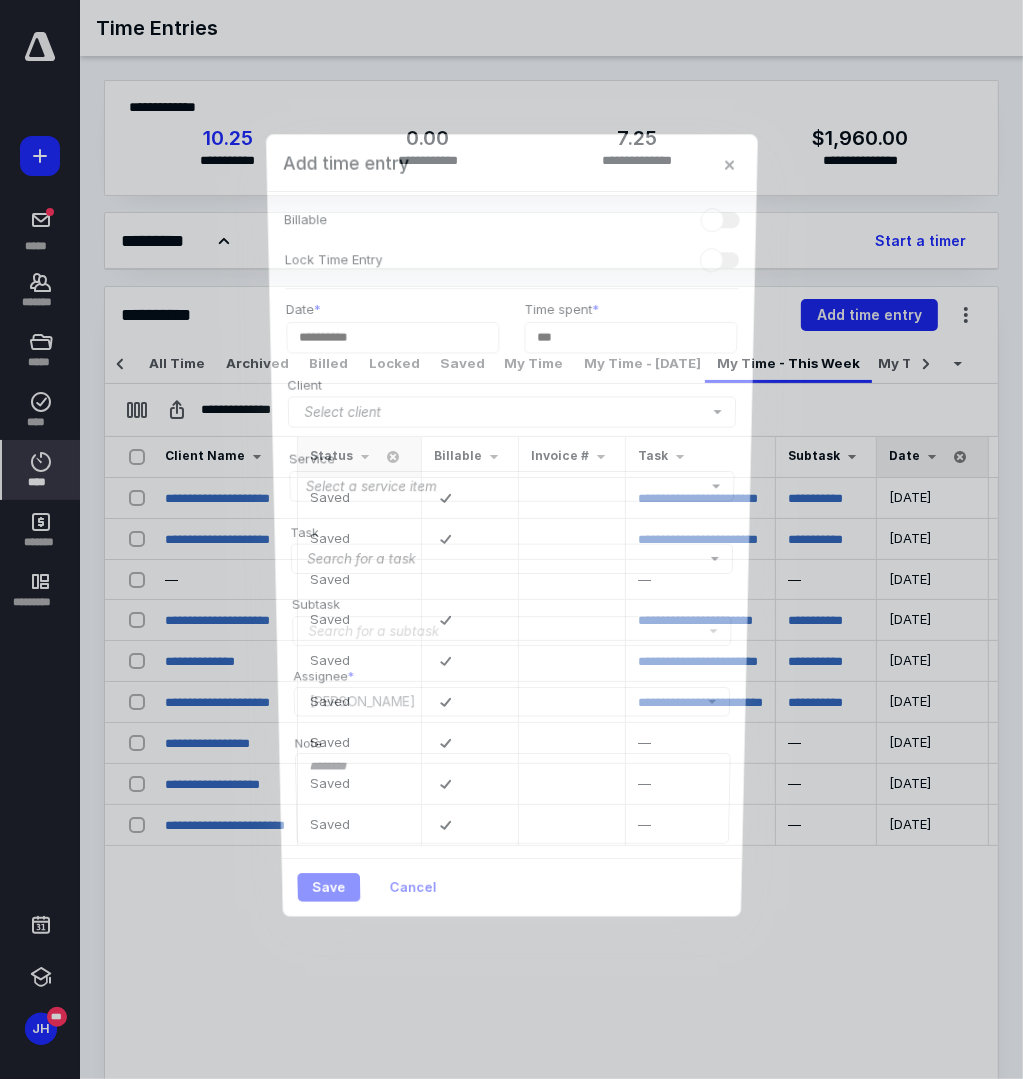 scroll, scrollTop: 0, scrollLeft: 30, axis: horizontal 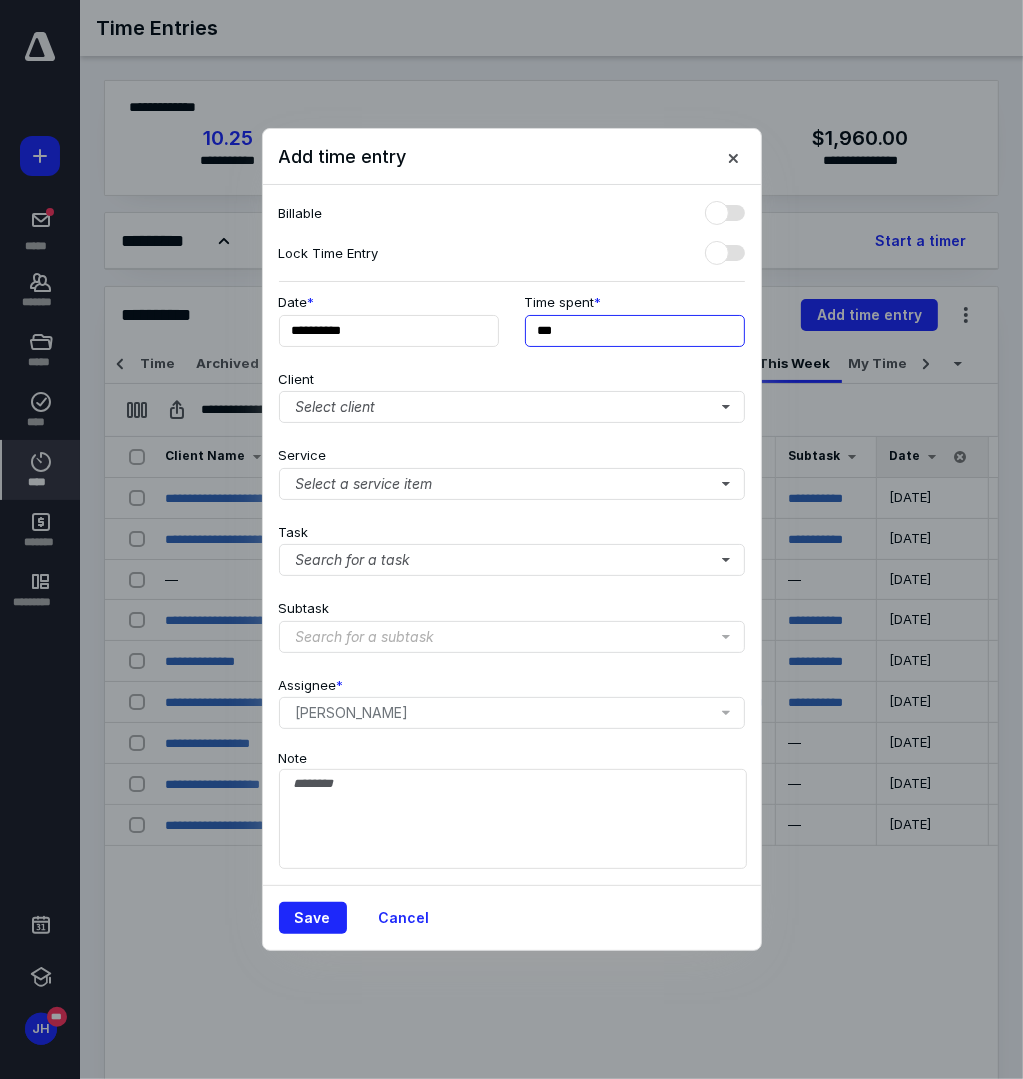 drag, startPoint x: 582, startPoint y: 334, endPoint x: 501, endPoint y: 333, distance: 81.00617 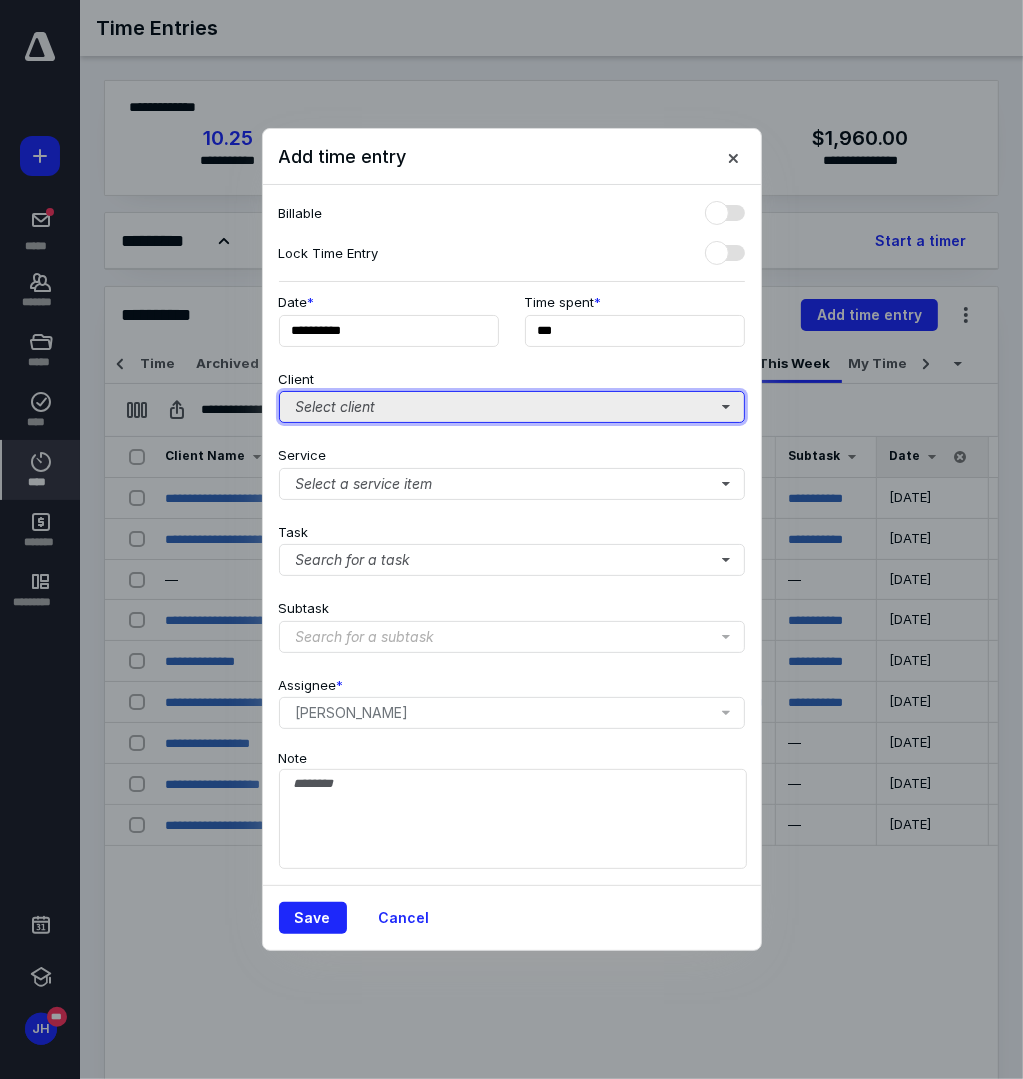 type on "**" 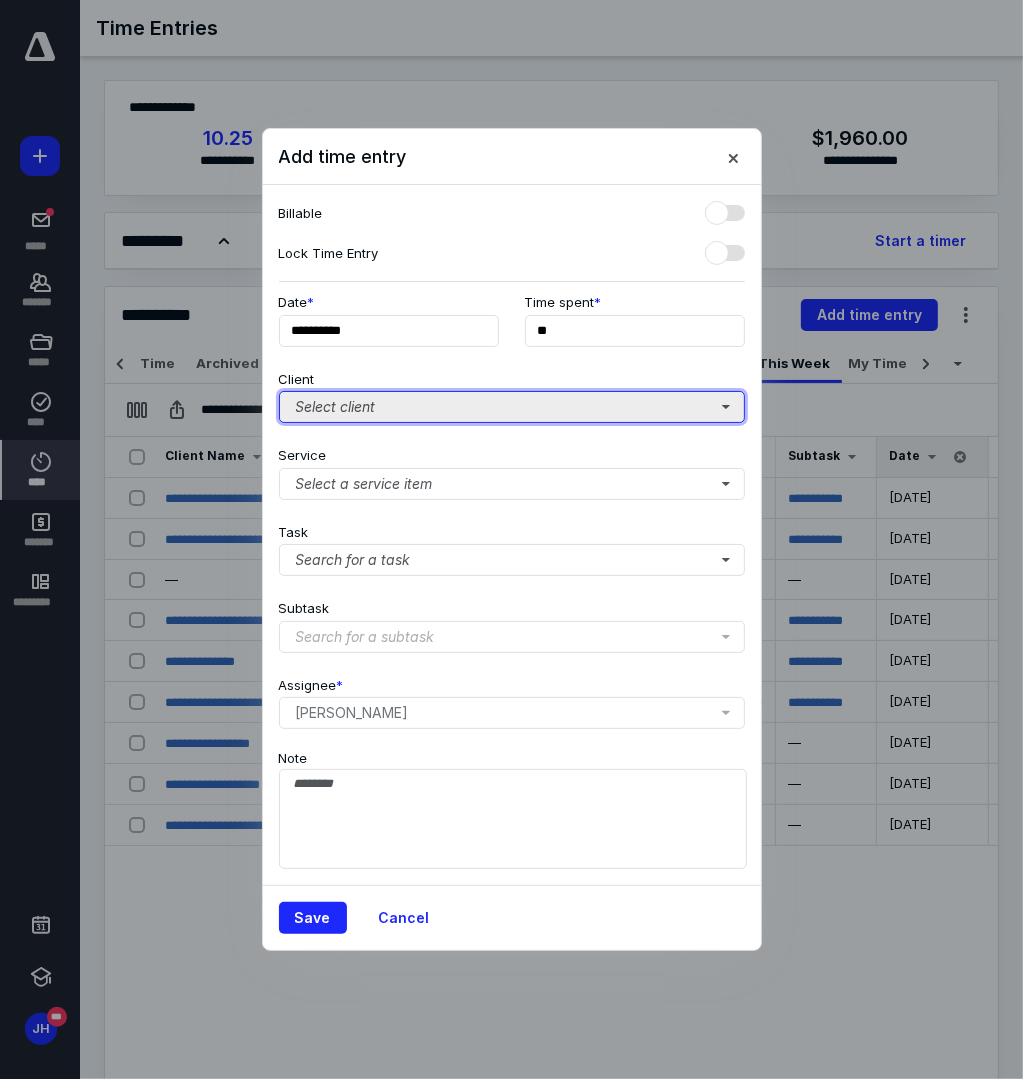 click on "Select client" at bounding box center [512, 407] 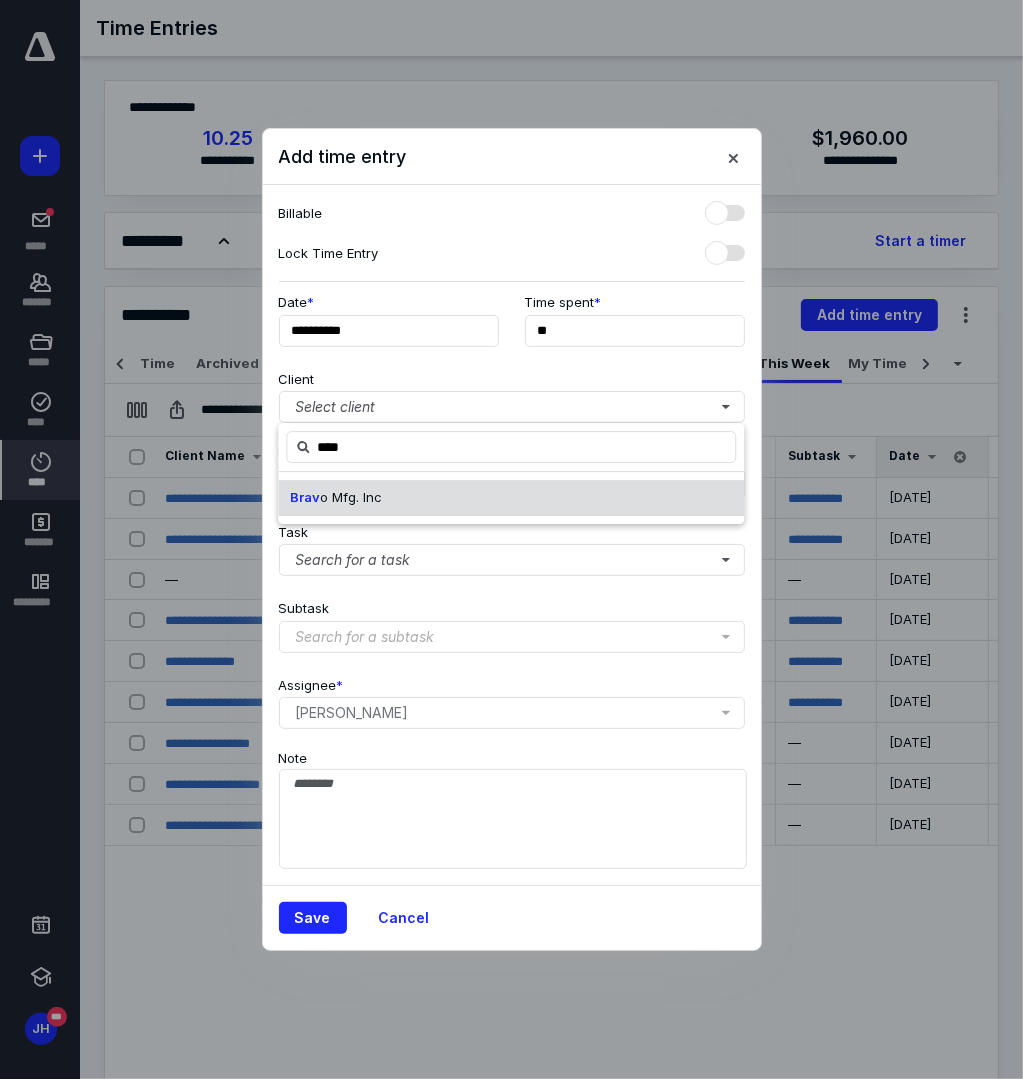click on "Brav o Mfg. Inc" at bounding box center (511, 498) 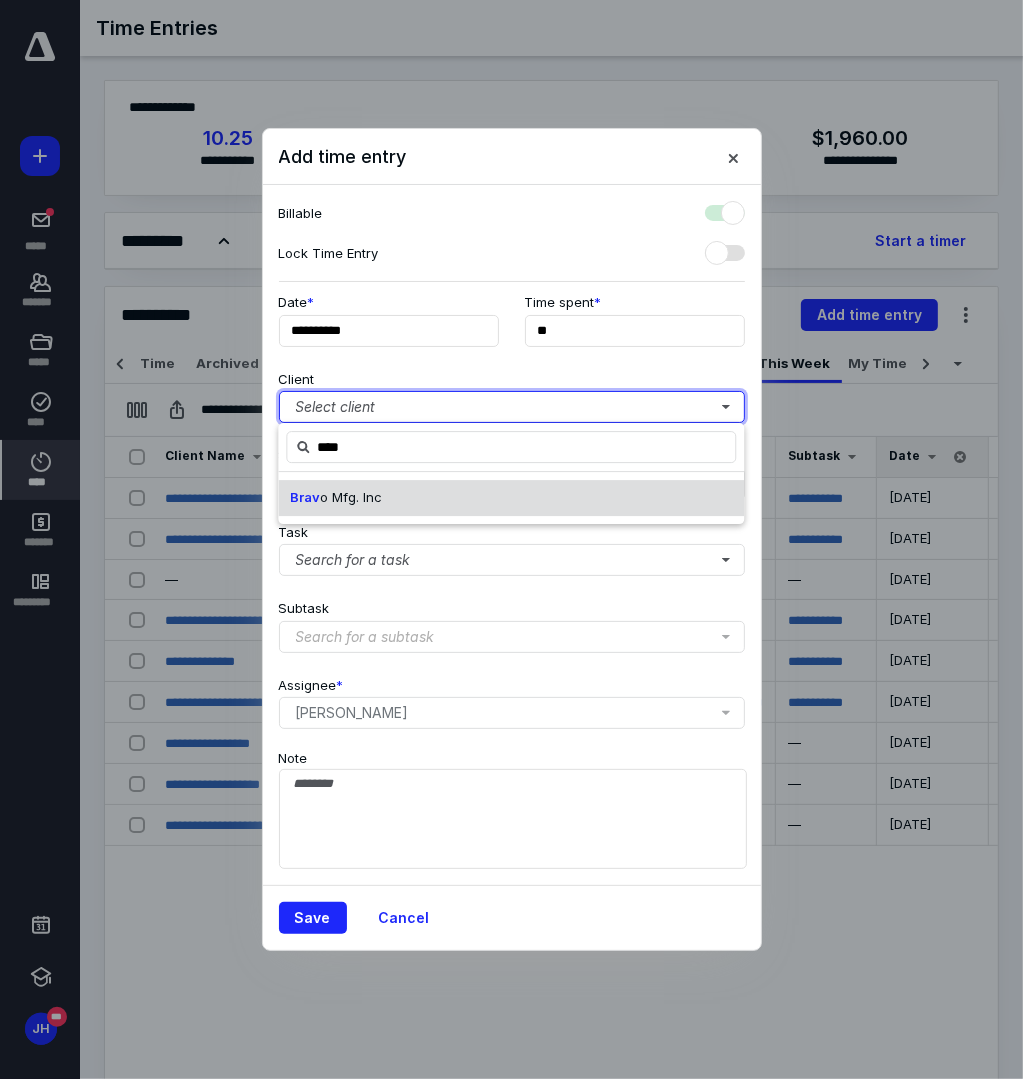 checkbox on "true" 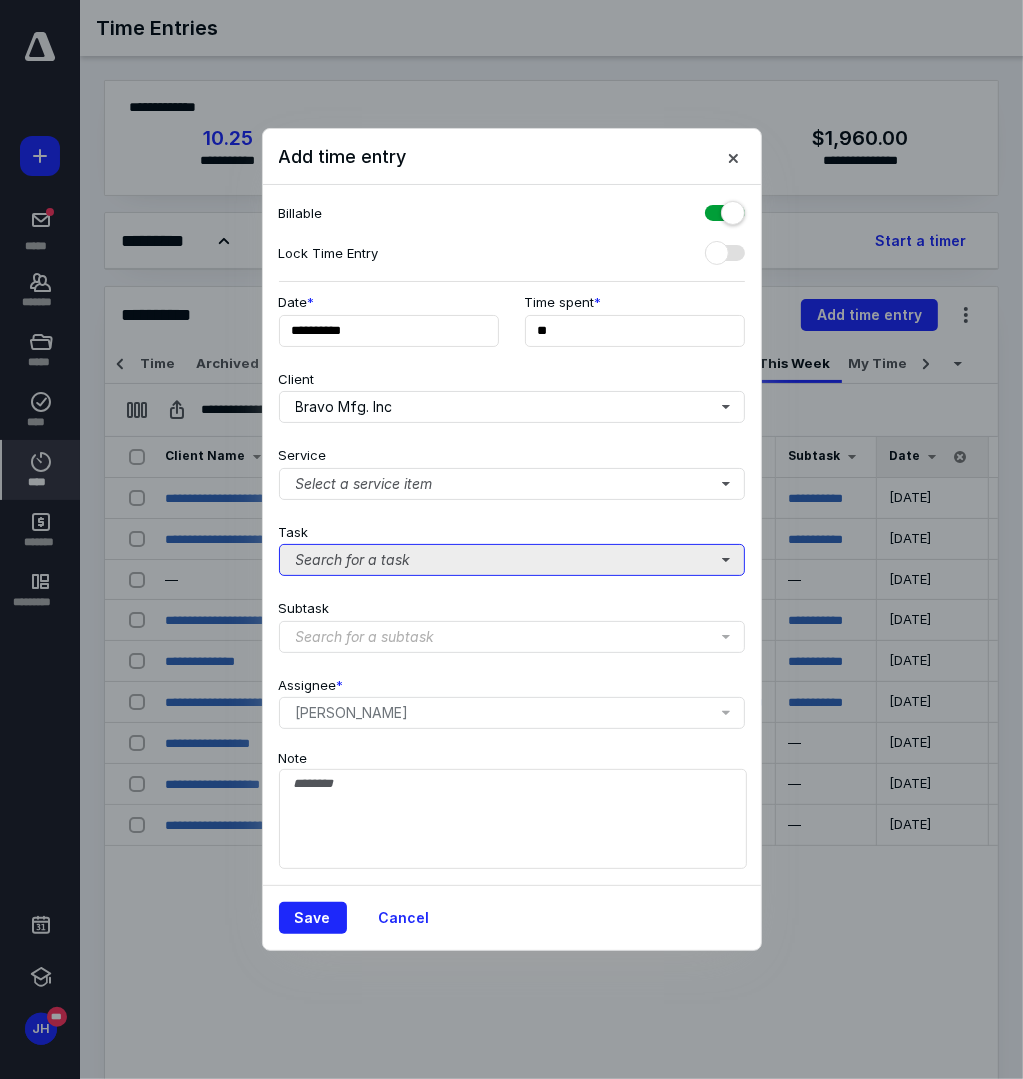 click on "Search for a task" at bounding box center (512, 560) 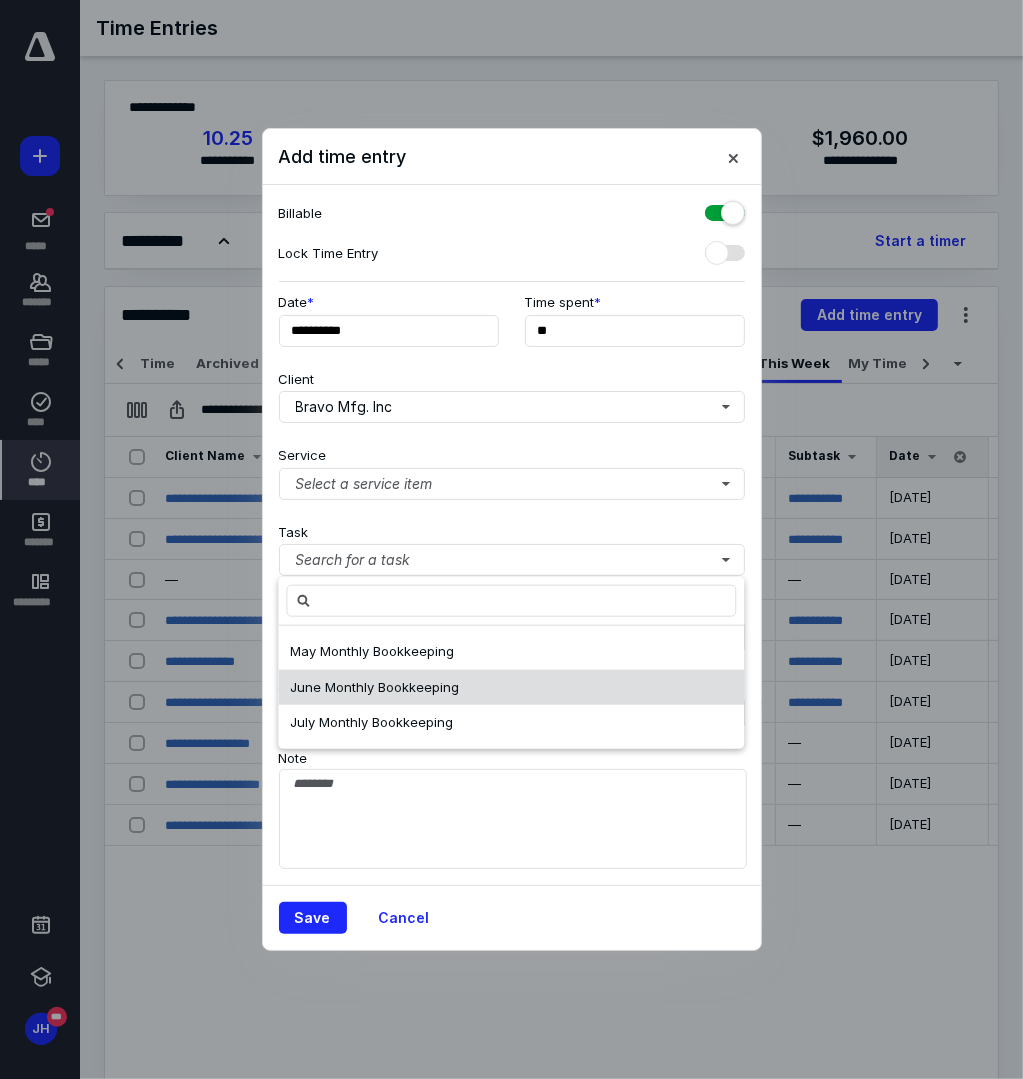 click on "June Monthly Bookkeeping" at bounding box center (374, 686) 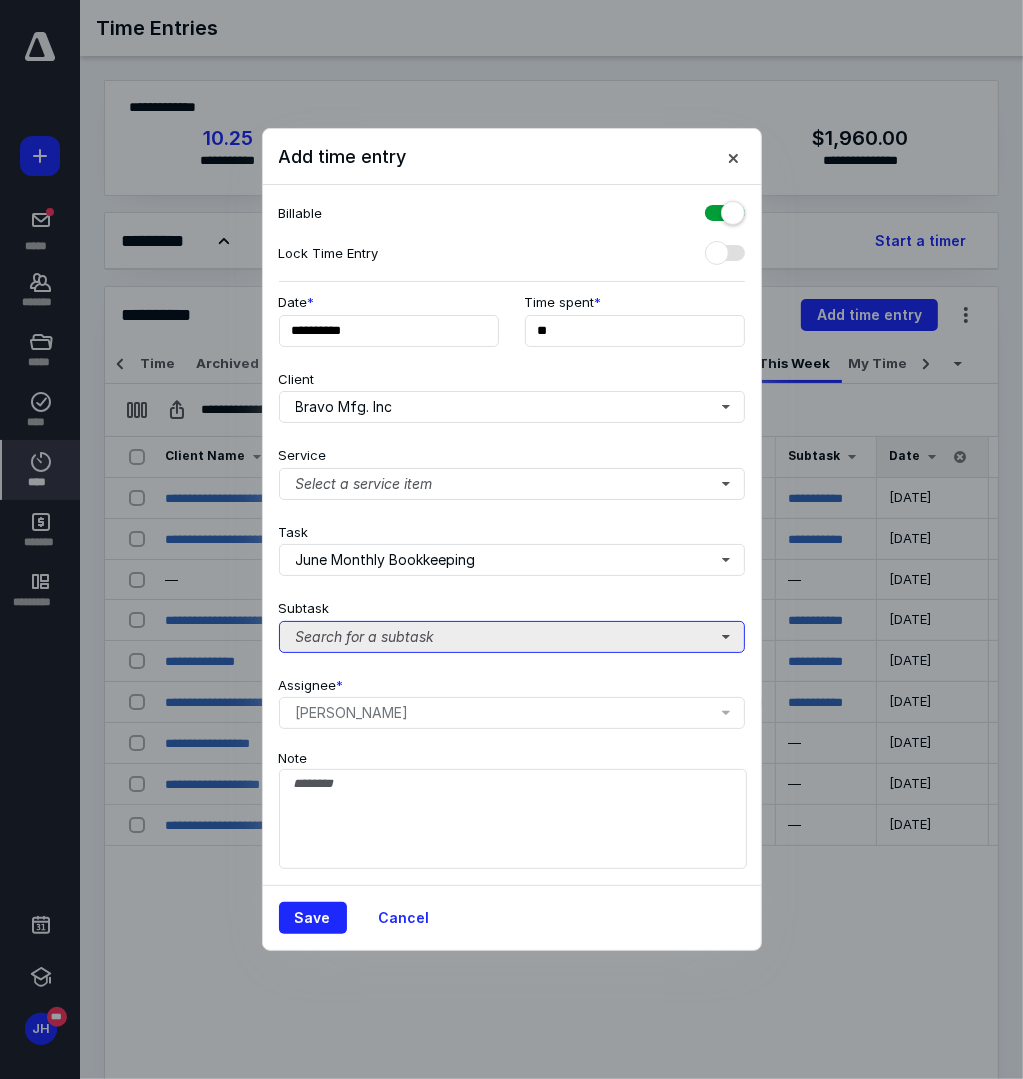 click on "Search for a subtask" at bounding box center [512, 637] 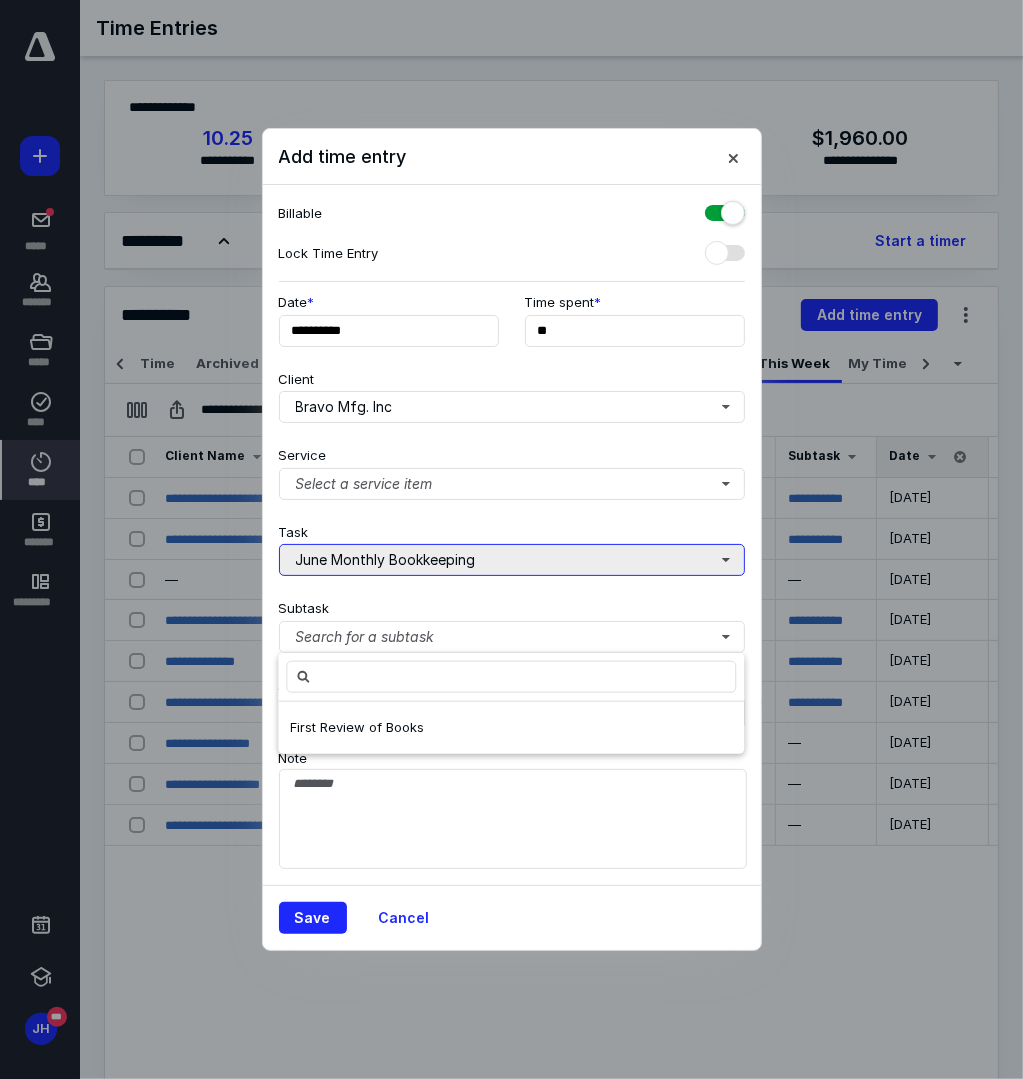click on "June Monthly Bookkeeping" at bounding box center (512, 560) 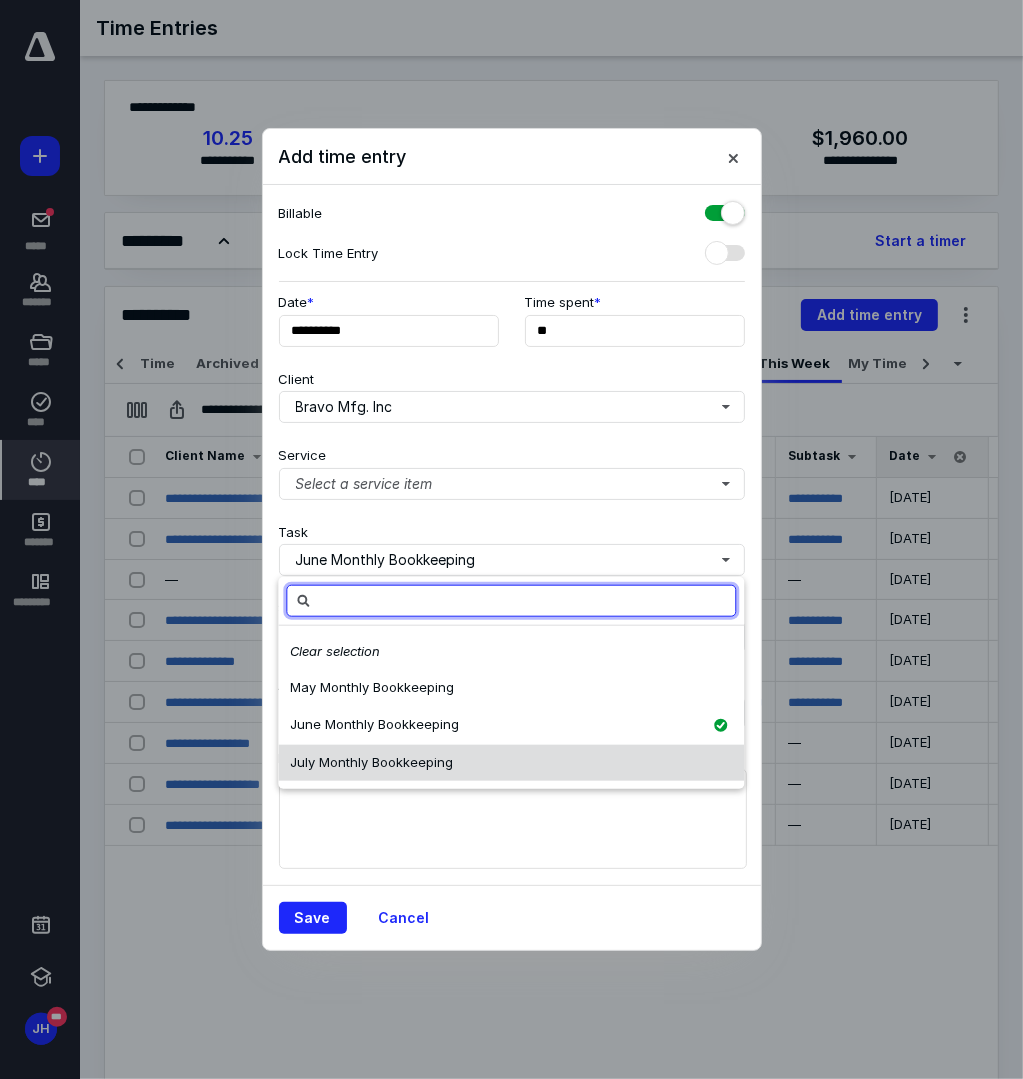 click on "July Monthly Bookkeeping" at bounding box center (371, 762) 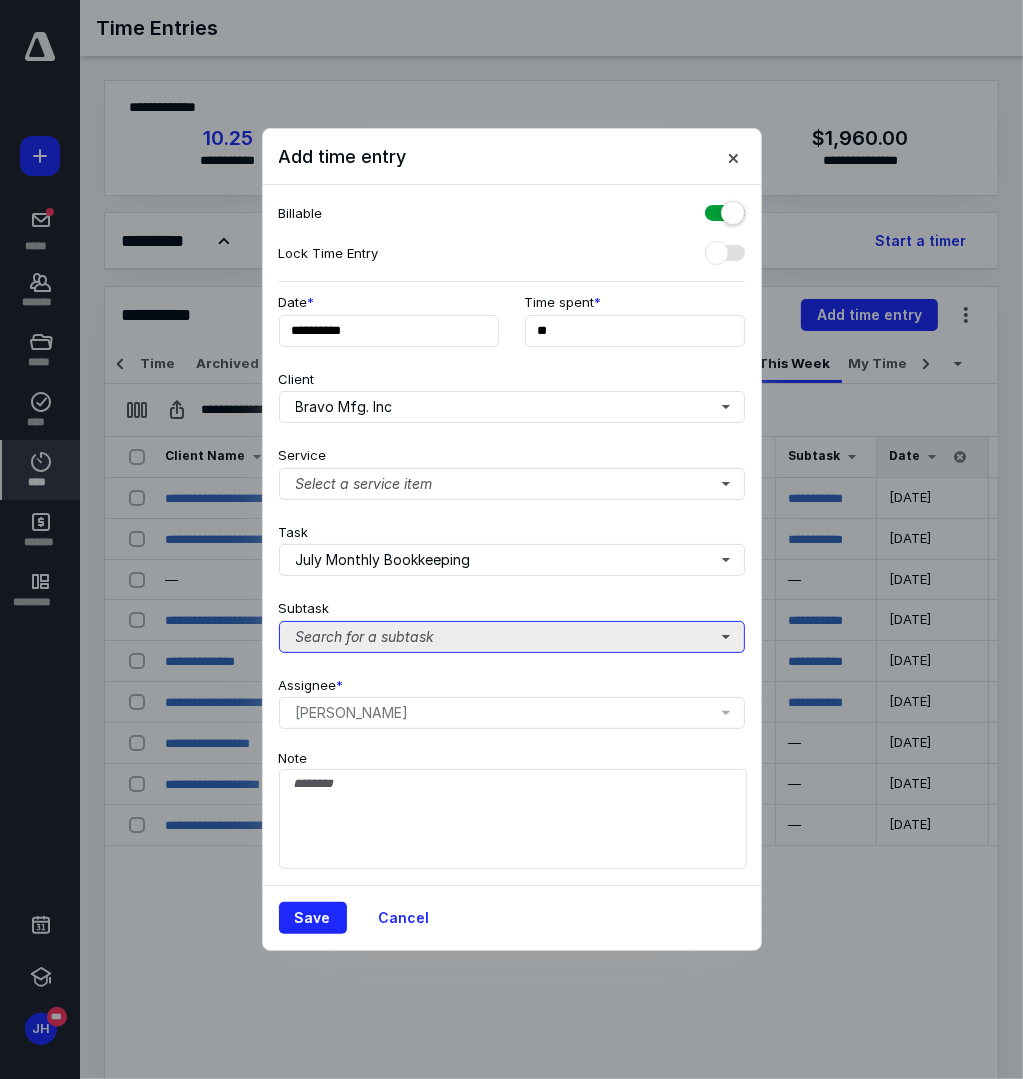 click on "Search for a subtask" at bounding box center (512, 637) 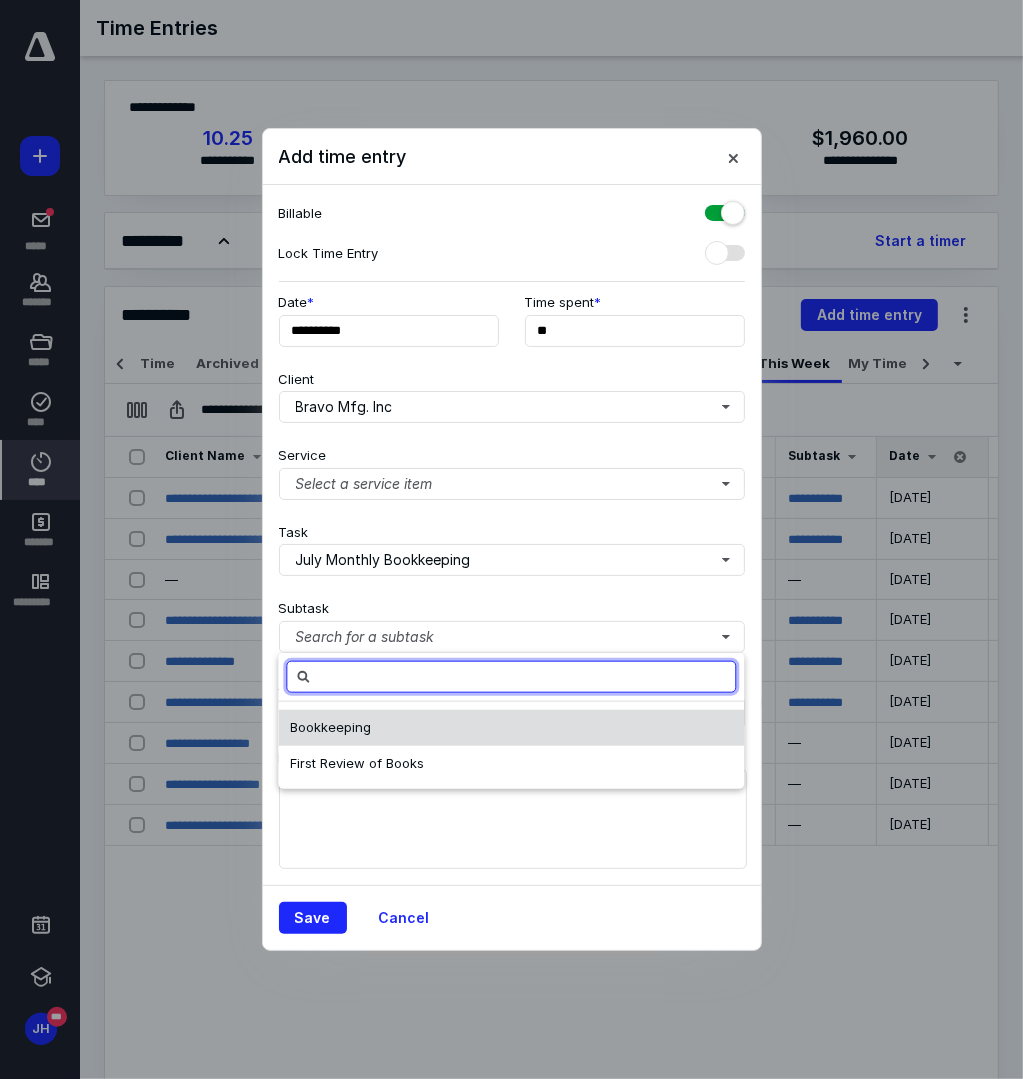 click on "Bookkeeping" at bounding box center [511, 728] 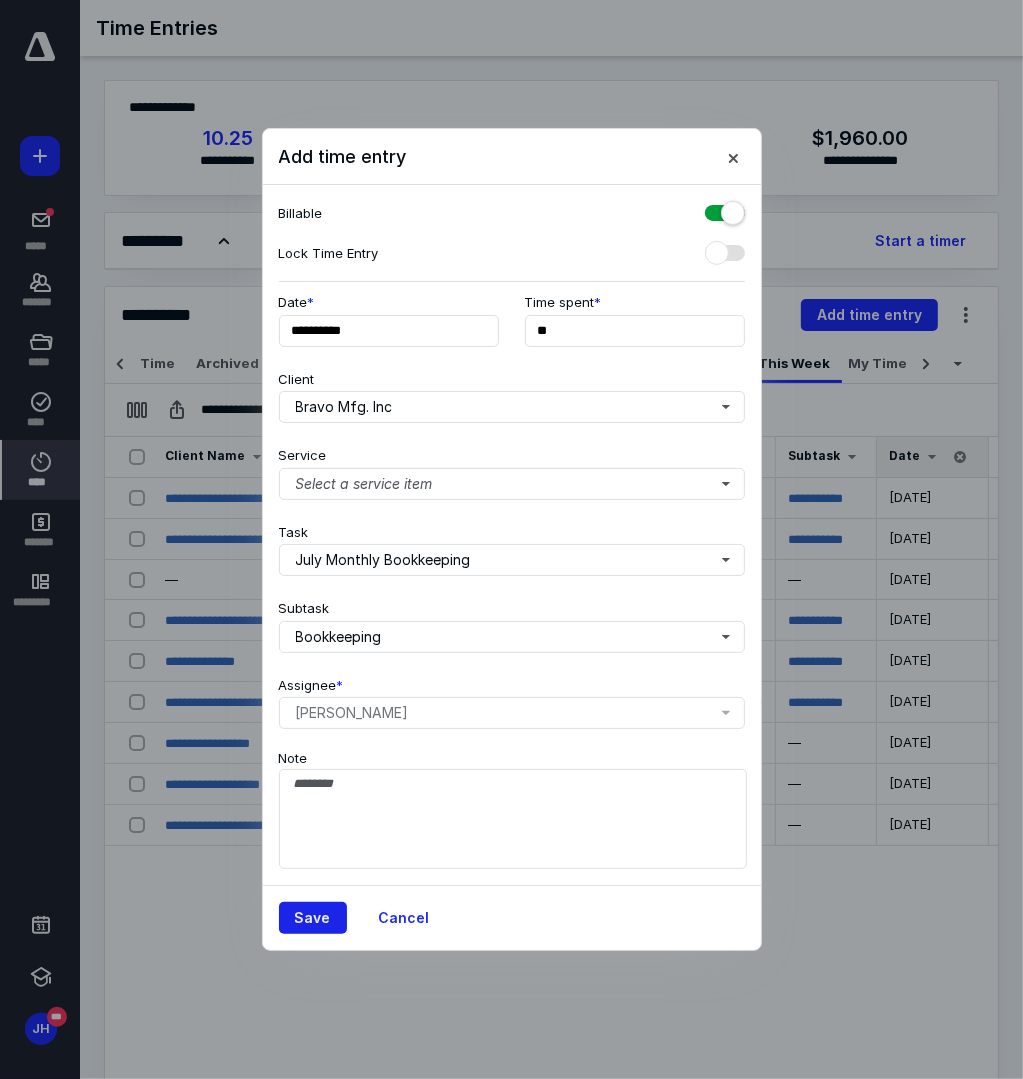 click on "Save" at bounding box center [313, 918] 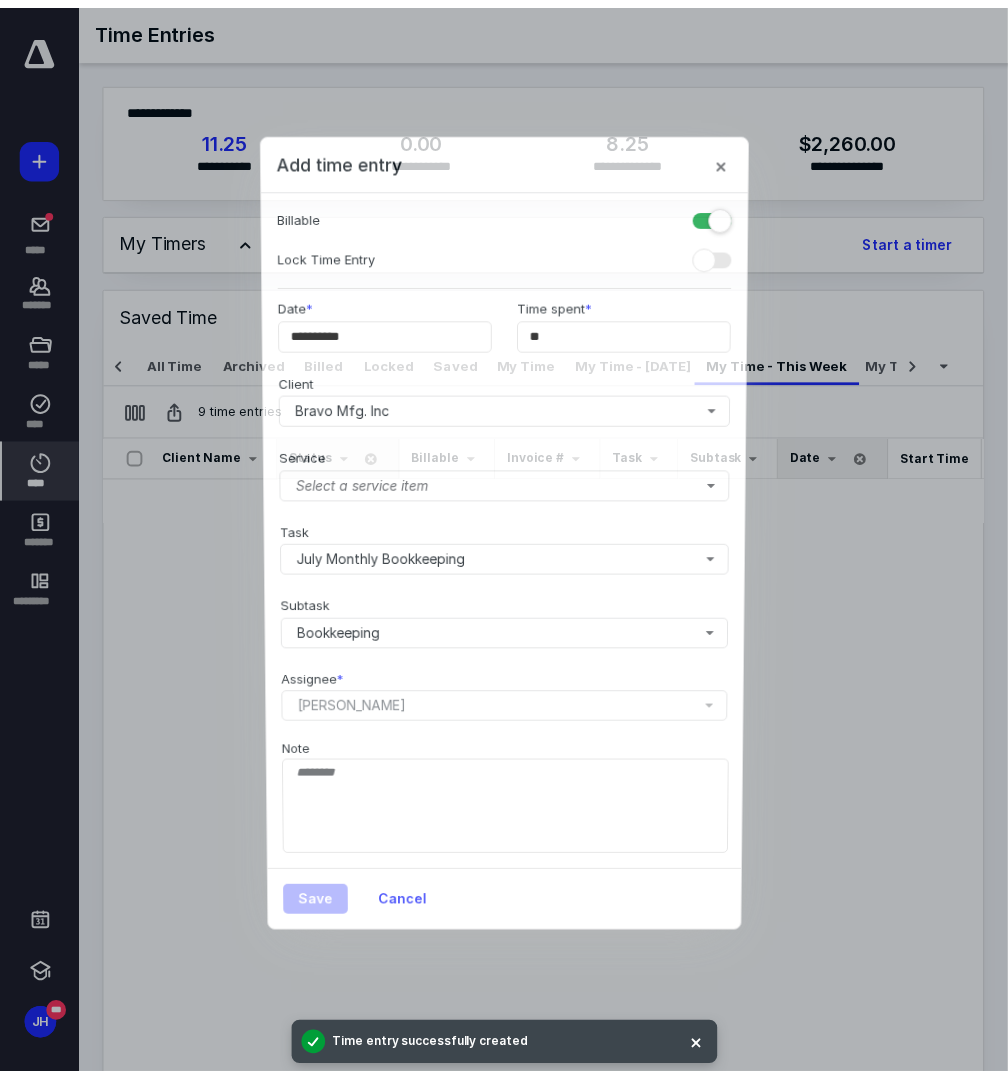 scroll, scrollTop: 0, scrollLeft: 30, axis: horizontal 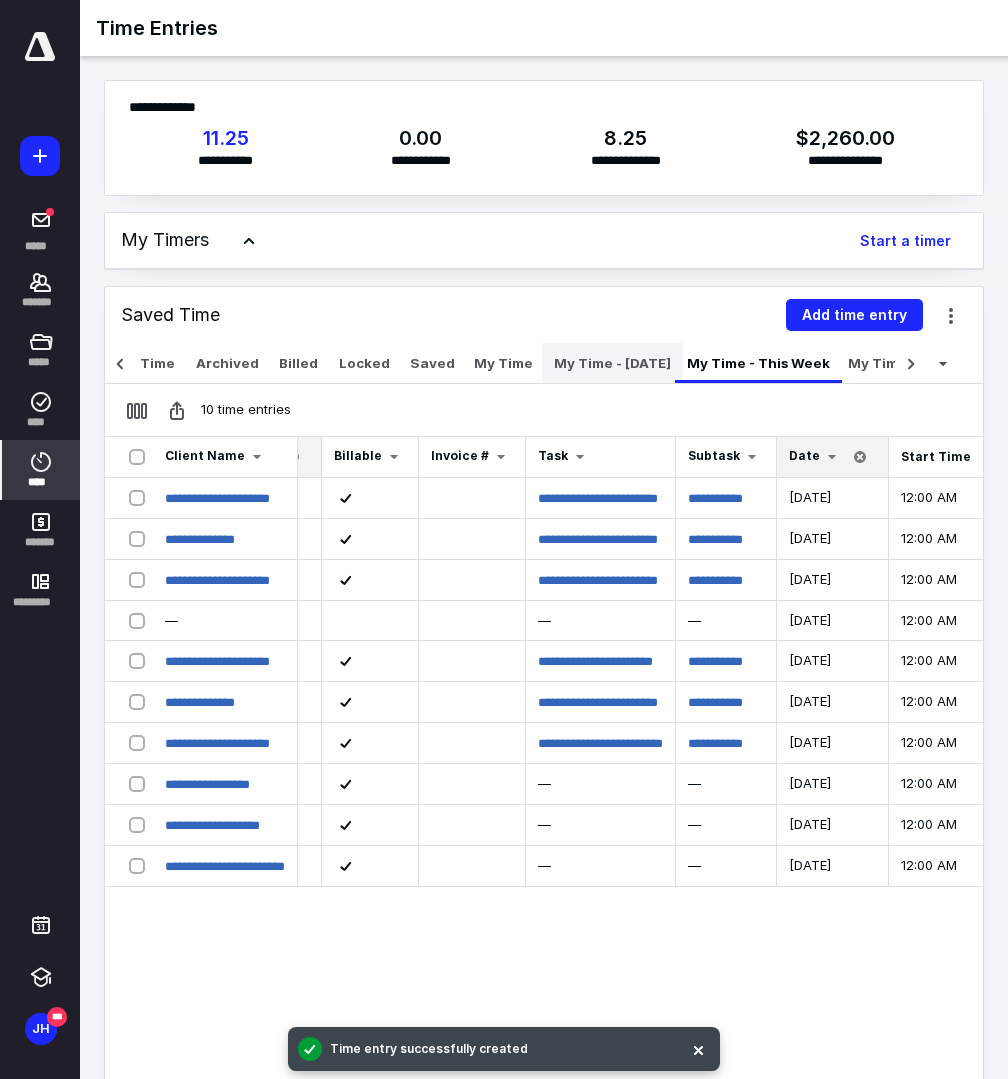 click on "My Time - [DATE]" at bounding box center [612, 363] 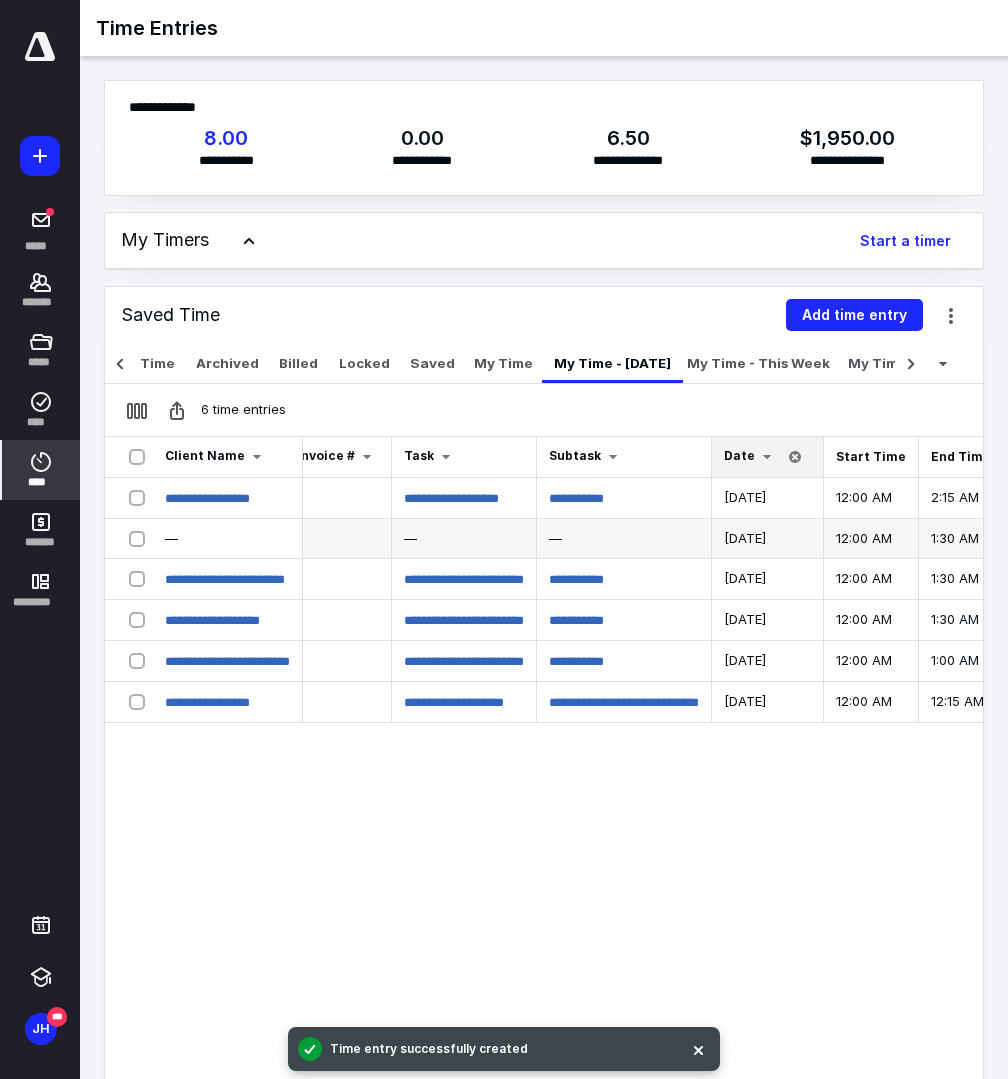 scroll, scrollTop: 0, scrollLeft: 300, axis: horizontal 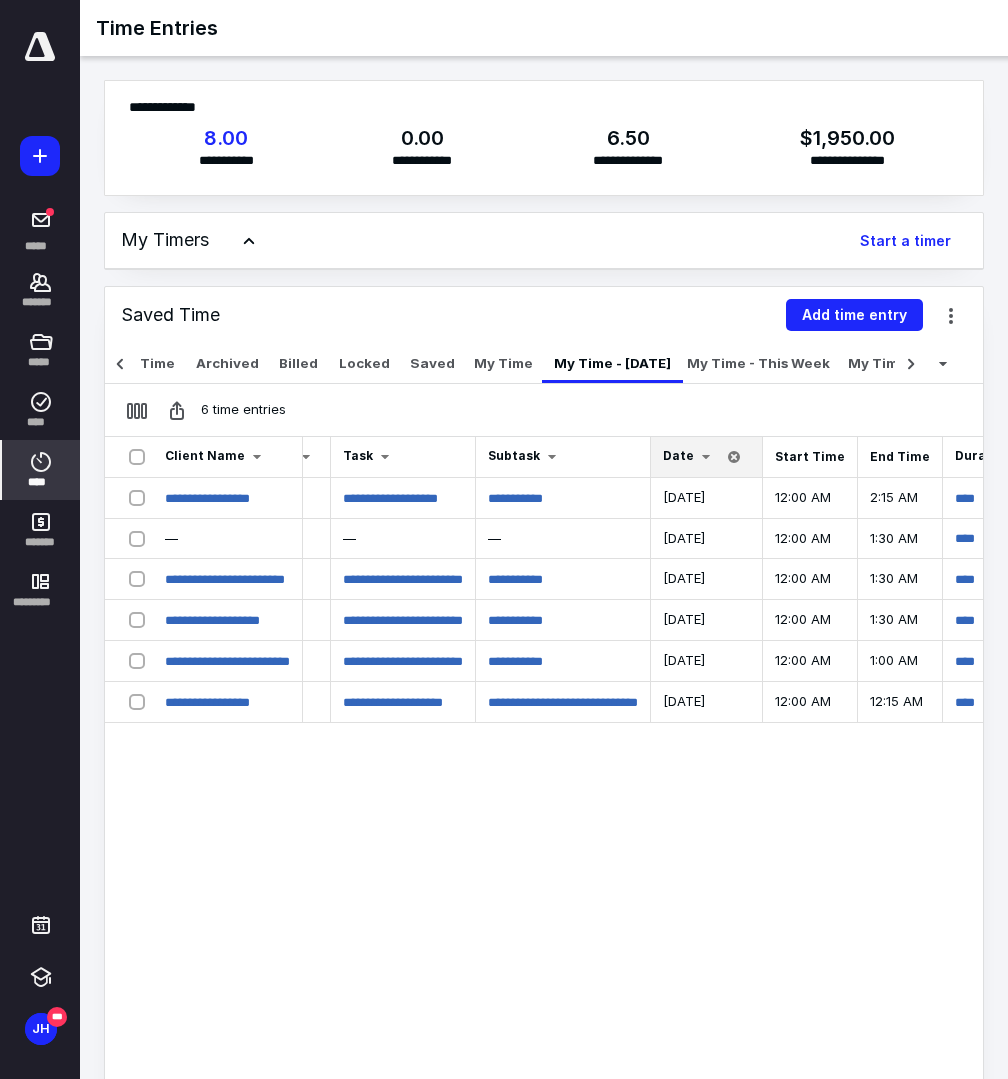 click at bounding box center (706, 457) 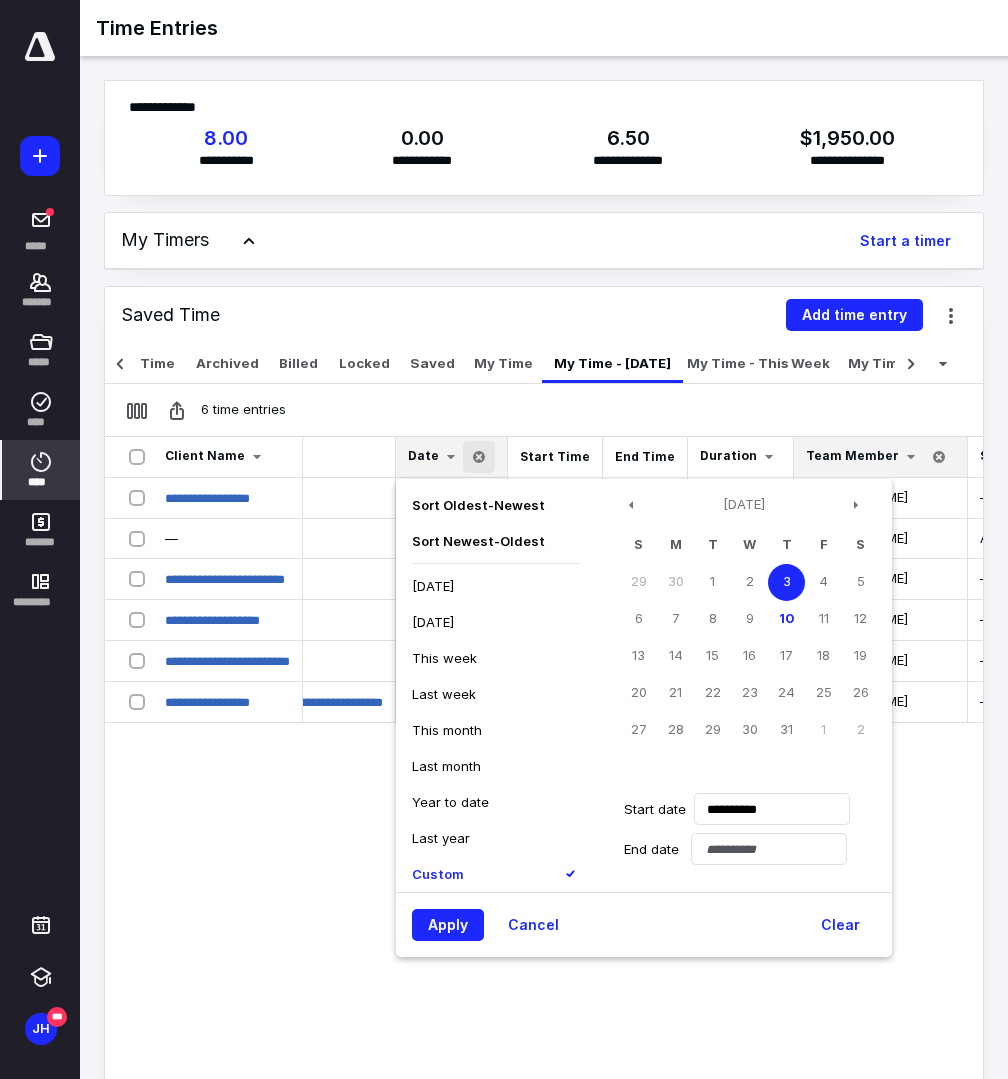 scroll, scrollTop: 0, scrollLeft: 760, axis: horizontal 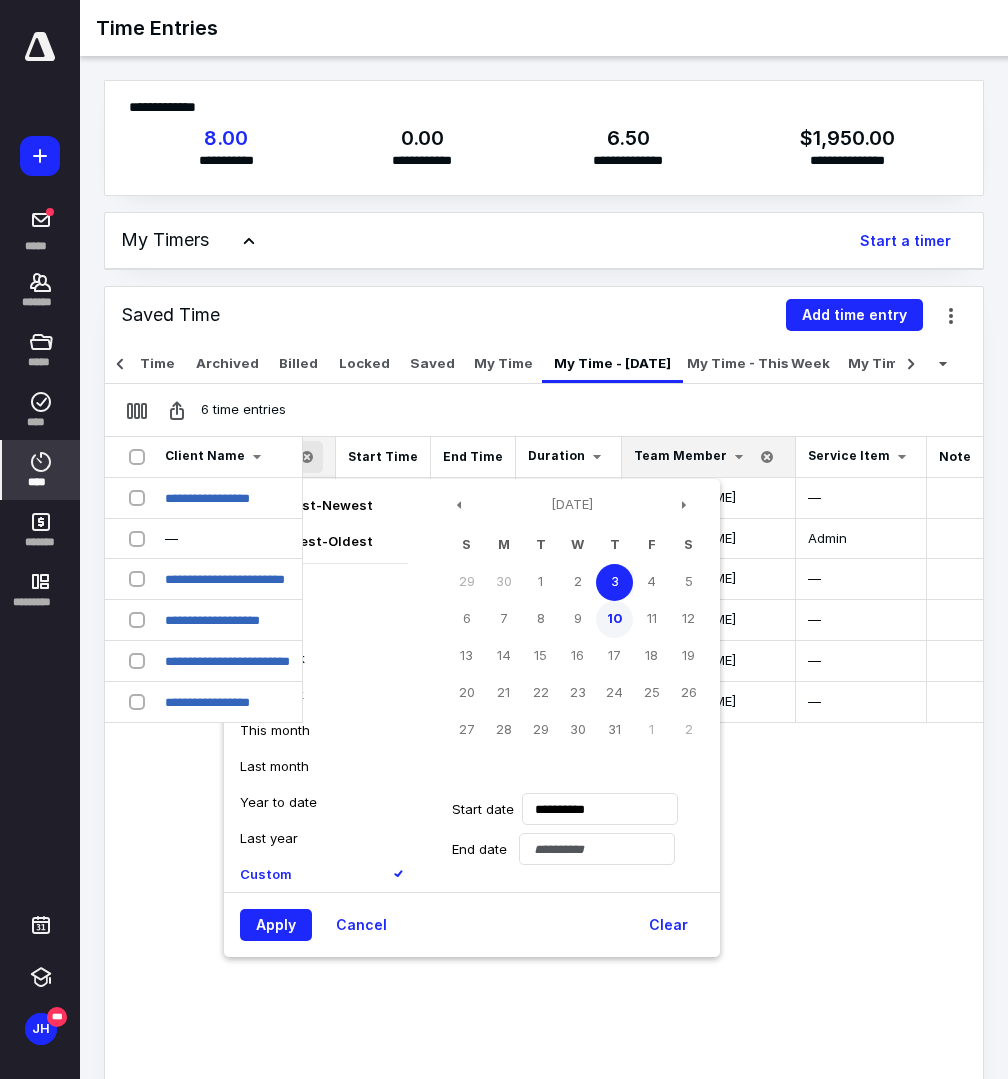 click on "10" at bounding box center (614, 619) 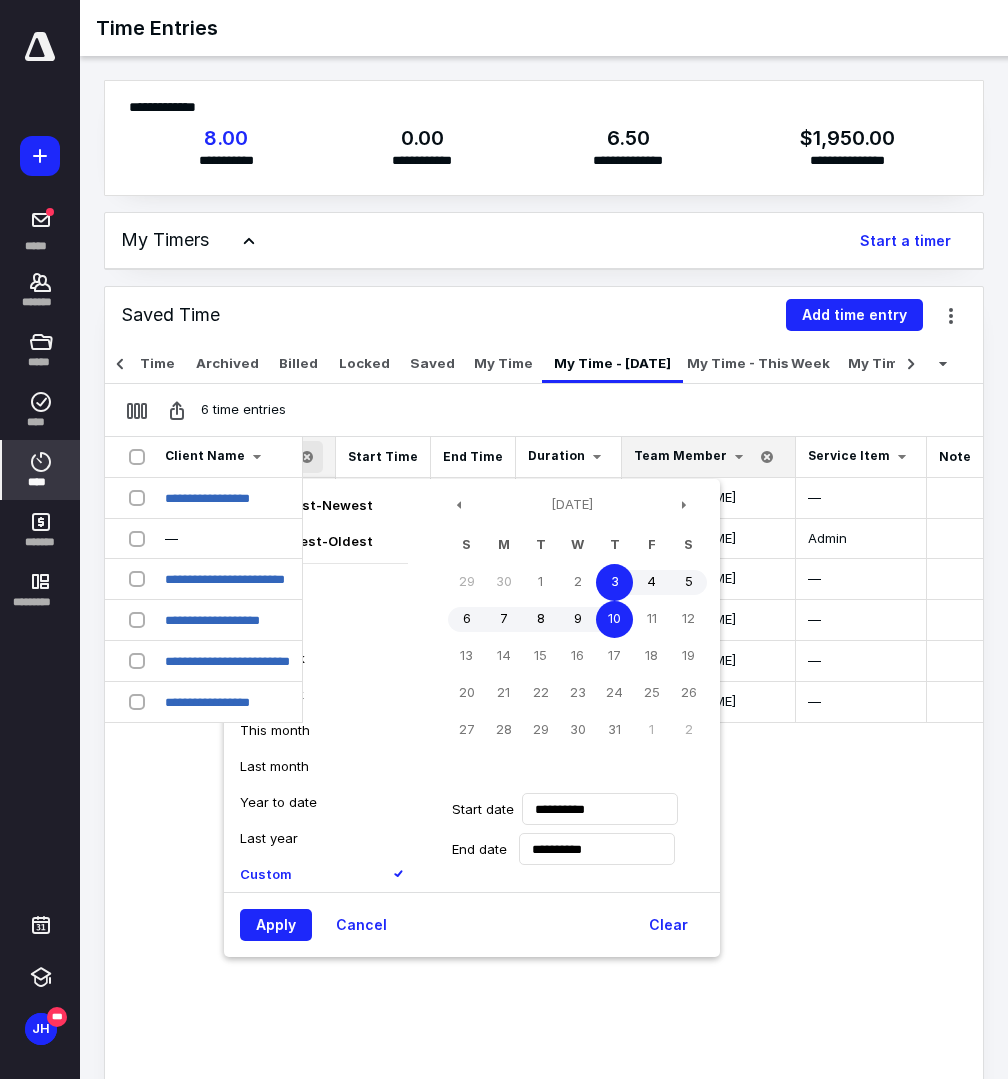 click on "10" at bounding box center (614, 619) 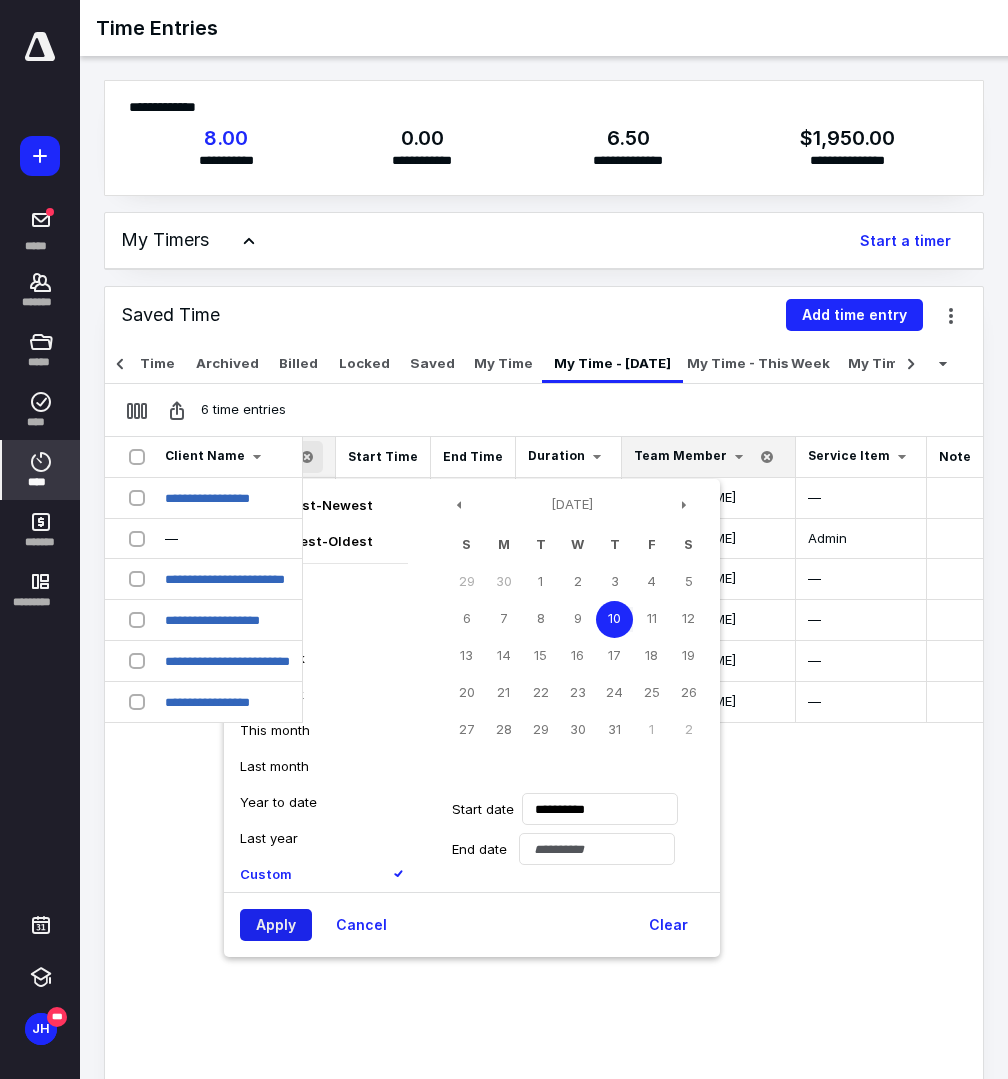 click on "Apply" at bounding box center [276, 925] 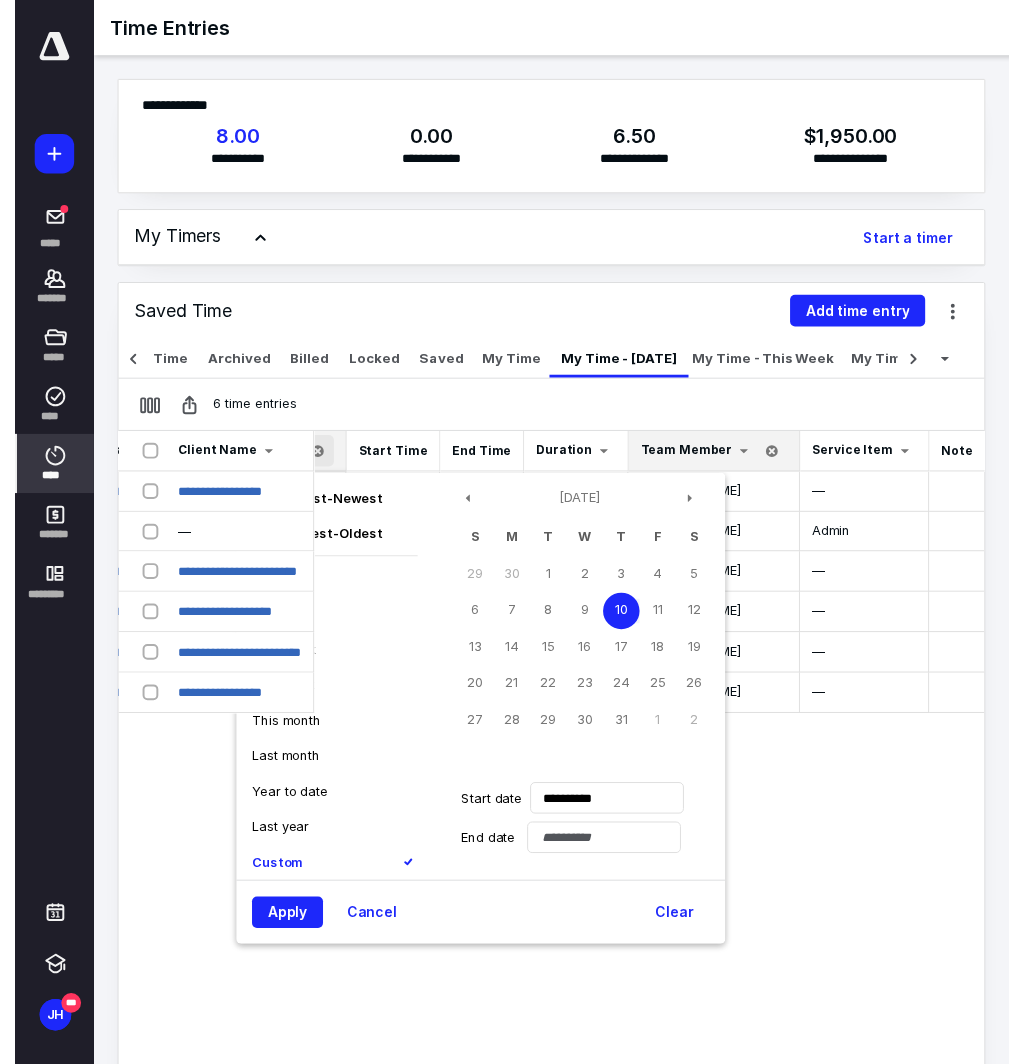 scroll, scrollTop: 0, scrollLeft: 486, axis: horizontal 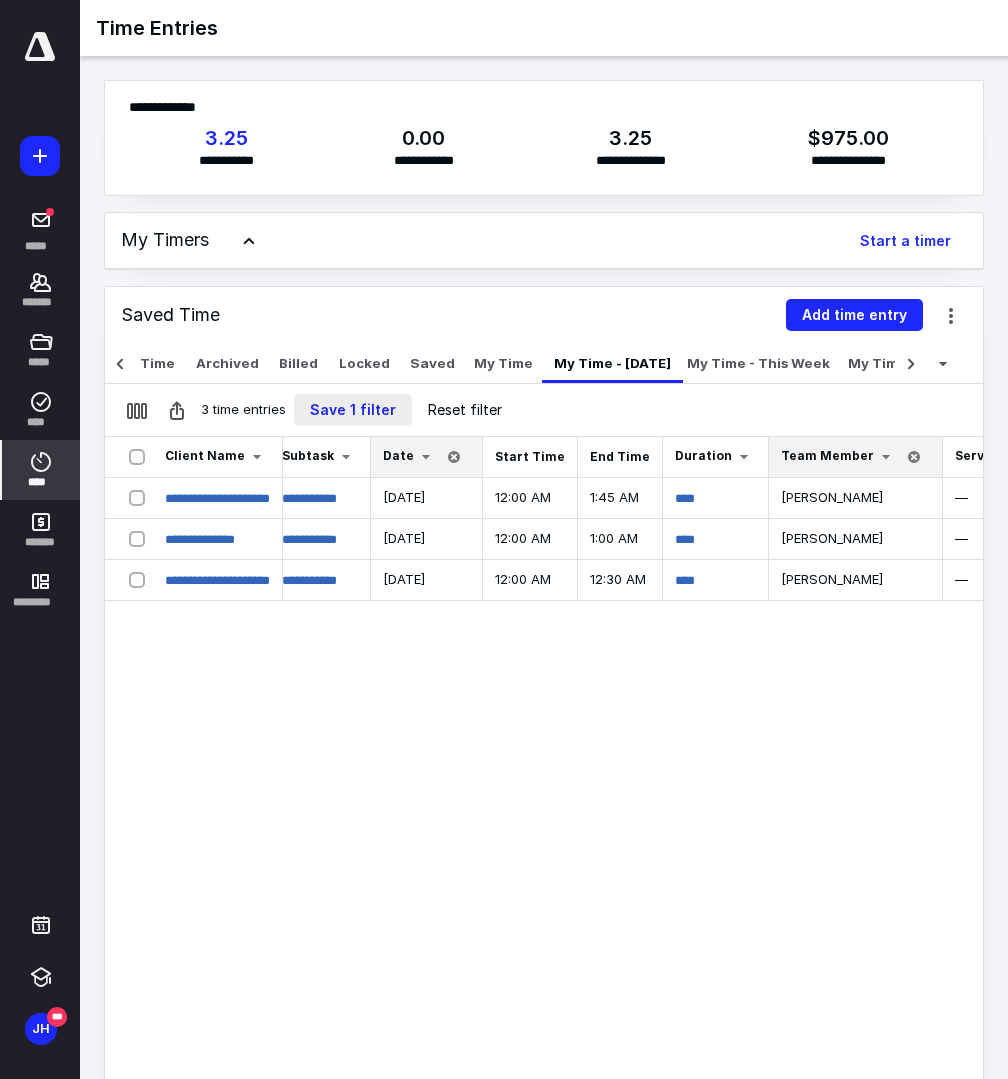 click on "Save 1 filter" at bounding box center (353, 410) 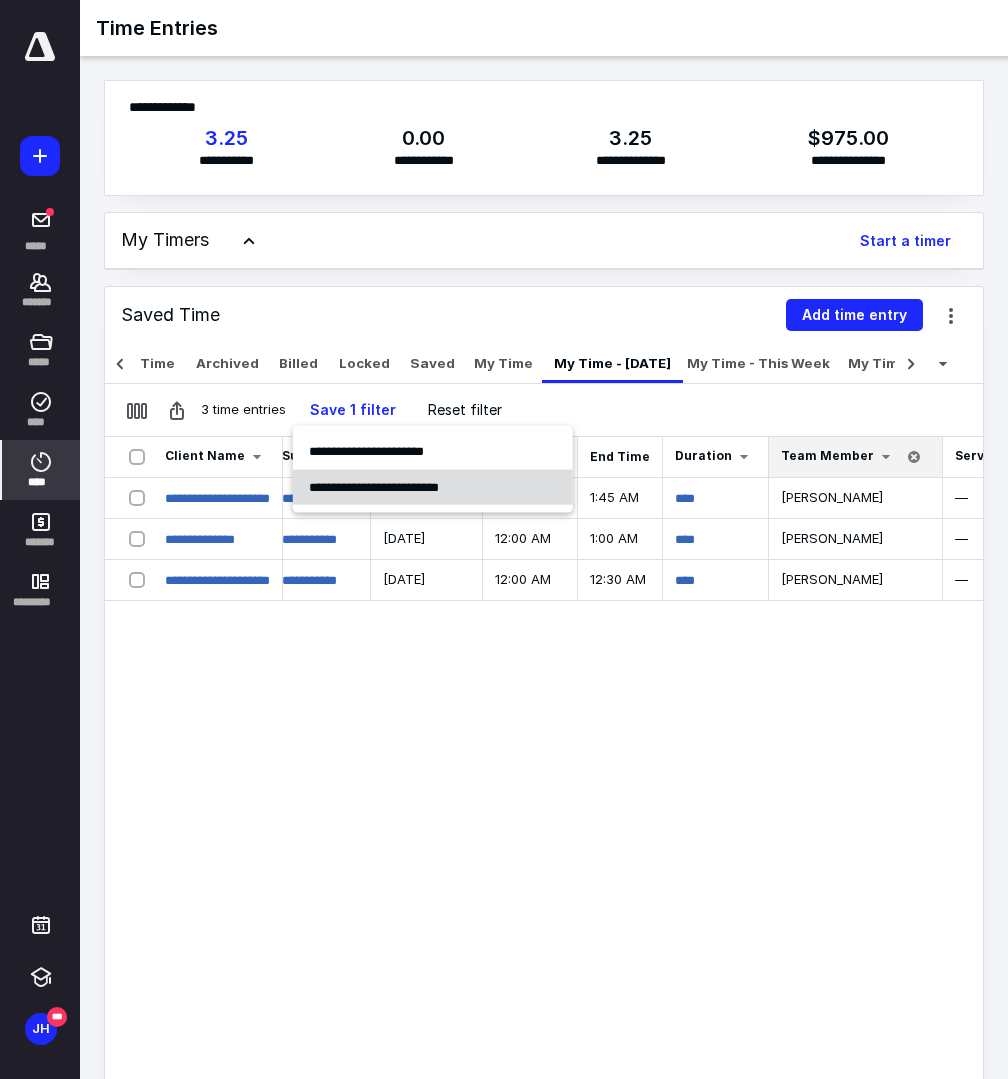 click on "**********" at bounding box center [374, 486] 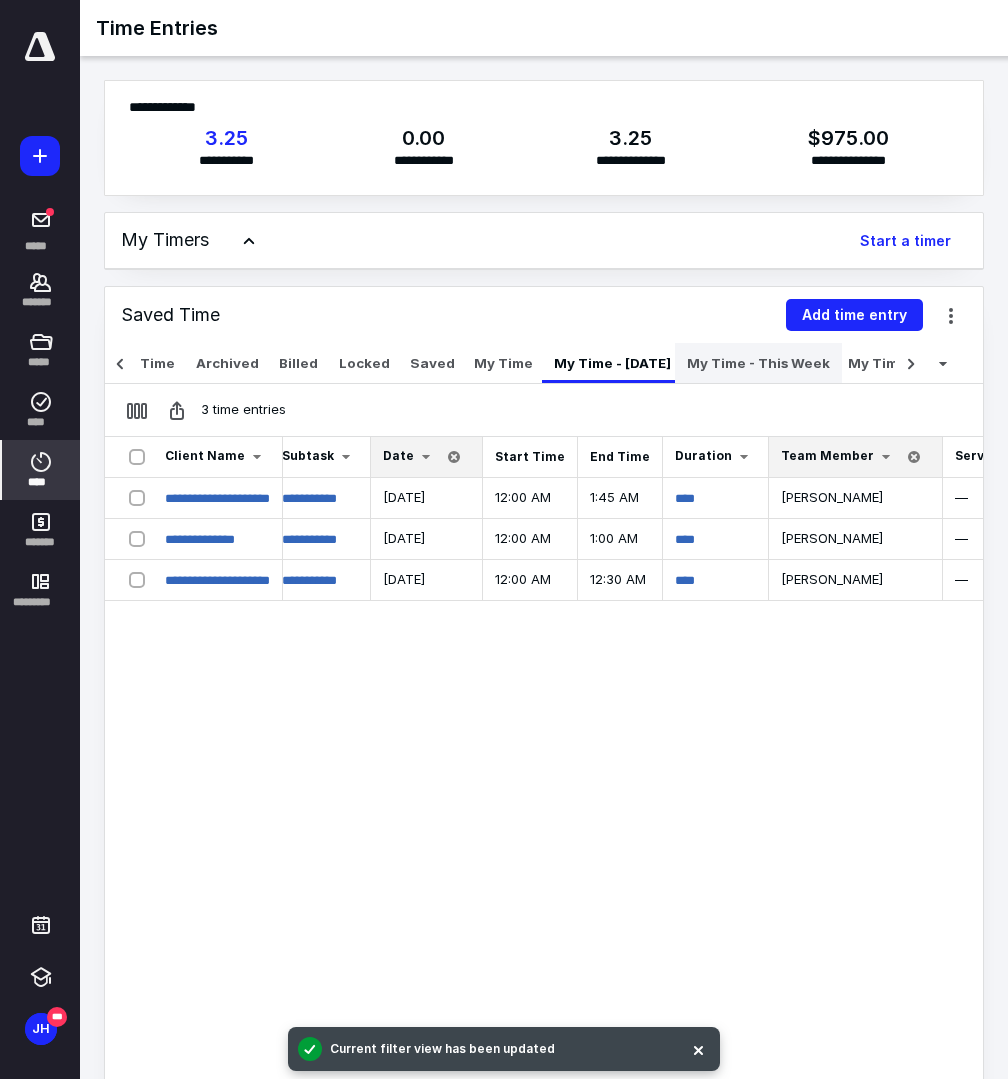 click on "My Time - This Week" at bounding box center (758, 363) 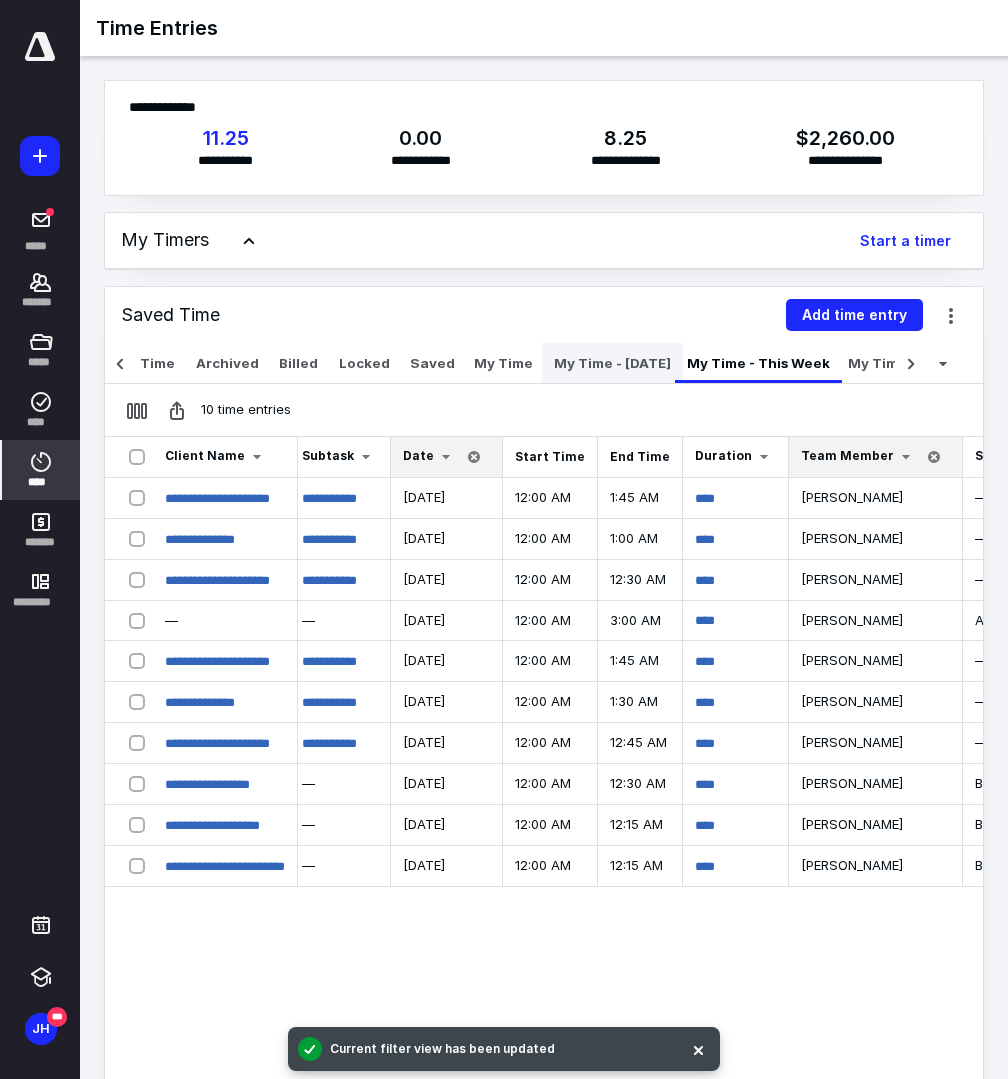 click on "My Time - [DATE]" at bounding box center (612, 363) 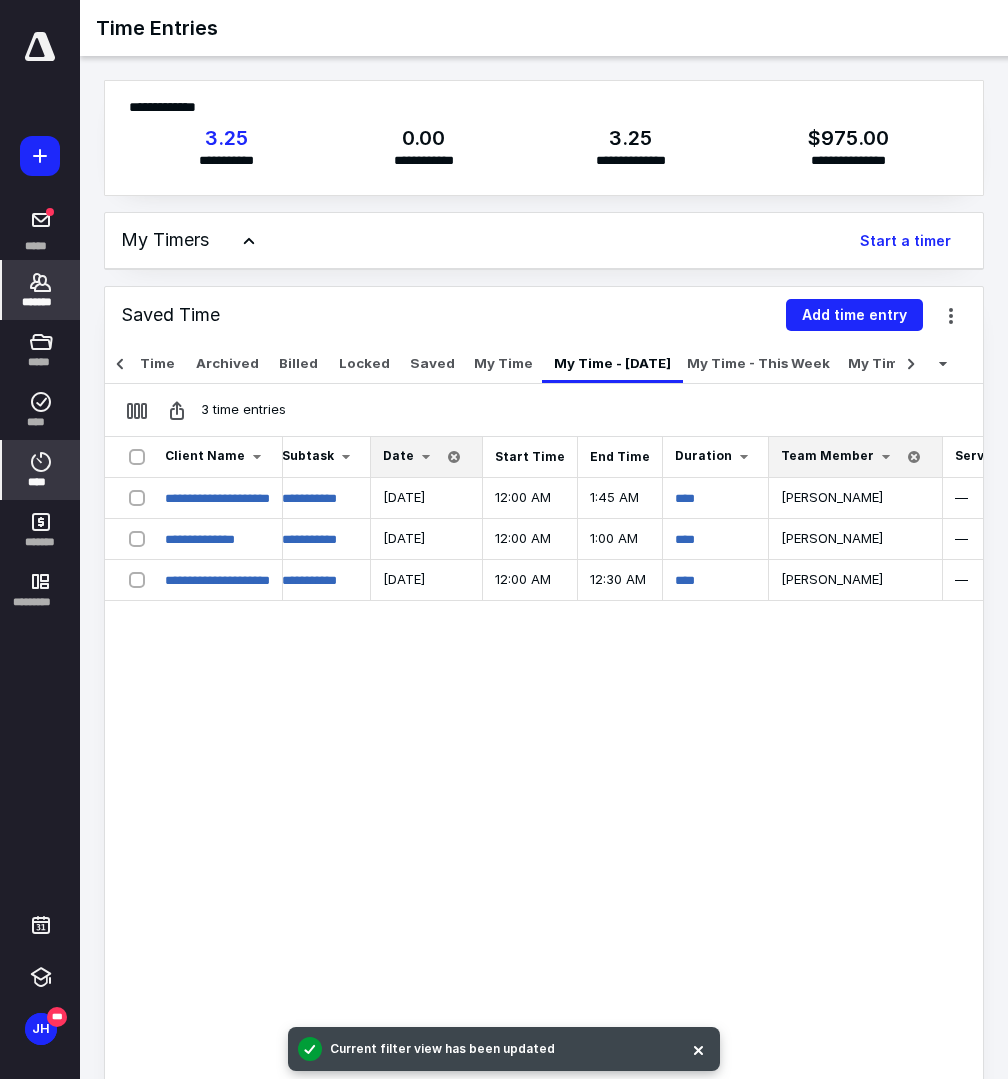 click on "*******" at bounding box center [41, 302] 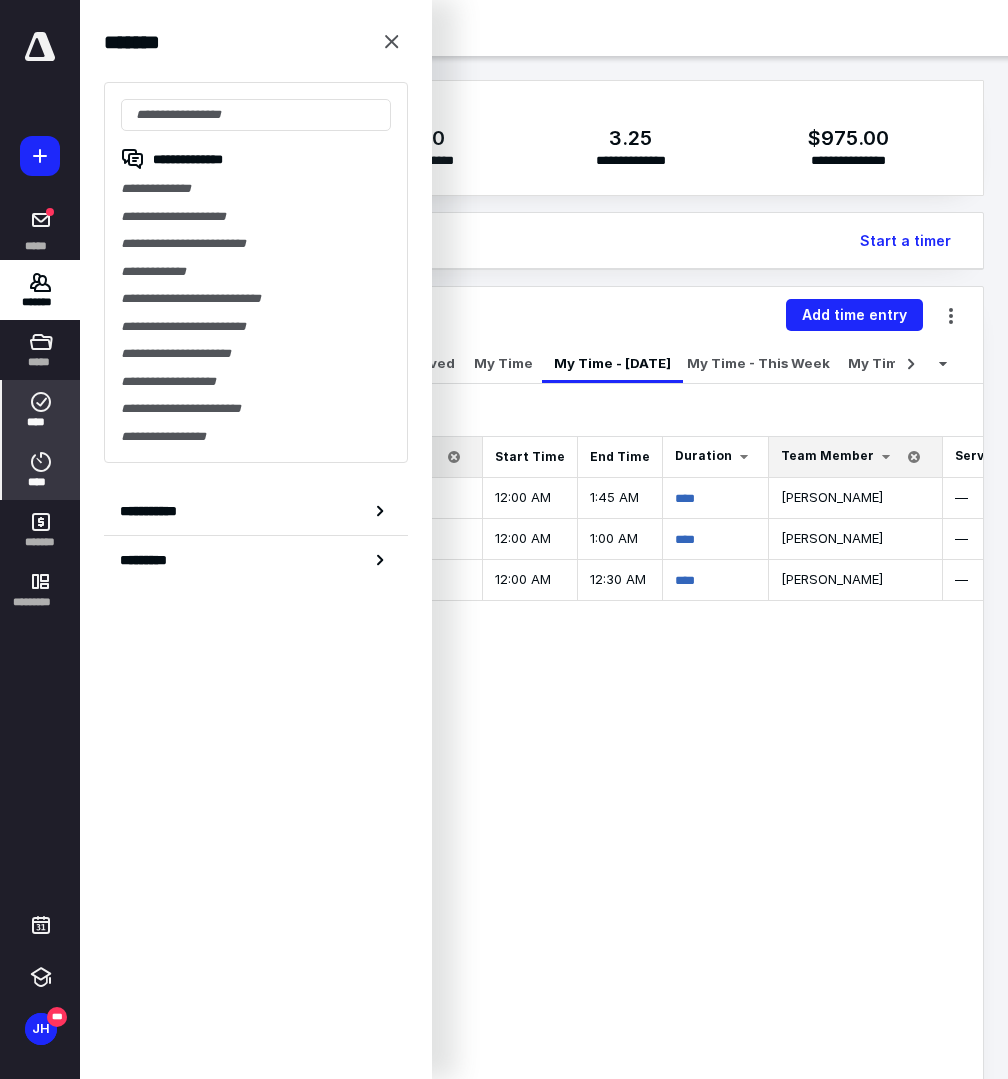 click 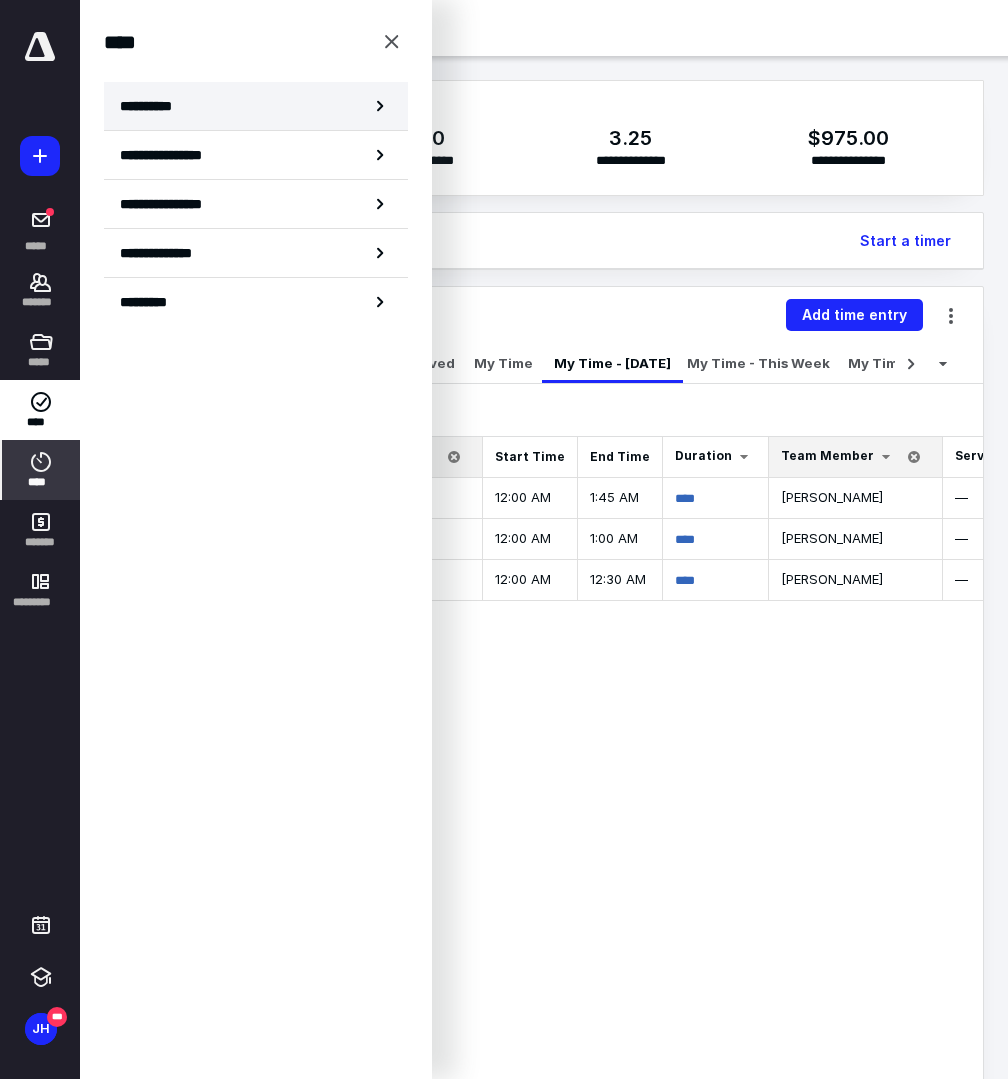 click on "**********" at bounding box center [256, 106] 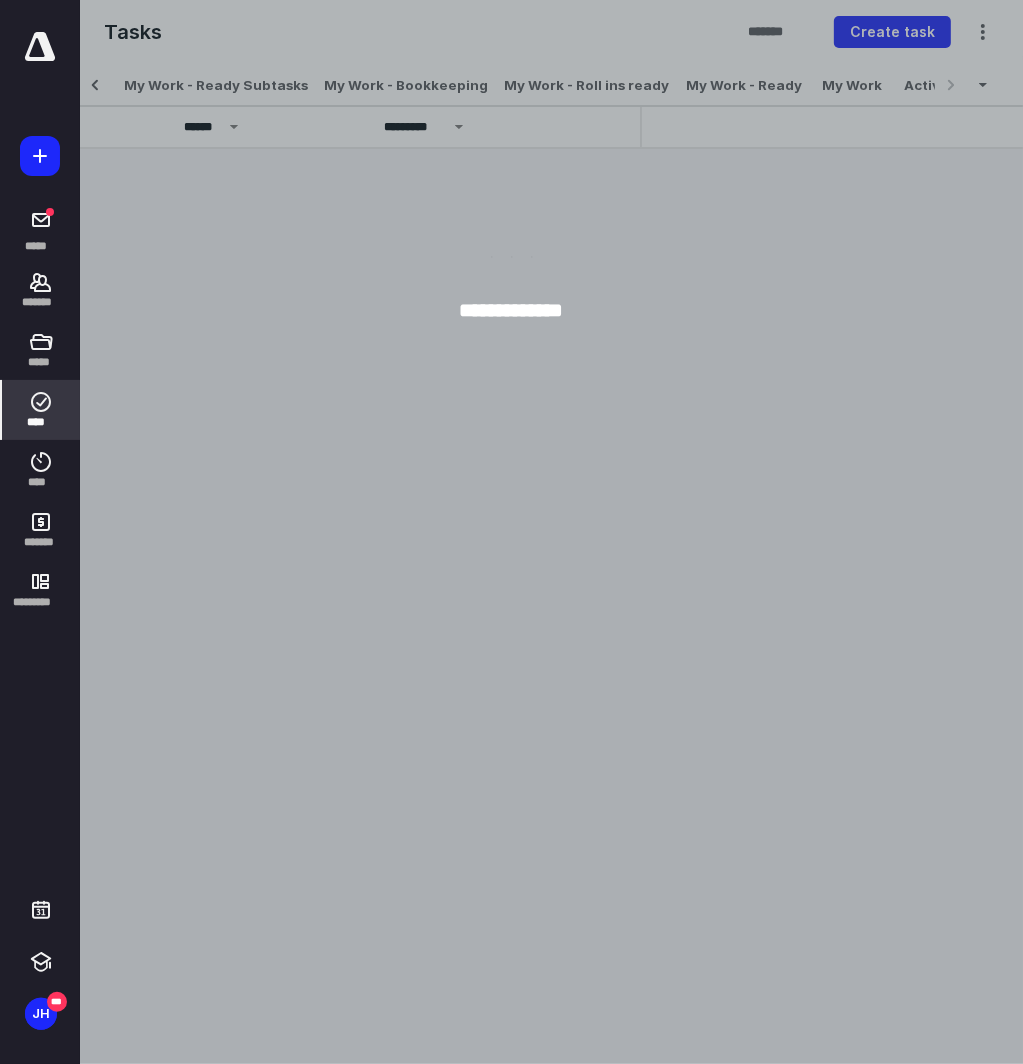 scroll, scrollTop: 0, scrollLeft: 140, axis: horizontal 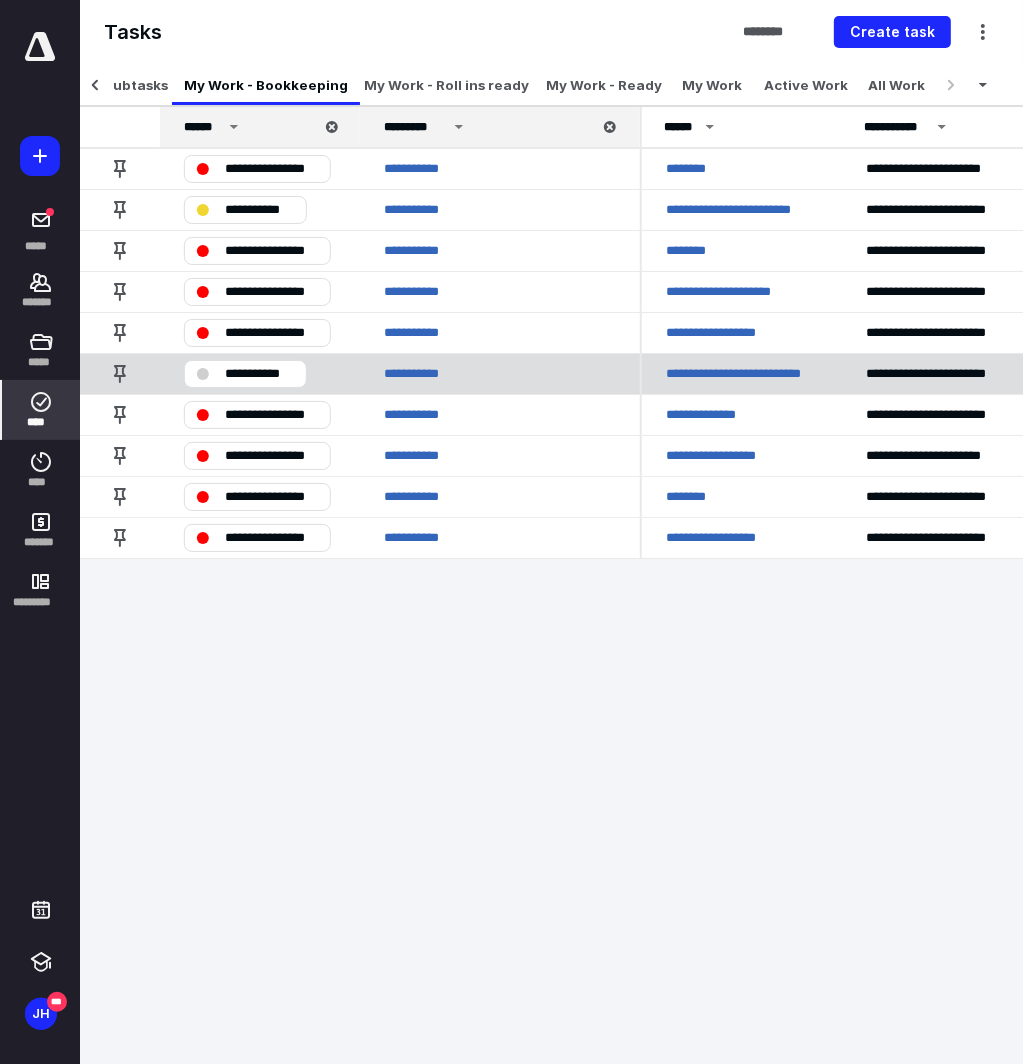 click on "**********" at bounding box center [259, 374] 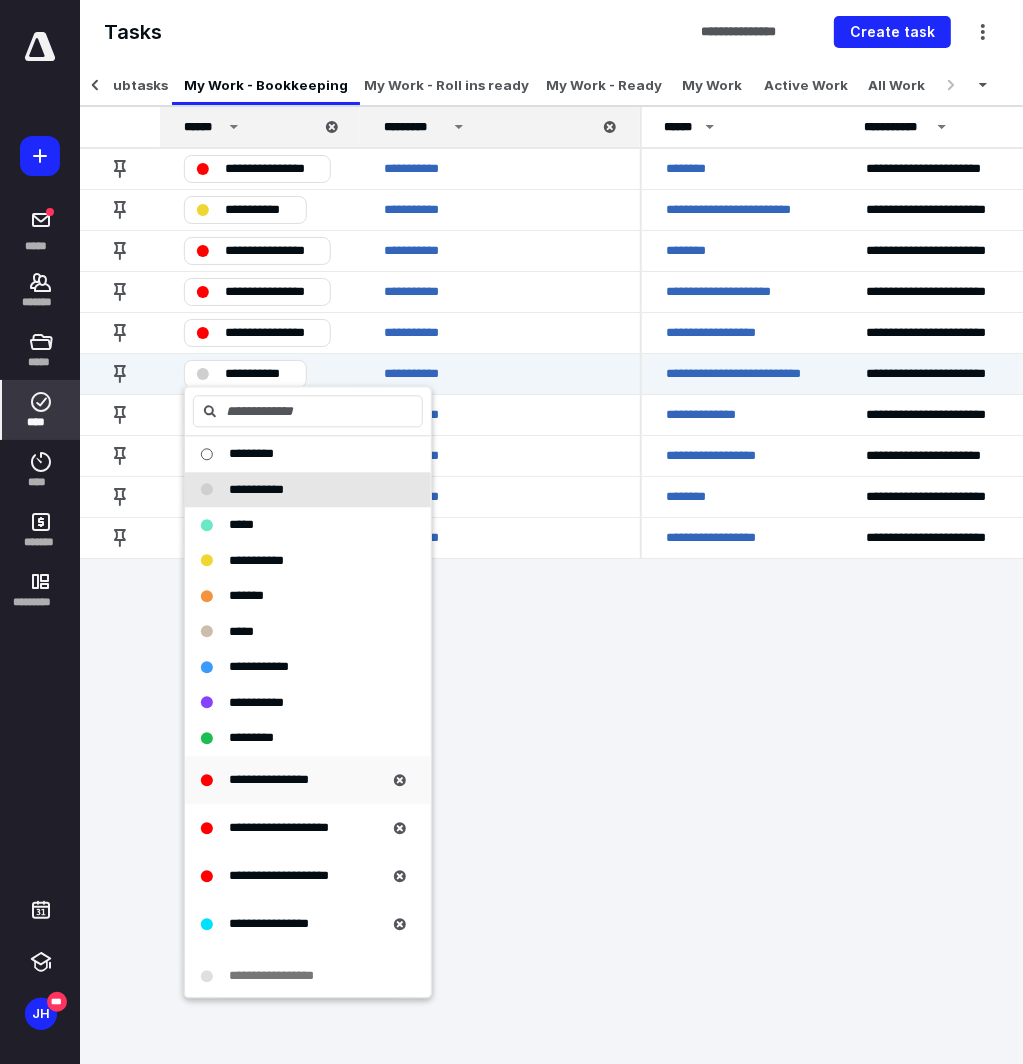 click on "**********" at bounding box center (269, 779) 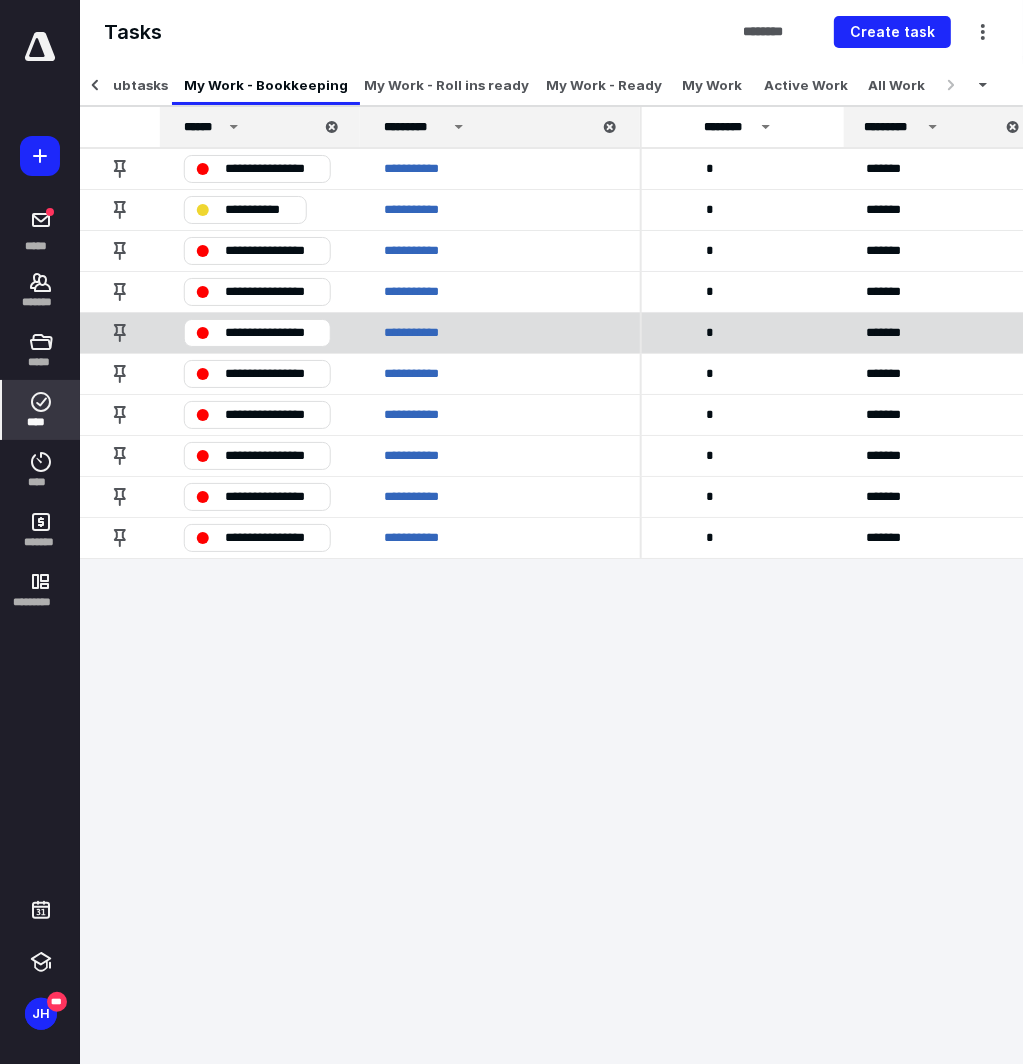 scroll, scrollTop: 0, scrollLeft: 1000, axis: horizontal 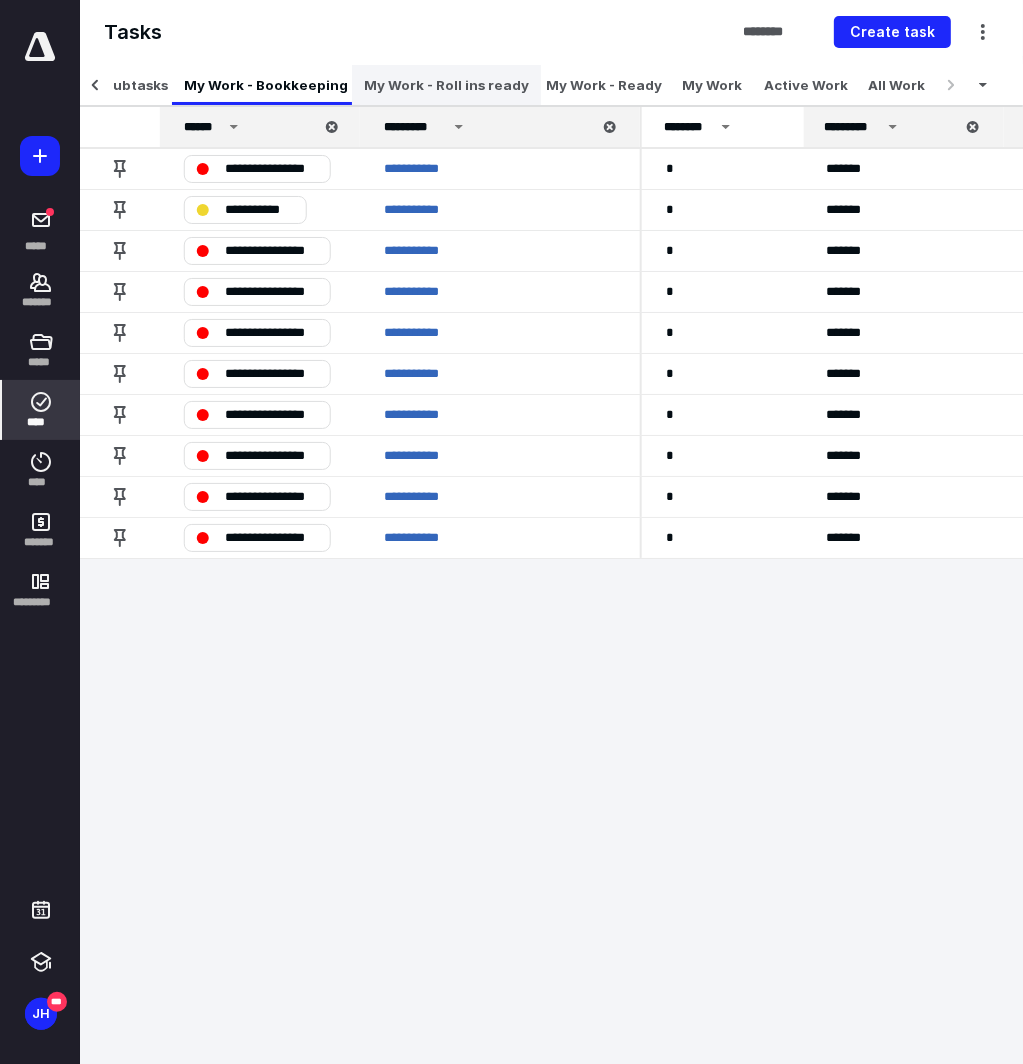 click on "My Work - Roll ins ready" at bounding box center (446, 85) 